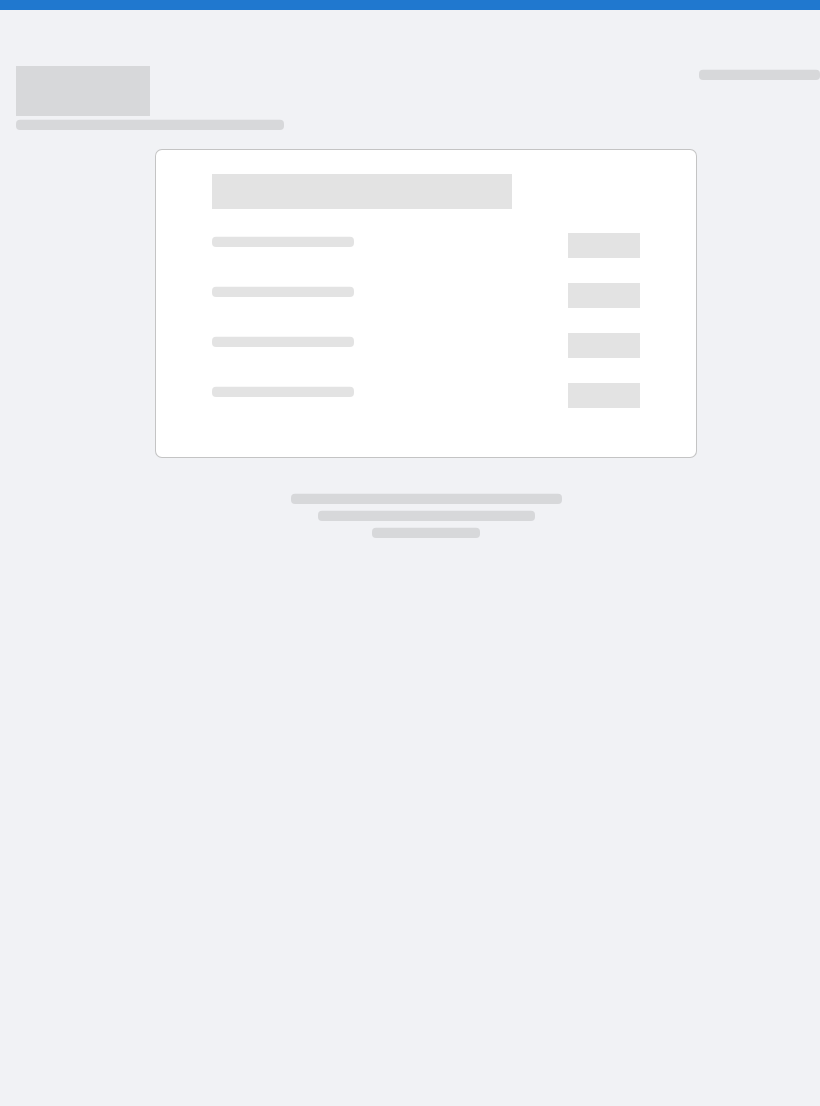 scroll, scrollTop: 0, scrollLeft: 0, axis: both 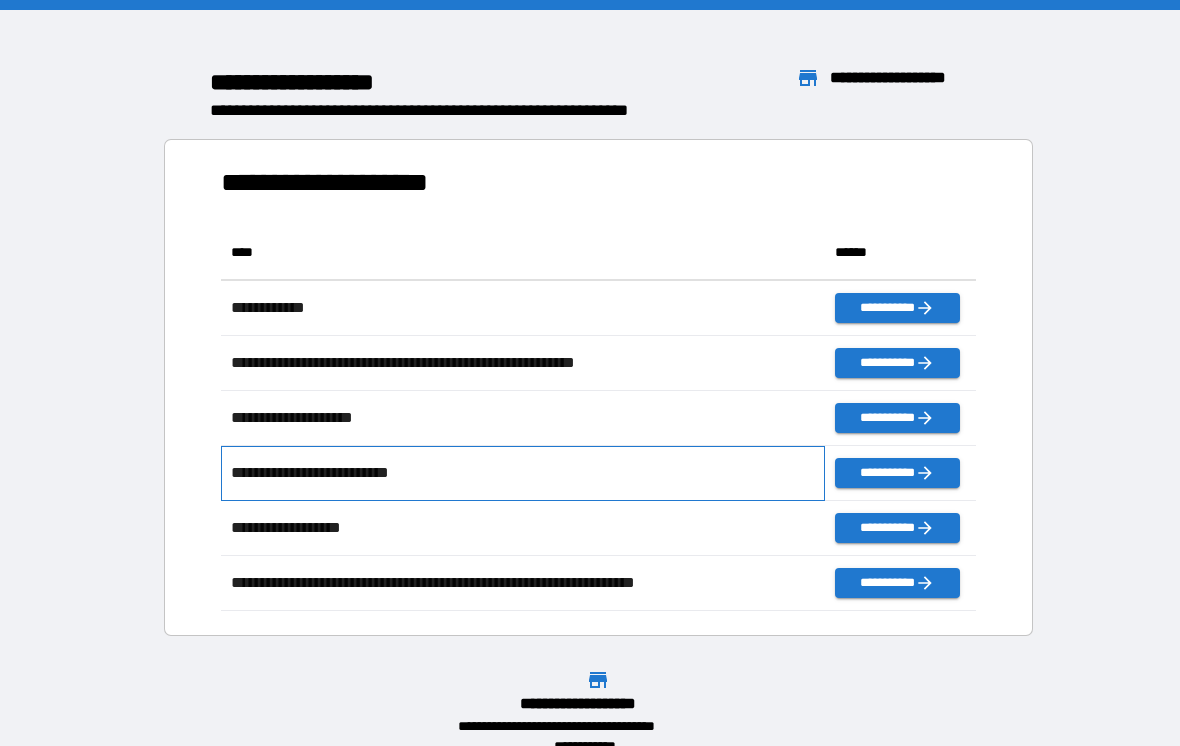 click on "**********" at bounding box center [330, 473] 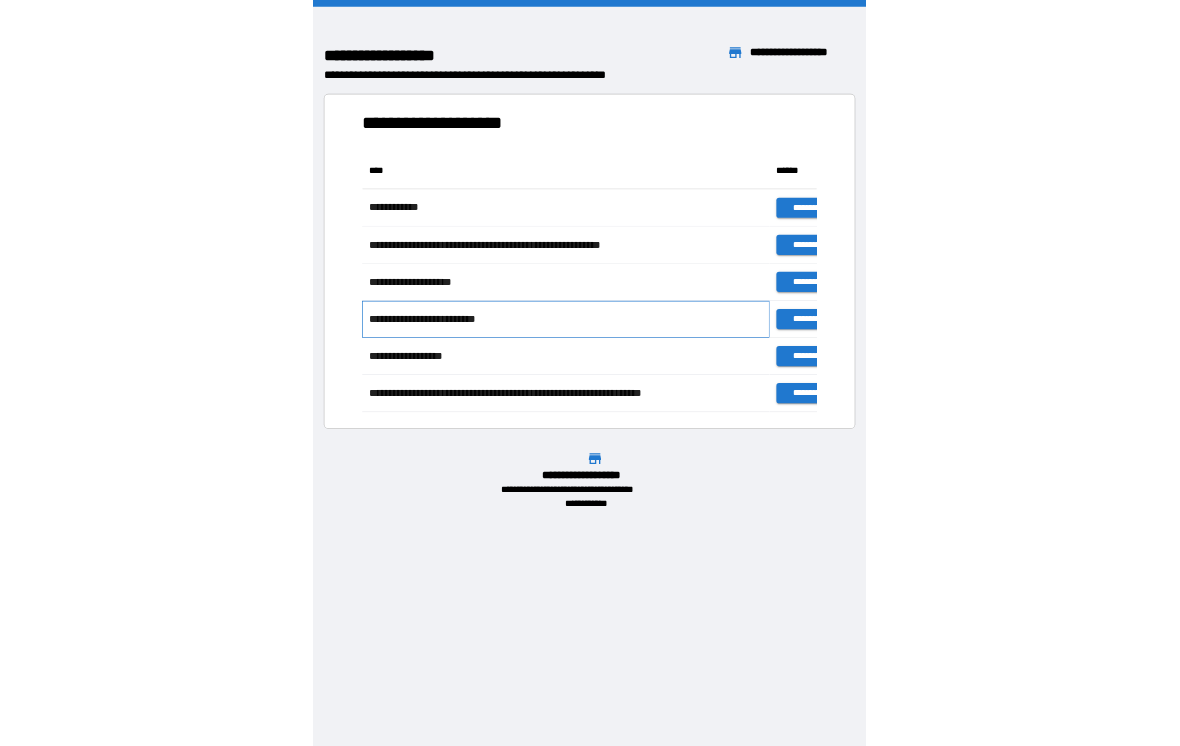 scroll, scrollTop: 386, scrollLeft: 674, axis: both 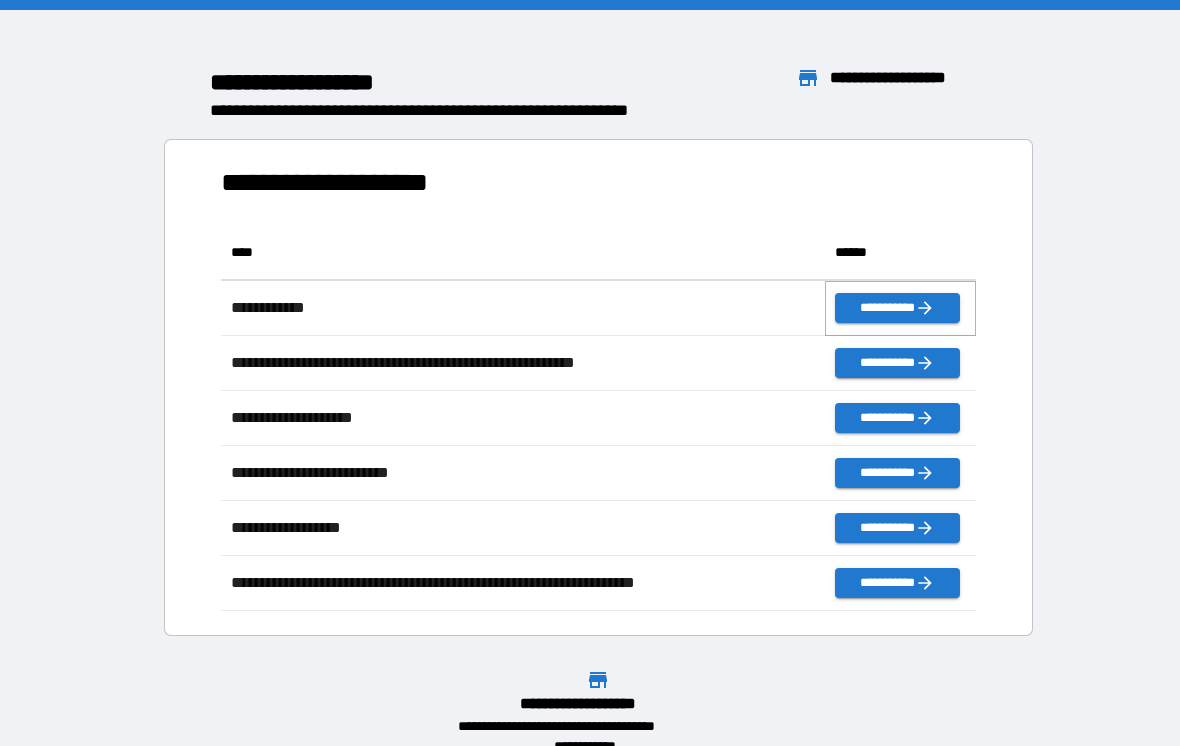 click on "**********" at bounding box center (897, 308) 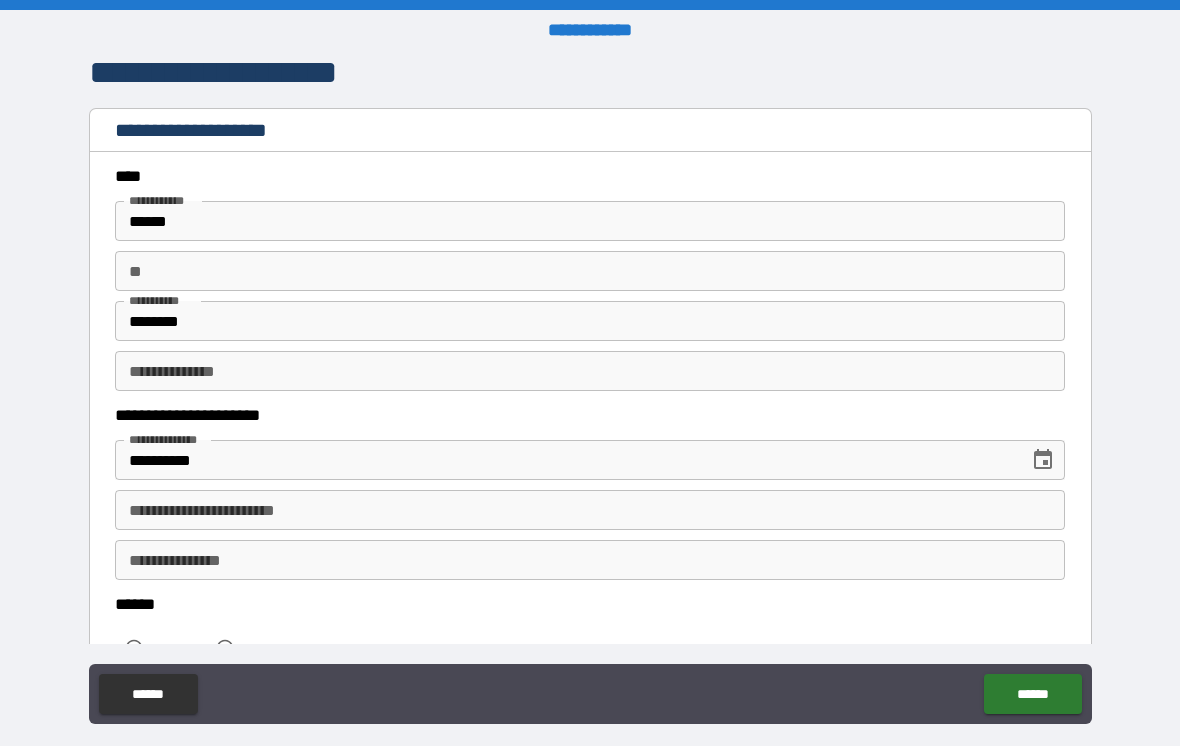 click on "**********" at bounding box center (590, 510) 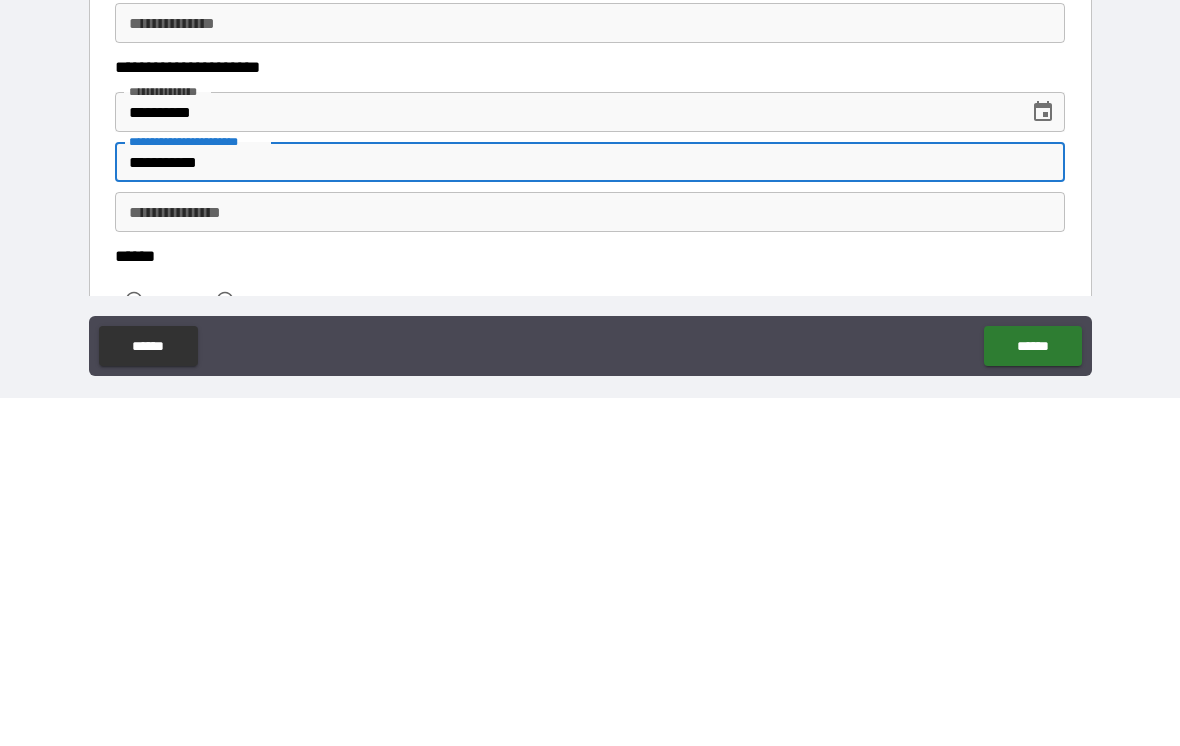 type on "**********" 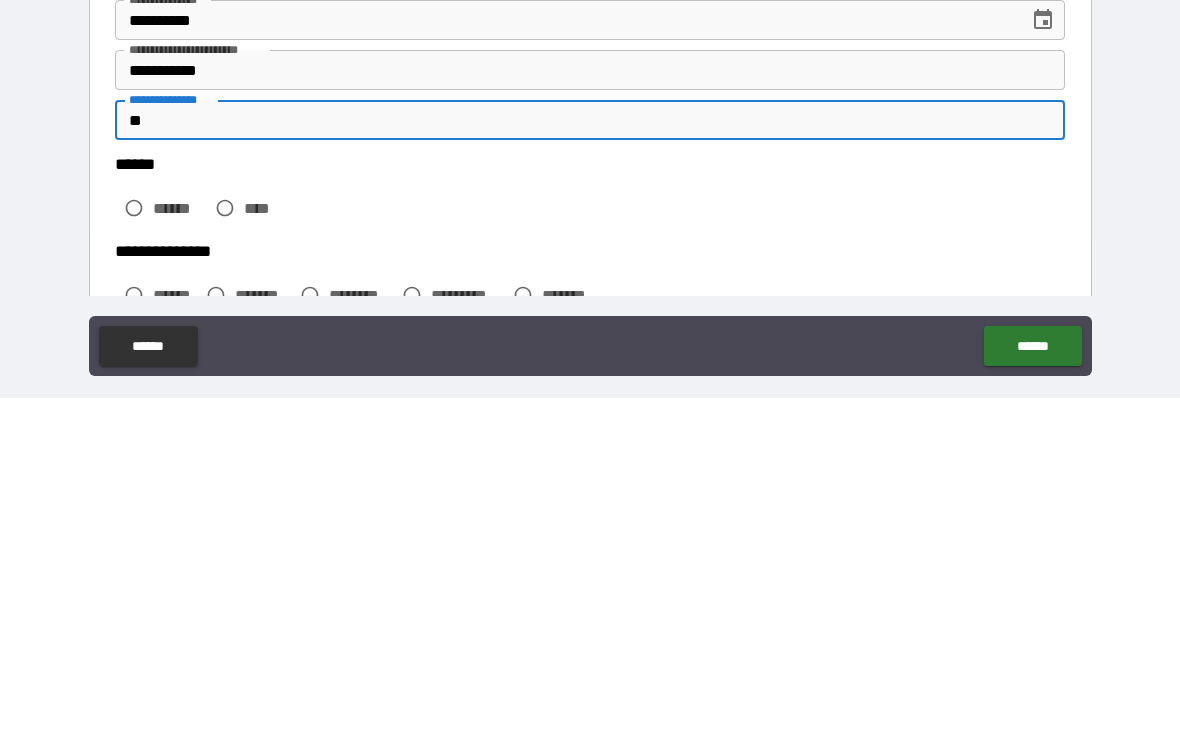 scroll, scrollTop: 94, scrollLeft: 0, axis: vertical 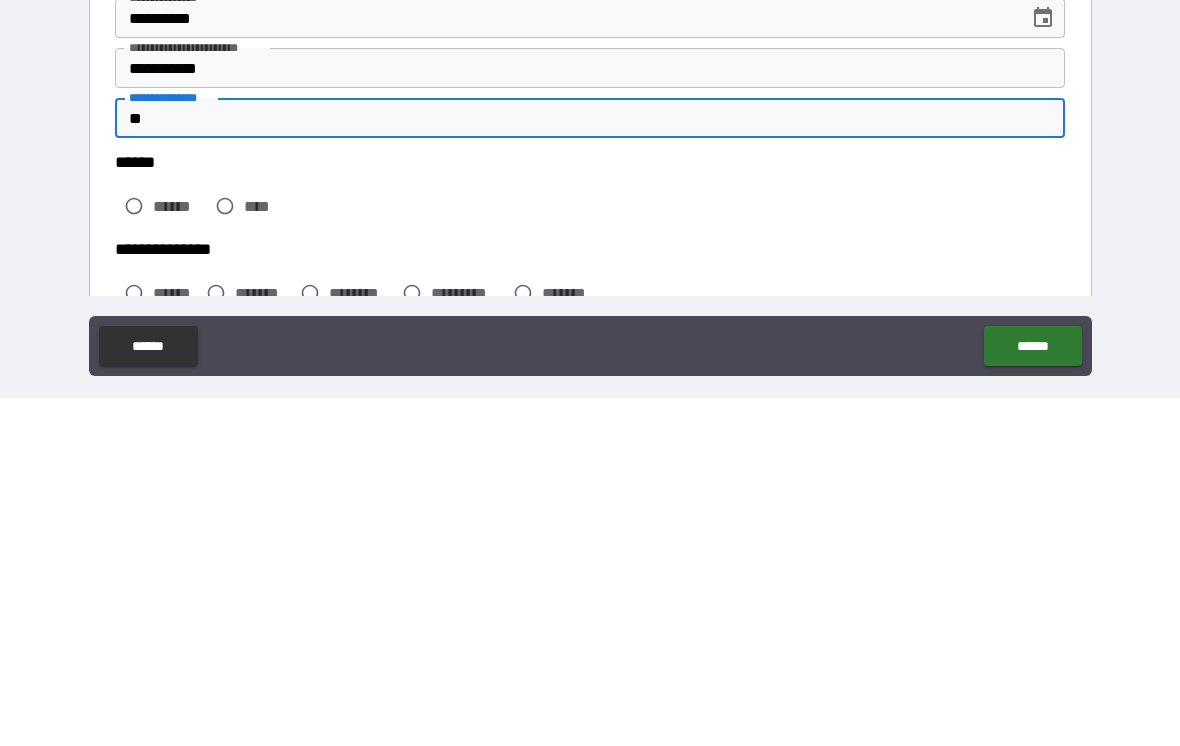 type on "**" 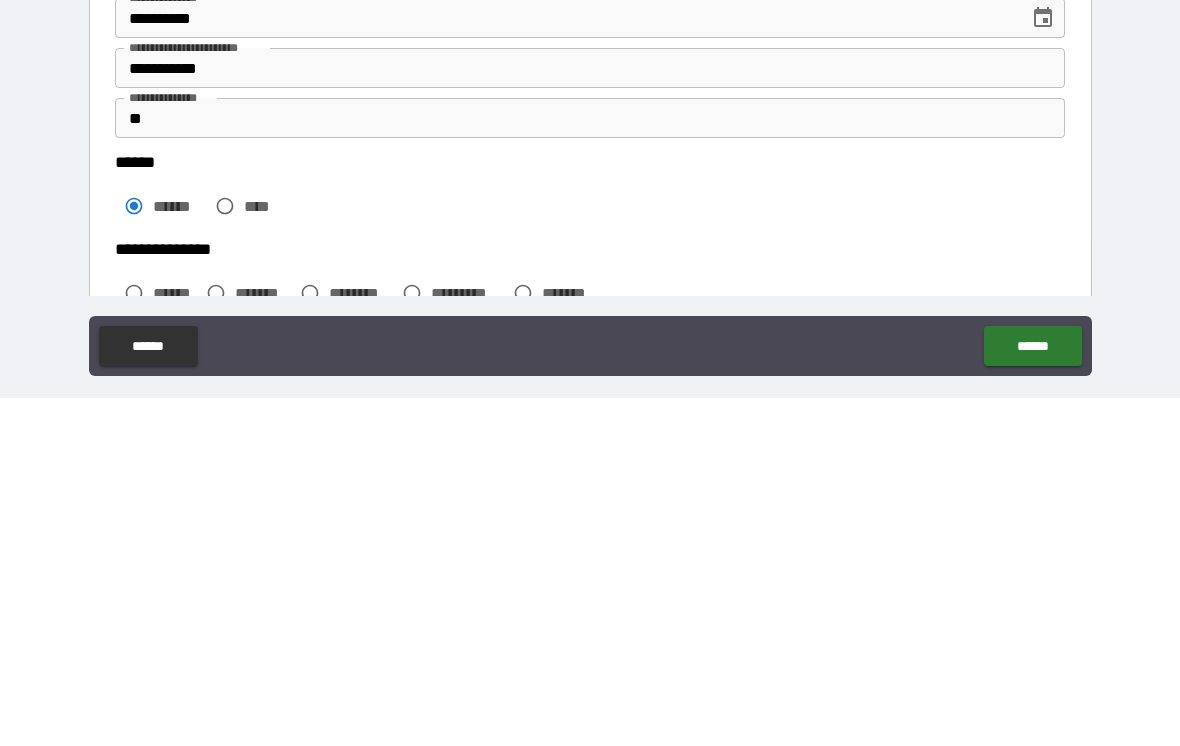scroll, scrollTop: 31, scrollLeft: 0, axis: vertical 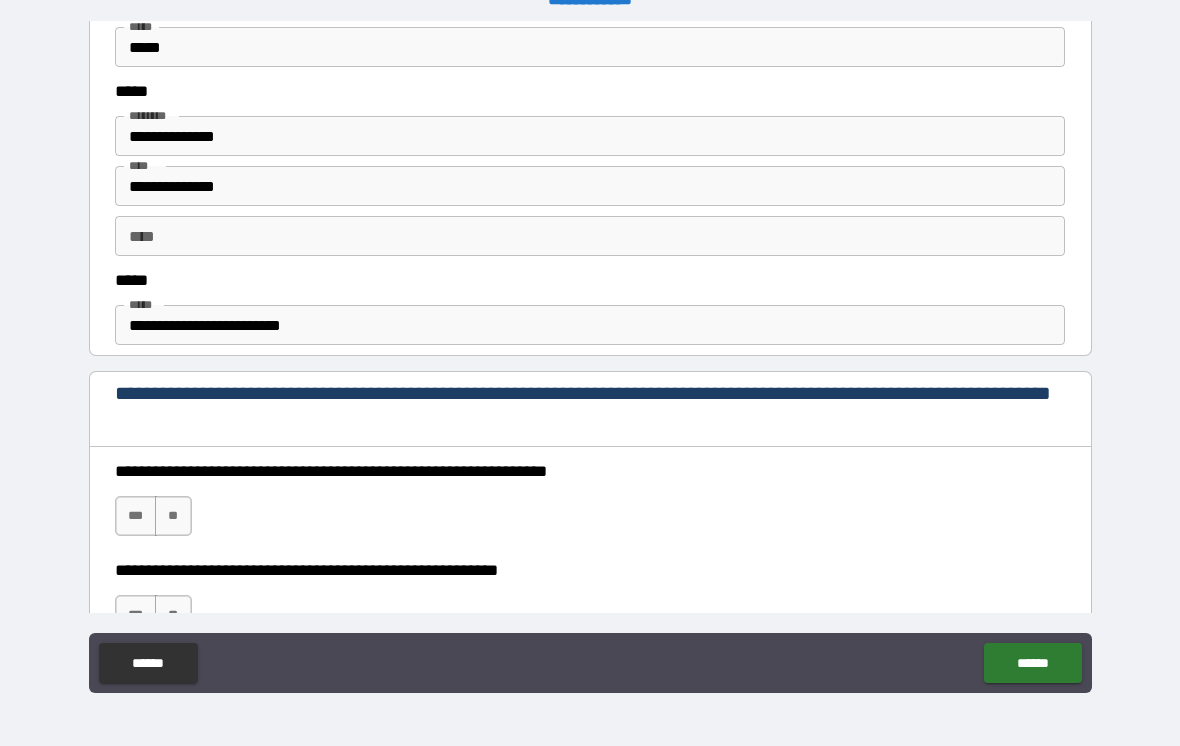click on "***" at bounding box center [136, 516] 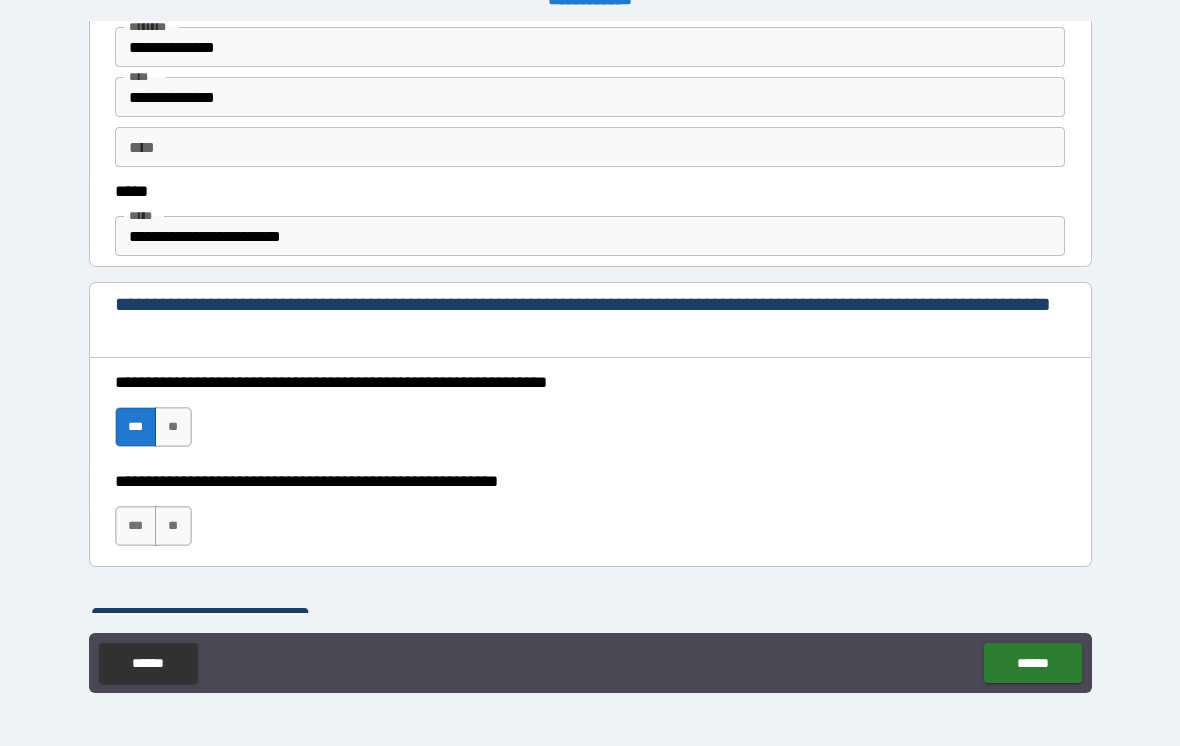 scroll, scrollTop: 1104, scrollLeft: 0, axis: vertical 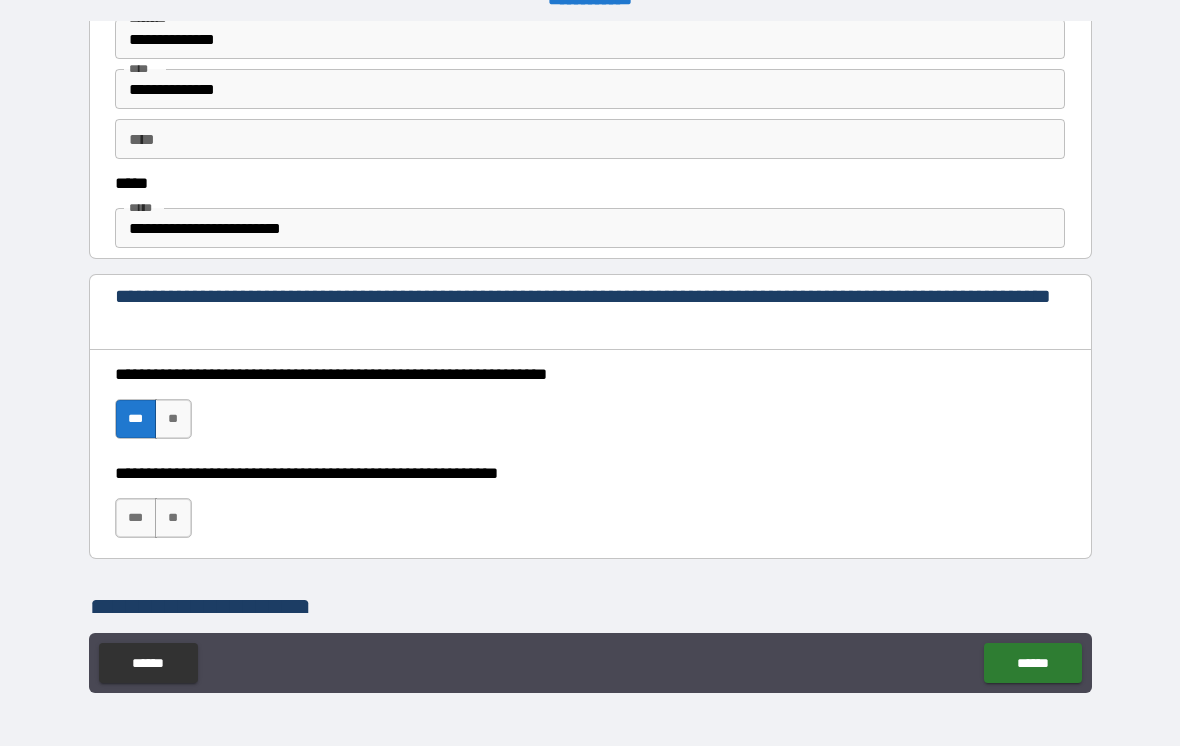 click on "***" at bounding box center (136, 518) 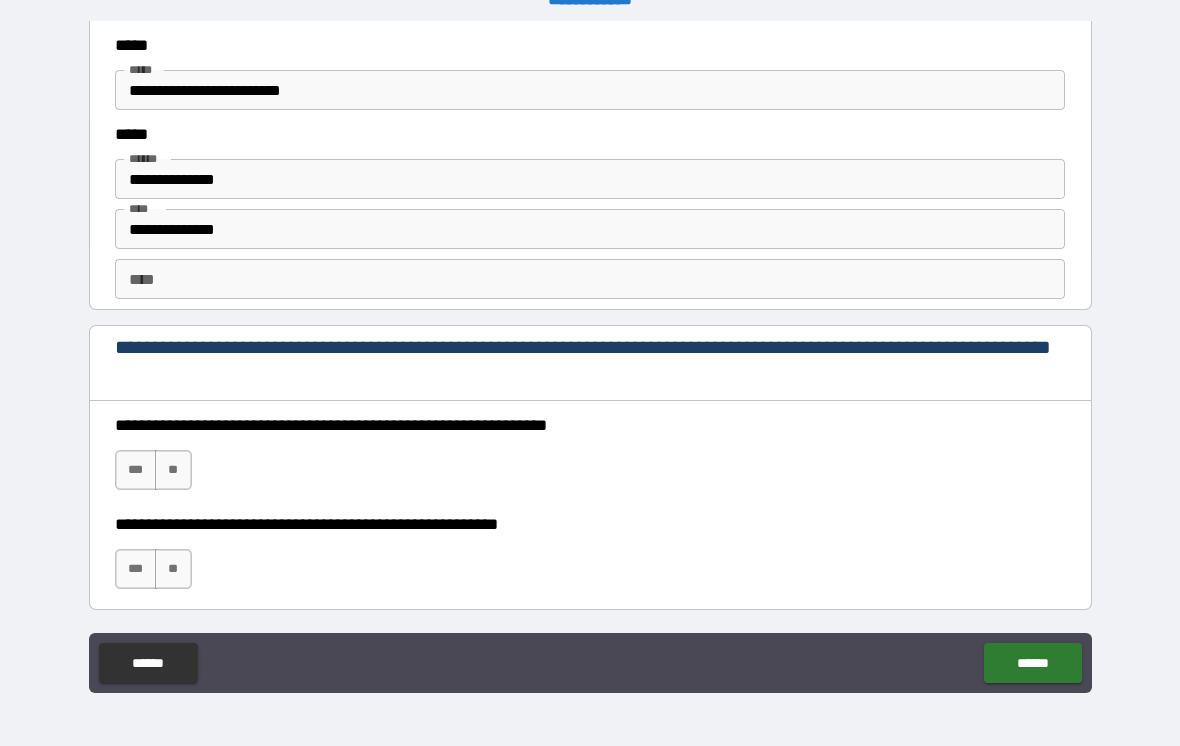 scroll, scrollTop: 2668, scrollLeft: 0, axis: vertical 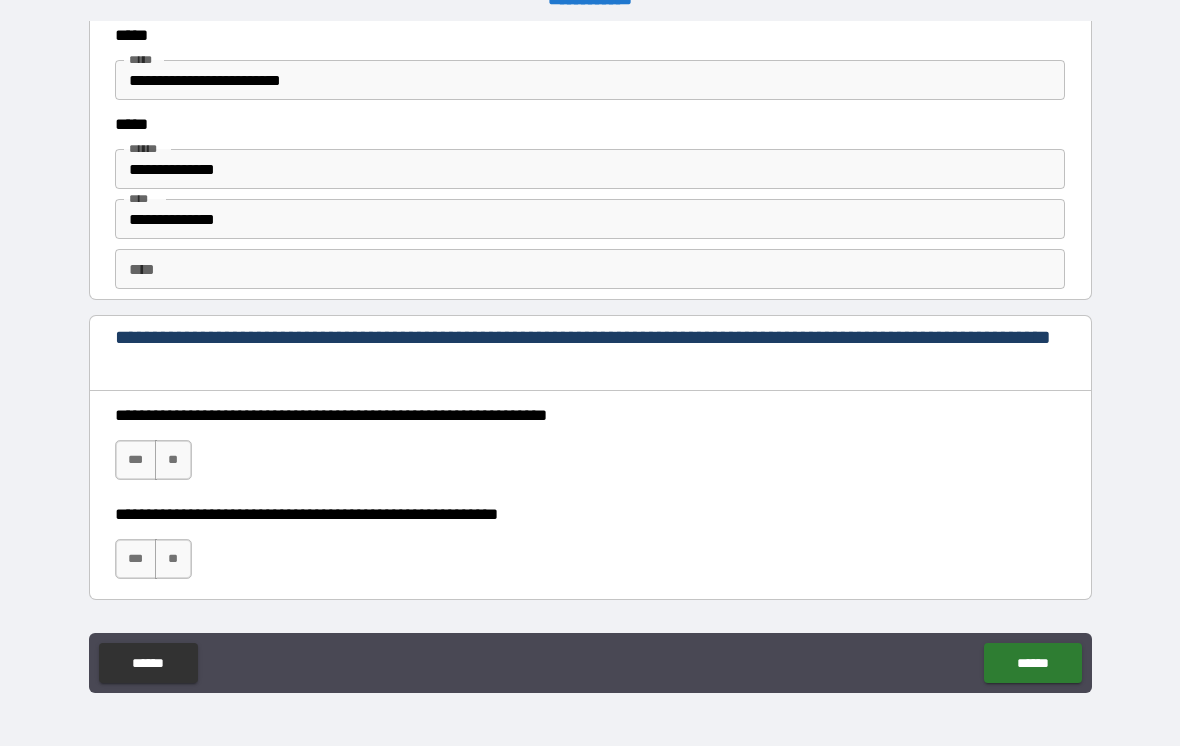 click on "***" at bounding box center (136, 460) 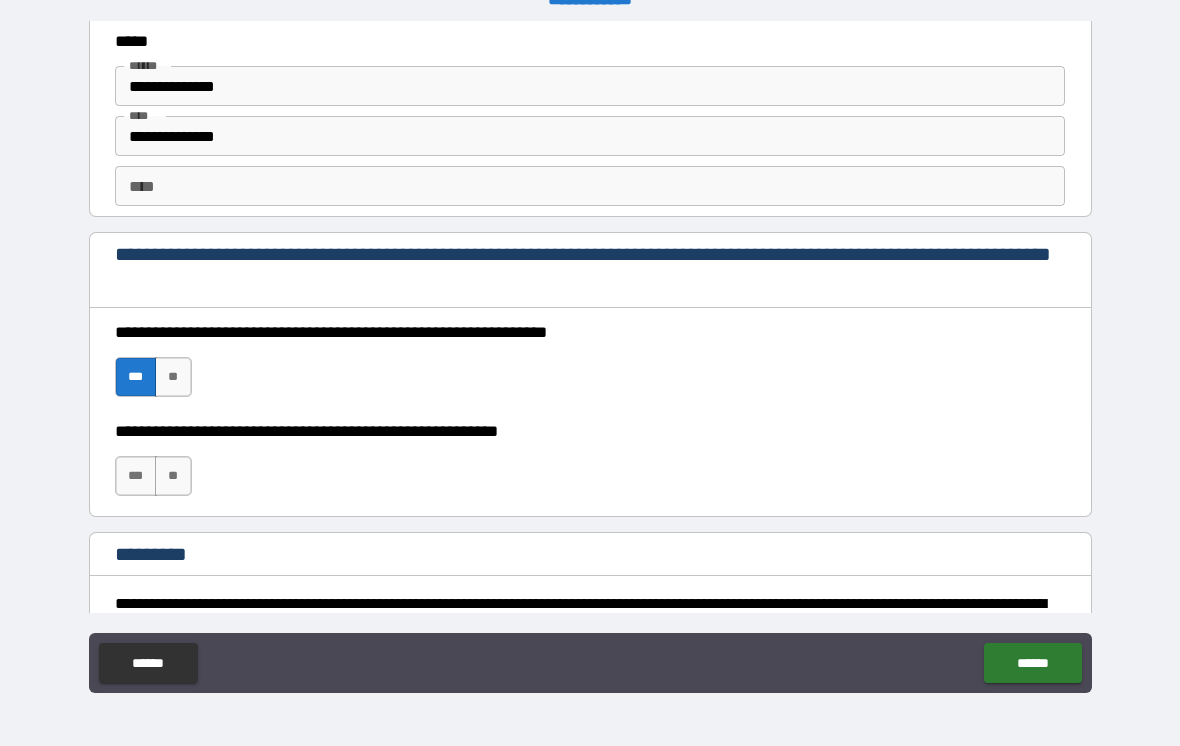 click on "***" at bounding box center [136, 476] 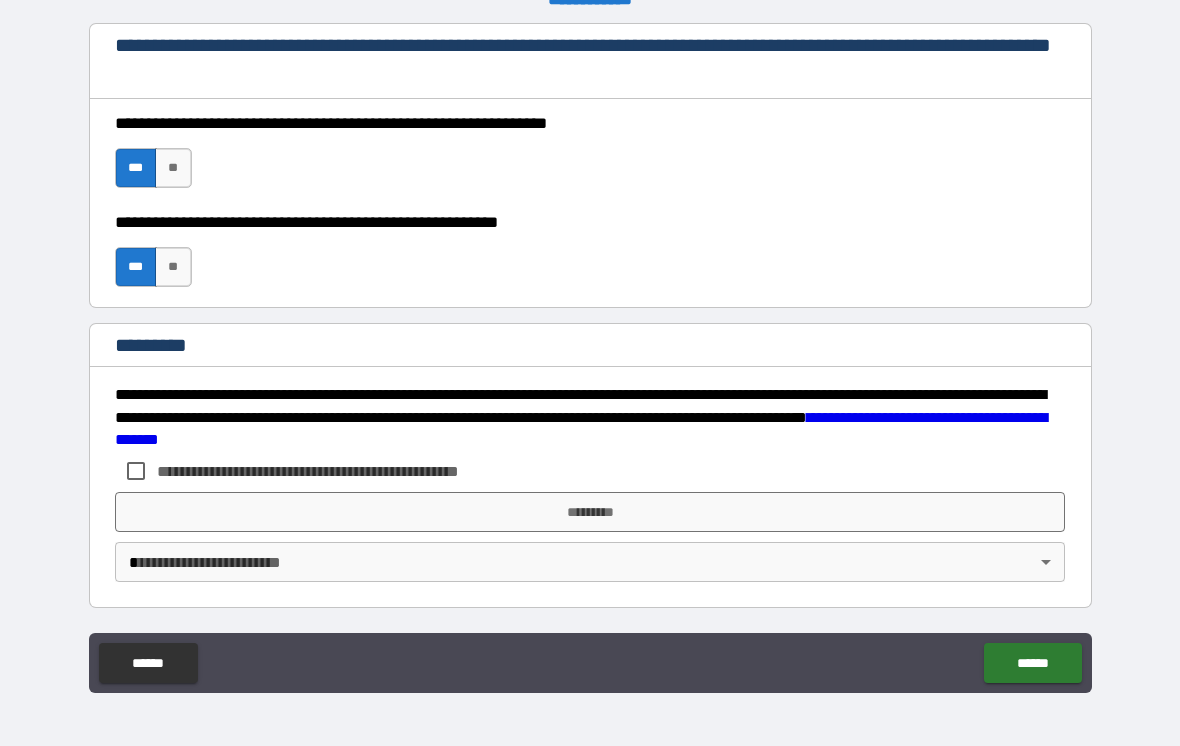 scroll, scrollTop: 2960, scrollLeft: 0, axis: vertical 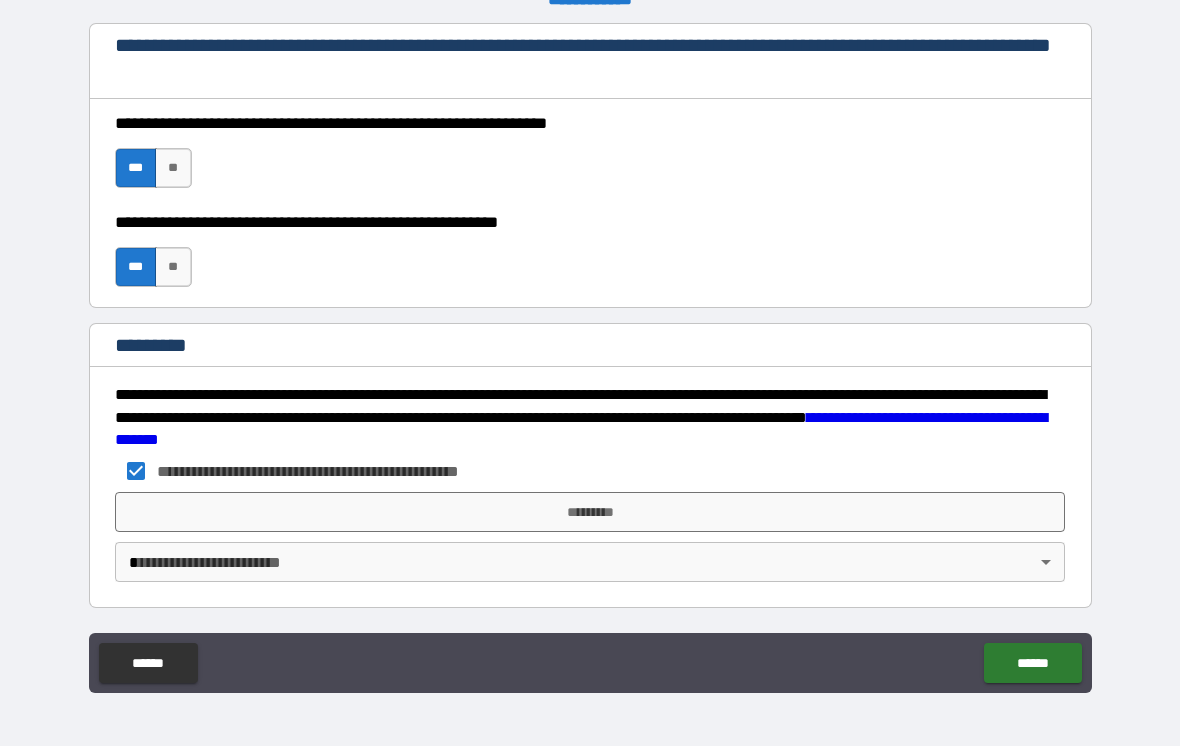 click on "*********" at bounding box center [590, 512] 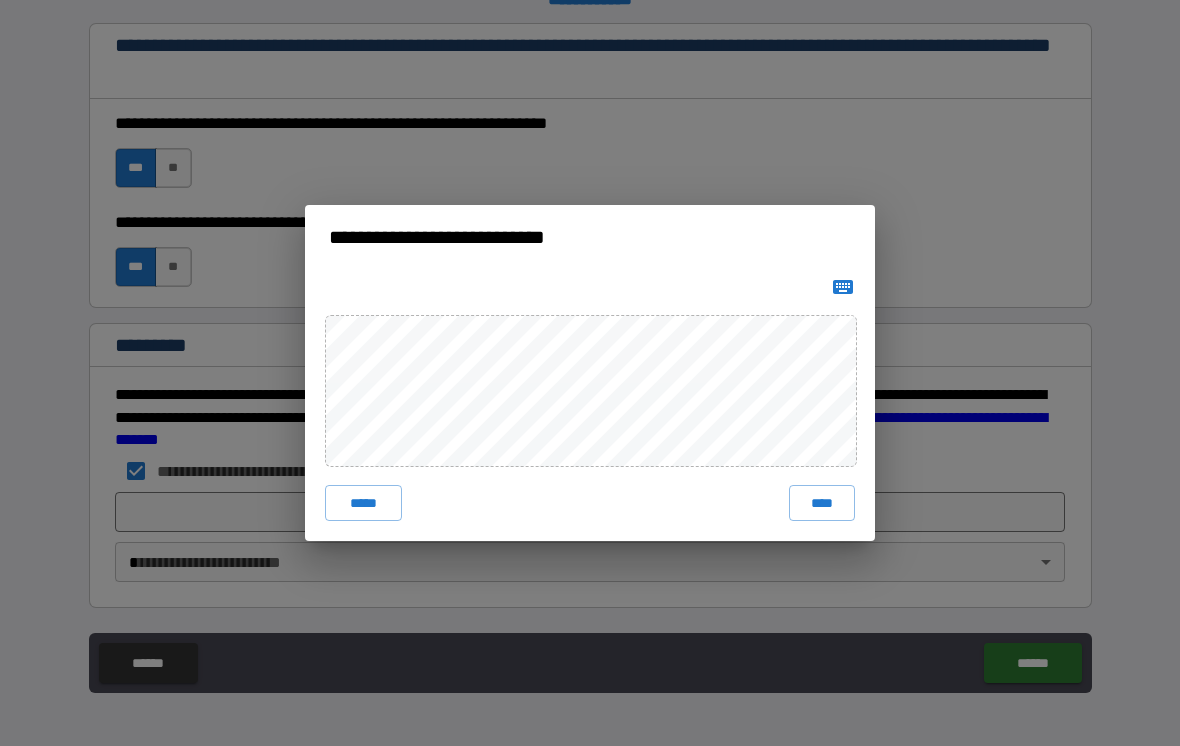 click on "****" at bounding box center (822, 503) 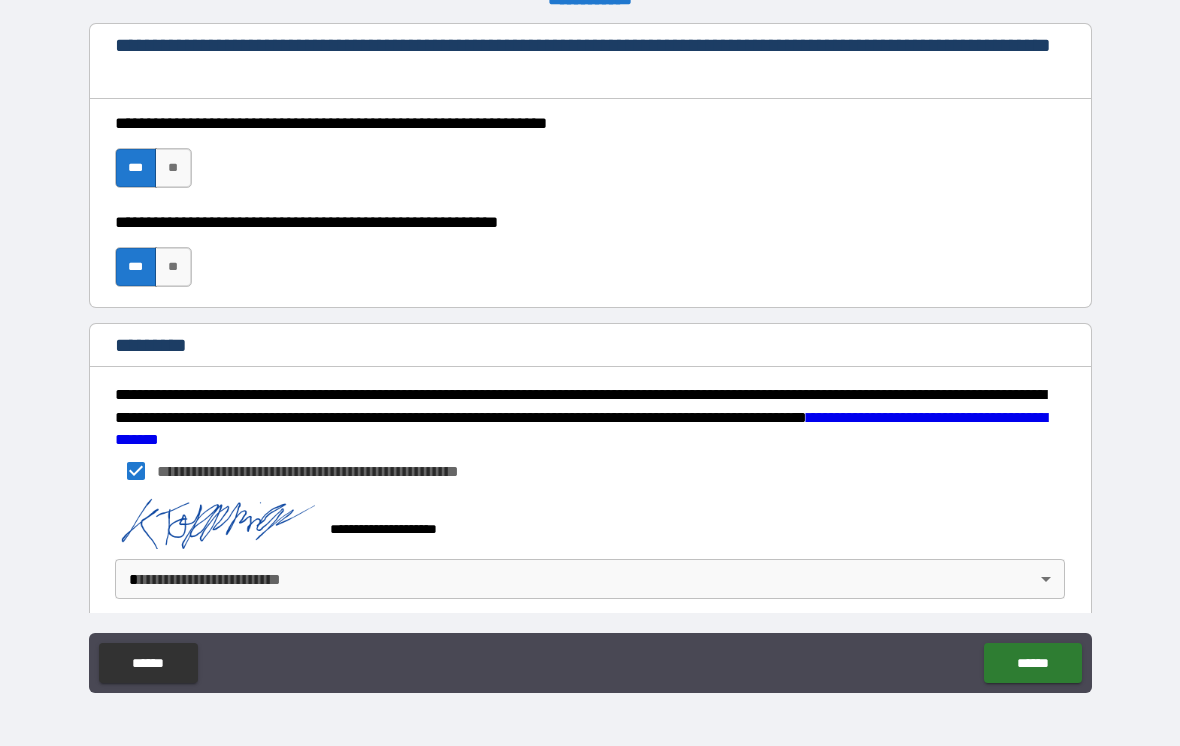 scroll, scrollTop: 2950, scrollLeft: 0, axis: vertical 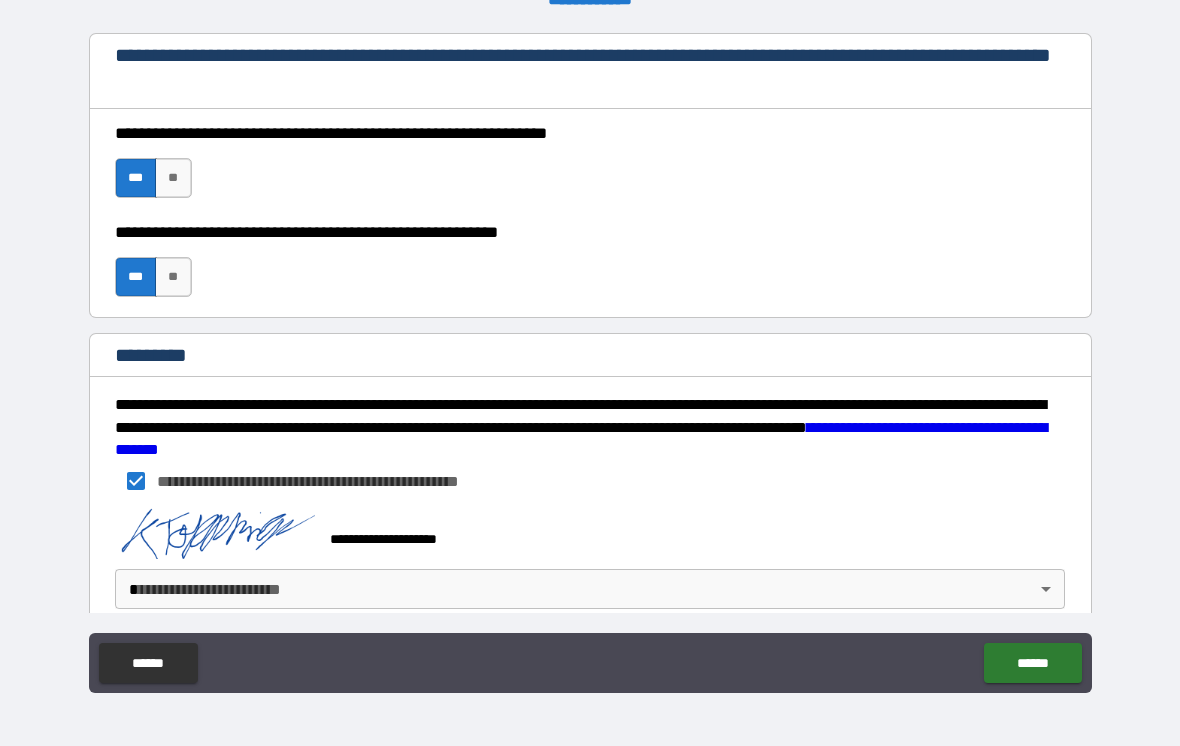 click on "**********" at bounding box center [590, 357] 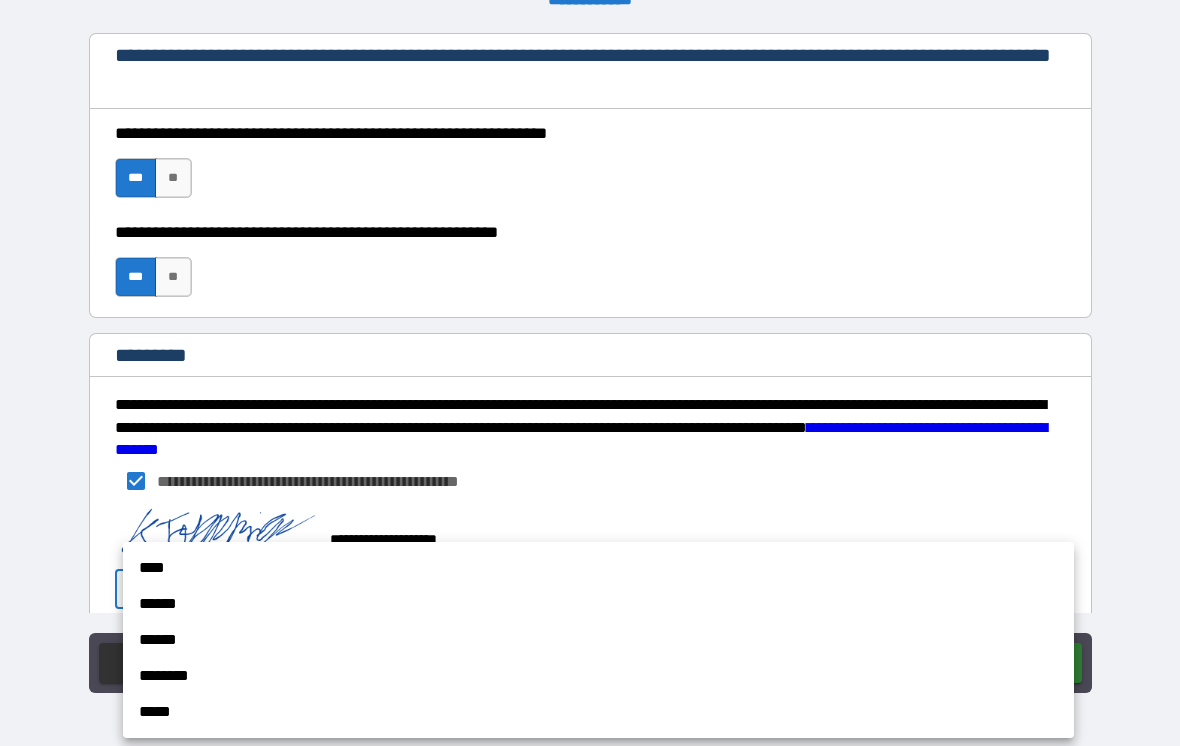 click on "****" at bounding box center [598, 568] 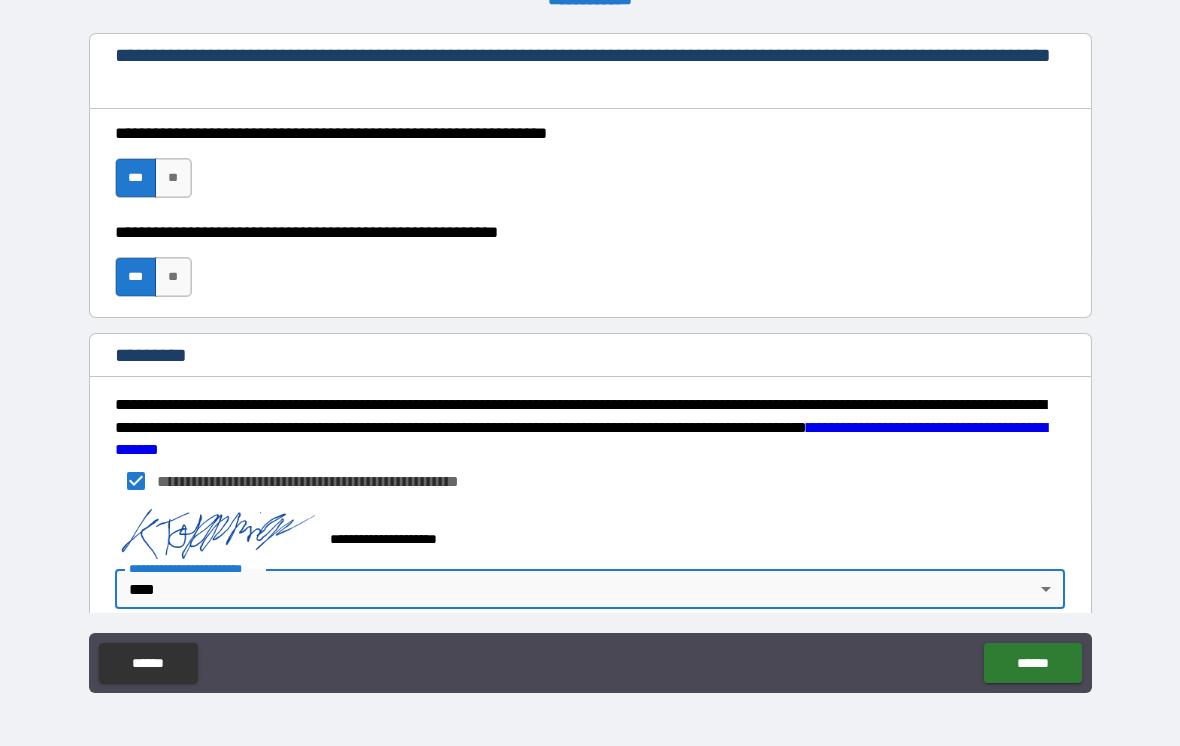type on "*" 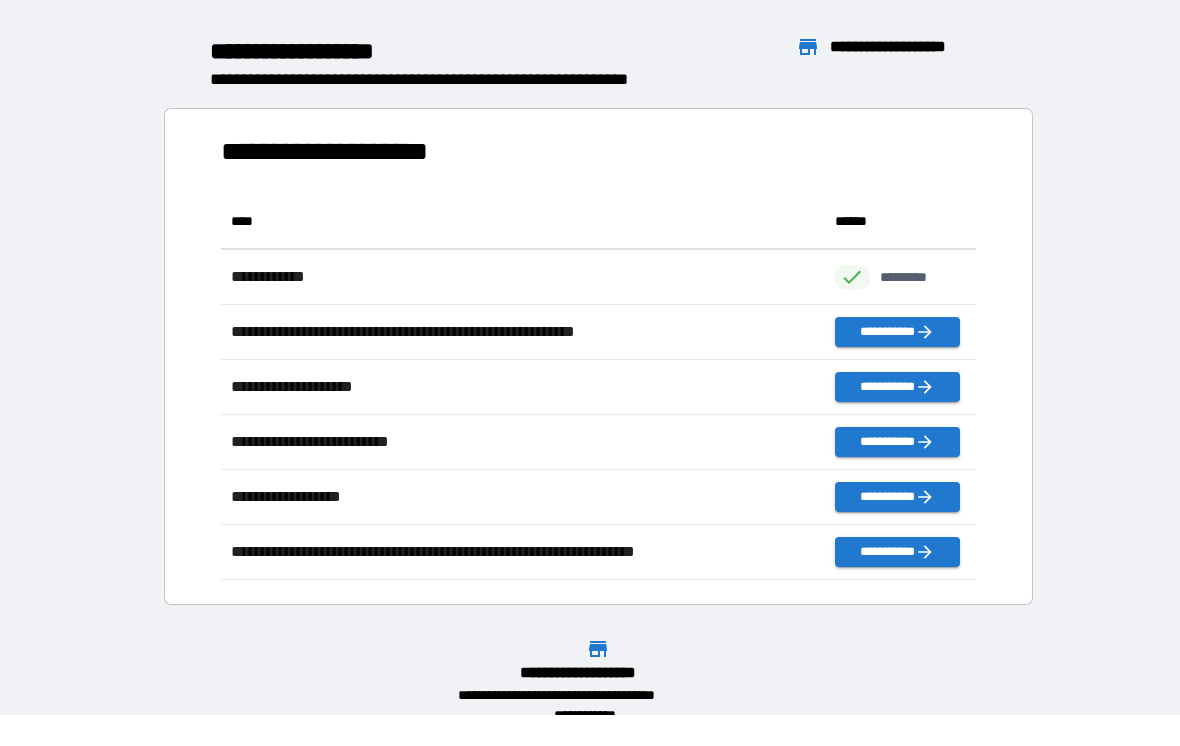 scroll, scrollTop: 1, scrollLeft: 1, axis: both 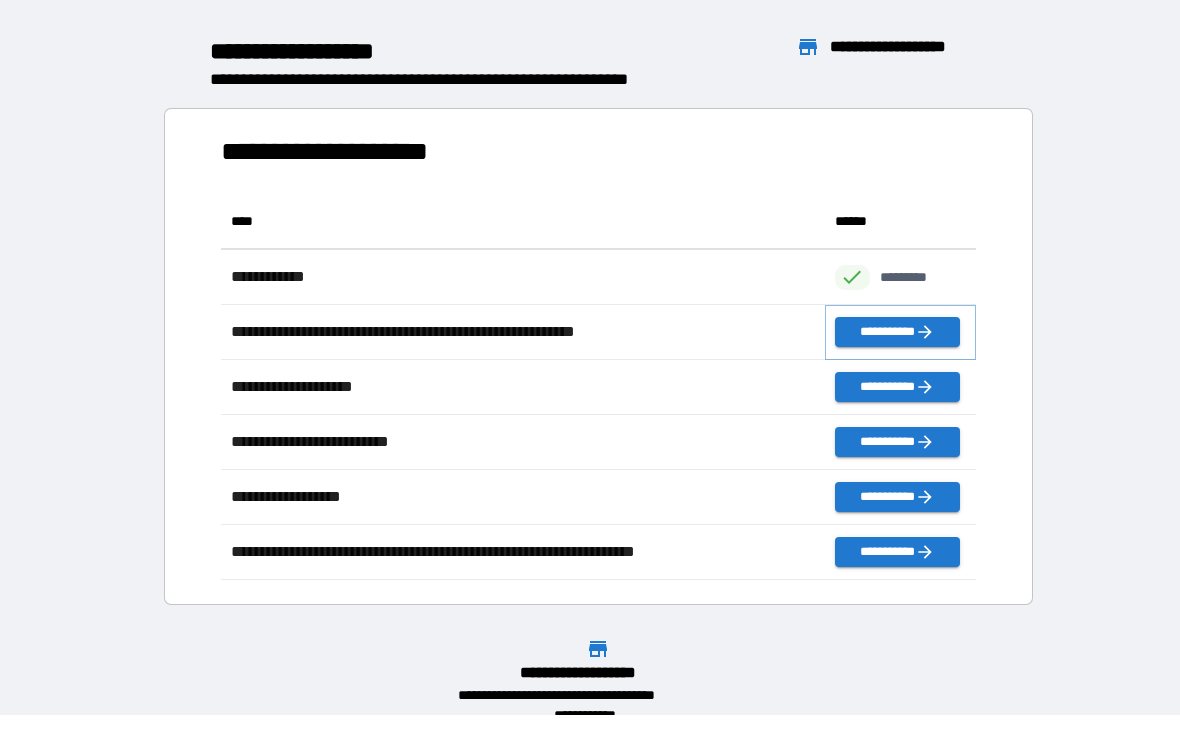 click on "**********" at bounding box center [897, 332] 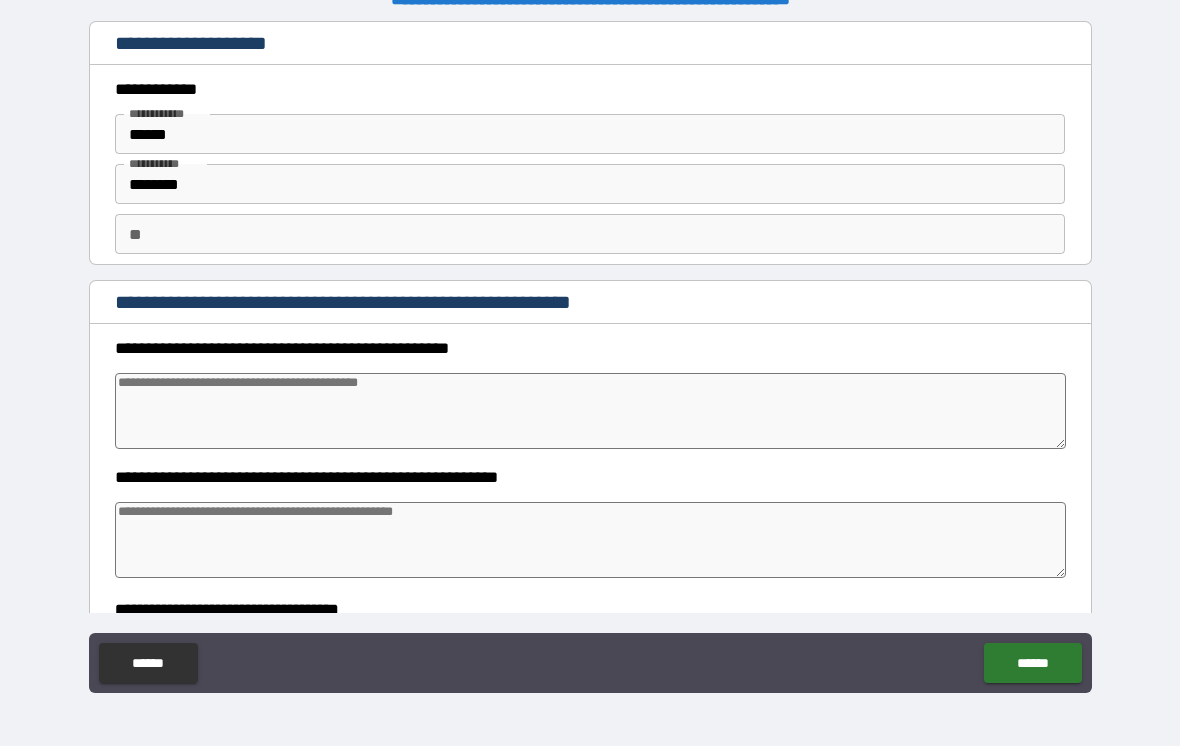 type on "*" 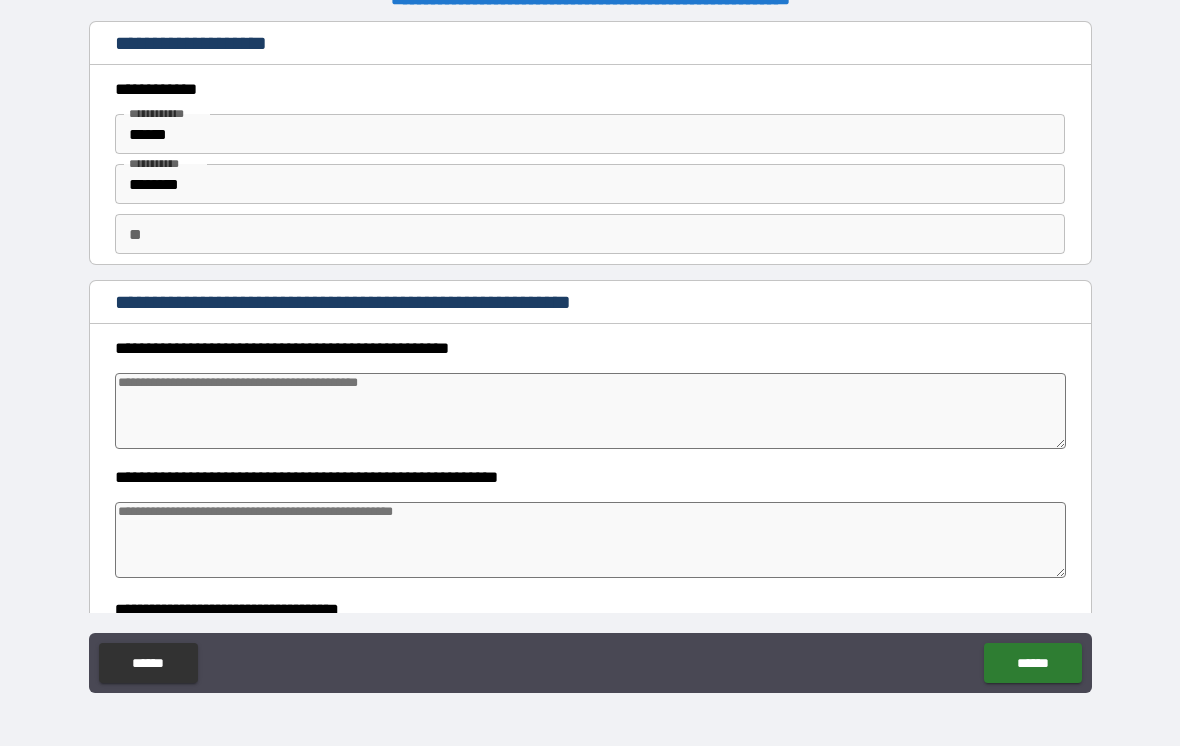 type on "*" 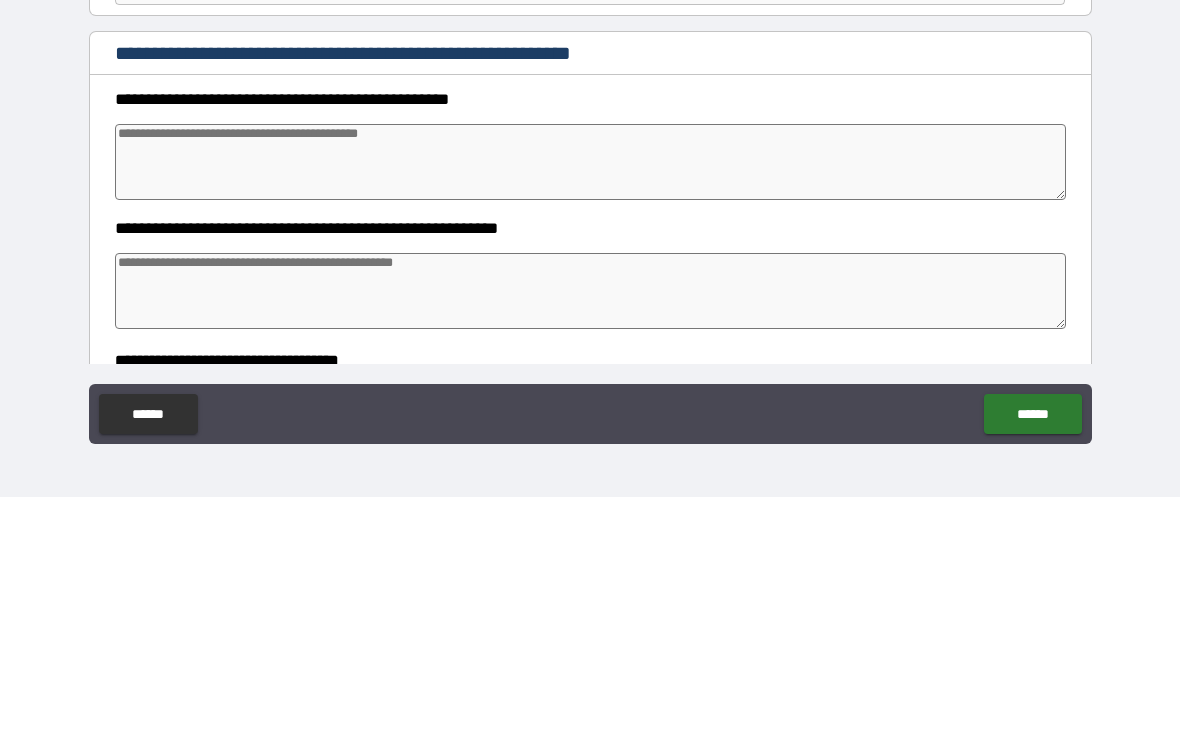 type on "*" 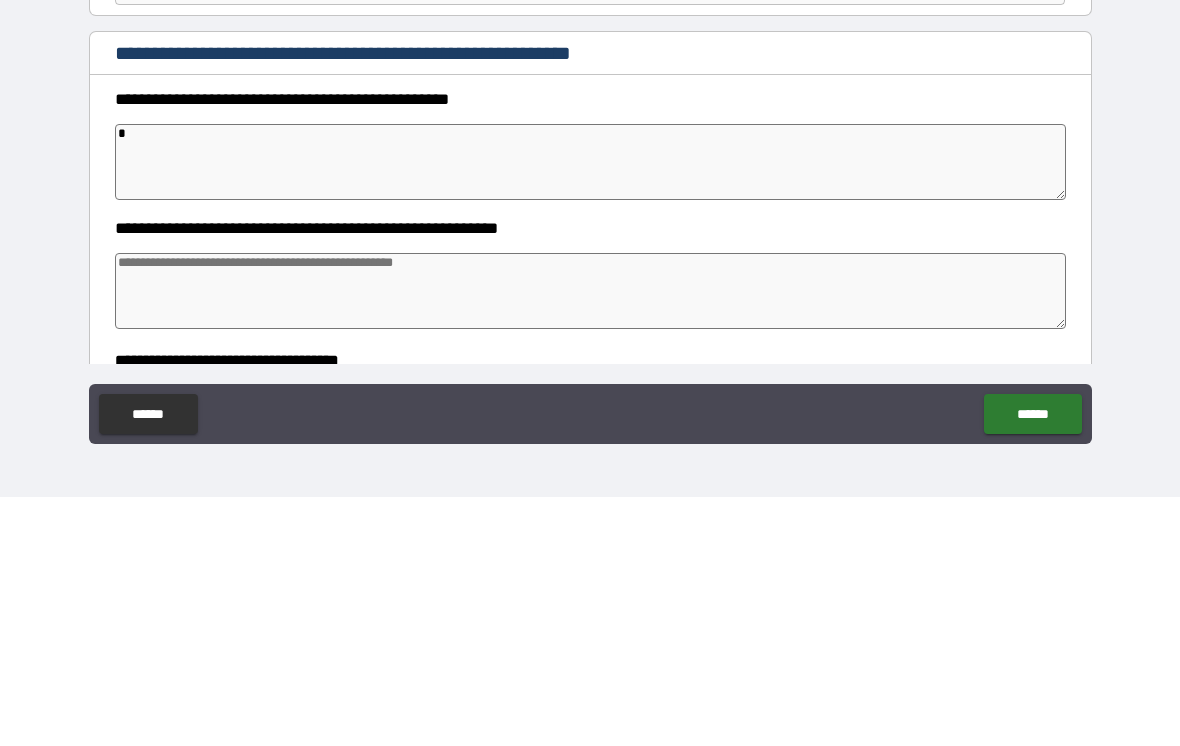 type on "*" 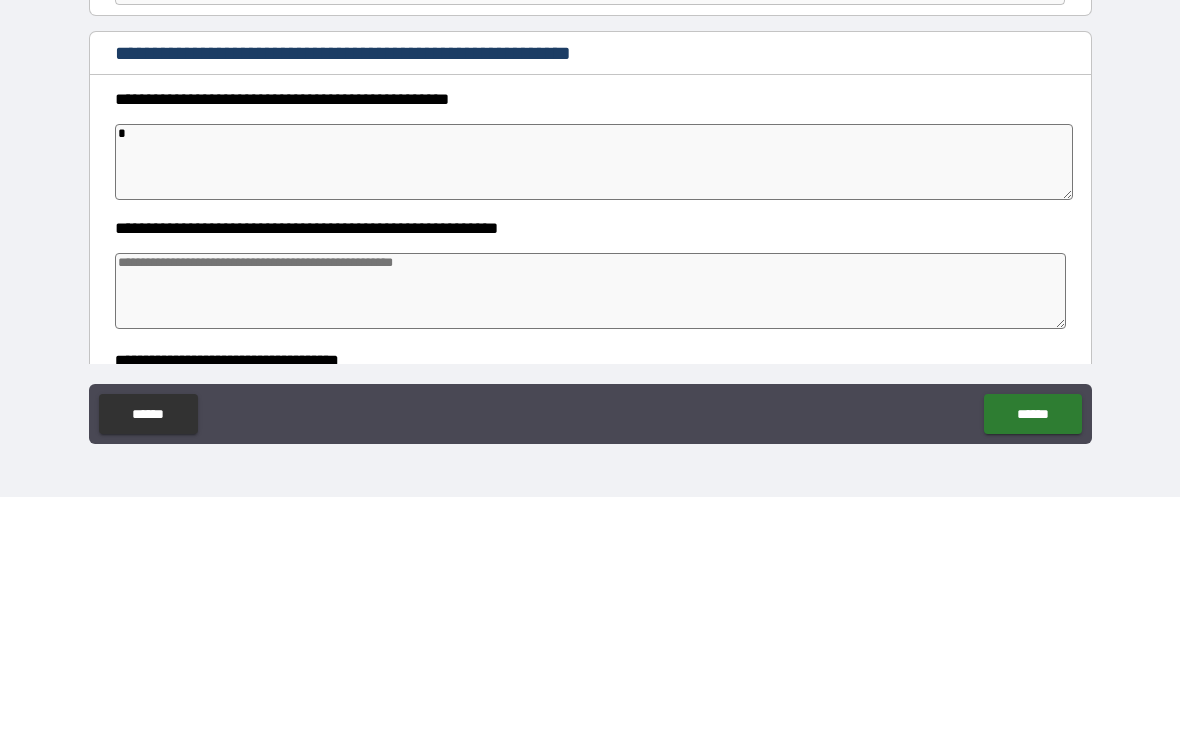type on "**" 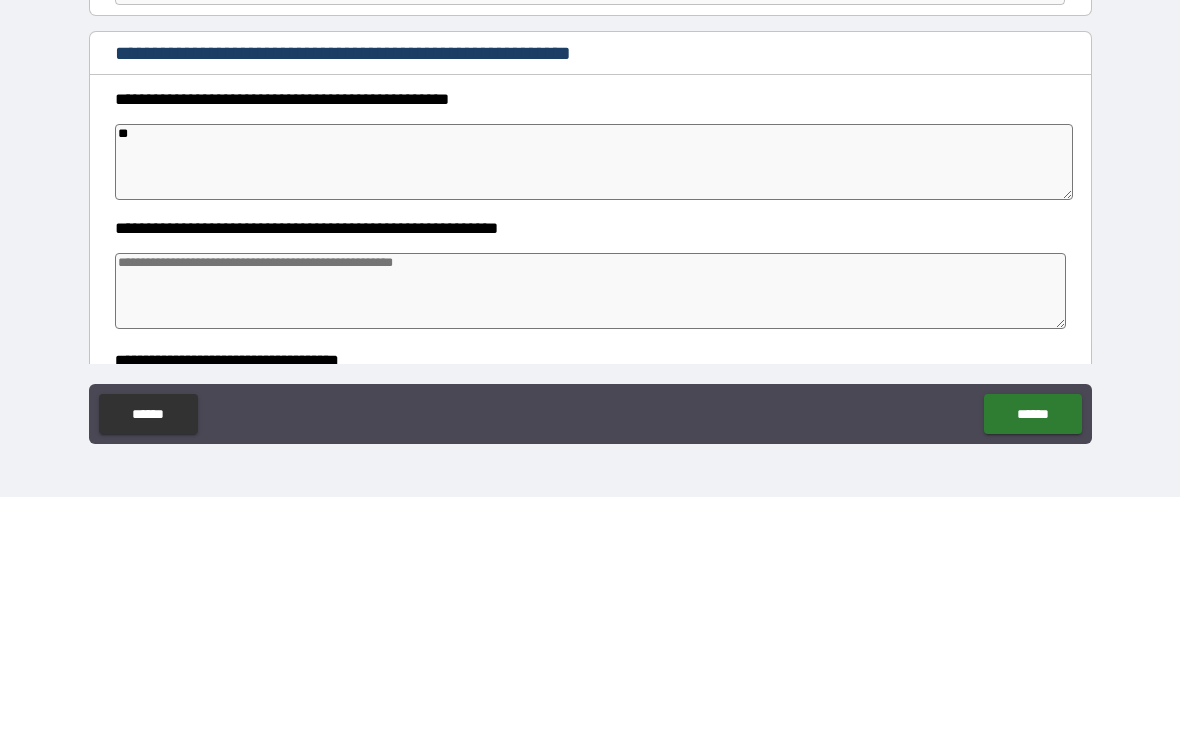 type on "*" 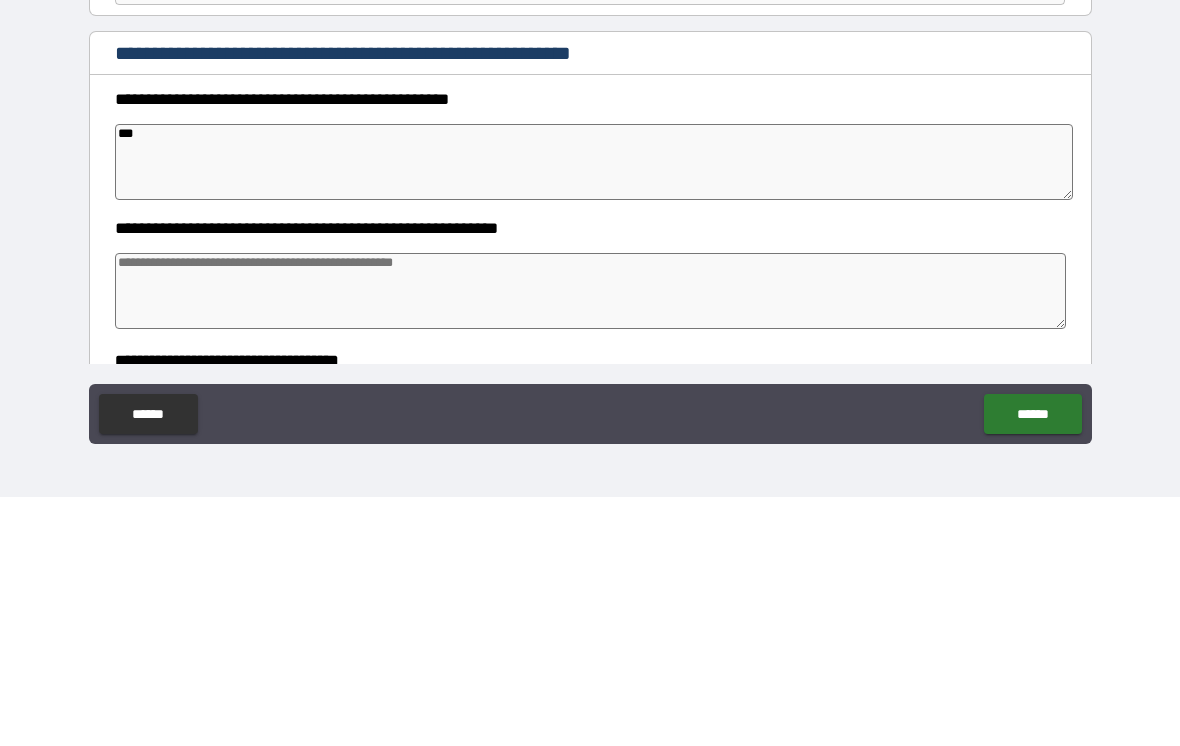 type on "*" 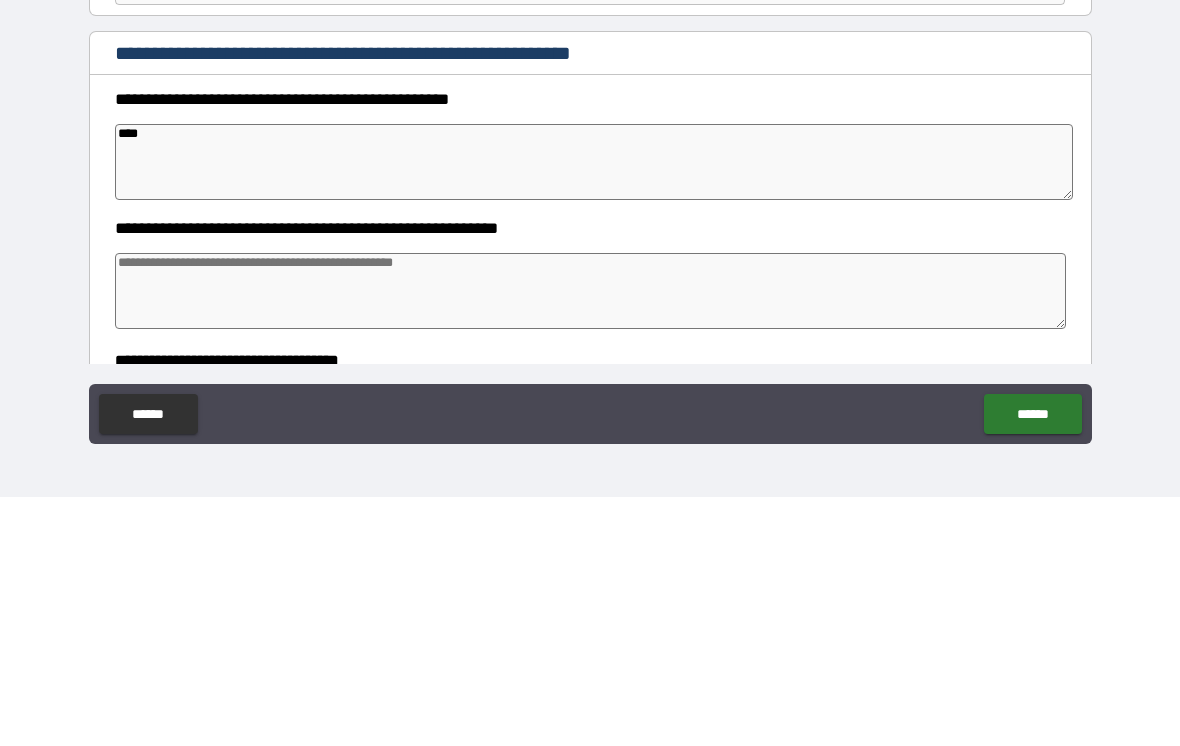 type on "*" 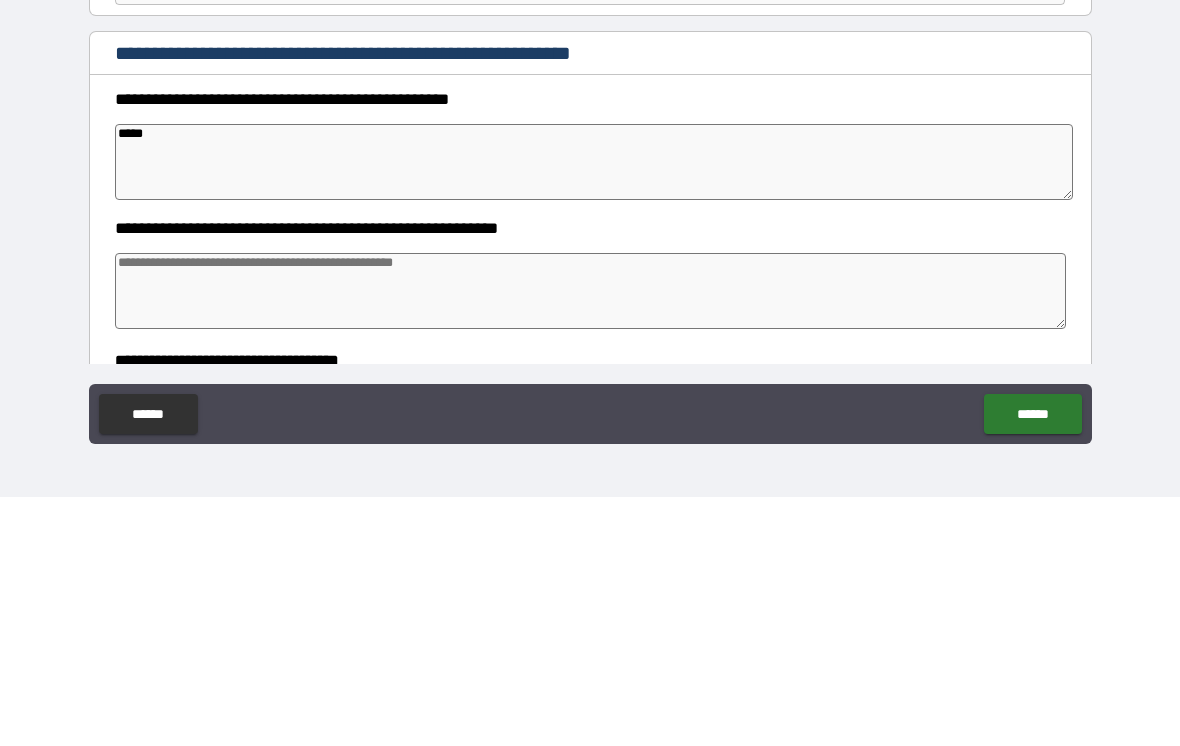 type on "*" 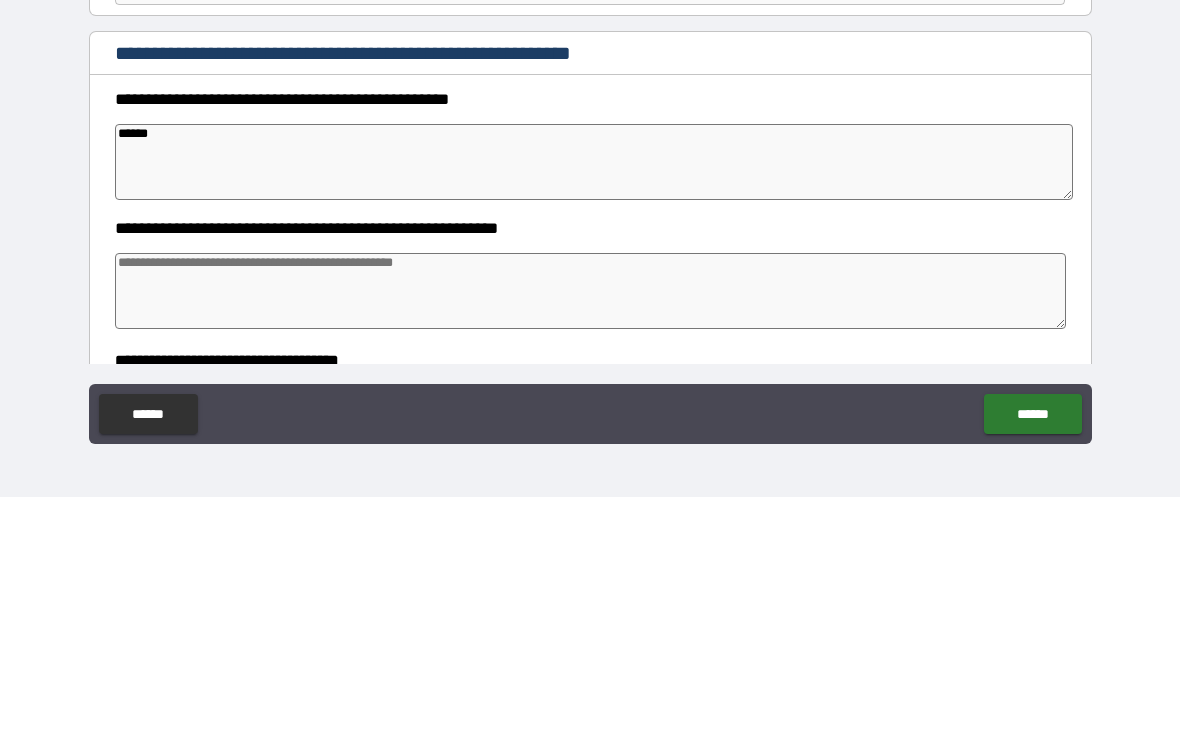 type on "*" 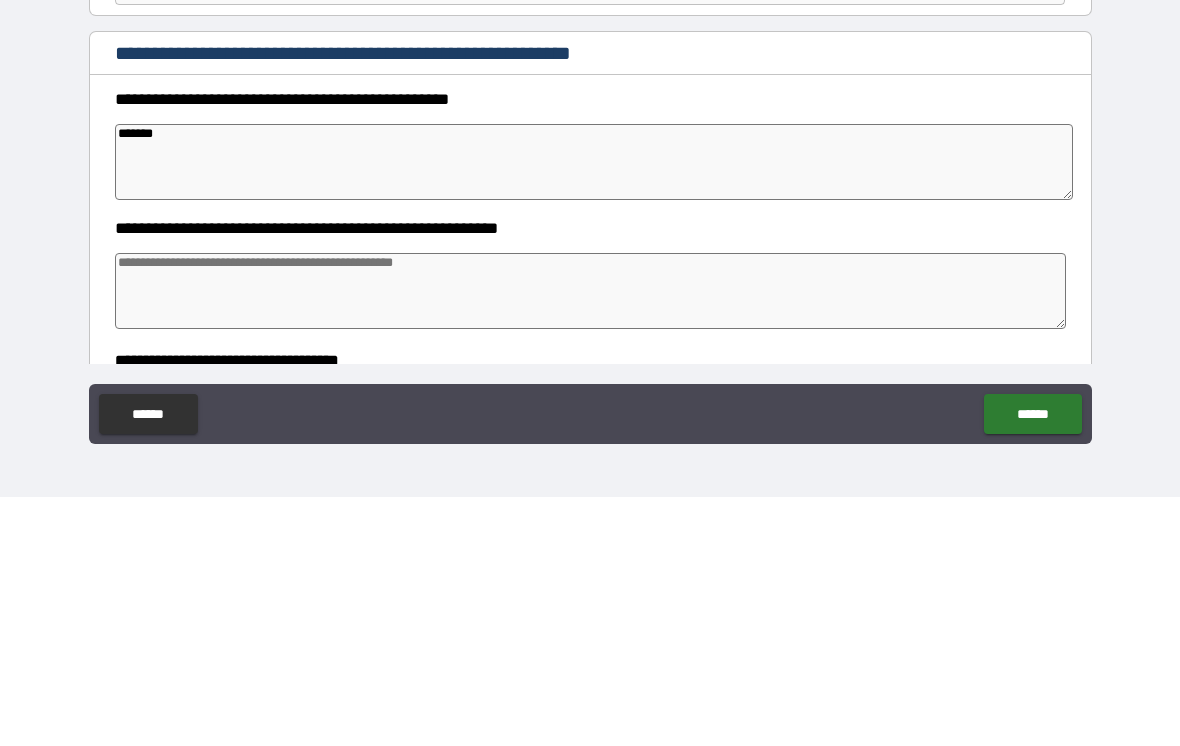 type on "*" 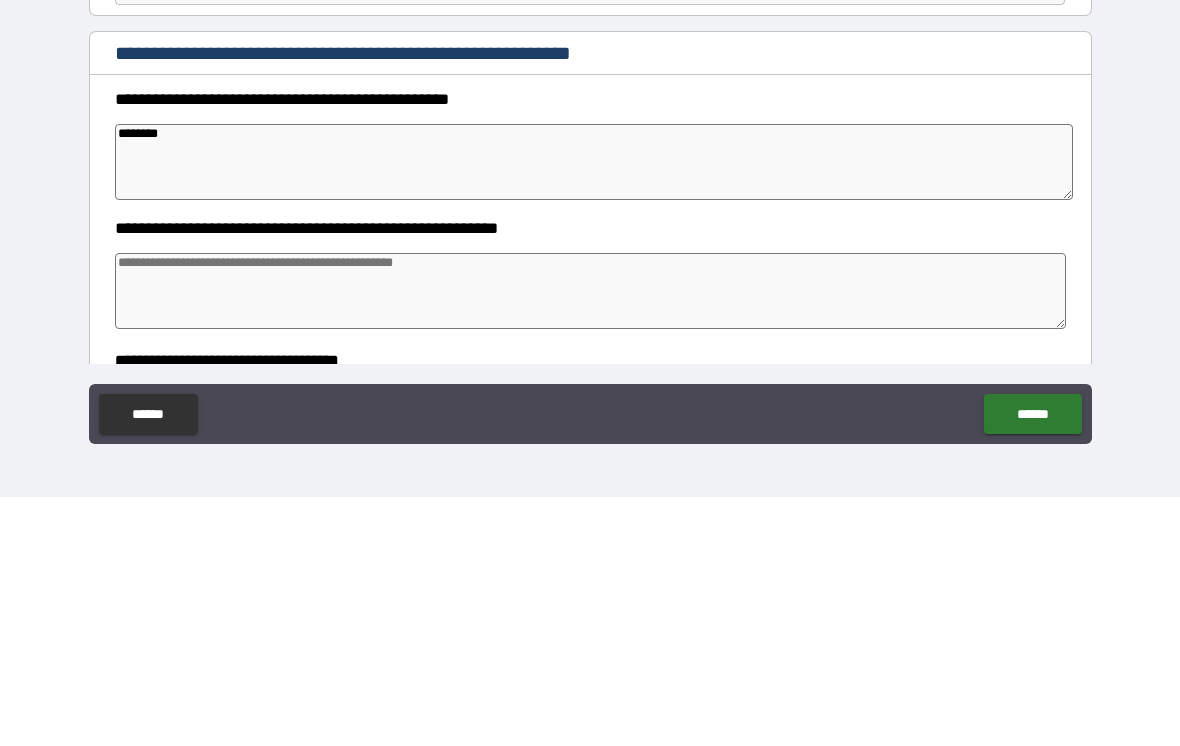 type on "*" 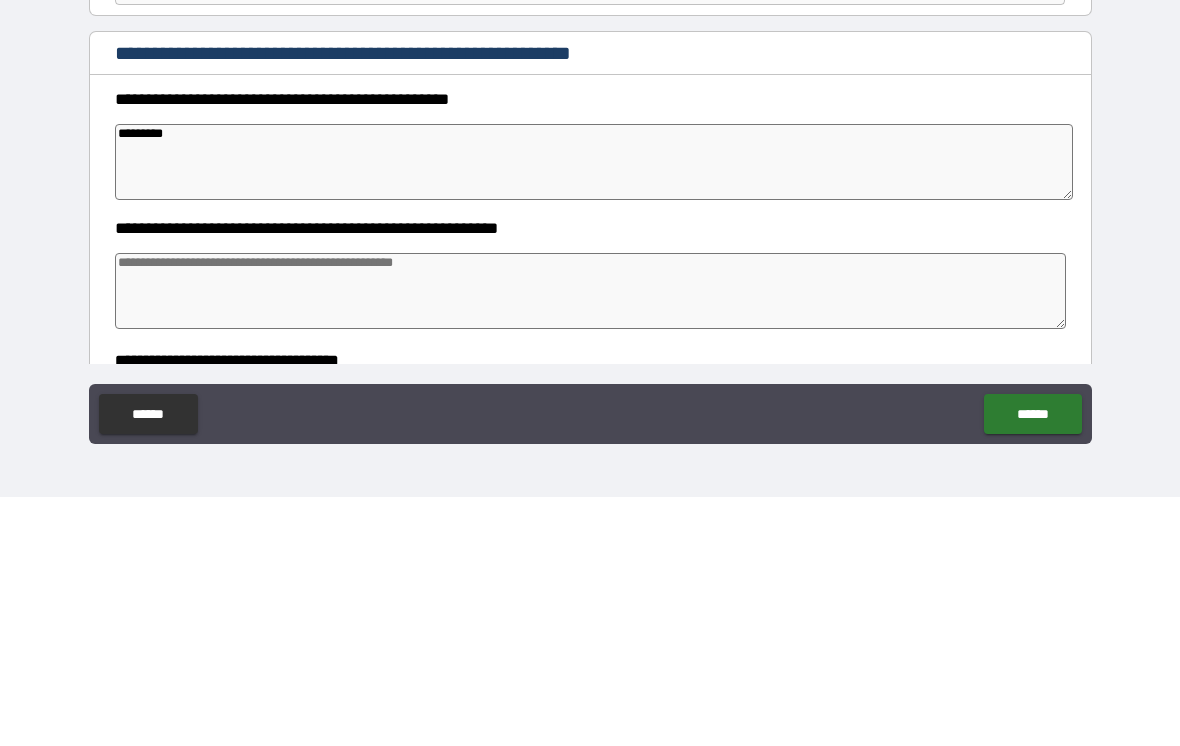 type on "*" 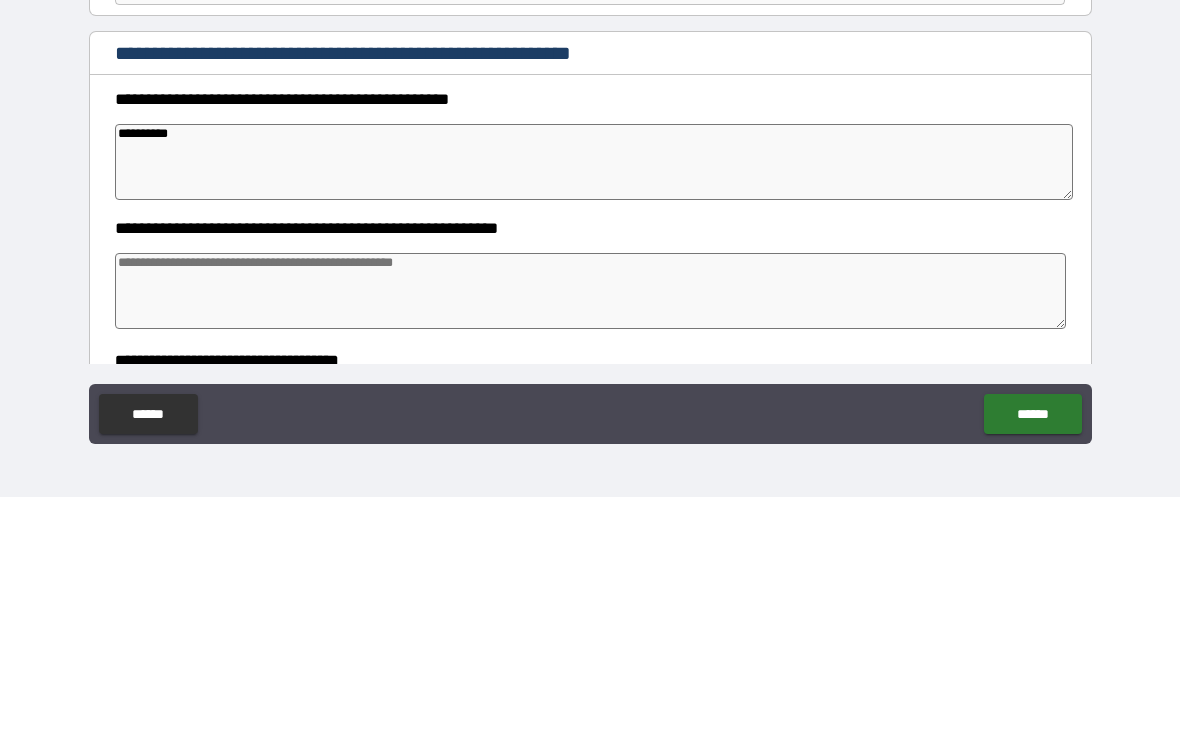 type on "*" 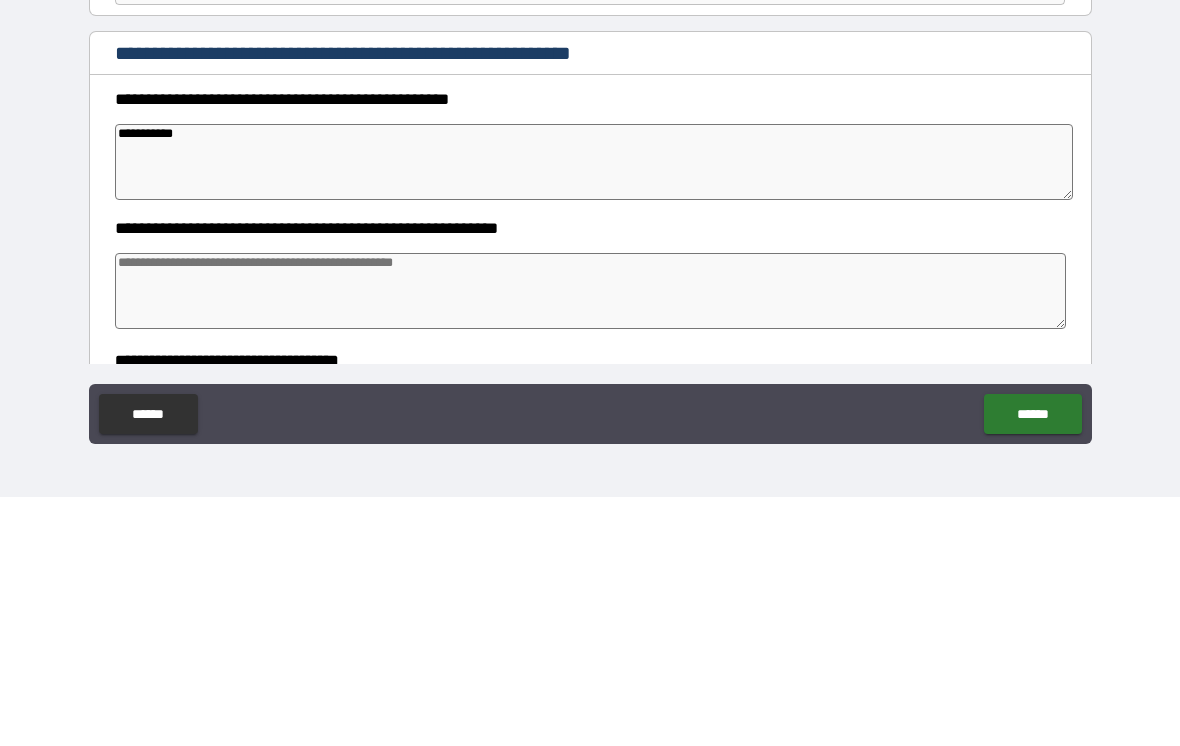 type on "*" 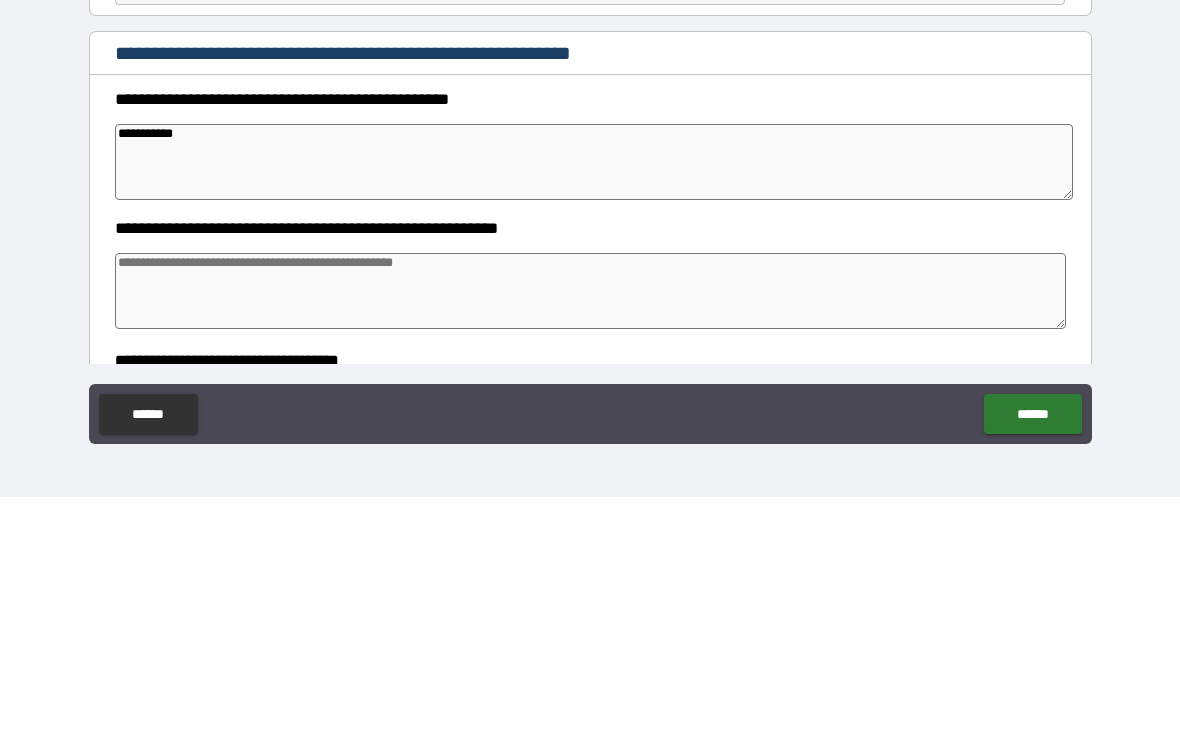 type on "**********" 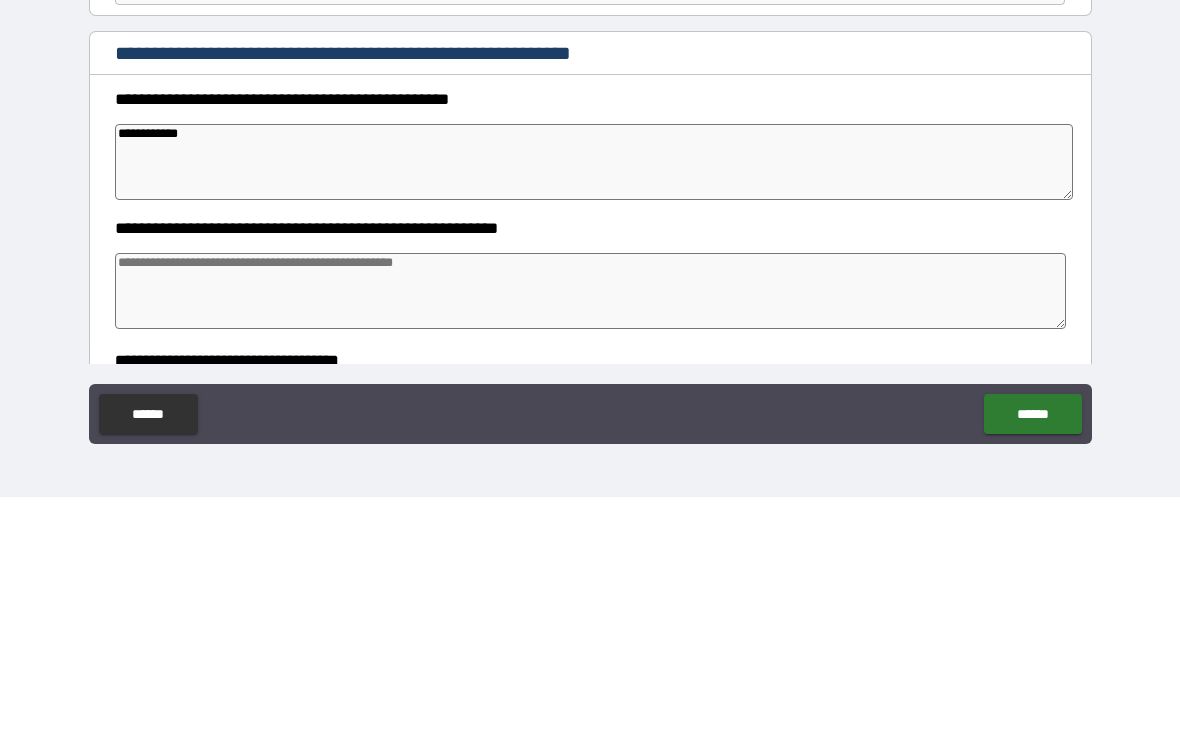 type on "*" 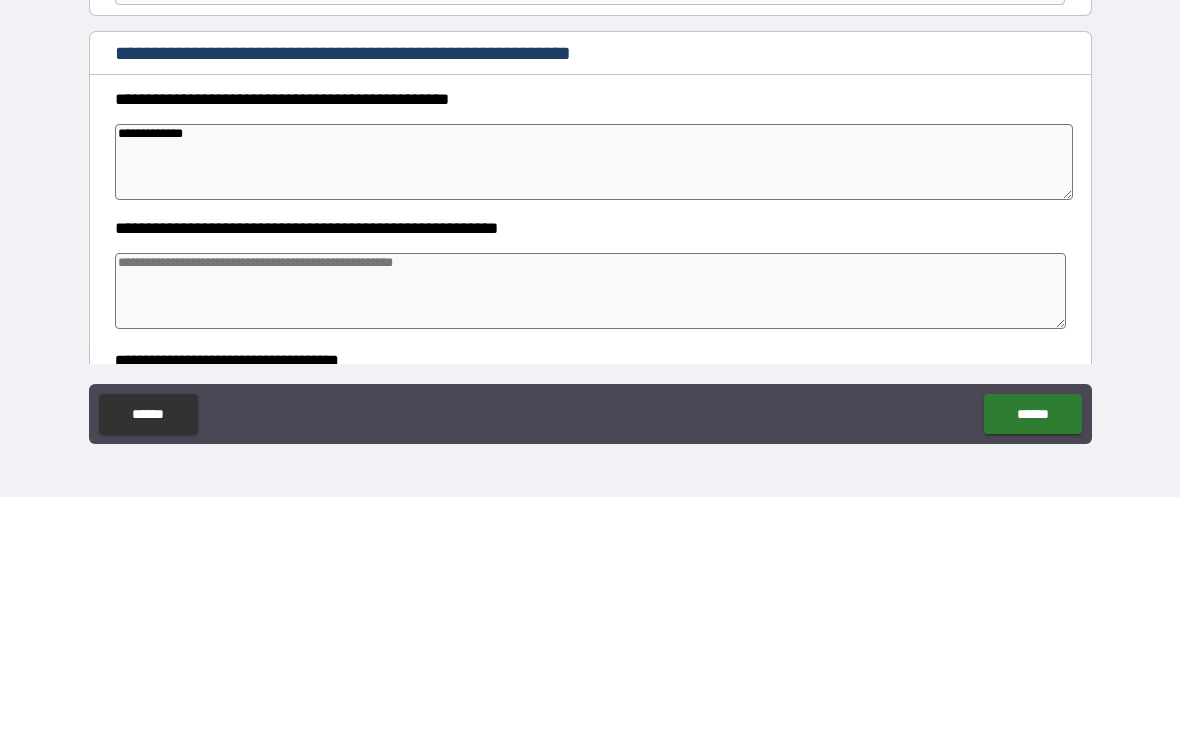 type on "*" 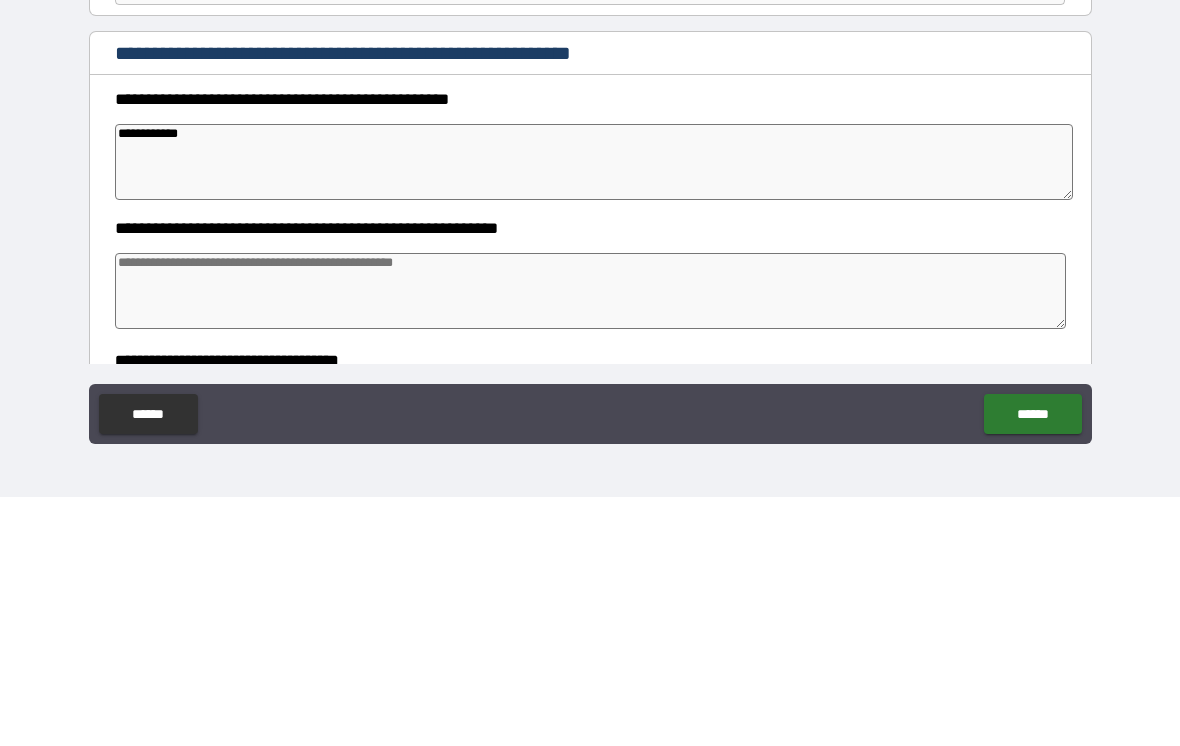 type on "**********" 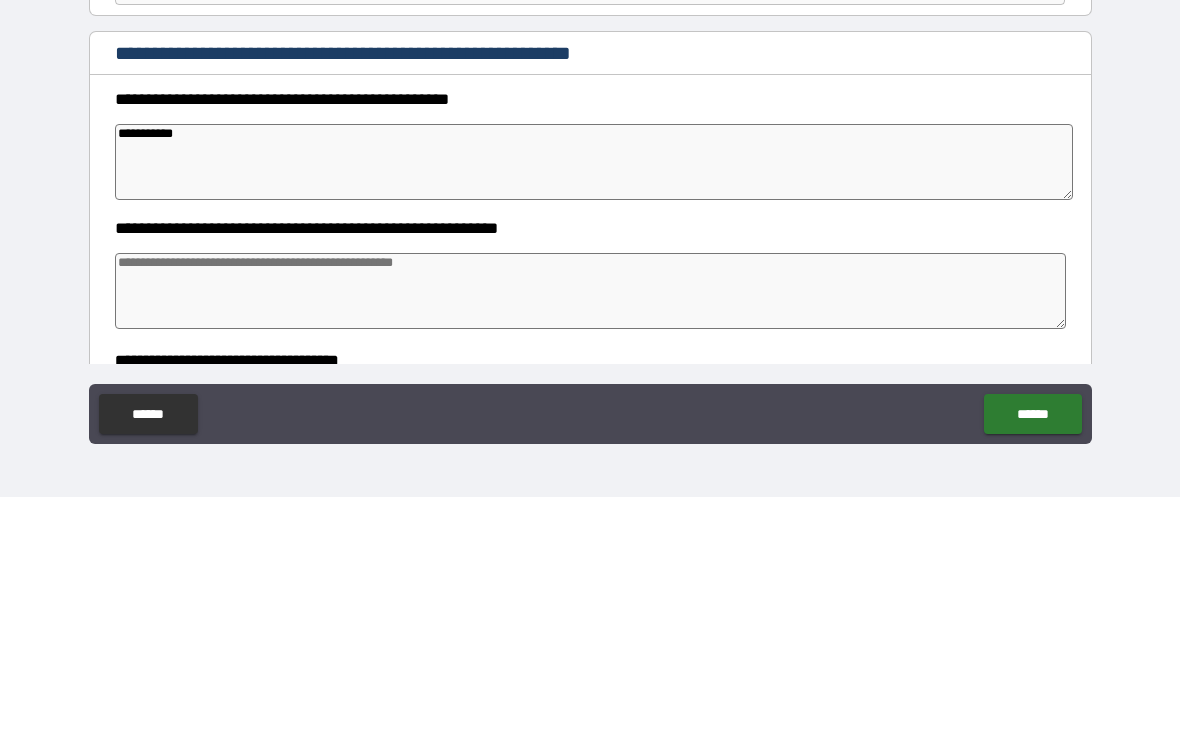 type on "*" 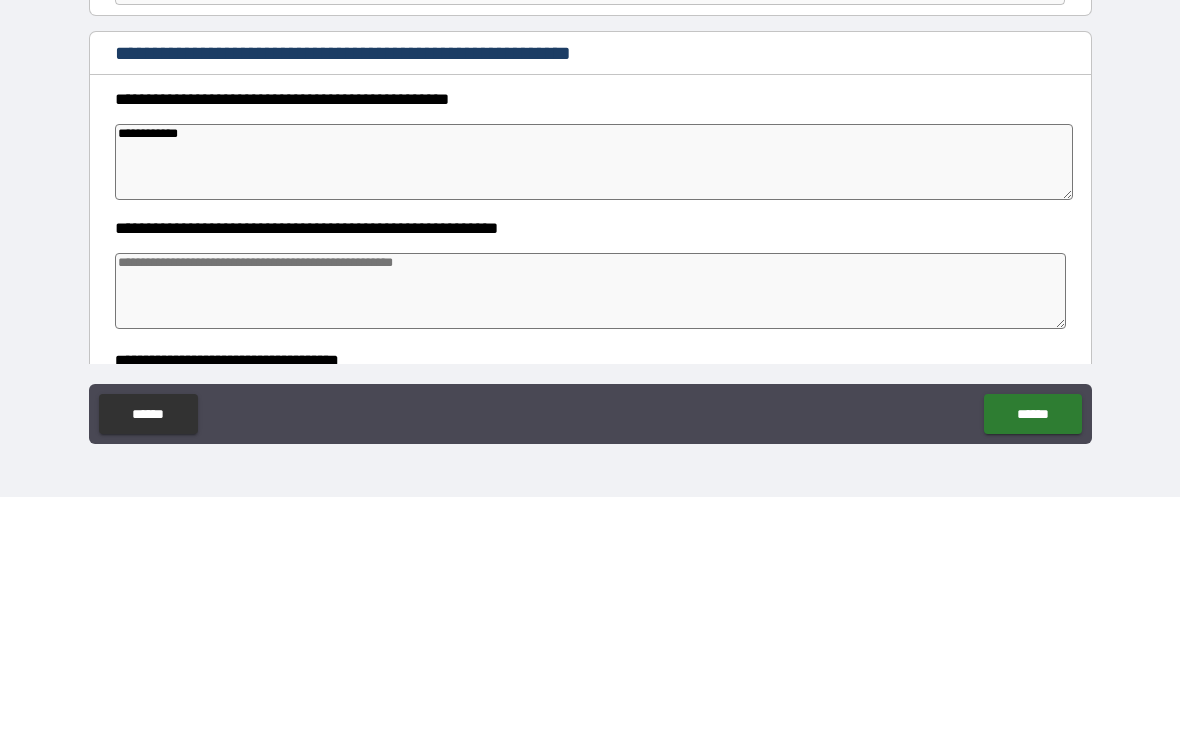 type on "*" 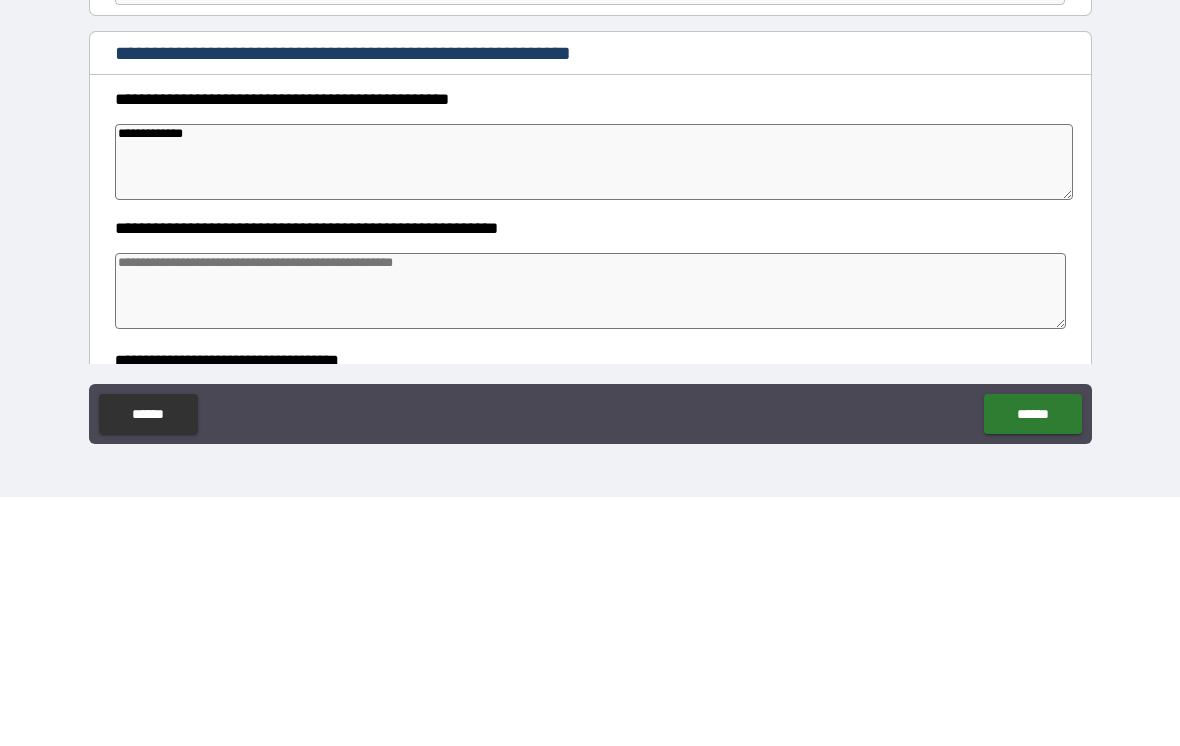 type on "*" 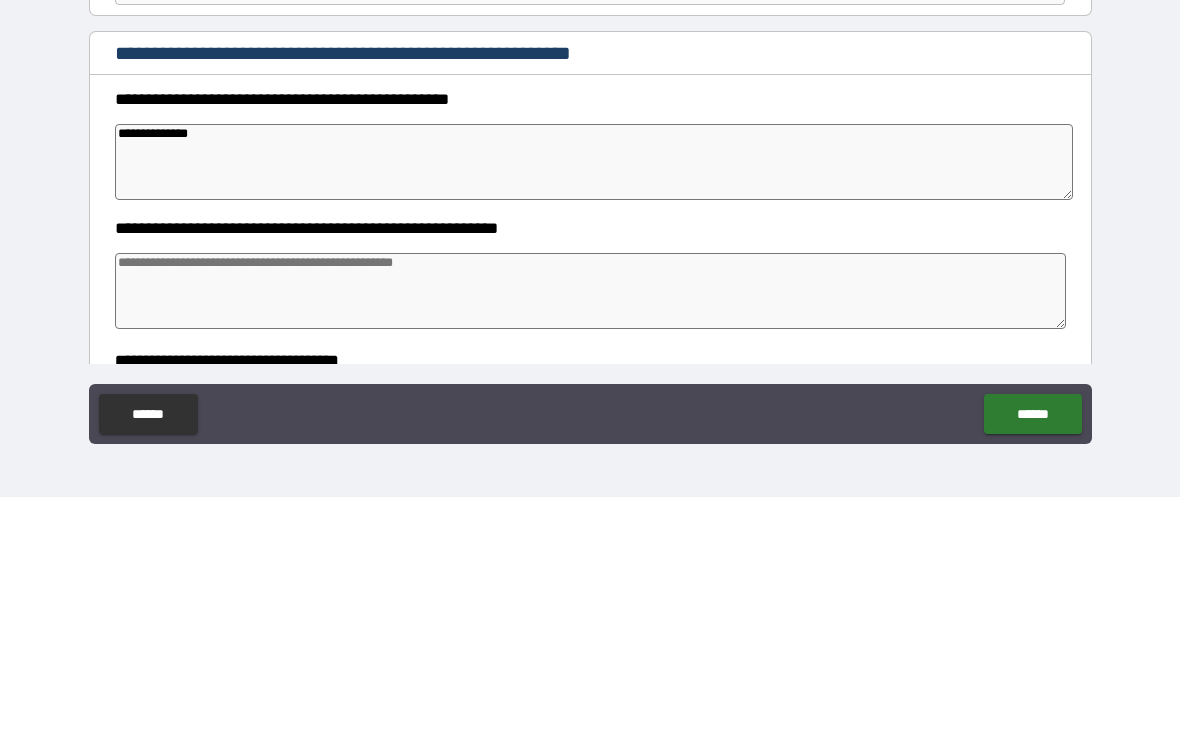 type on "*" 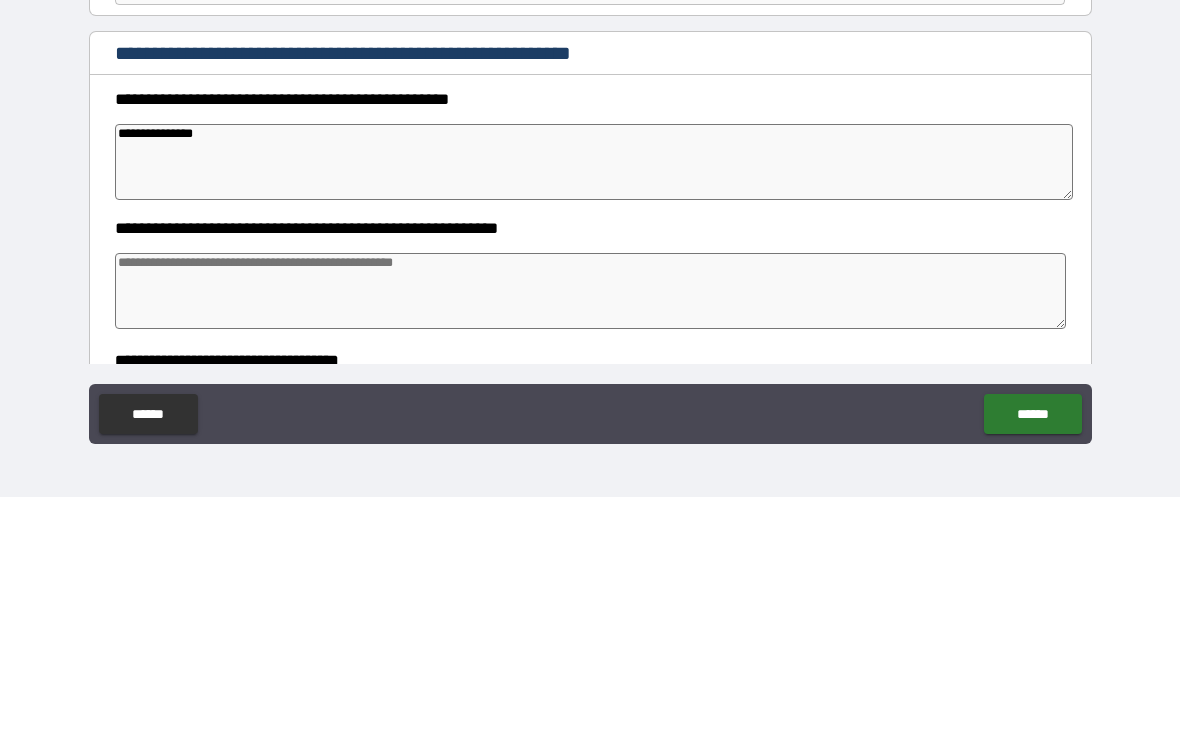 type on "*" 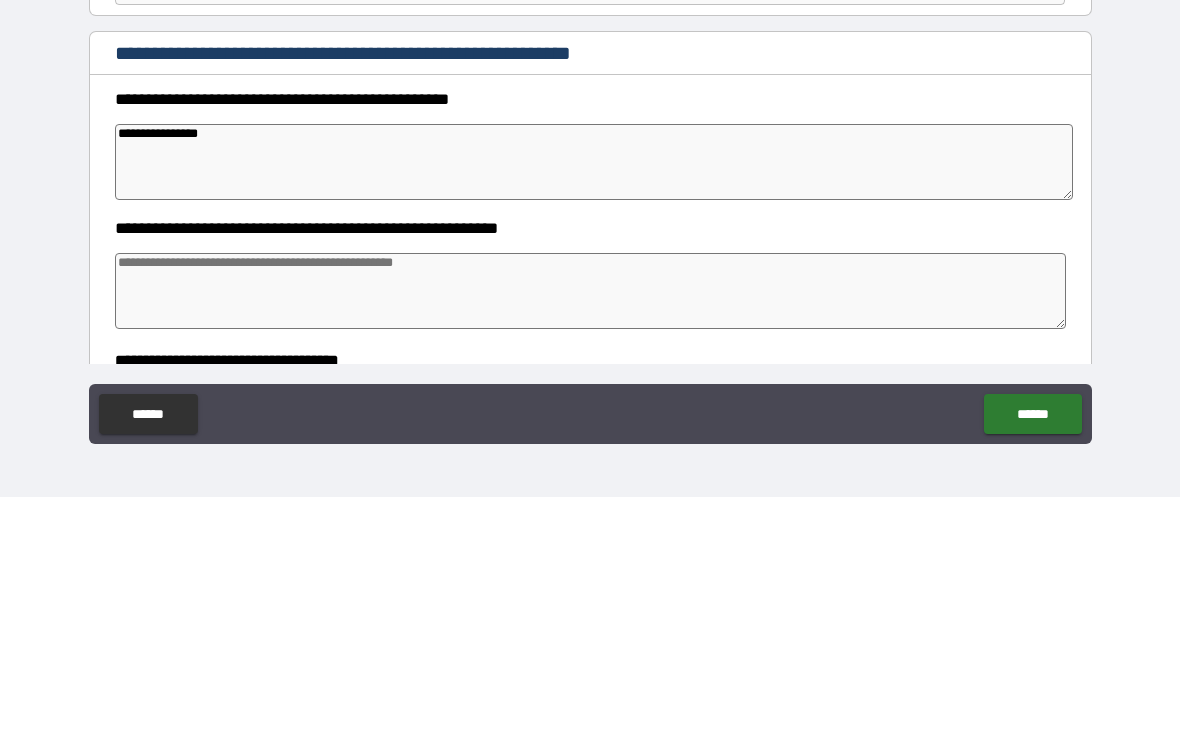 type on "**********" 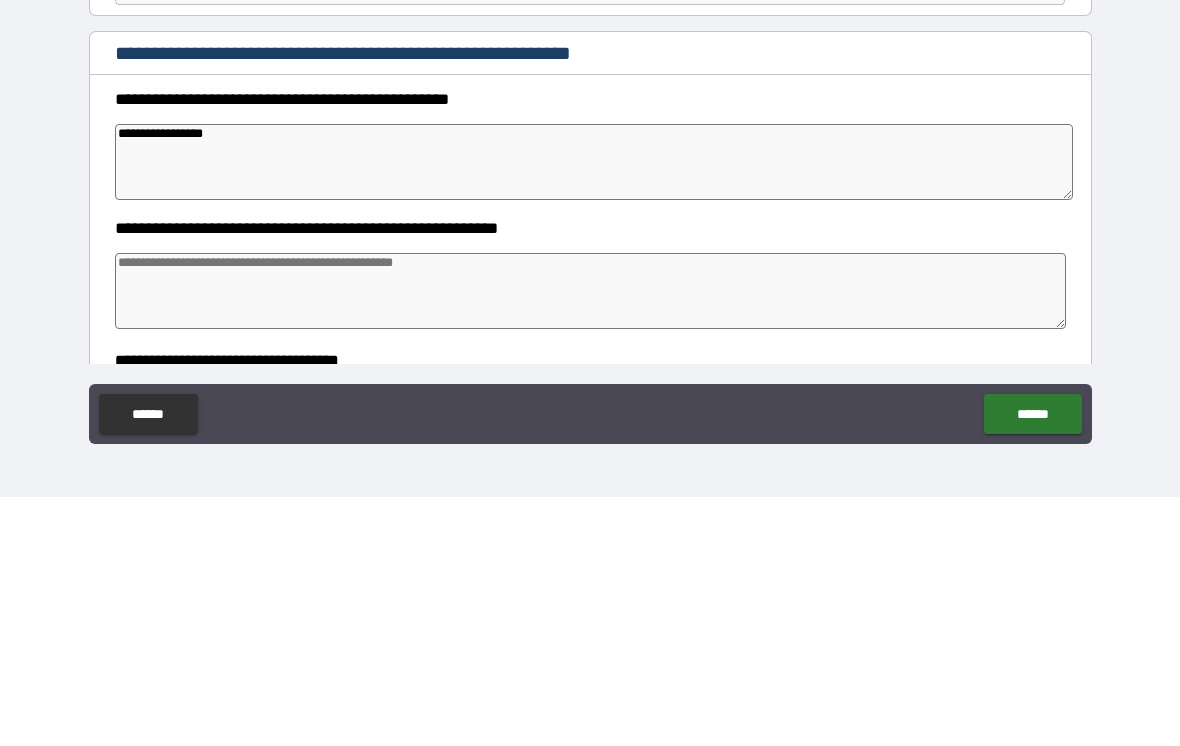 type on "*" 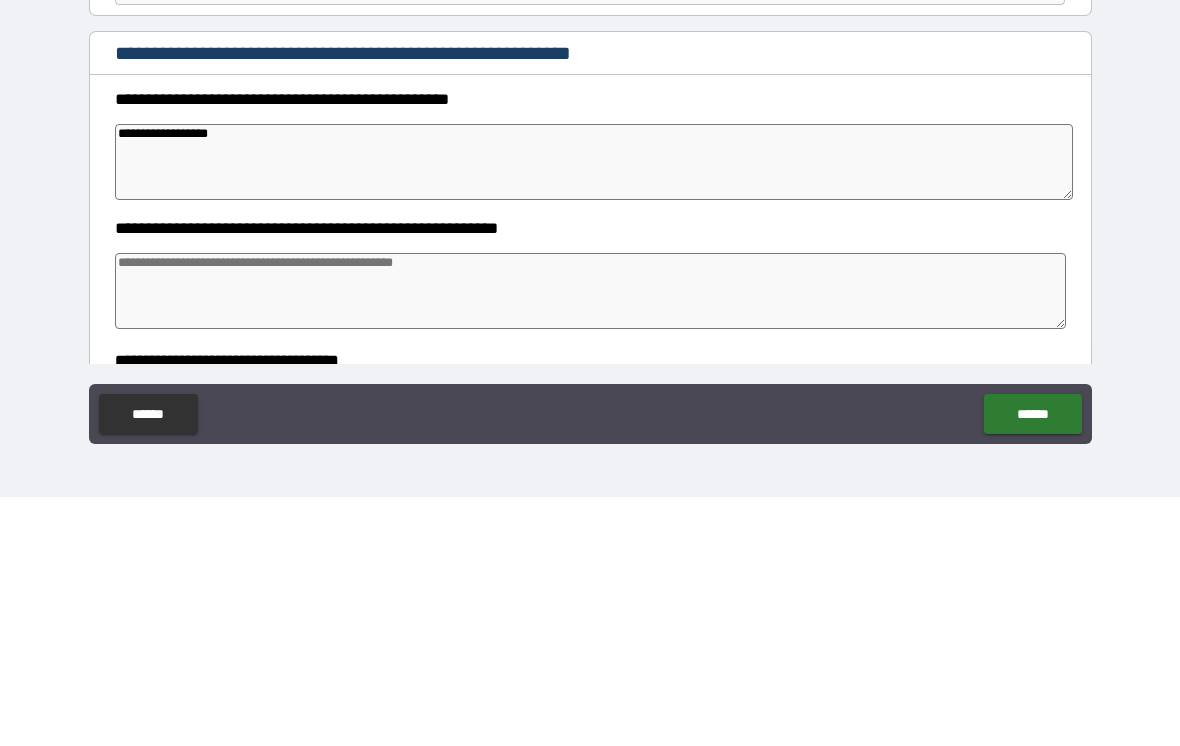 type on "*" 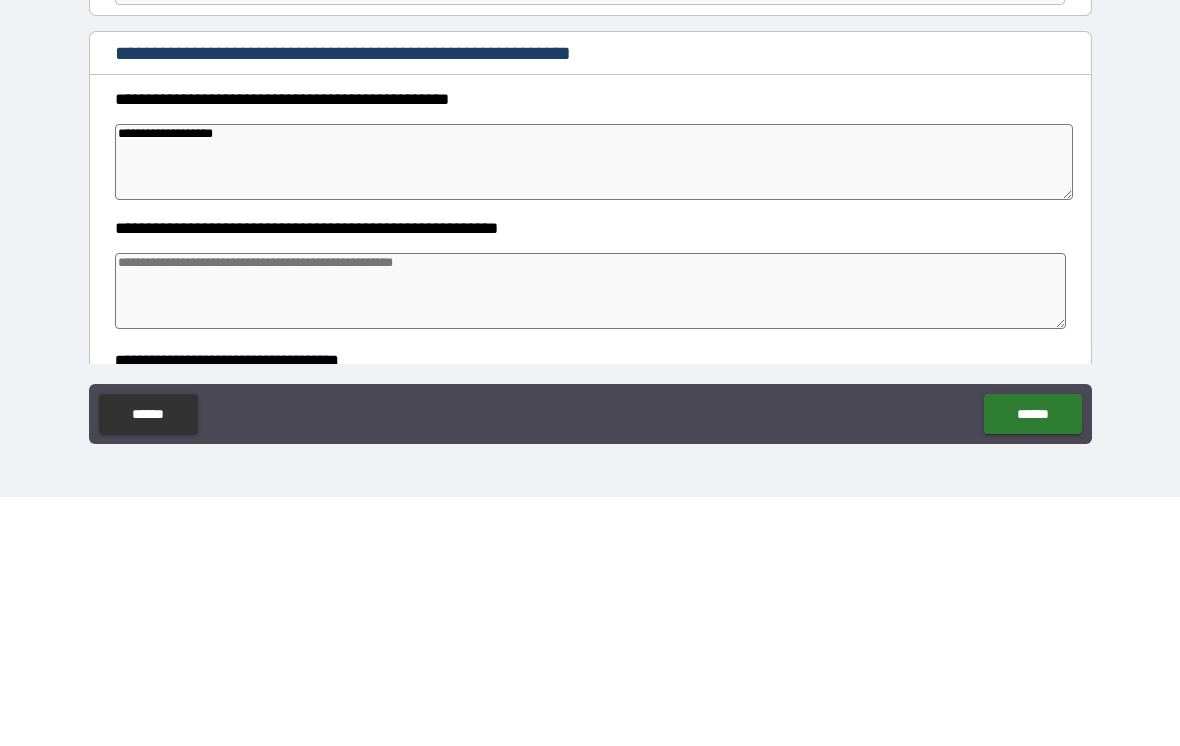type on "*" 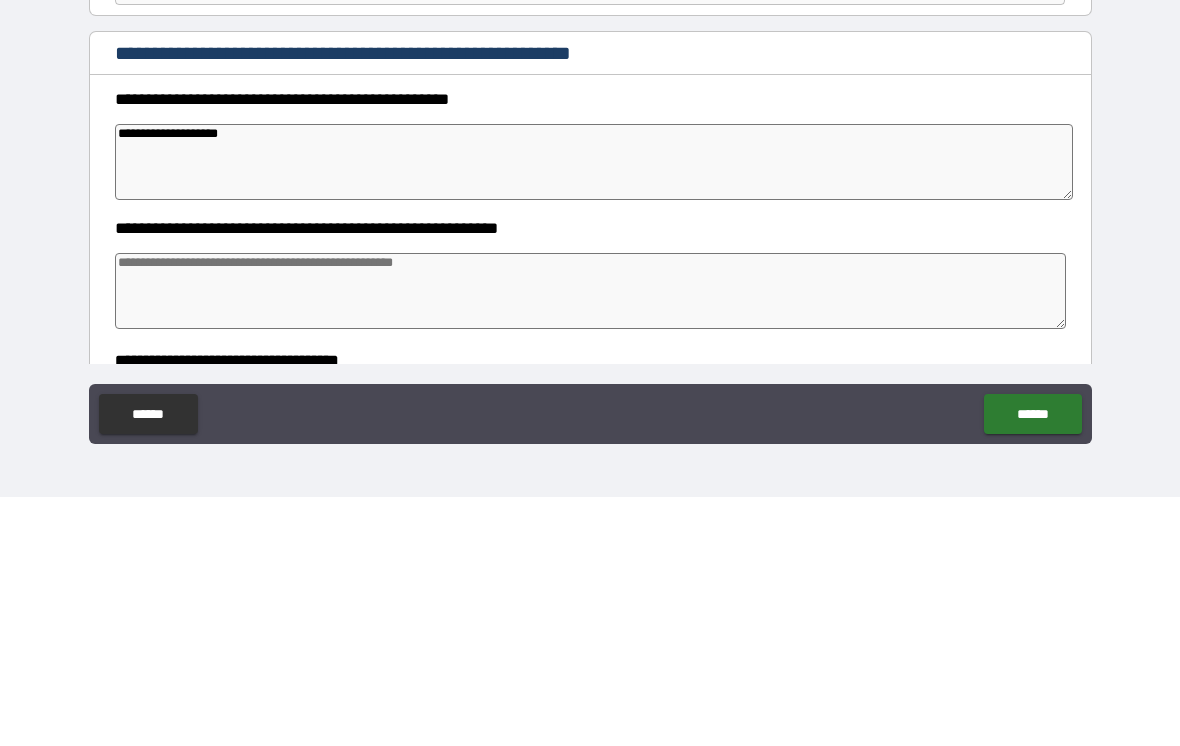 type on "**********" 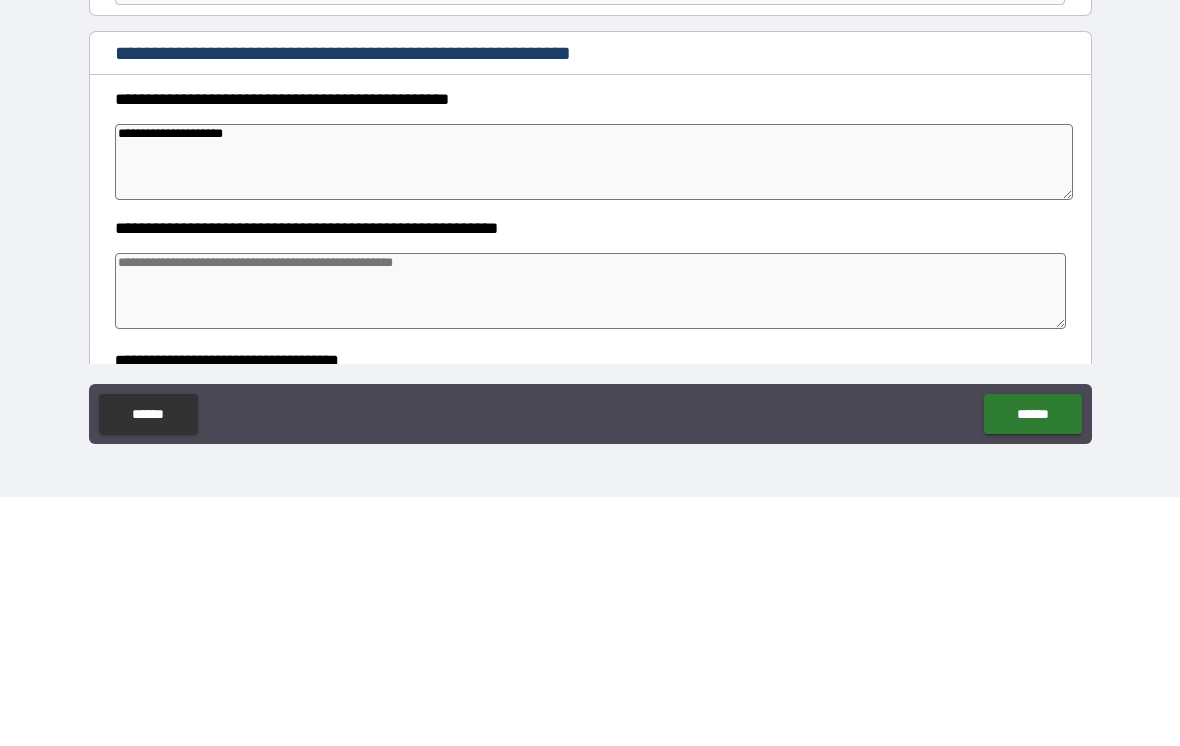 type on "*" 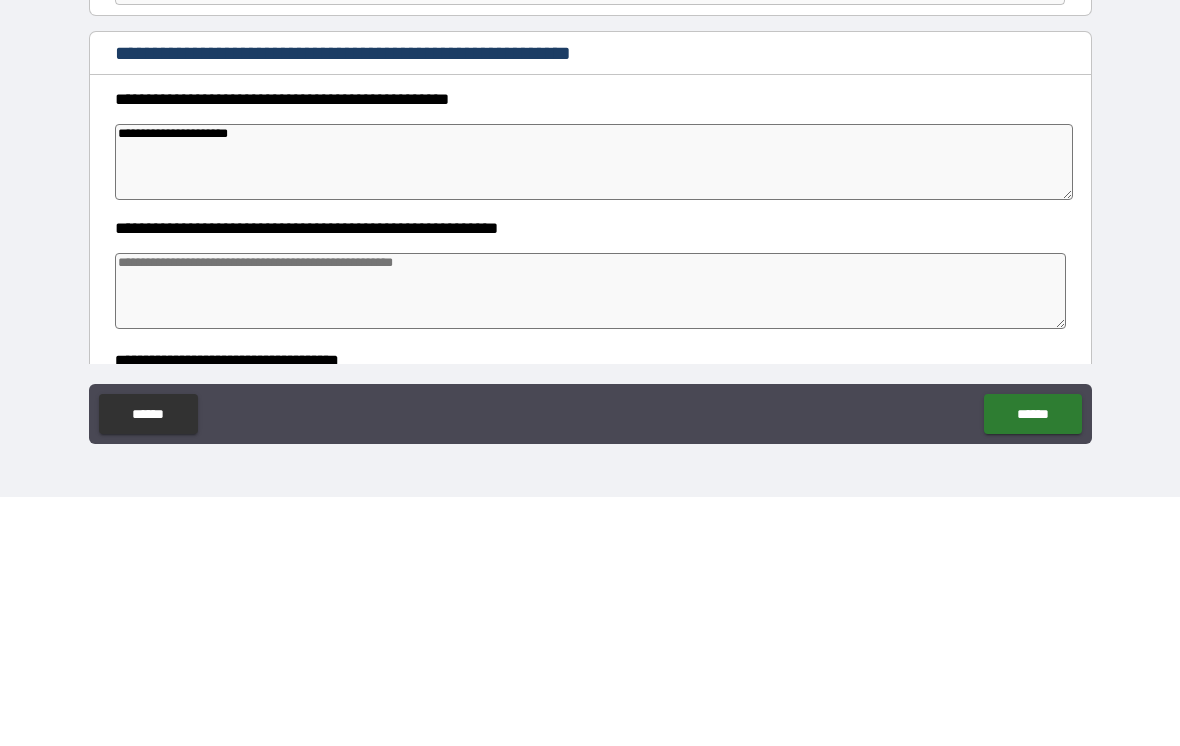 type on "*" 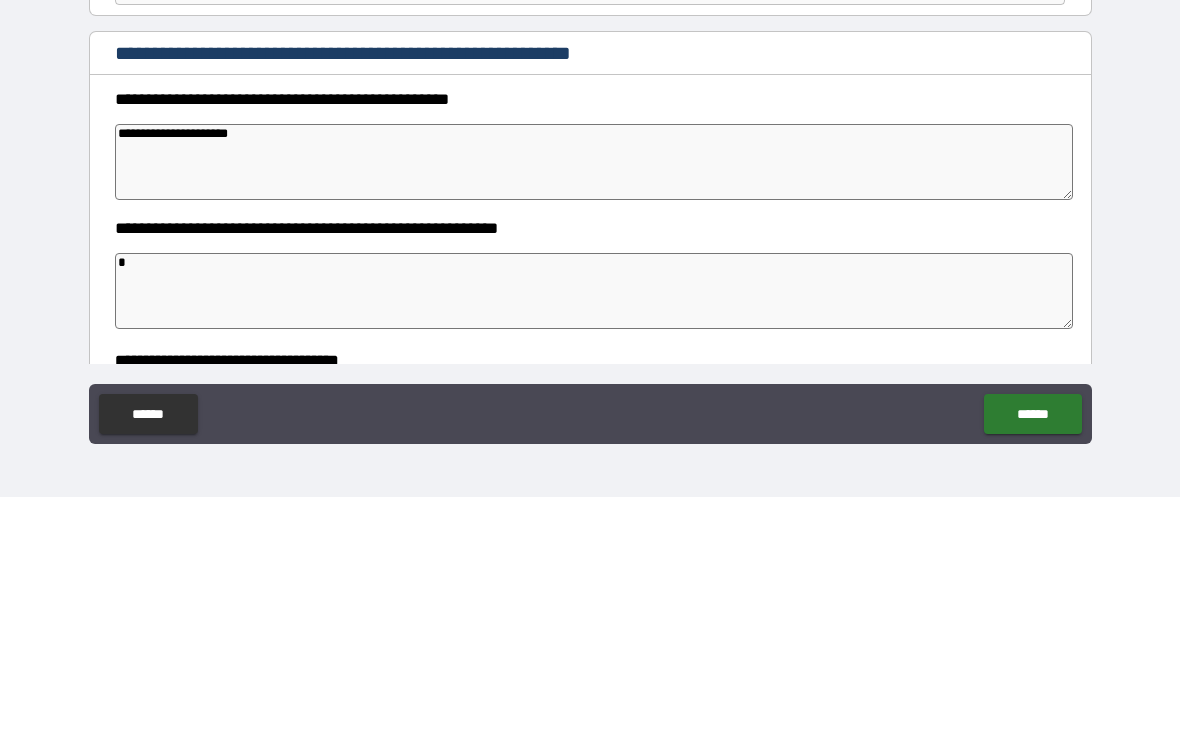 type on "*" 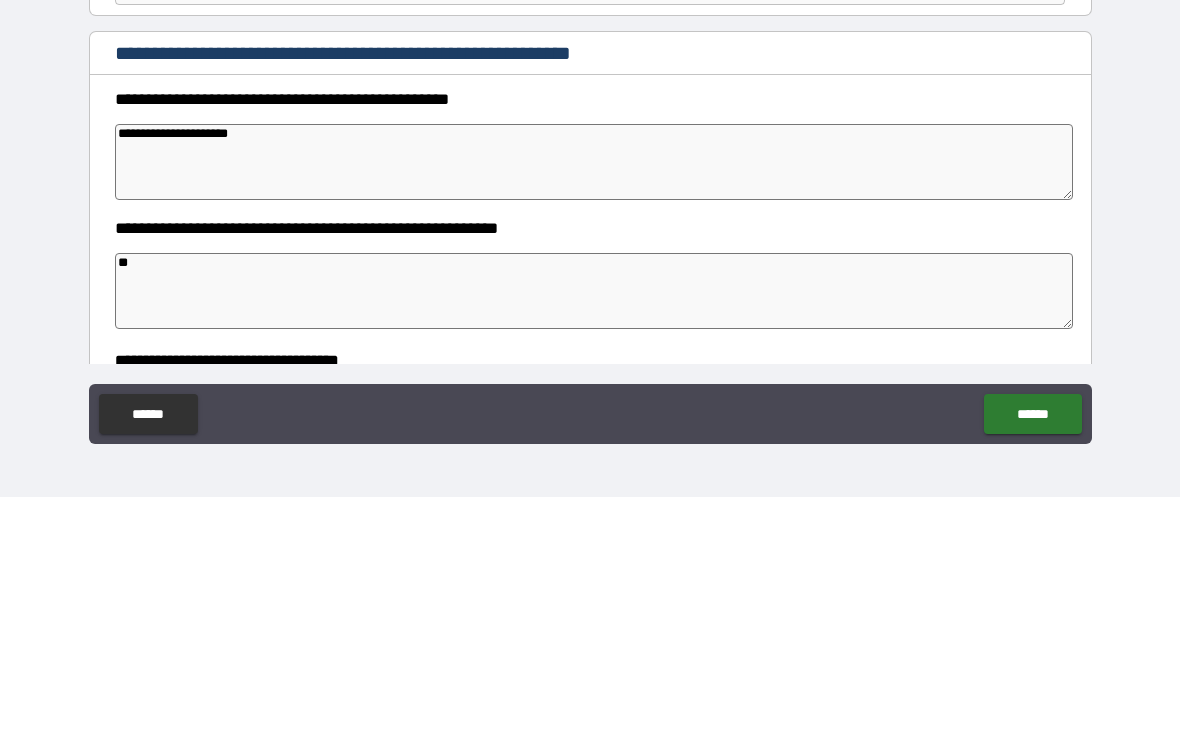 type on "*" 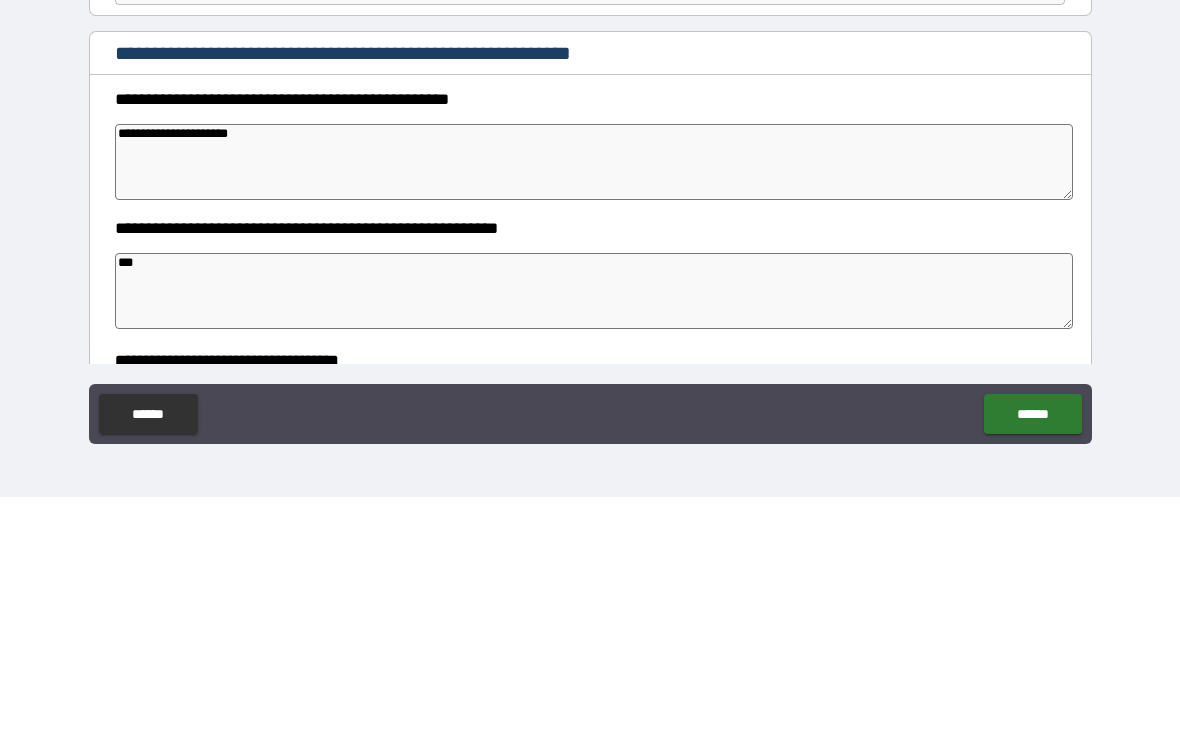 type on "*" 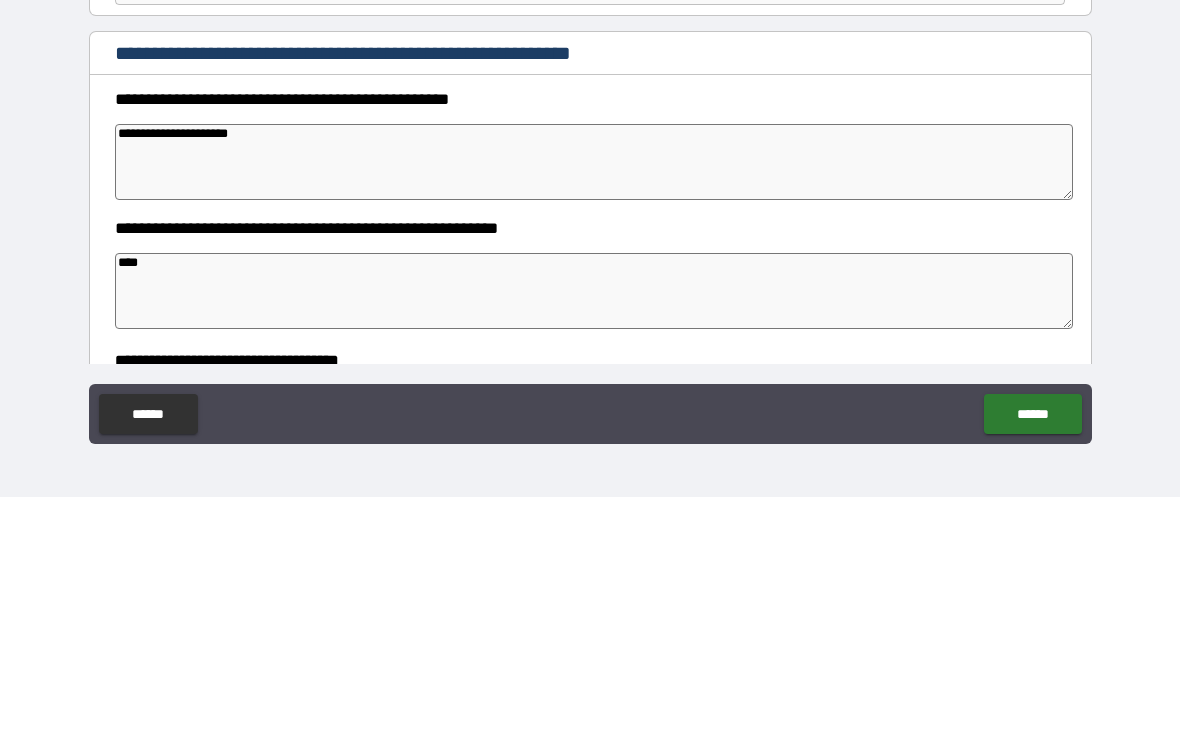 type on "*" 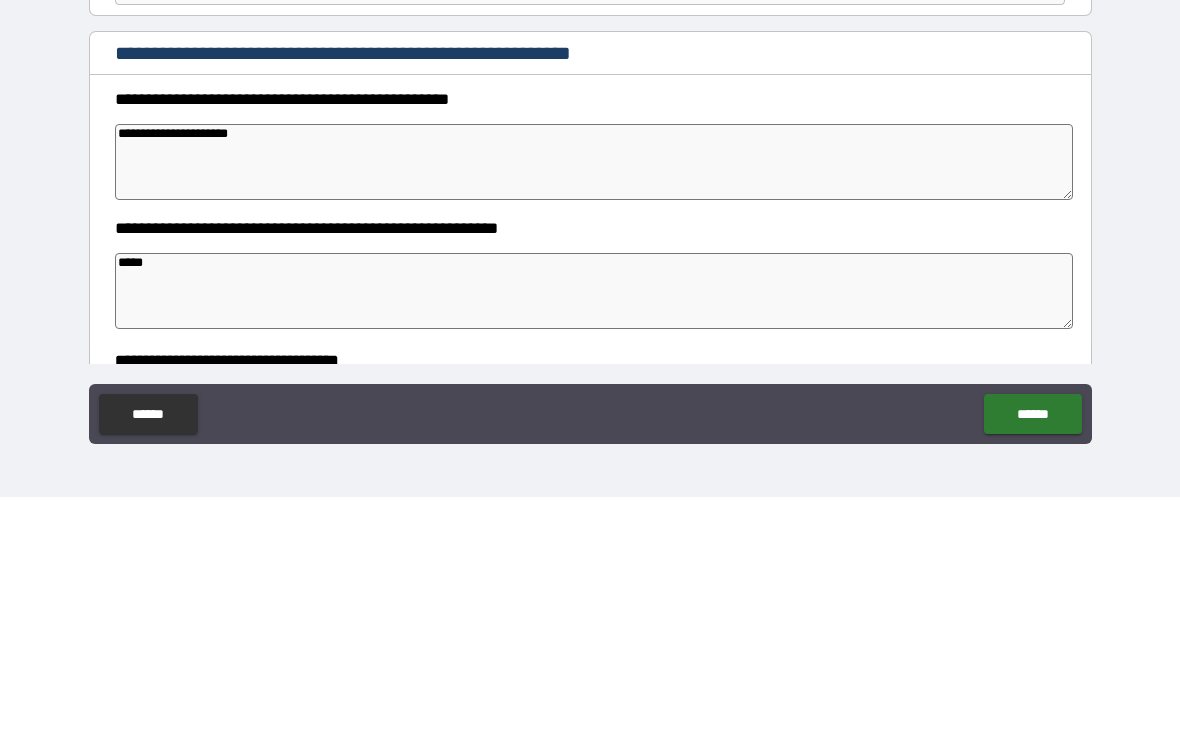 type on "*" 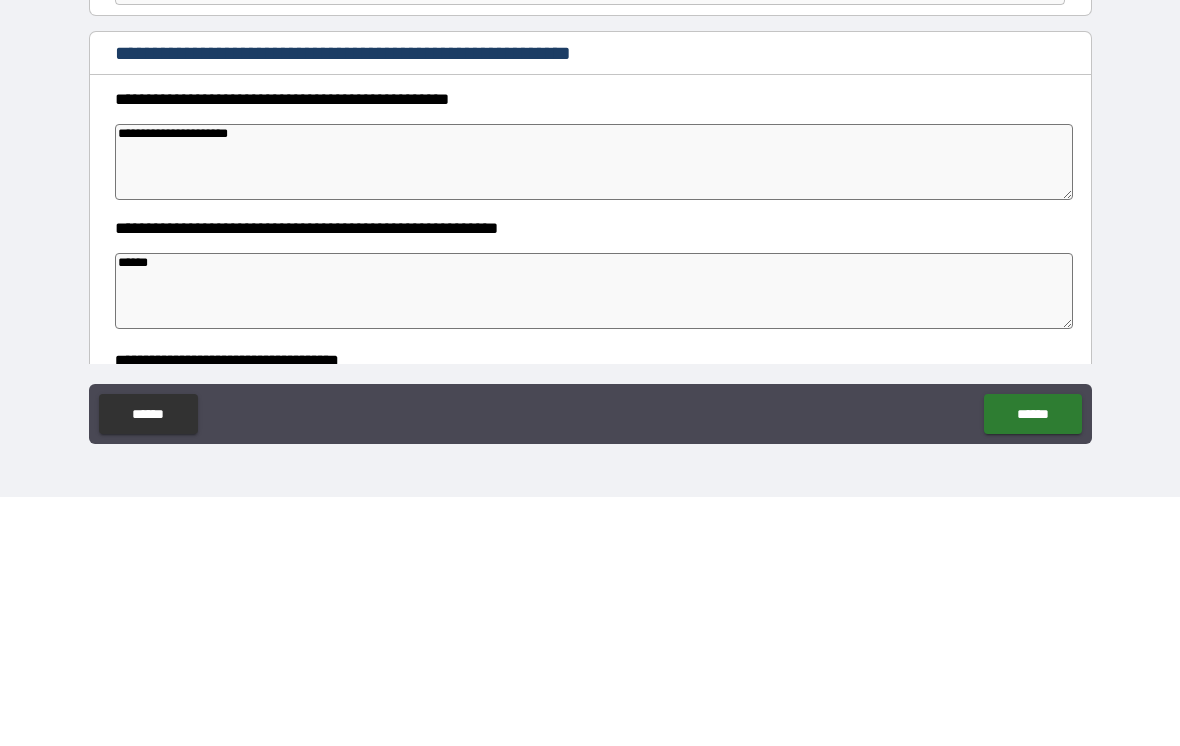 type on "*" 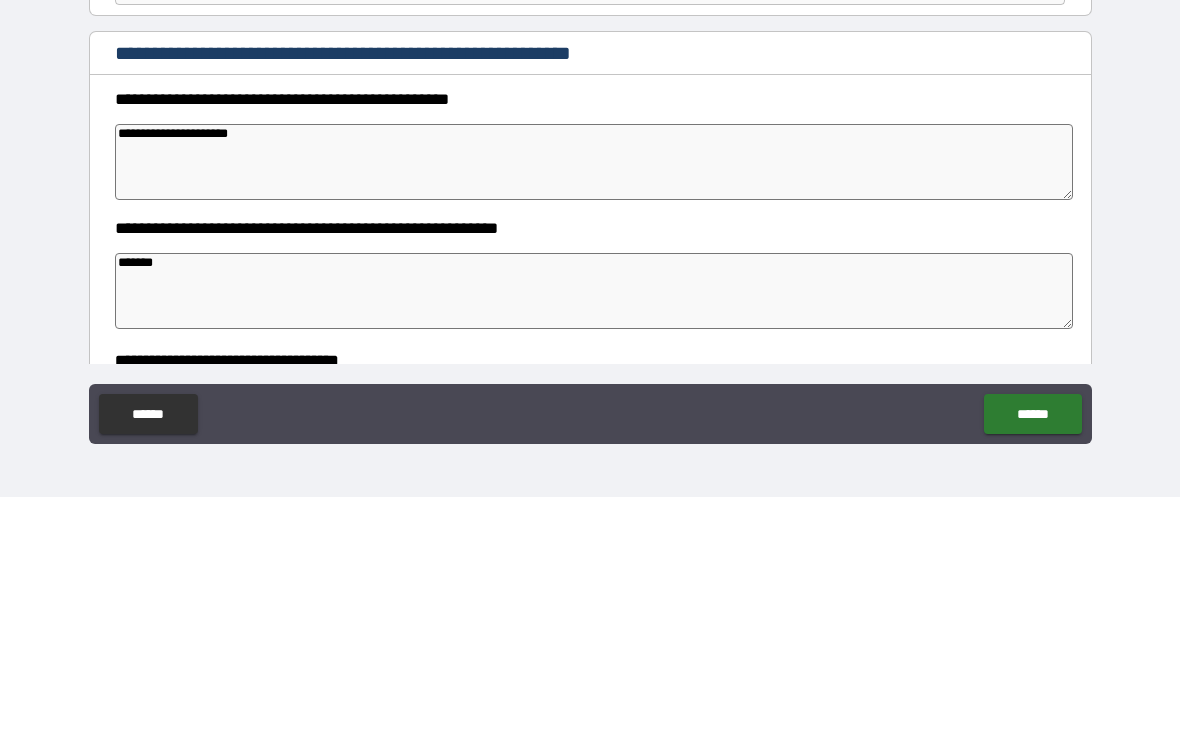 type on "*" 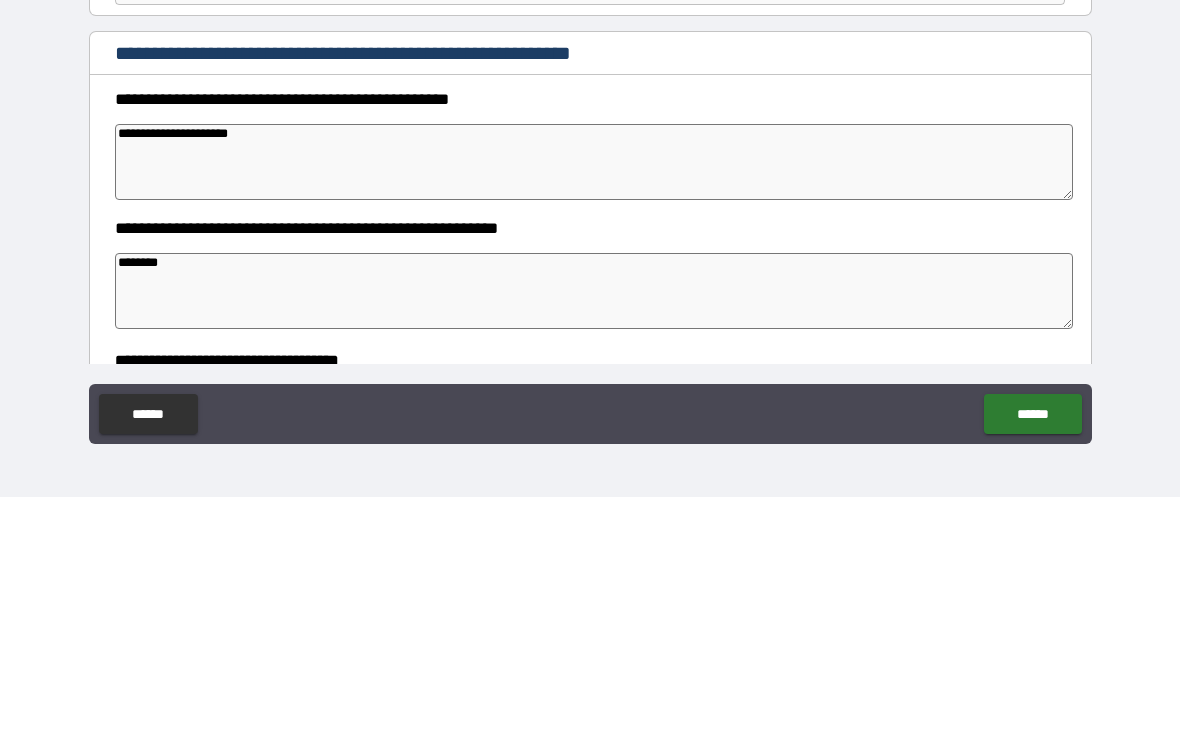 type on "*" 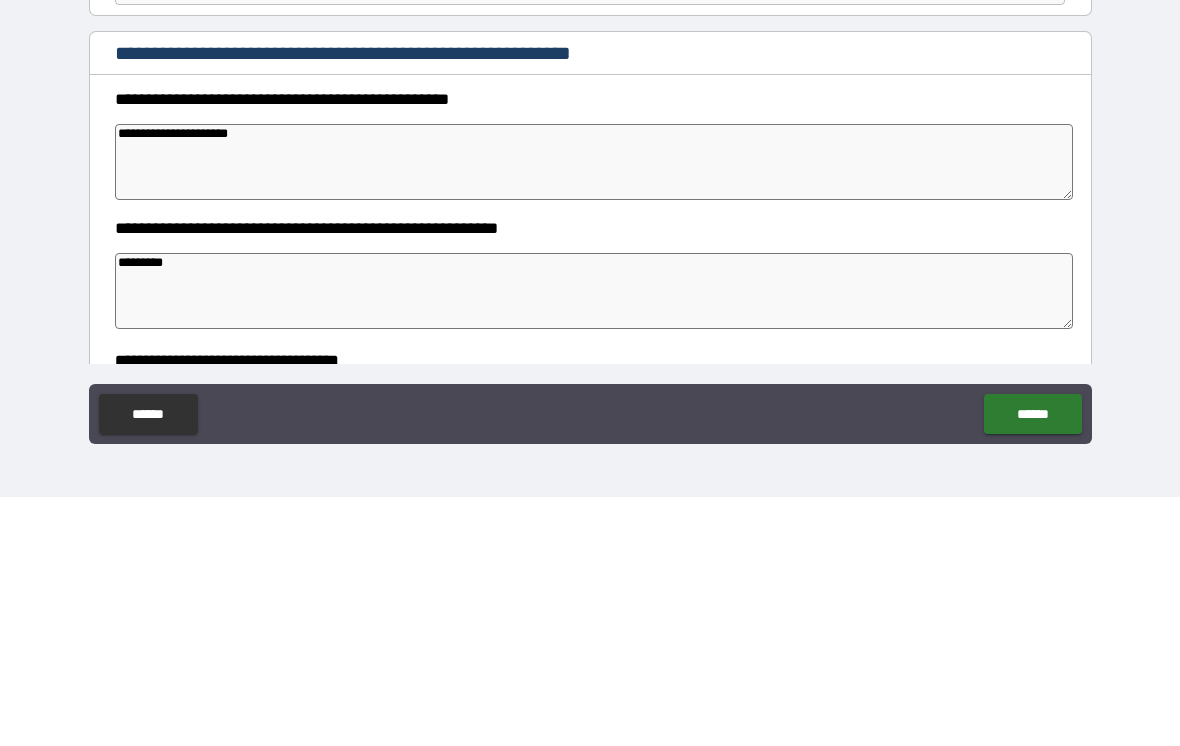 type on "*" 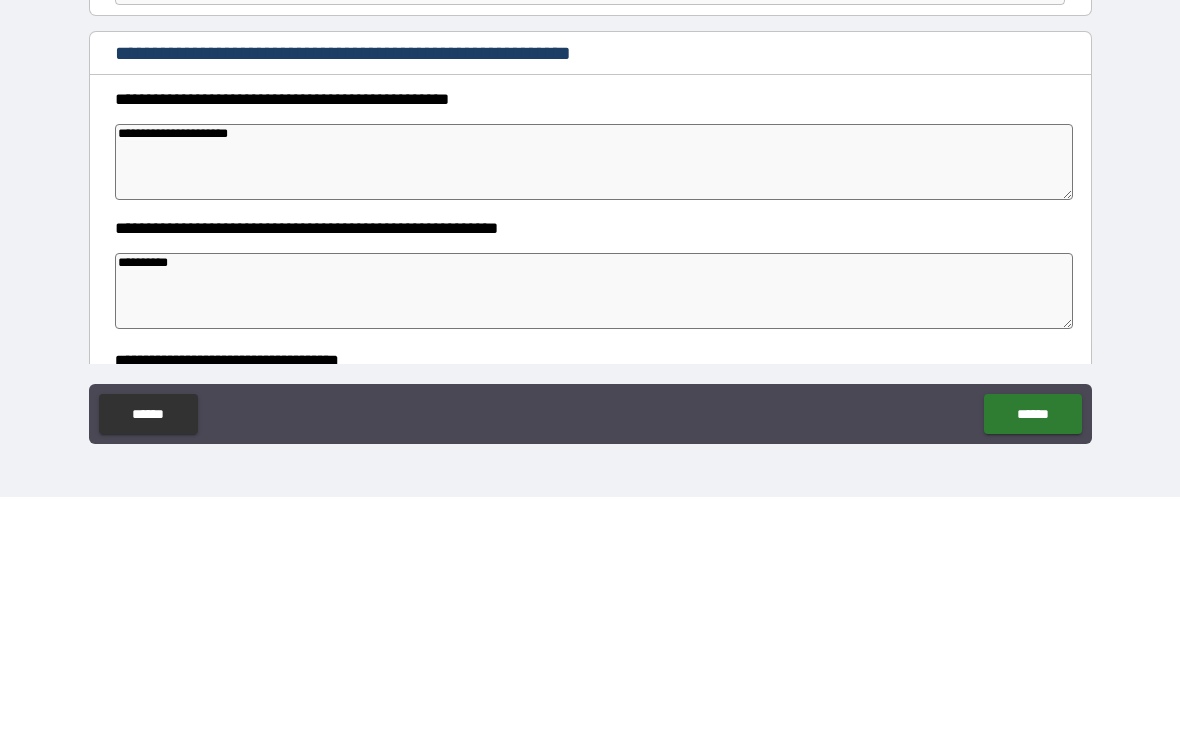 type on "*" 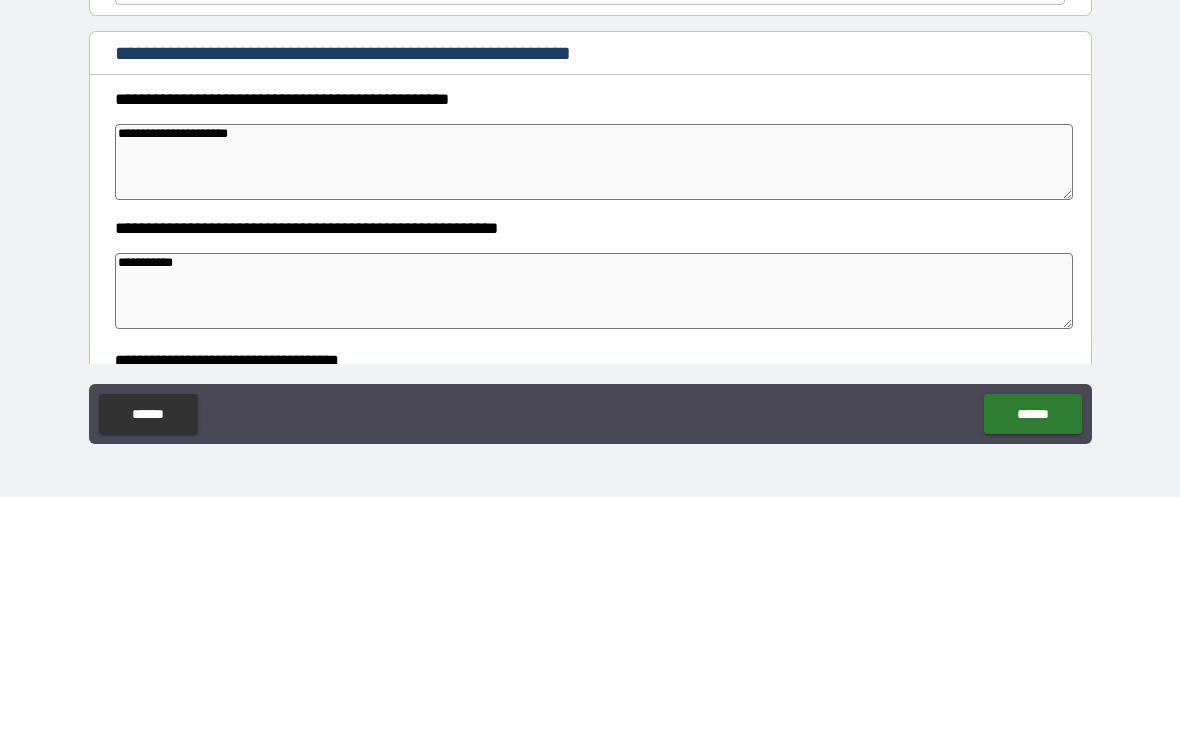 type on "*" 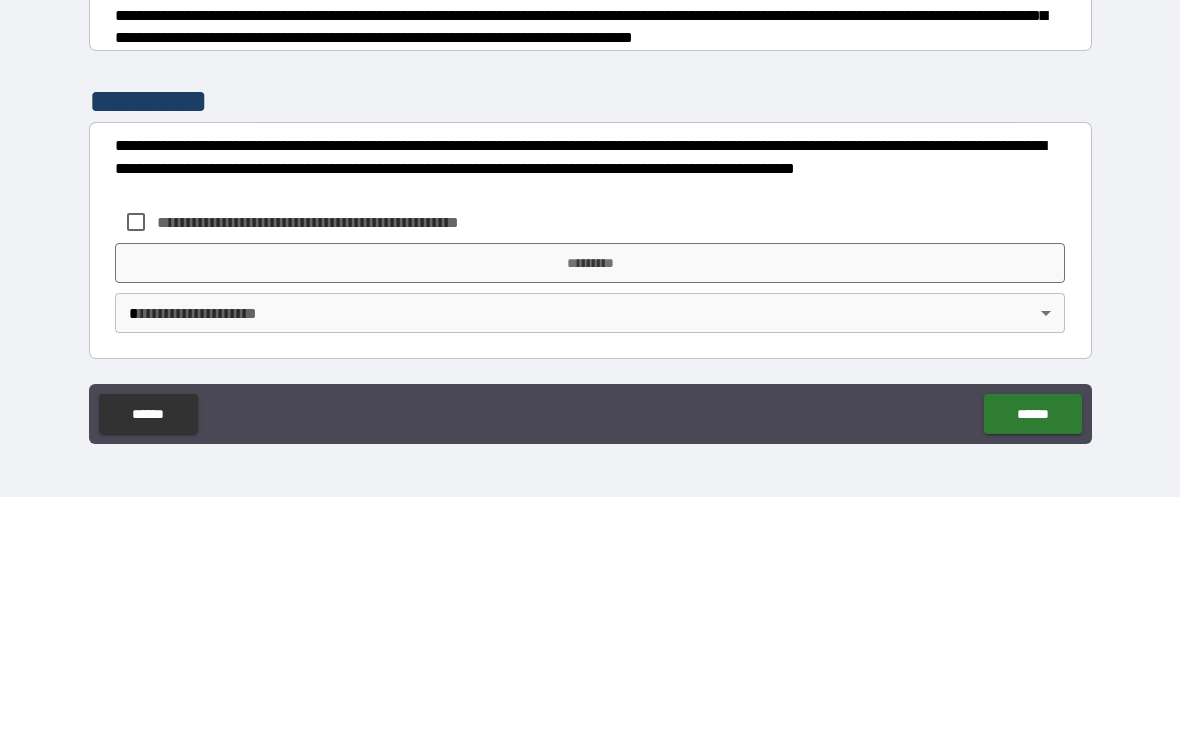 scroll, scrollTop: 476, scrollLeft: 0, axis: vertical 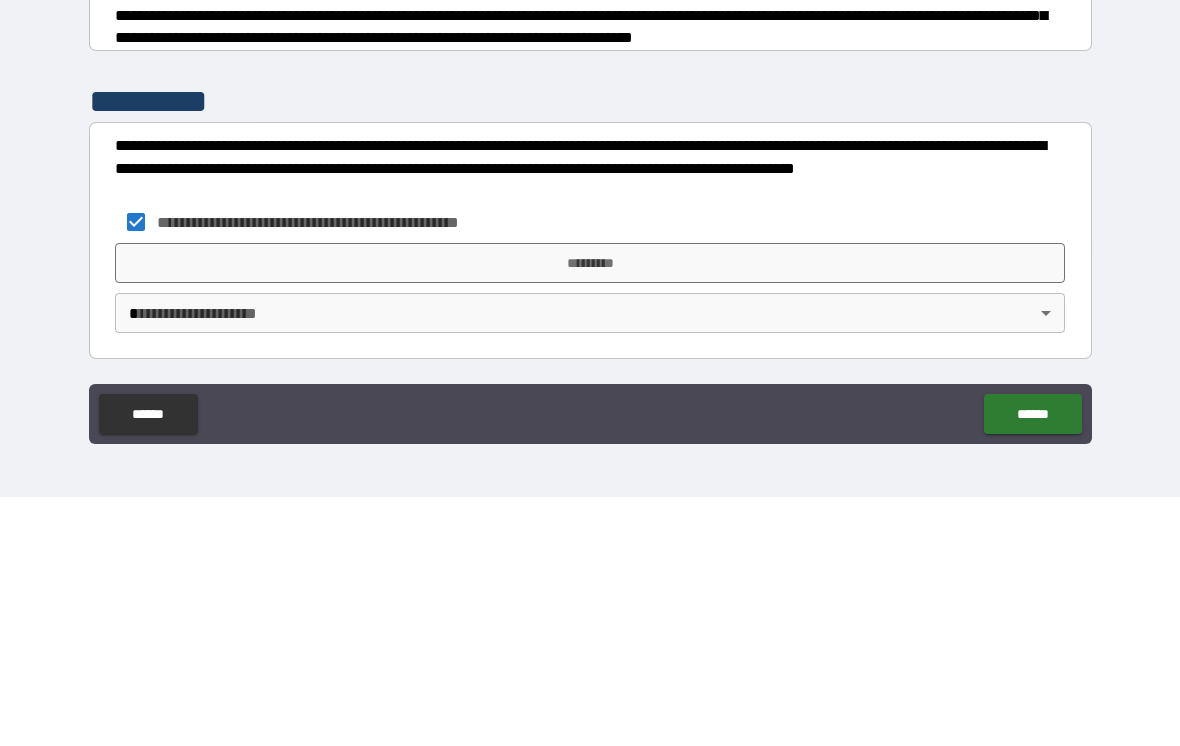 type on "*" 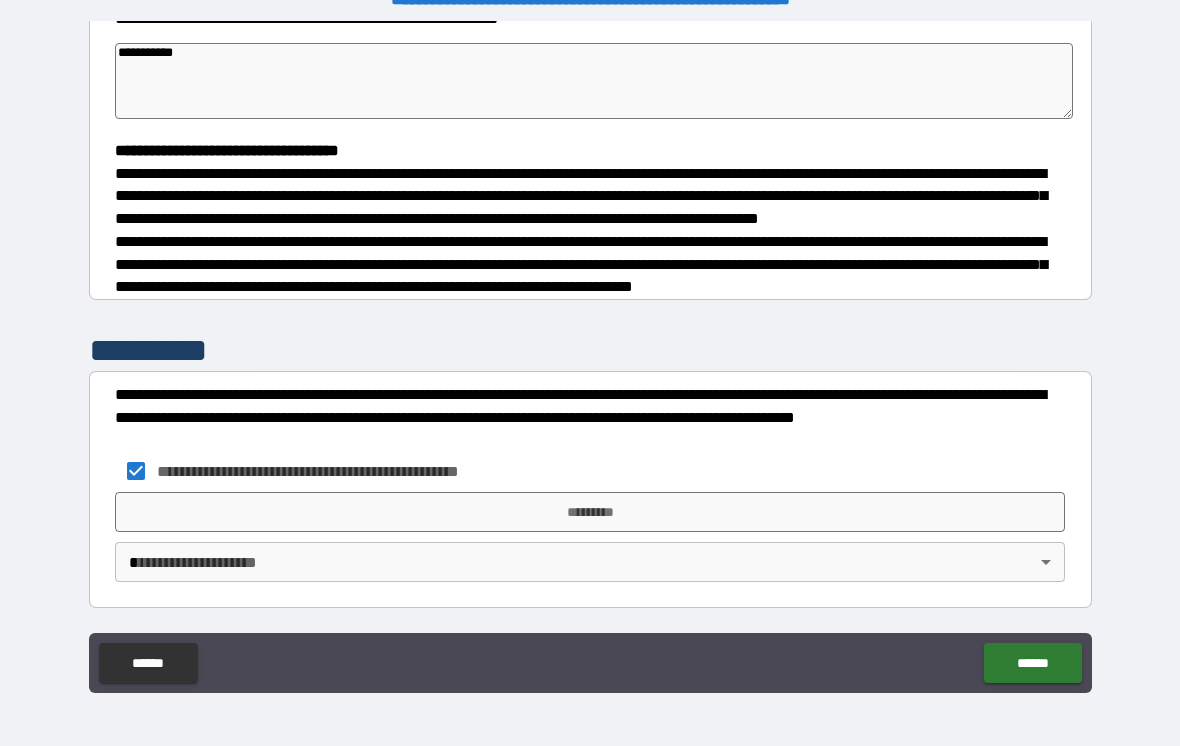type on "*" 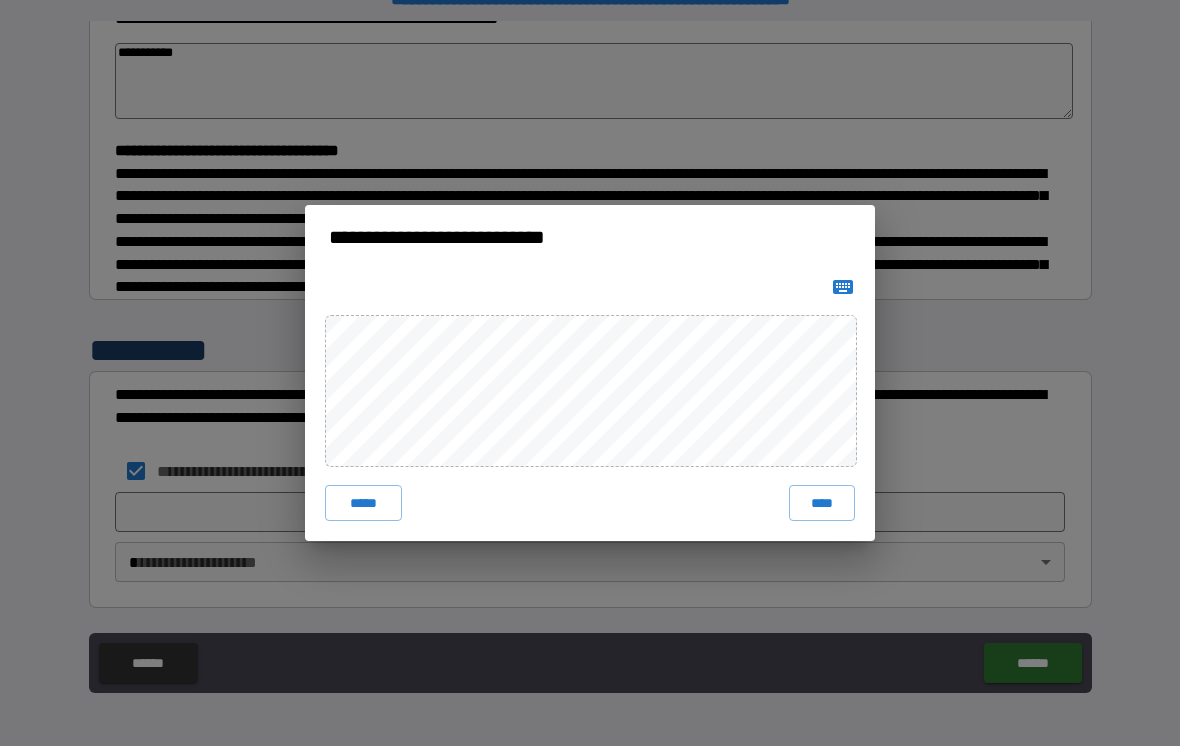 click on "****" at bounding box center (822, 503) 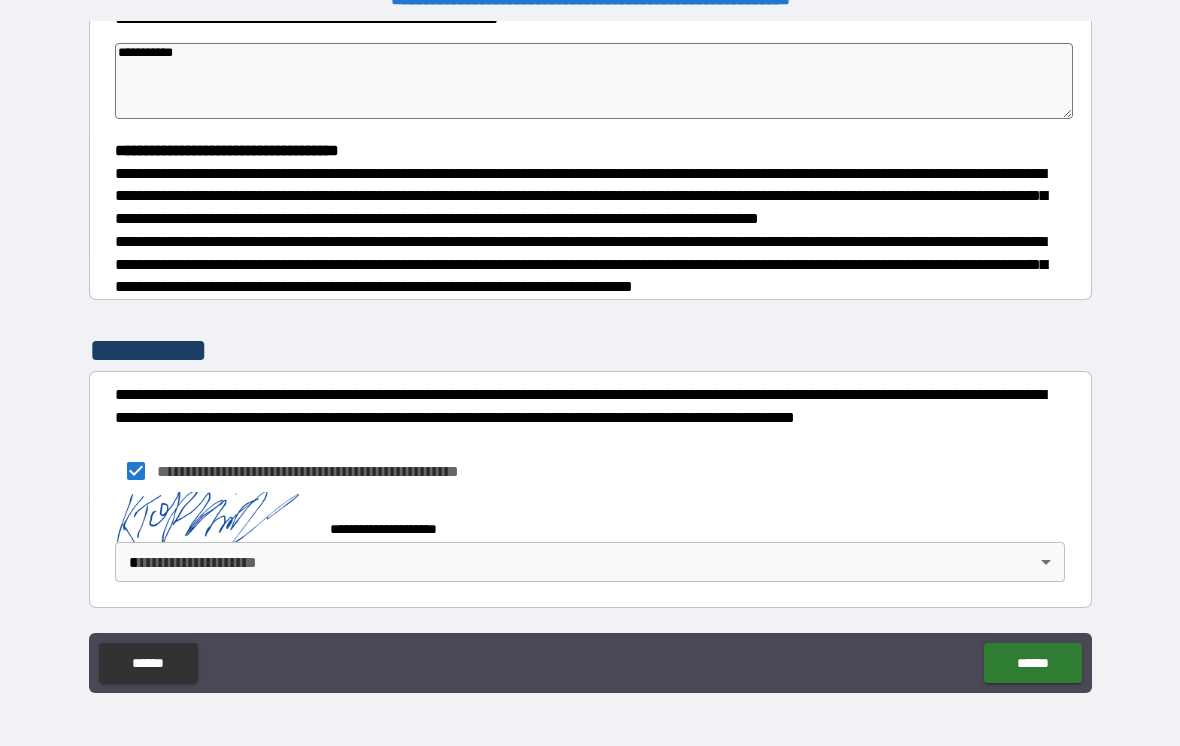 type on "*" 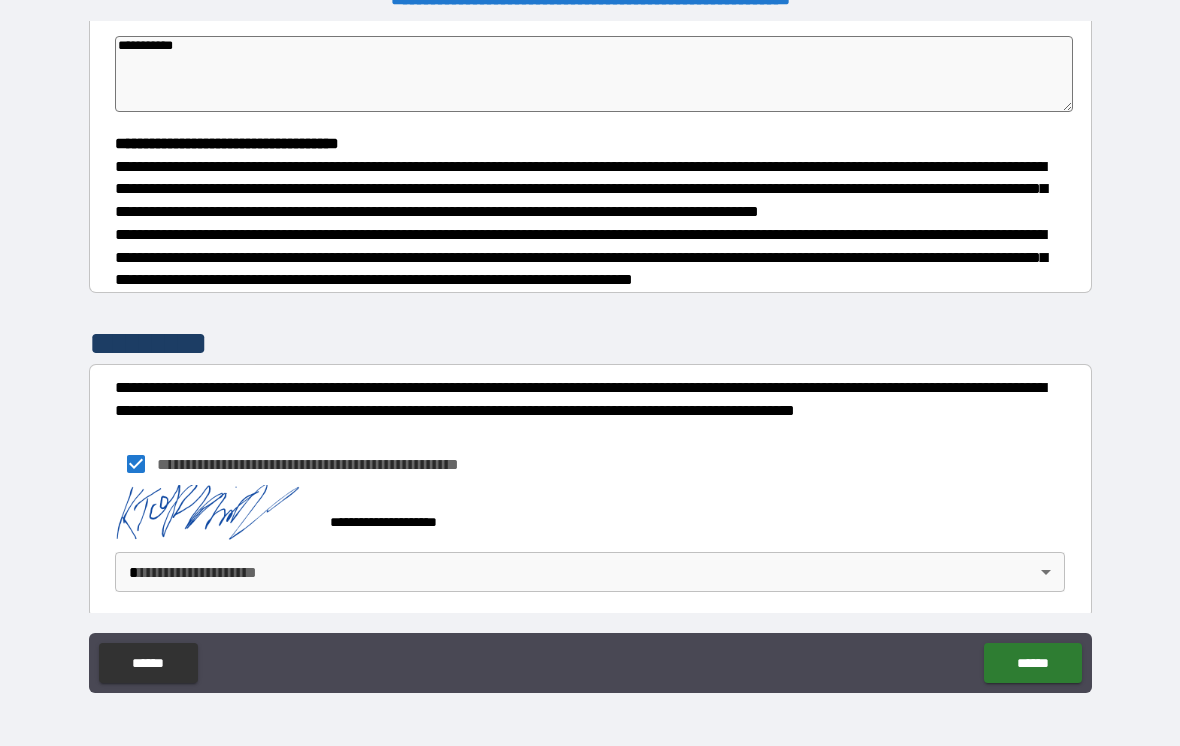 click on "**********" at bounding box center [590, 513] 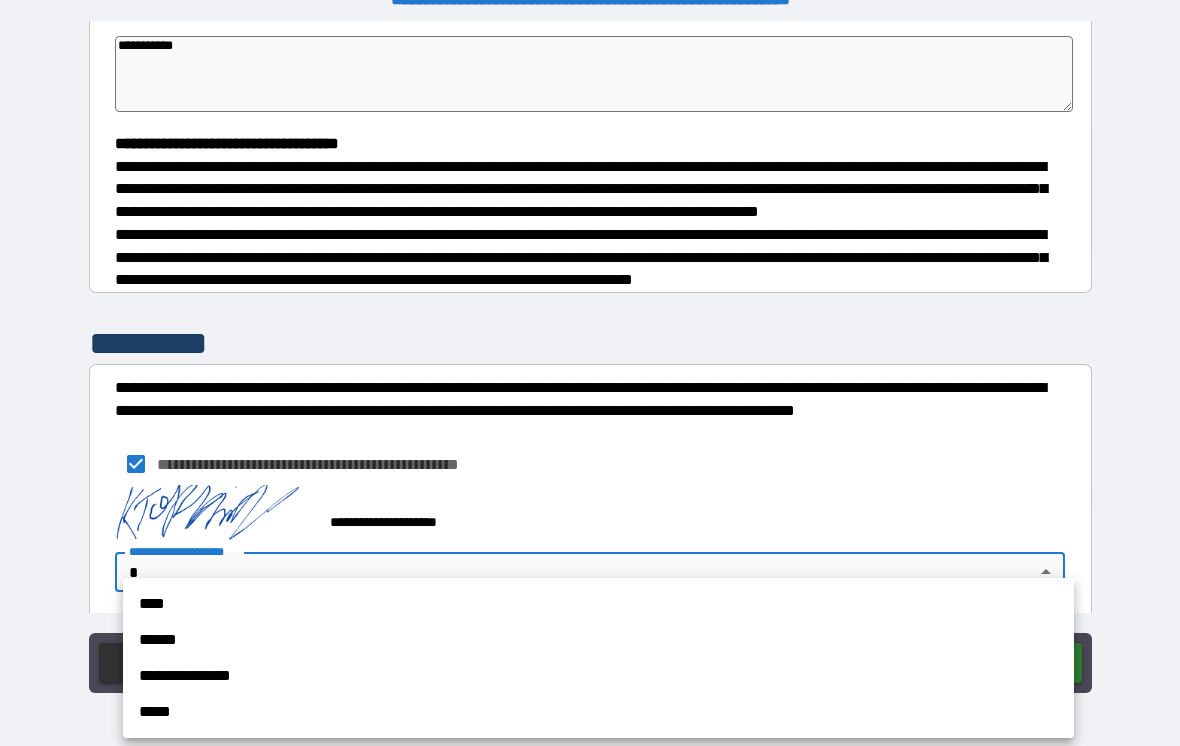 click on "**********" at bounding box center (598, 658) 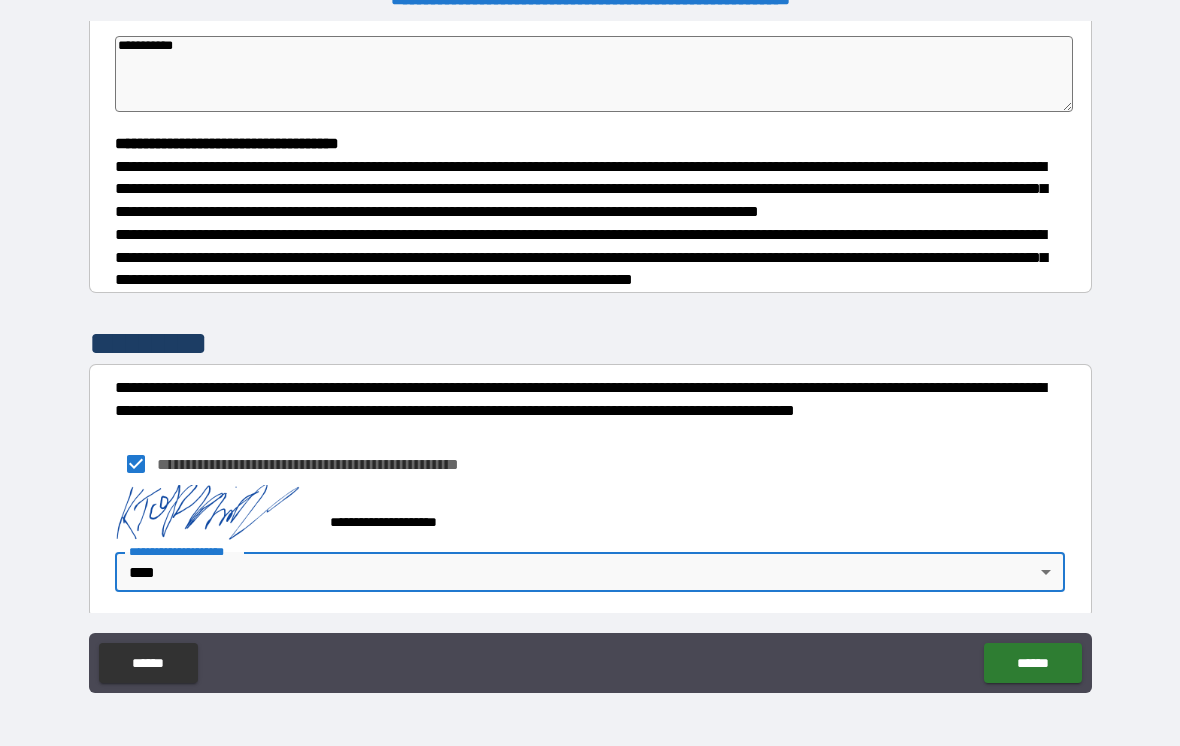 type on "*" 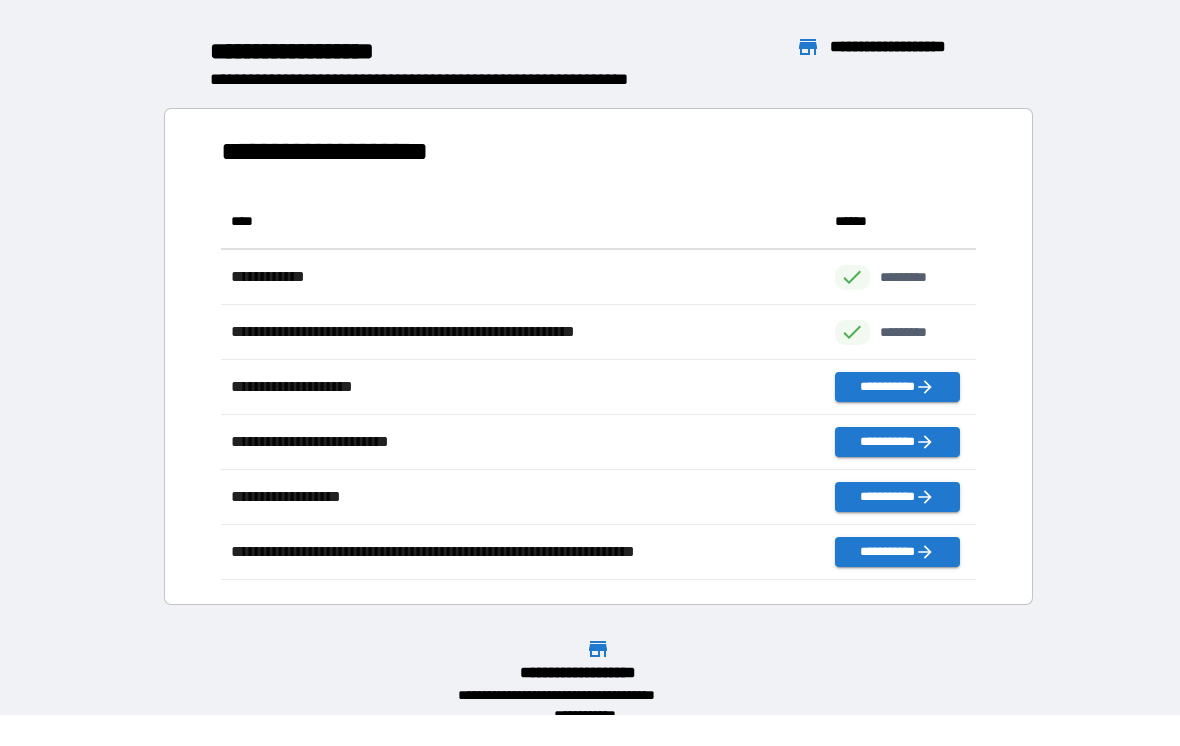 scroll, scrollTop: 1, scrollLeft: 1, axis: both 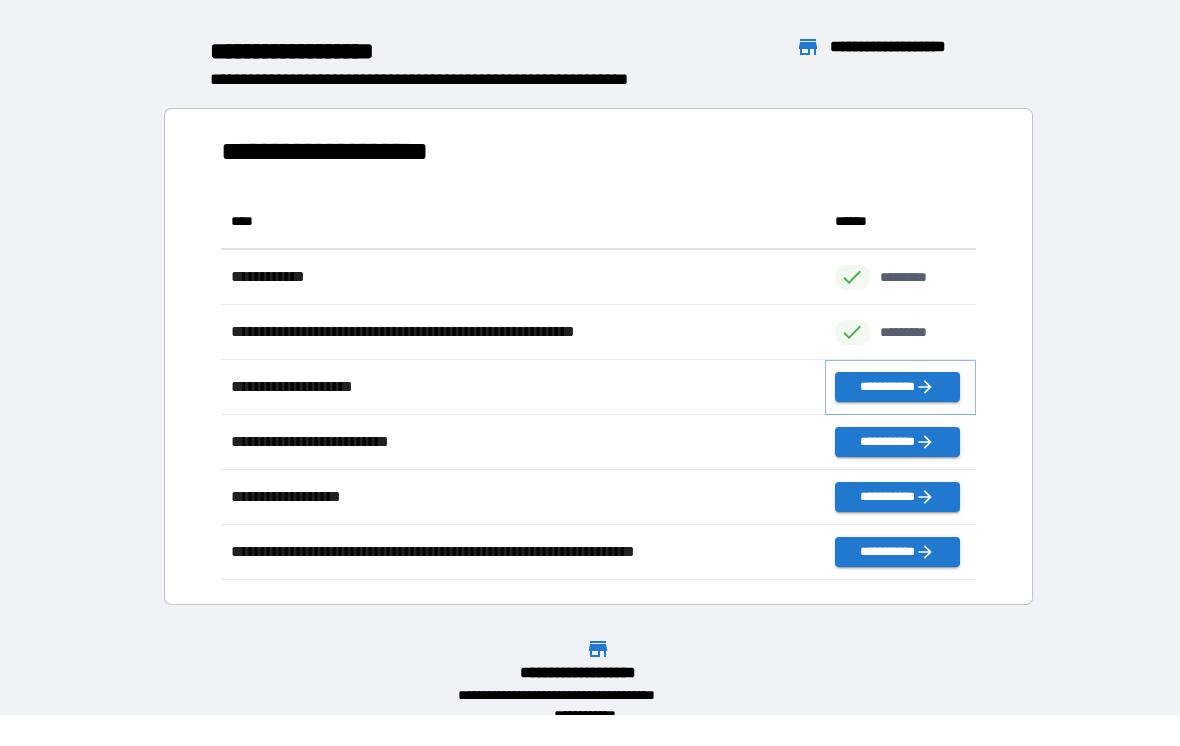 click on "**********" at bounding box center [897, 387] 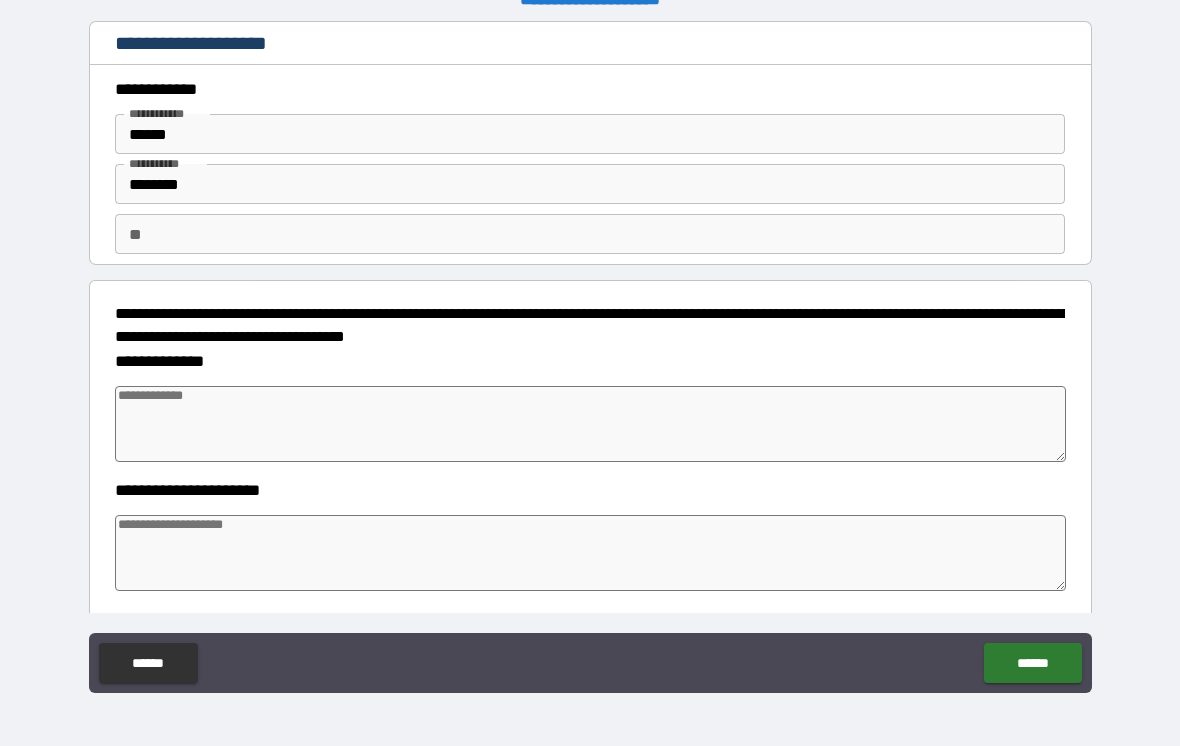 type on "*" 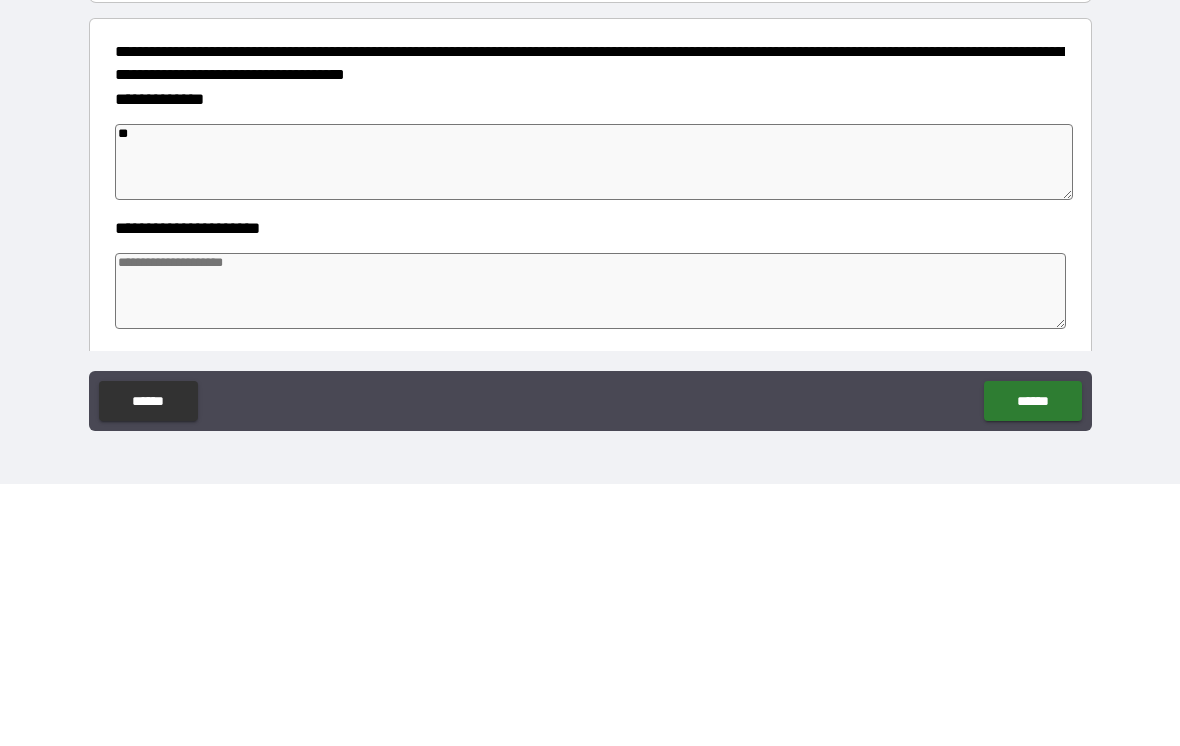 click at bounding box center [591, 553] 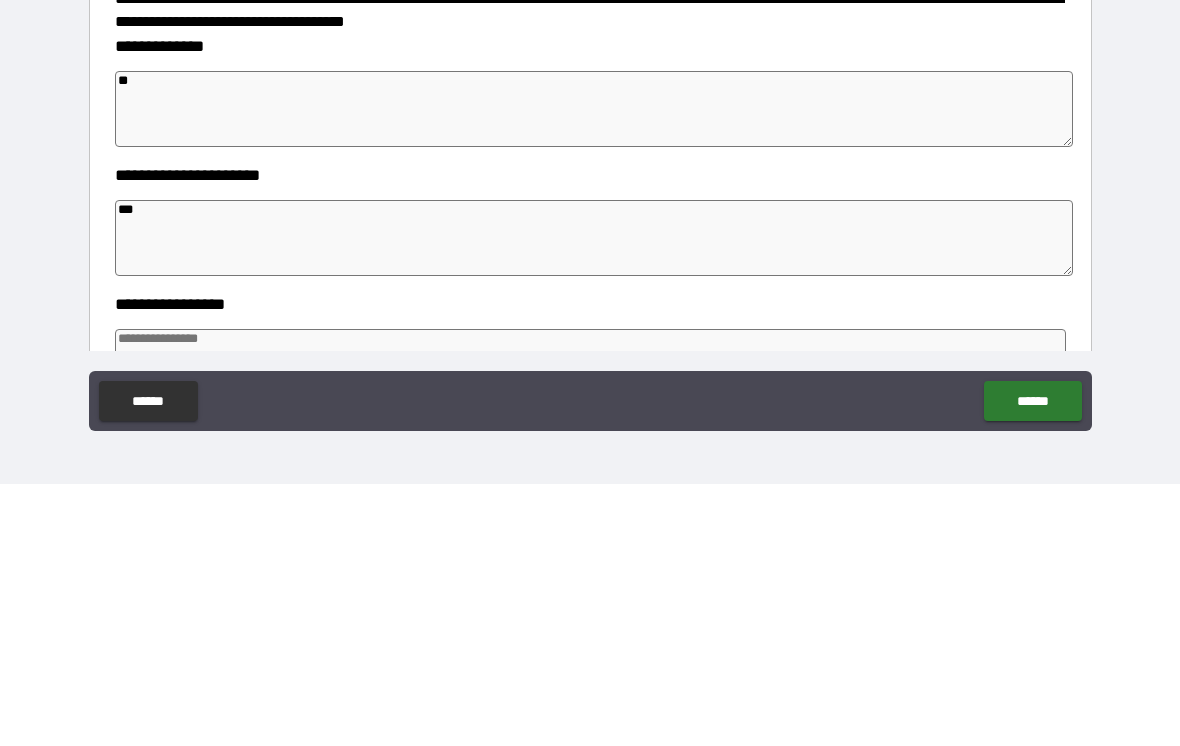 scroll, scrollTop: 302, scrollLeft: 0, axis: vertical 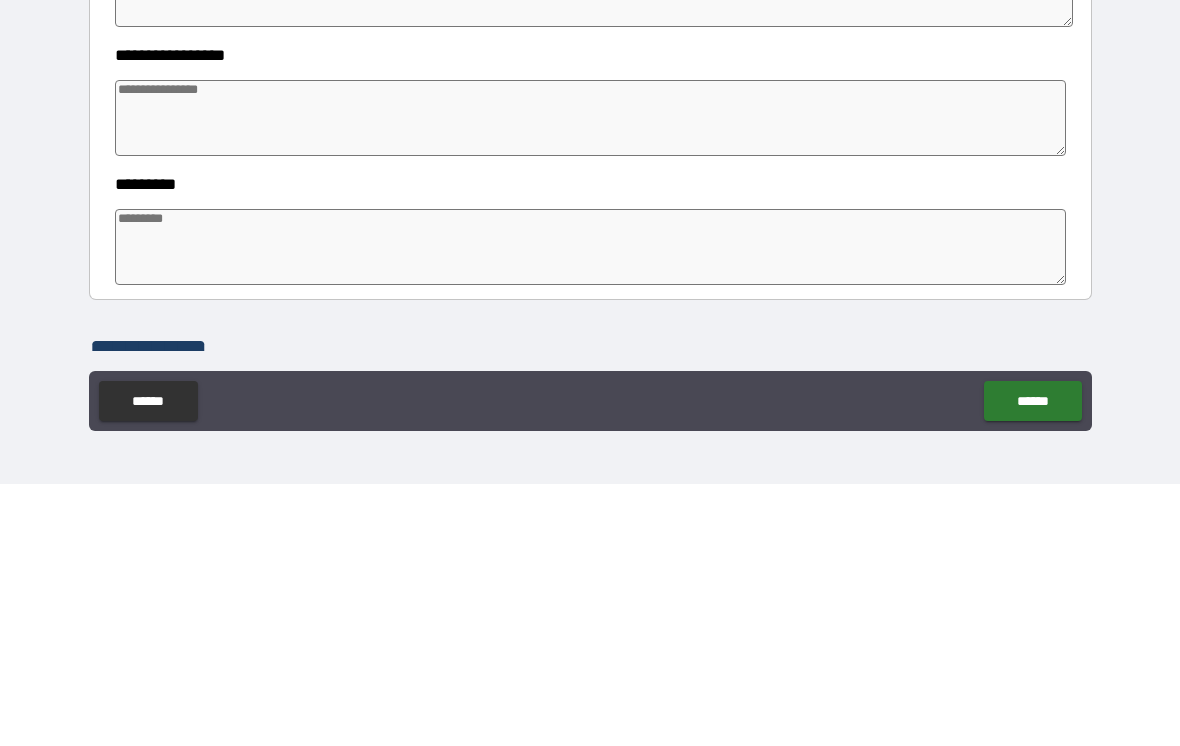 click at bounding box center (591, 380) 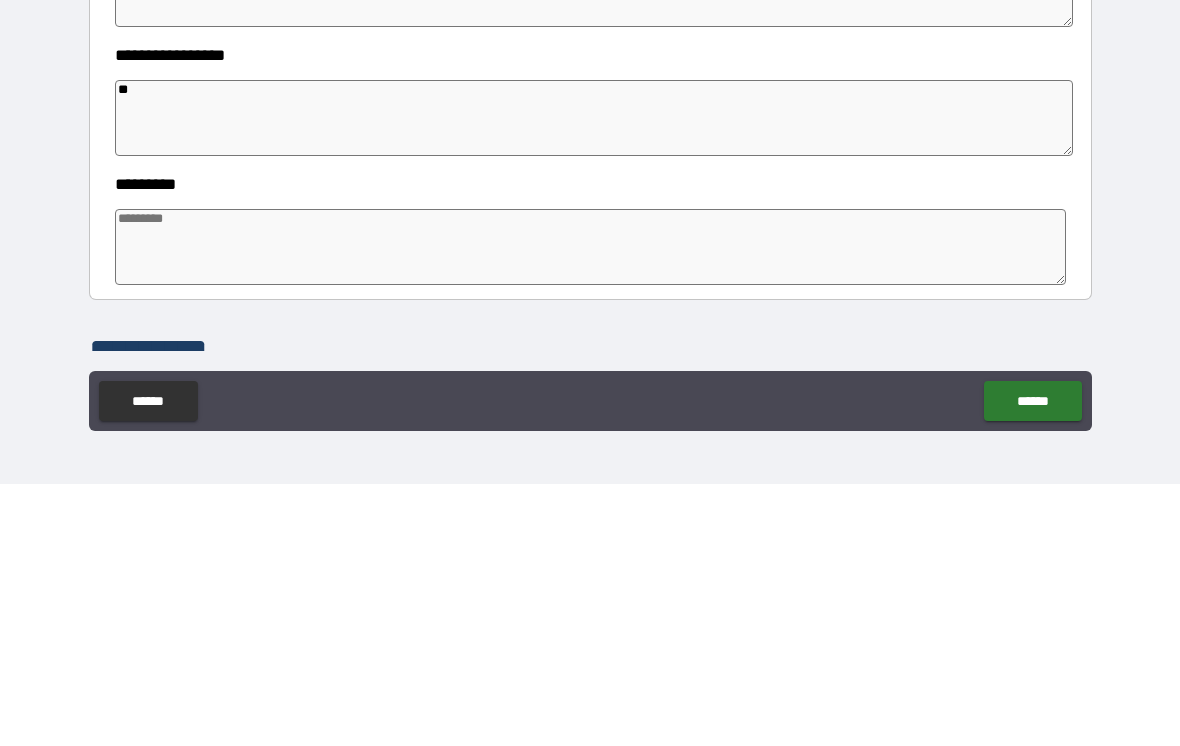 click at bounding box center (591, 509) 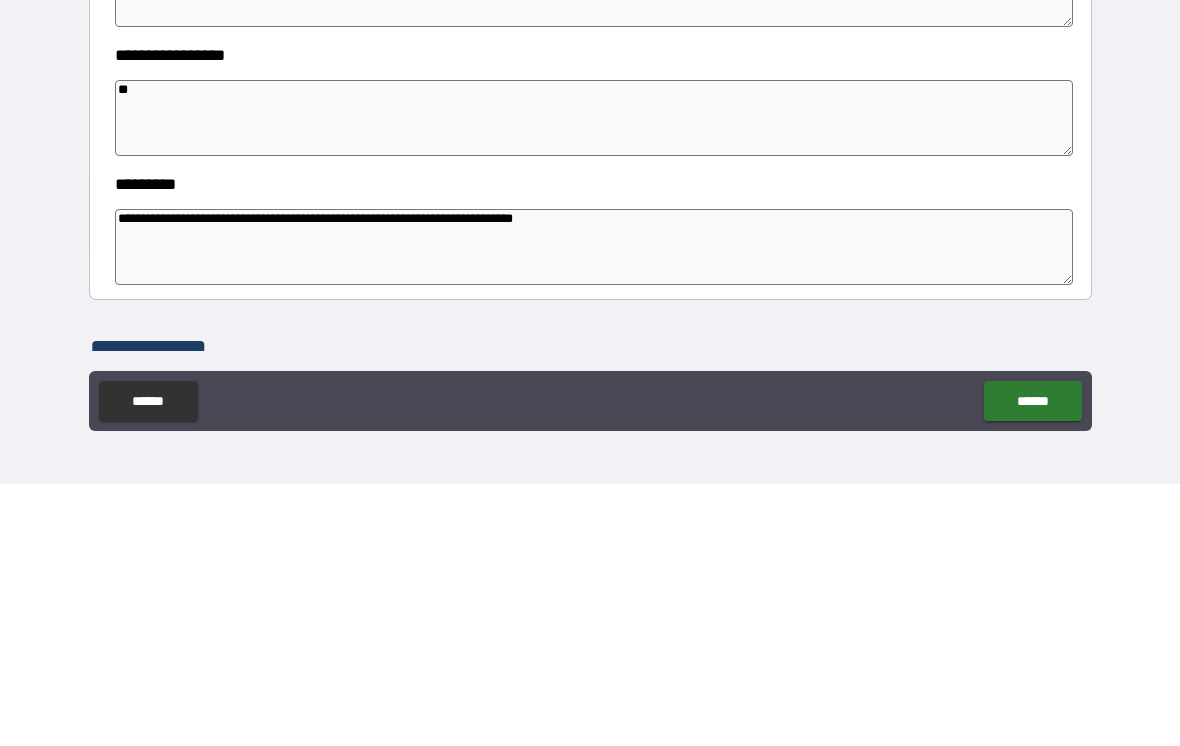 click on "**********" at bounding box center [594, 509] 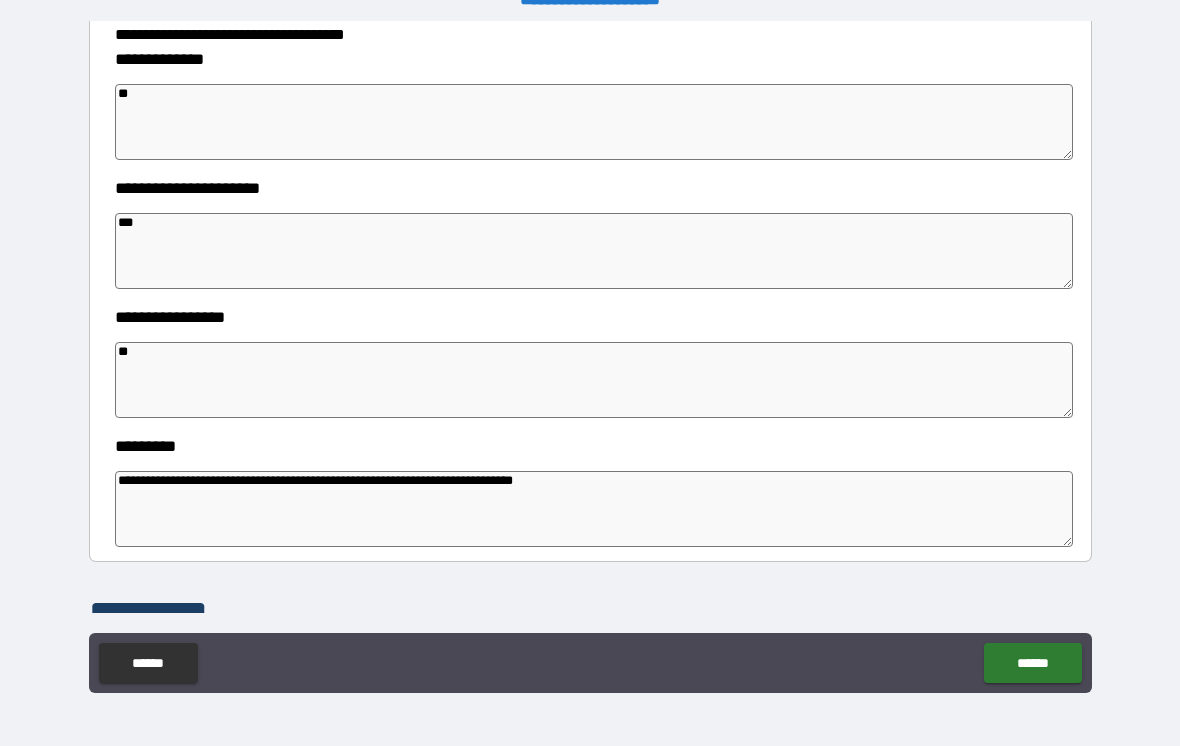 click on "**********" at bounding box center [594, 509] 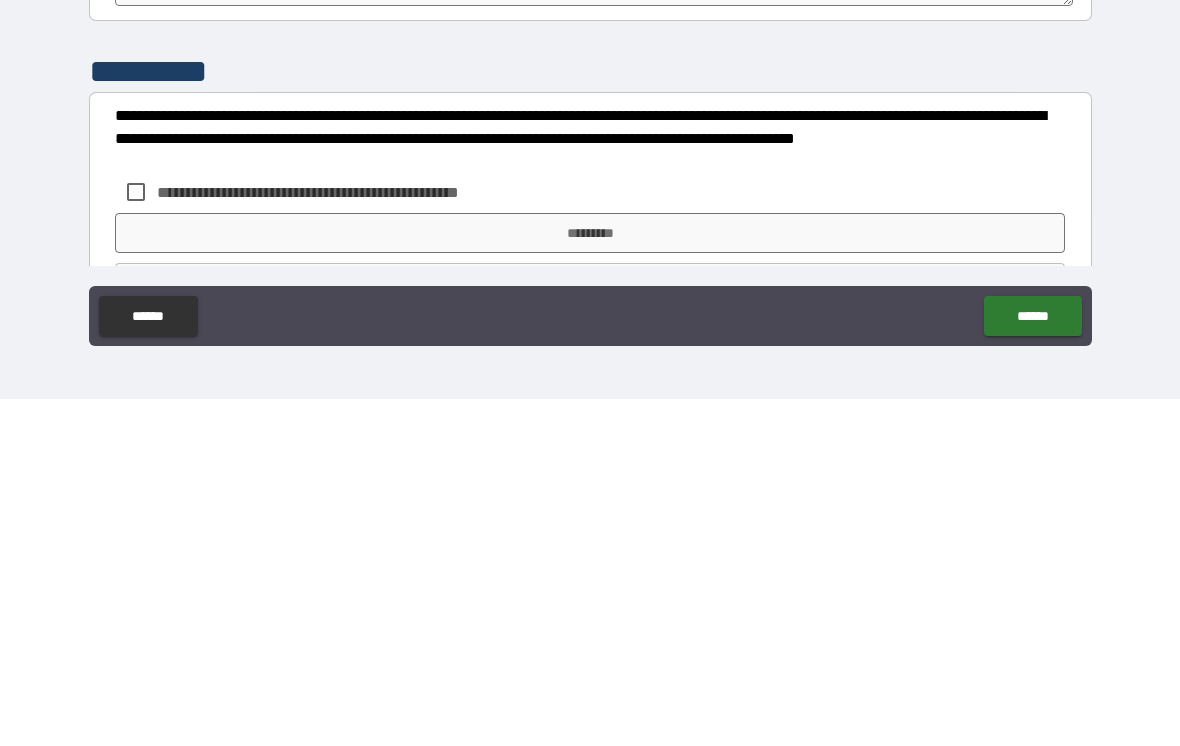 scroll, scrollTop: 494, scrollLeft: 0, axis: vertical 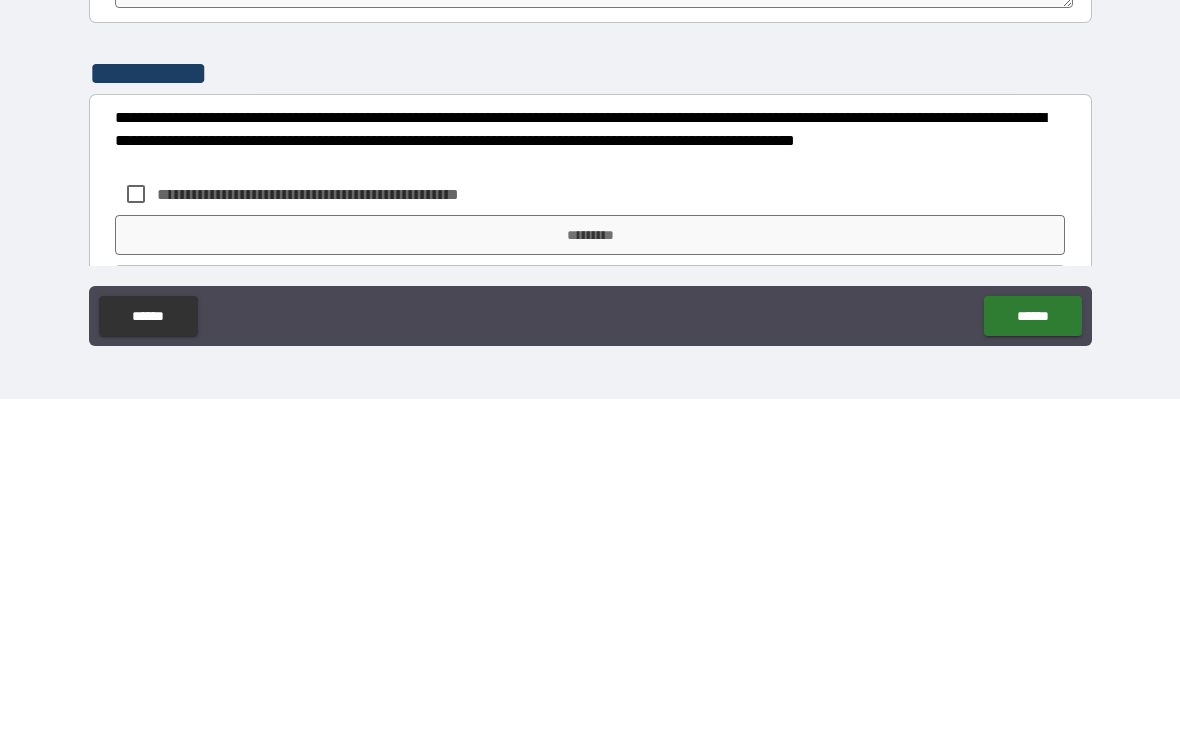 click on "**********" at bounding box center (590, 360) 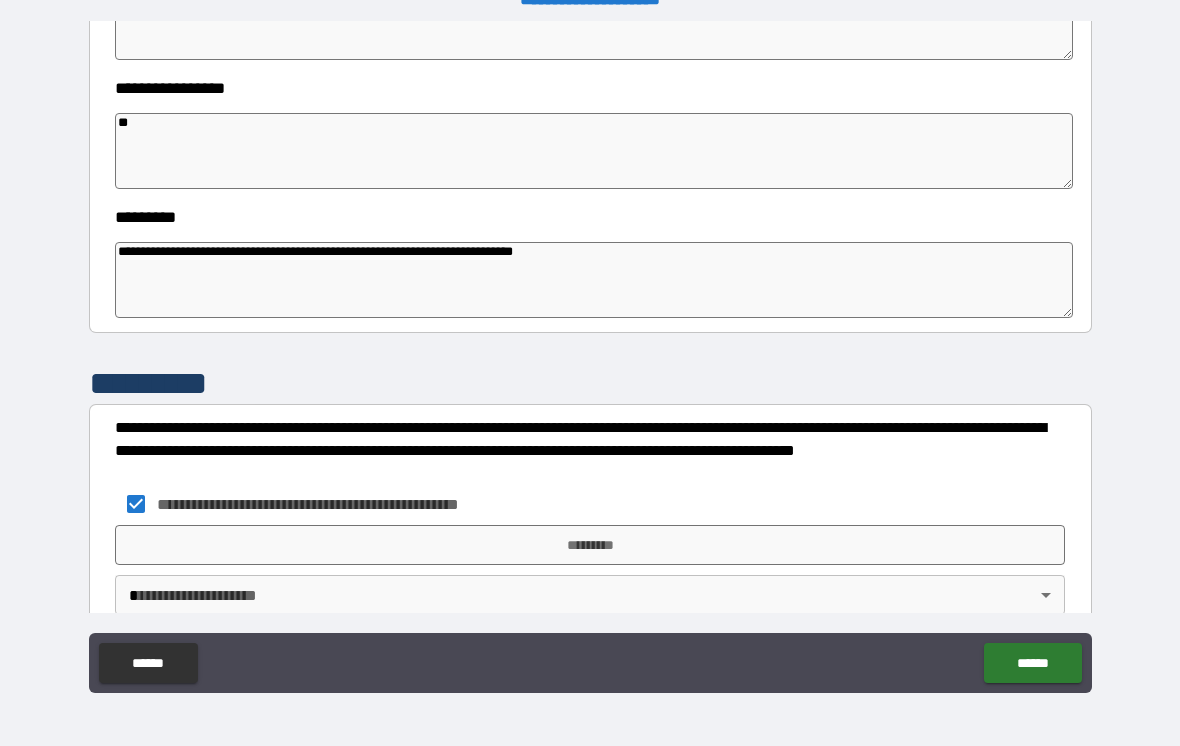 scroll, scrollTop: 549, scrollLeft: 0, axis: vertical 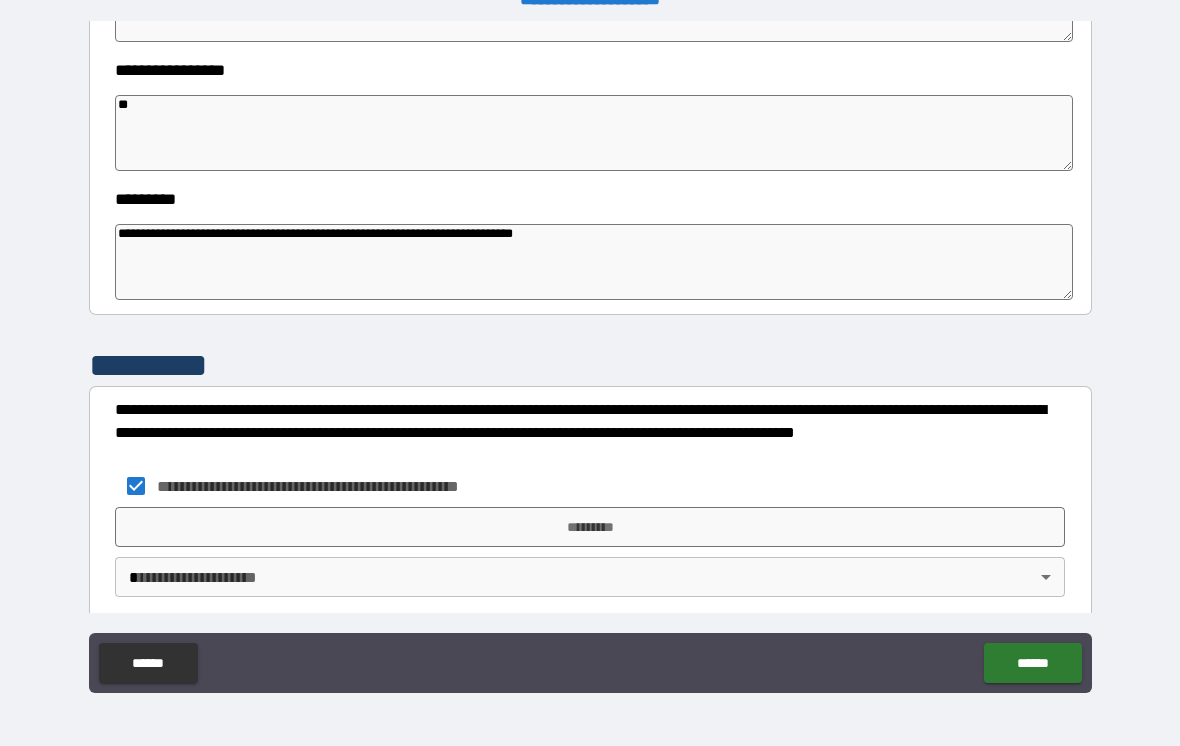 click on "*********" at bounding box center (590, 527) 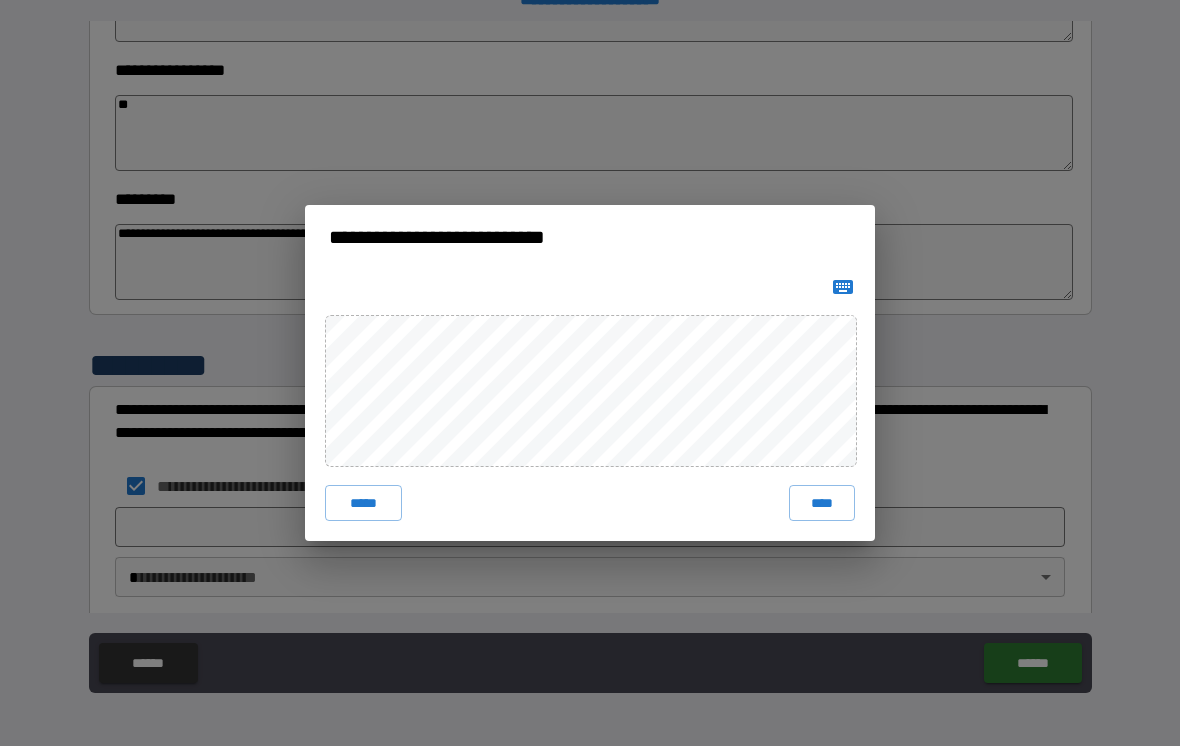 click on "****" at bounding box center [822, 503] 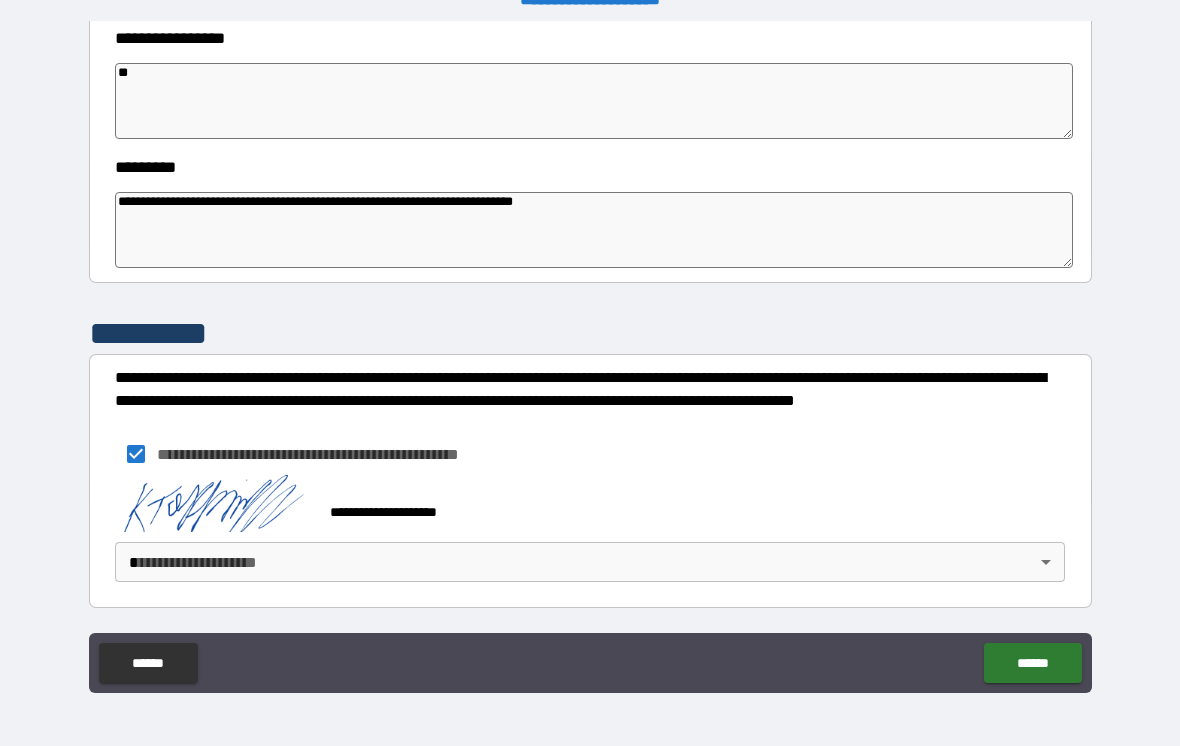 scroll, scrollTop: 581, scrollLeft: 0, axis: vertical 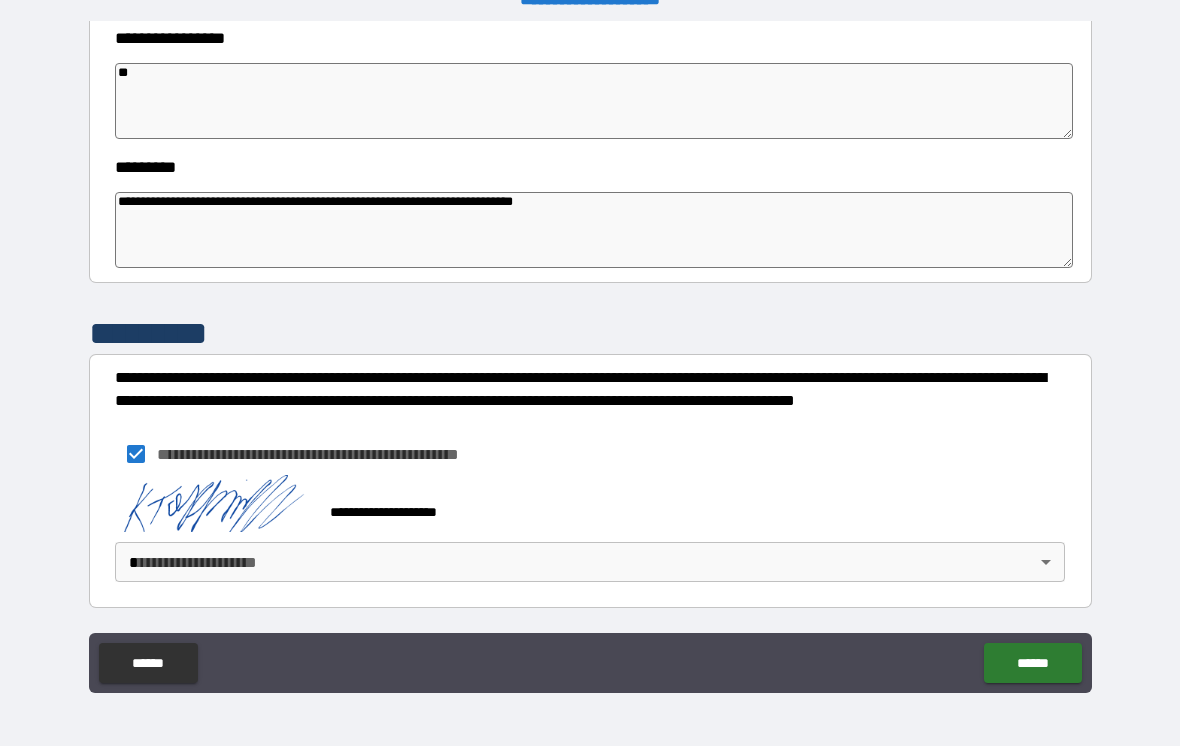 click on "**********" at bounding box center [590, 357] 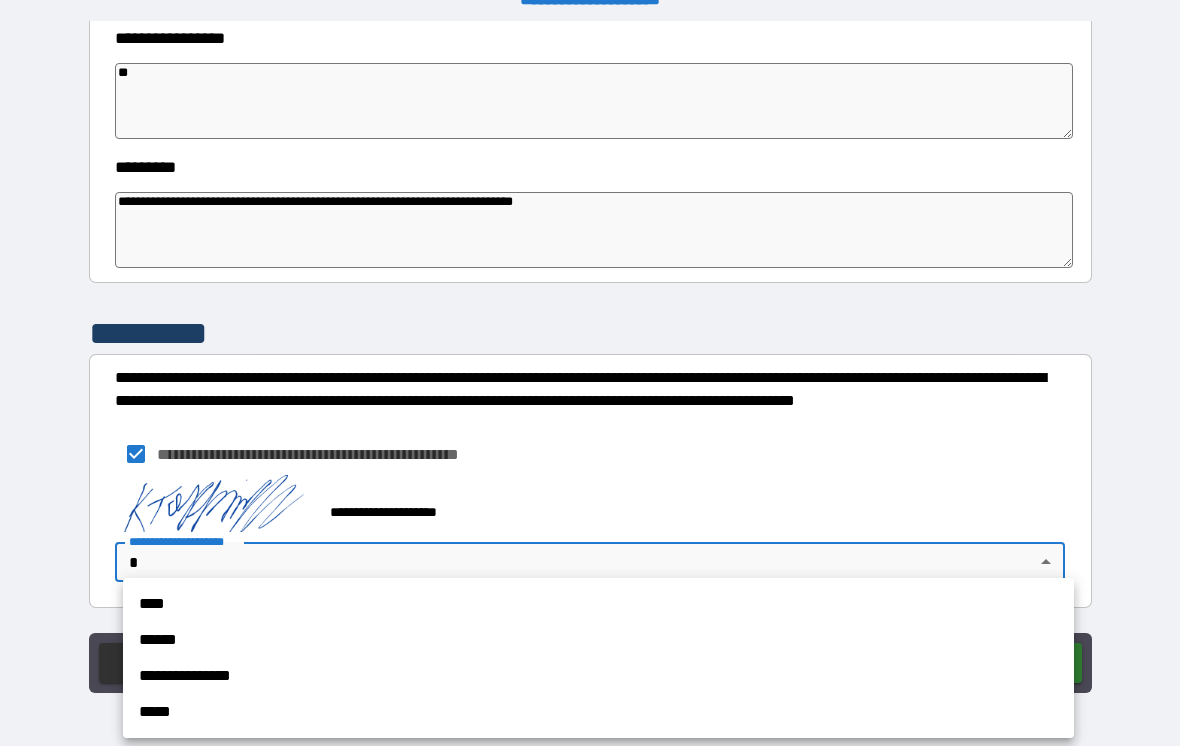 click on "****" at bounding box center [598, 604] 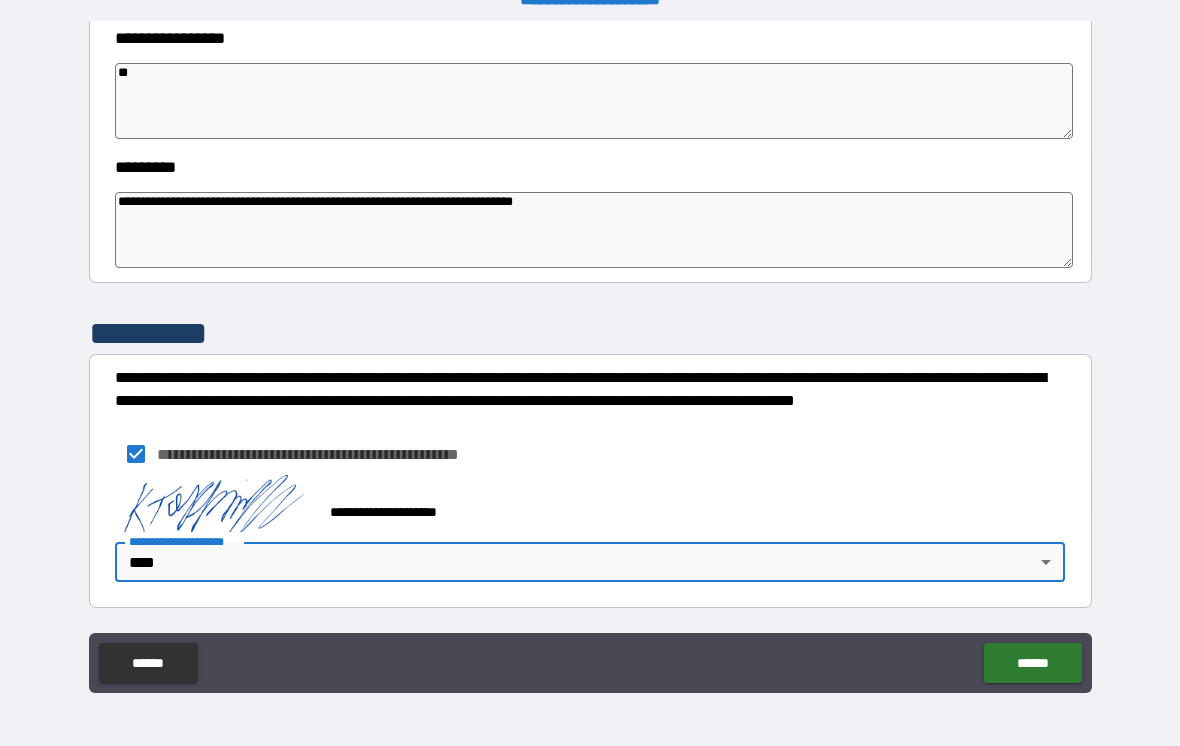click on "******" at bounding box center (1032, 663) 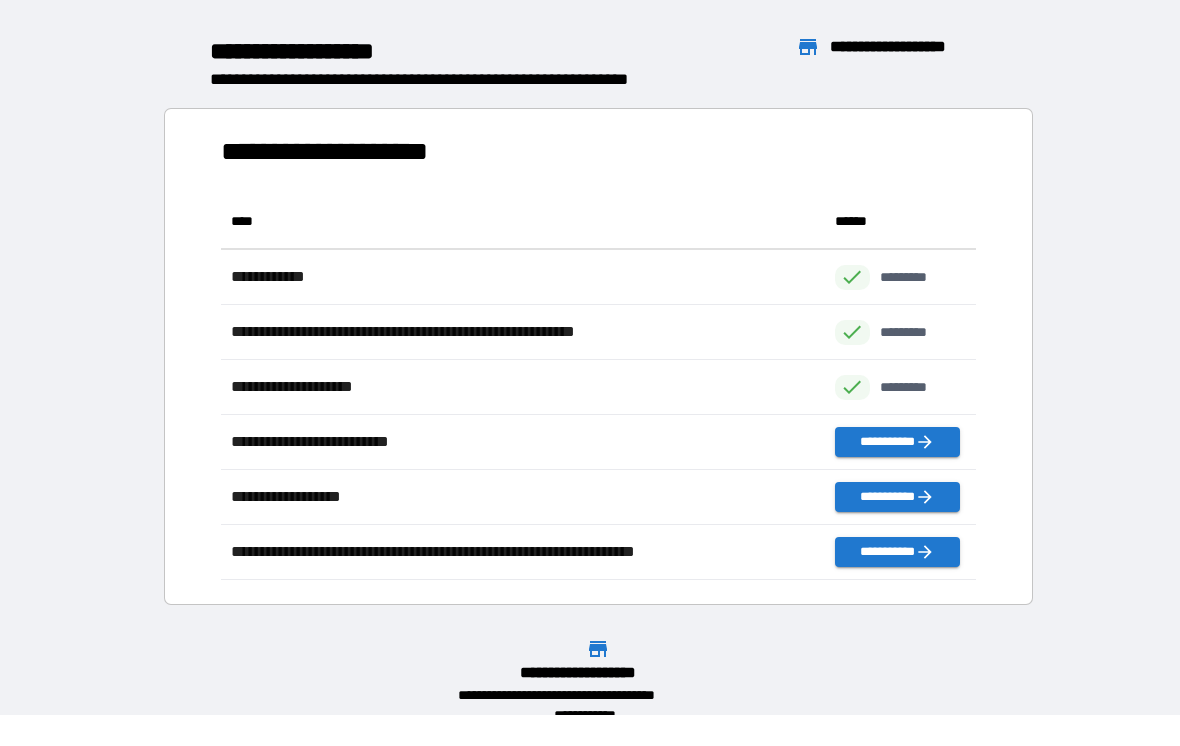 scroll, scrollTop: 386, scrollLeft: 755, axis: both 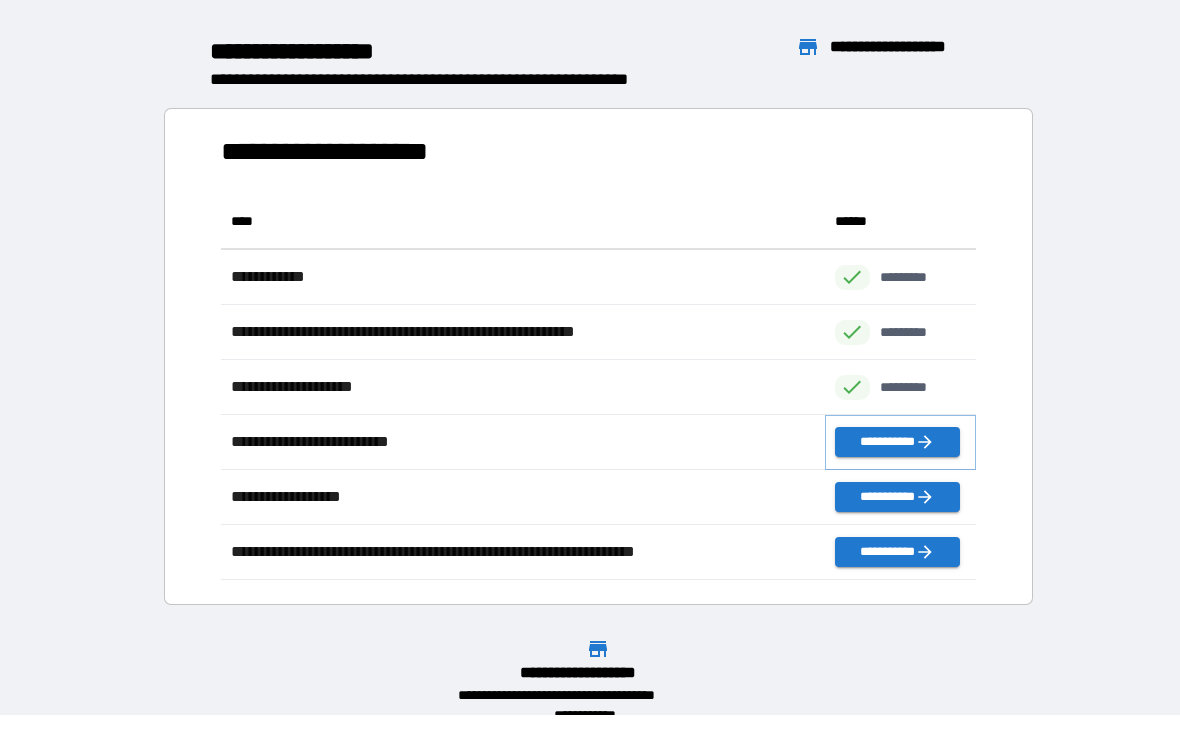 click on "**********" at bounding box center [897, 442] 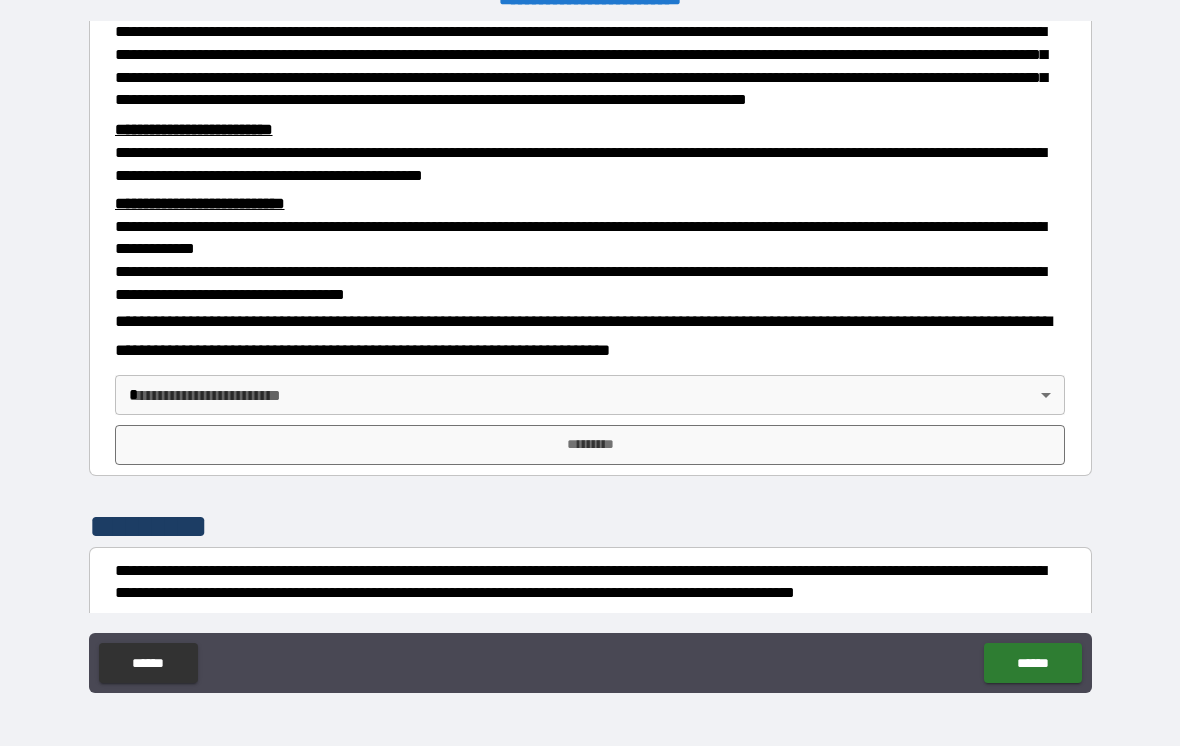 scroll, scrollTop: 465, scrollLeft: 0, axis: vertical 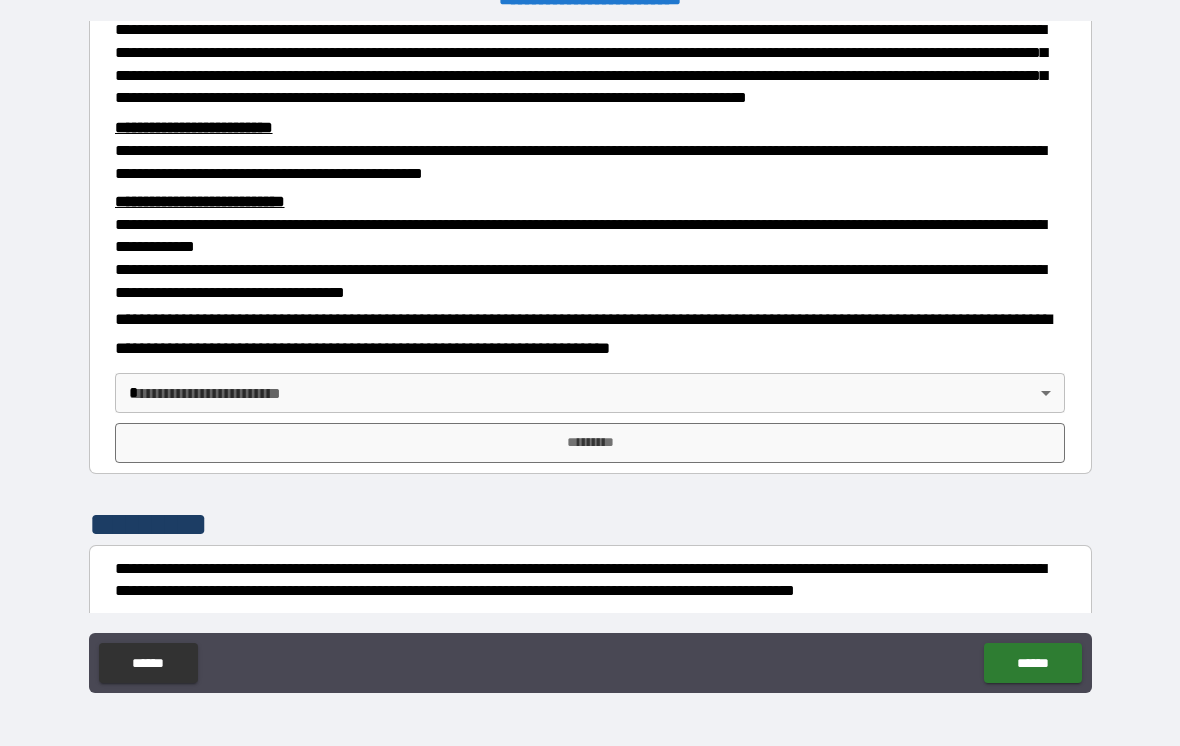 click on "*********" at bounding box center [590, 443] 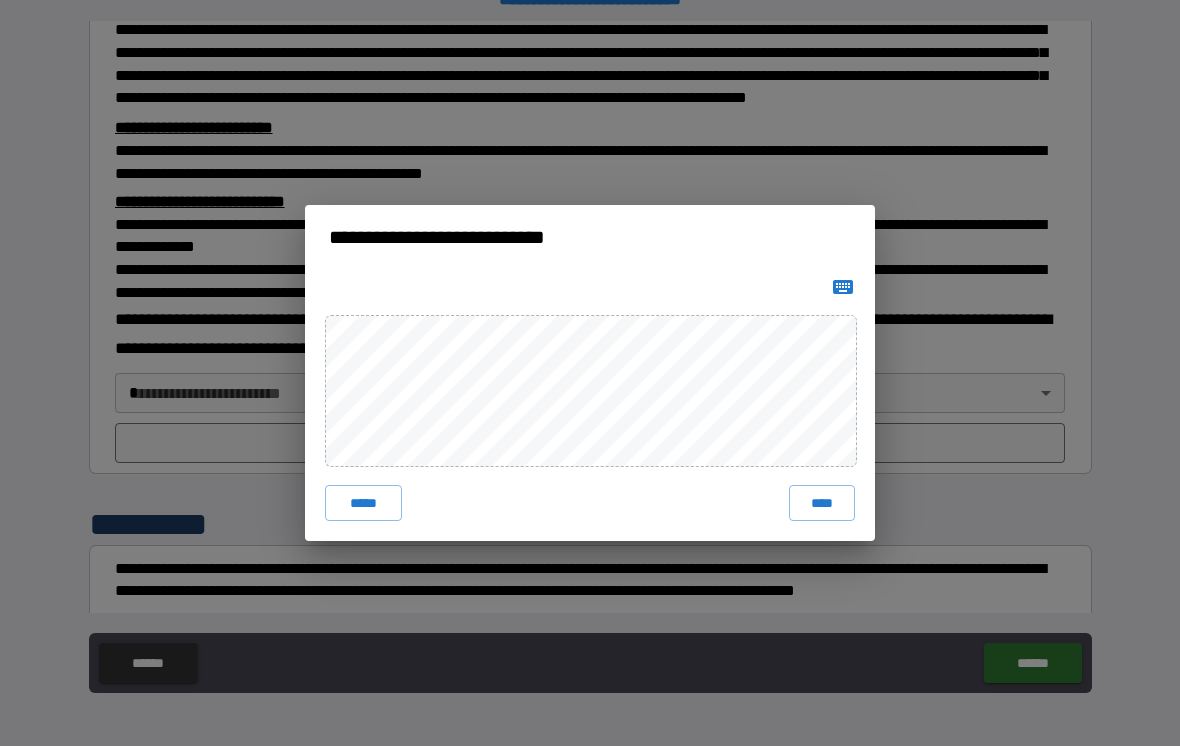 click on "****" at bounding box center [822, 503] 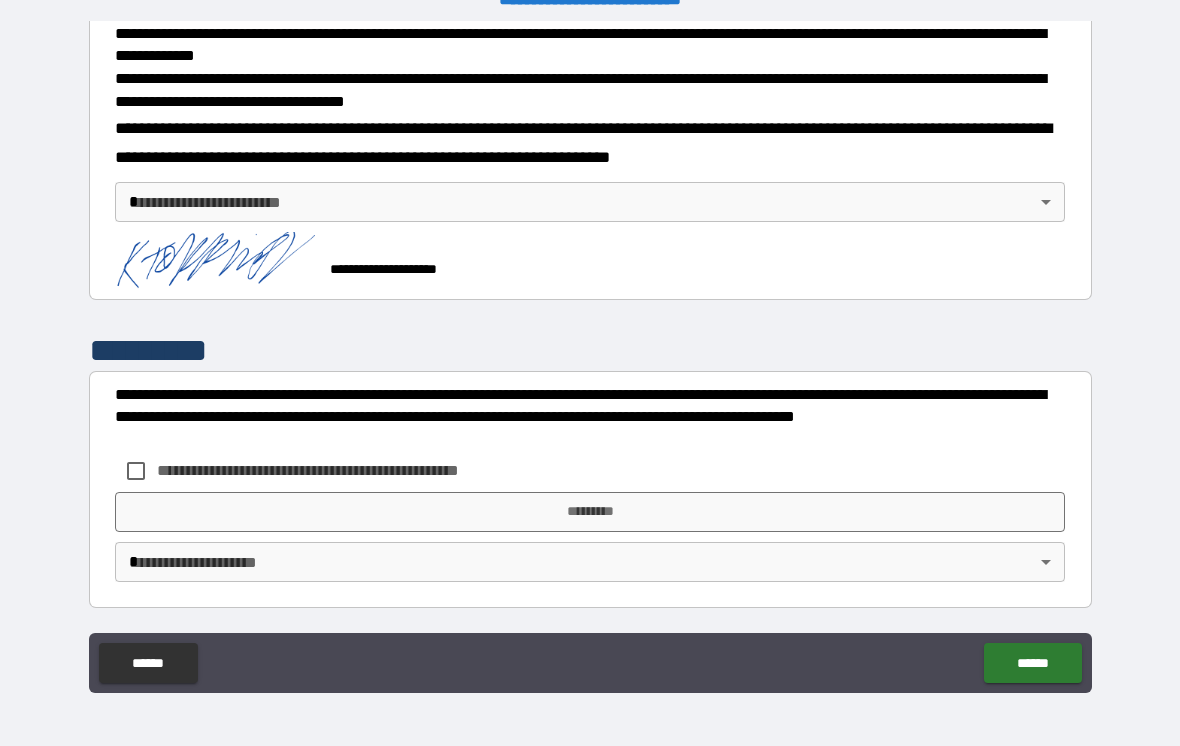 scroll, scrollTop: 688, scrollLeft: 0, axis: vertical 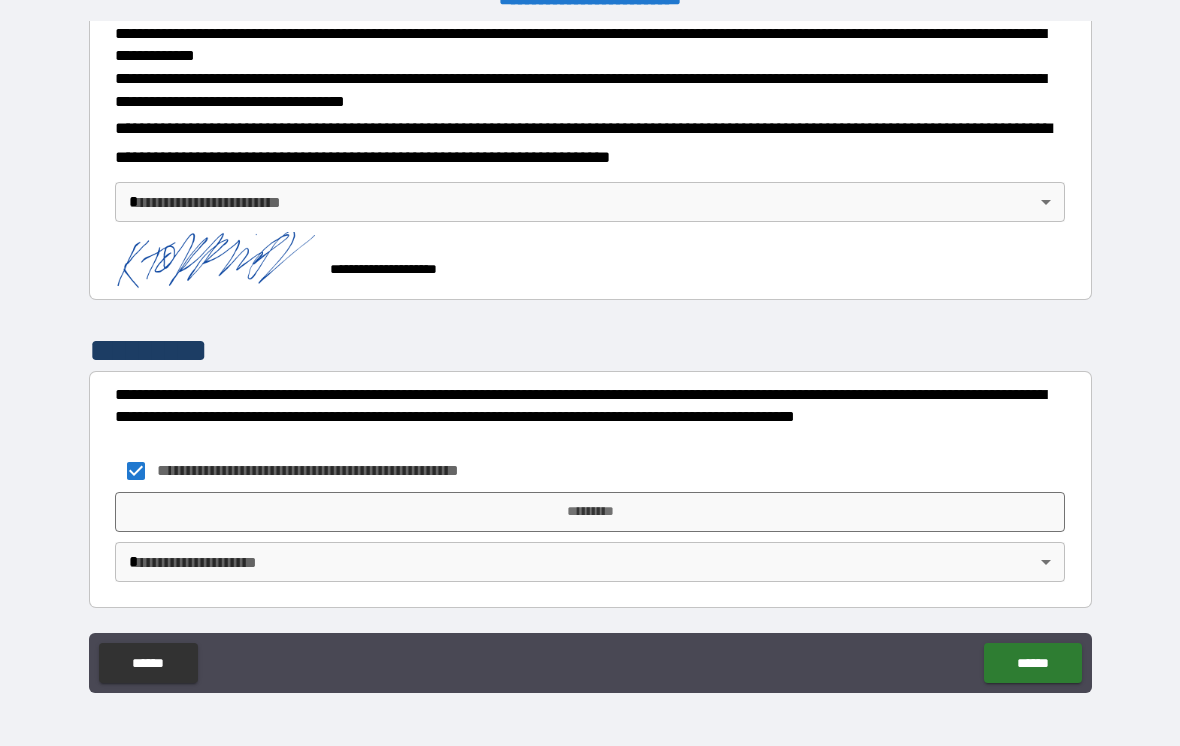click on "*********" at bounding box center (590, 512) 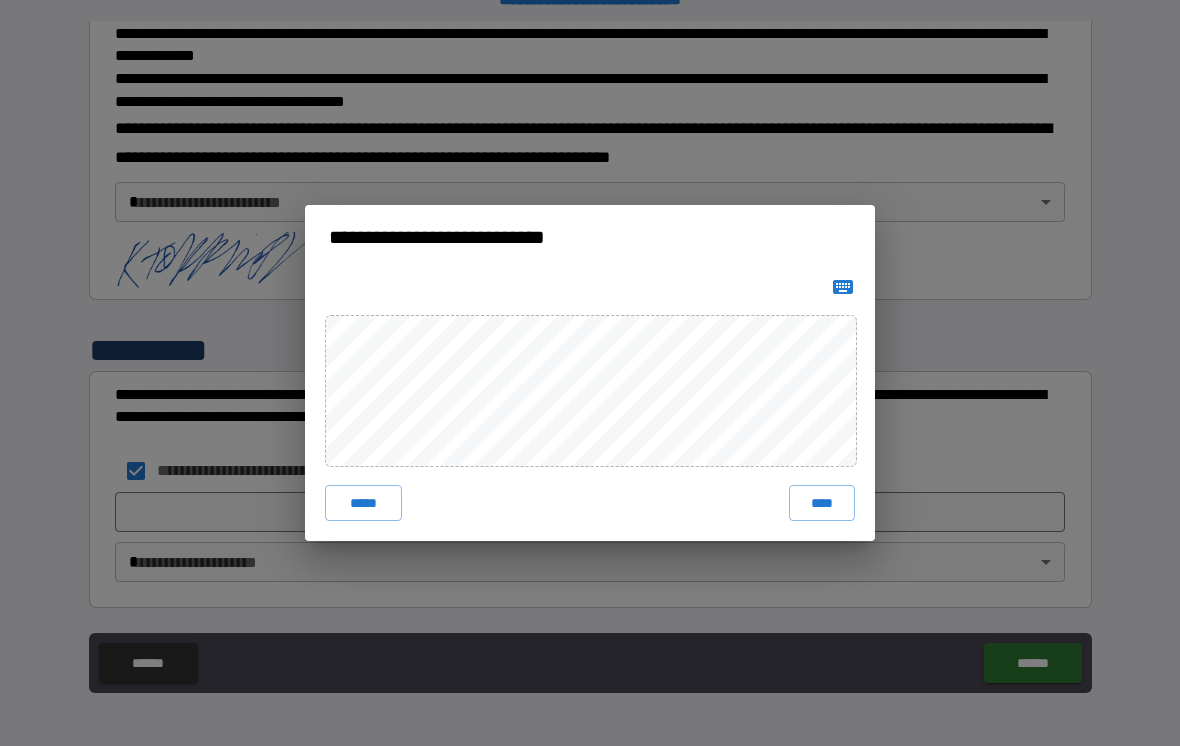 click on "****" at bounding box center (822, 503) 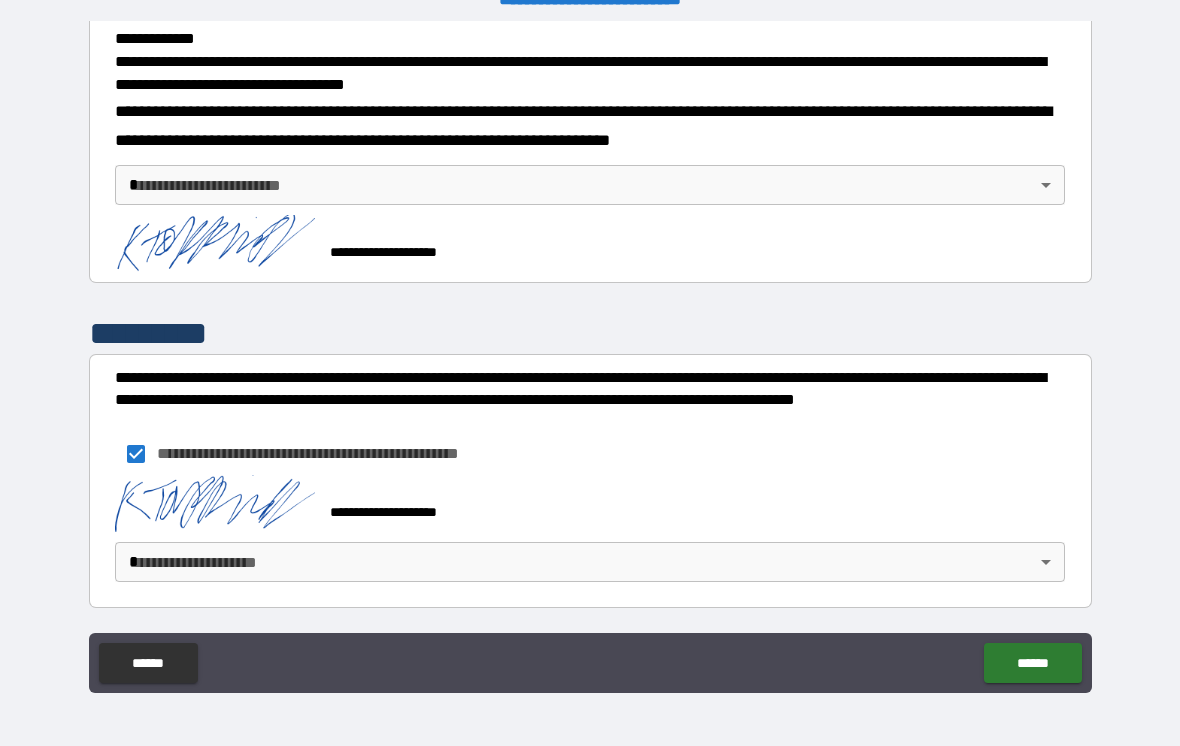 scroll, scrollTop: 705, scrollLeft: 0, axis: vertical 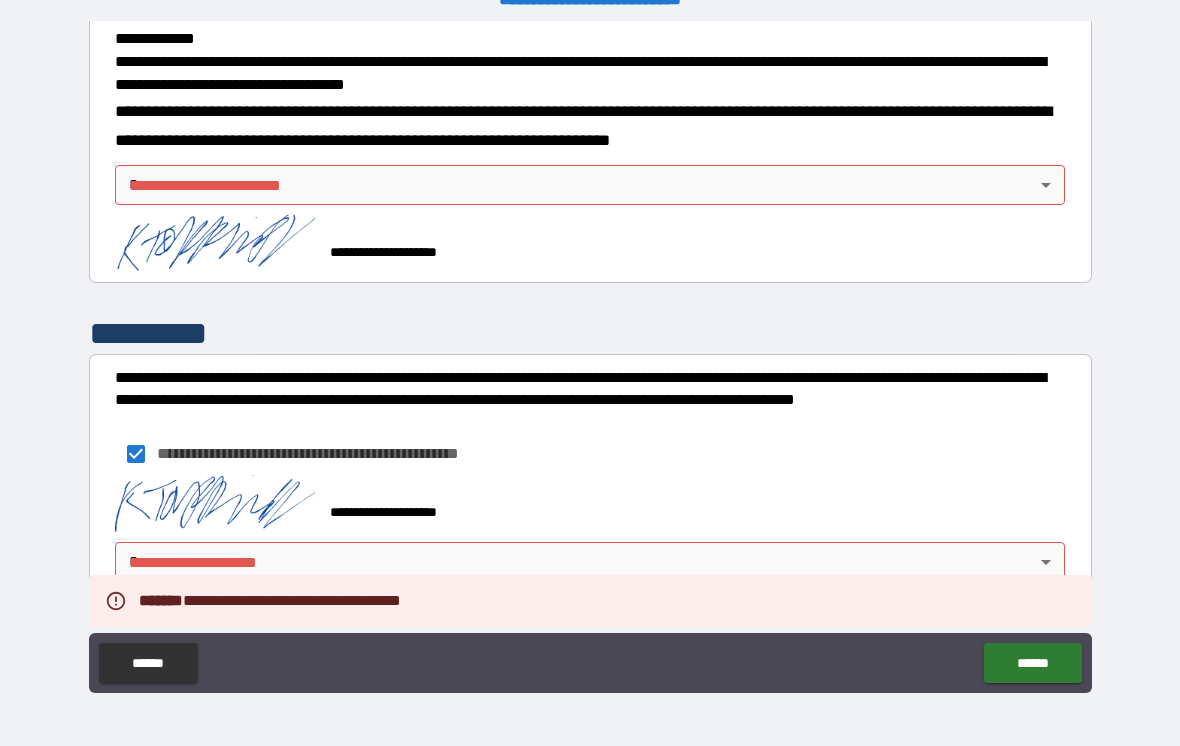 click on "**********" at bounding box center [590, 357] 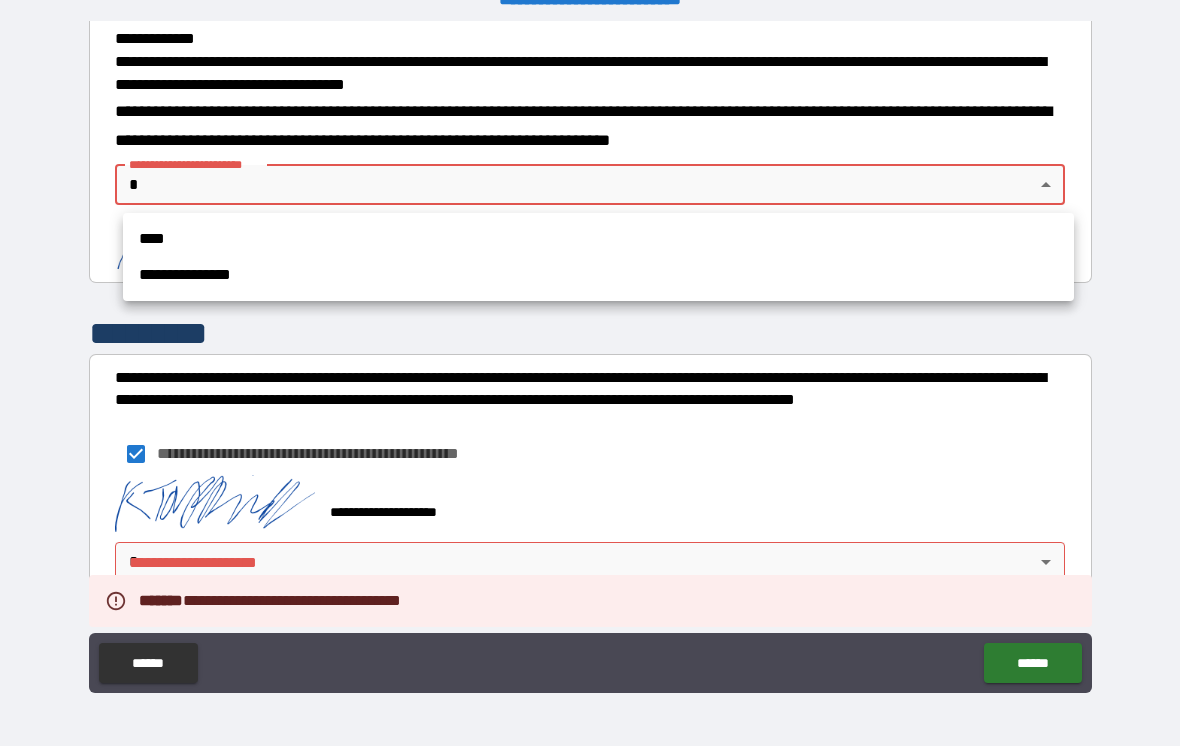 click on "****" at bounding box center (598, 239) 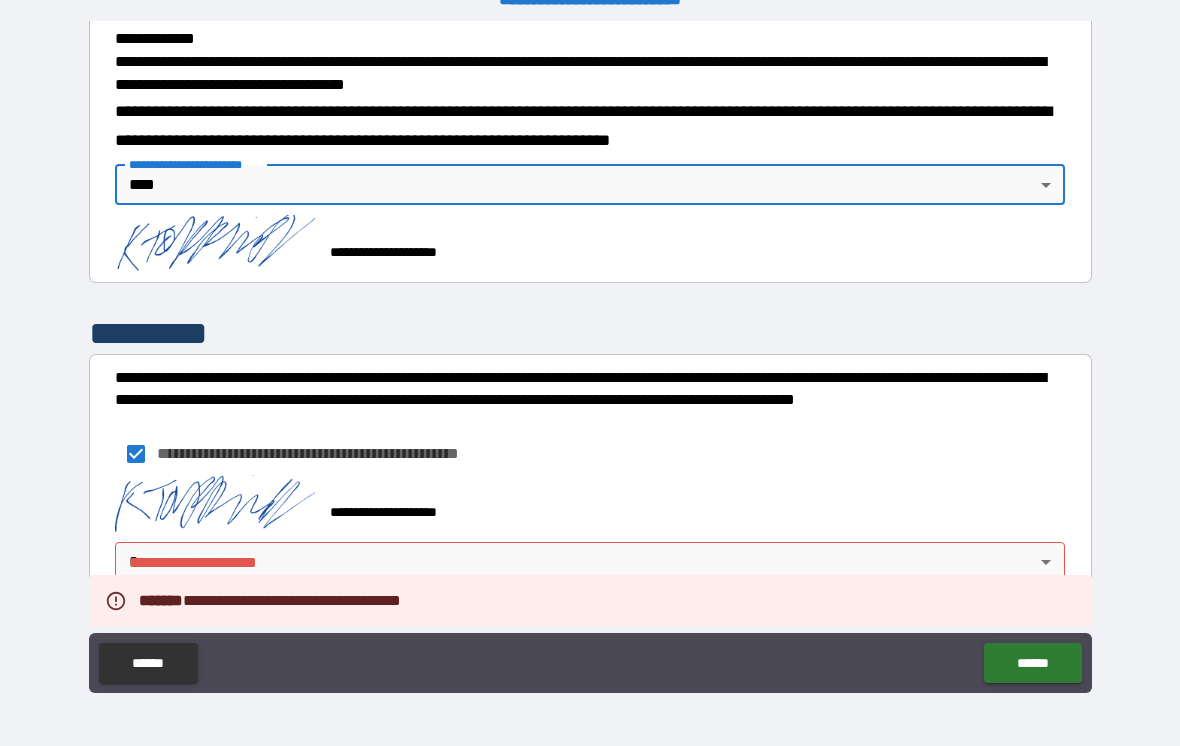 click on "**********" at bounding box center [590, 357] 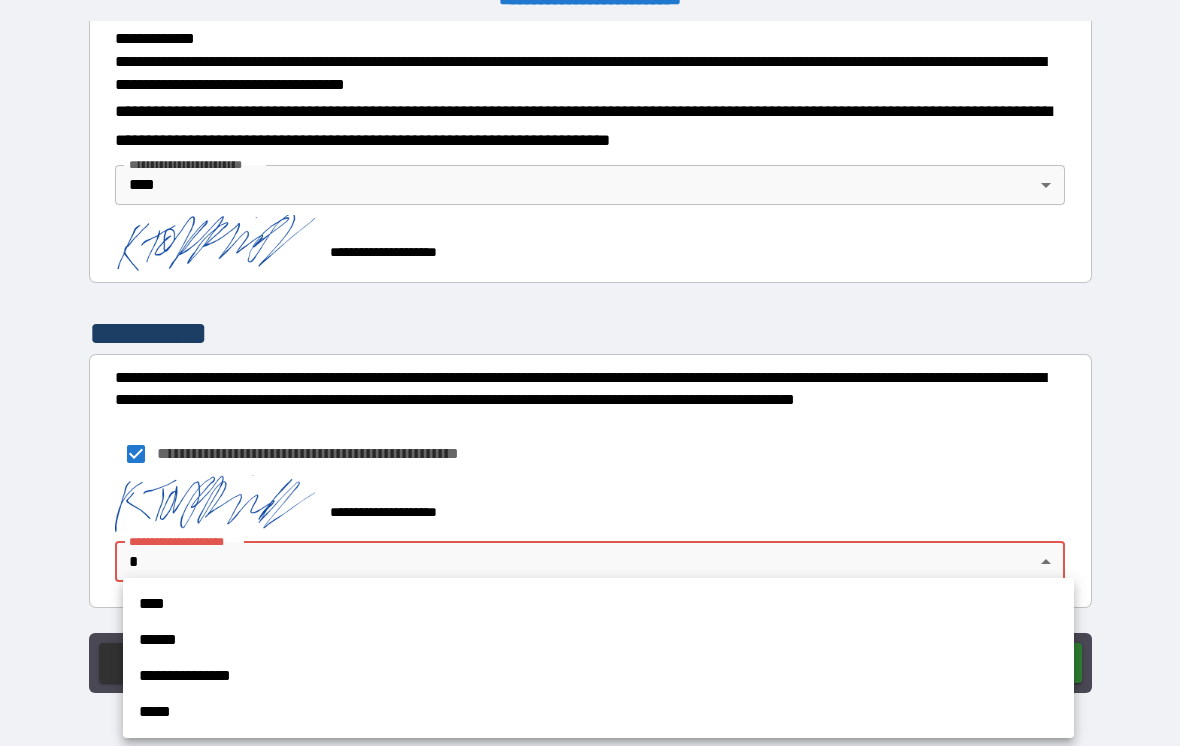 click on "****" at bounding box center [598, 604] 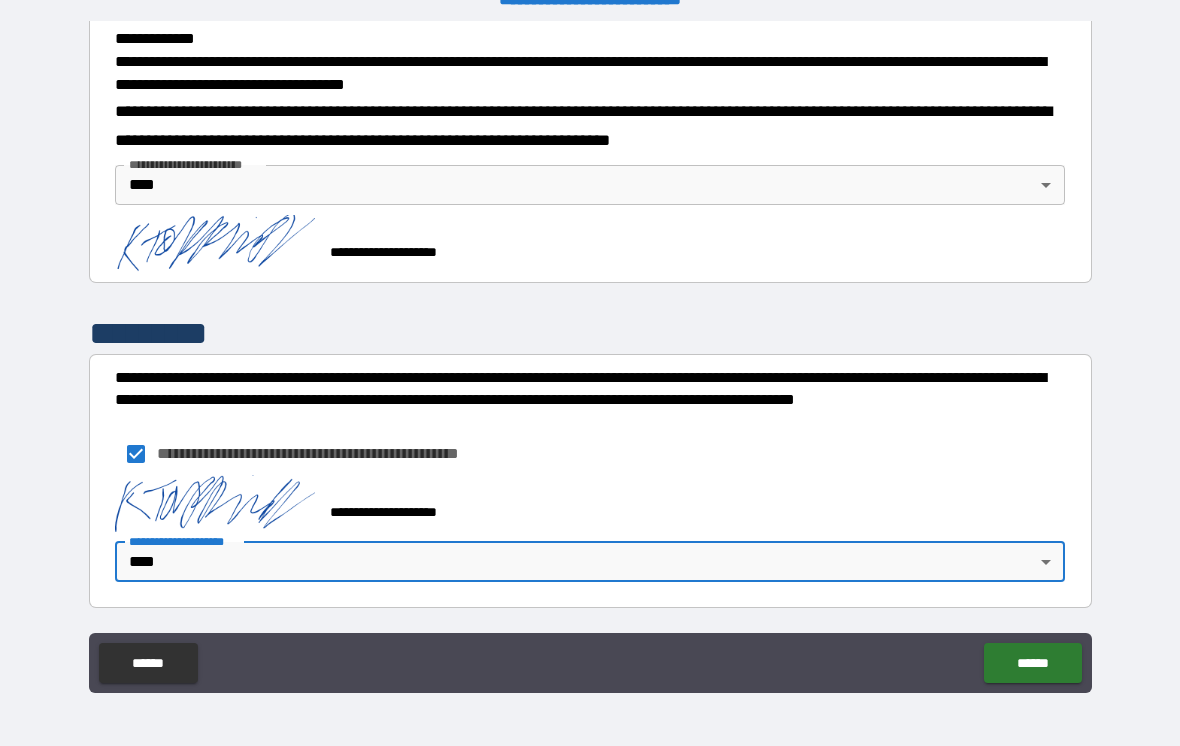 click on "******" at bounding box center (1032, 663) 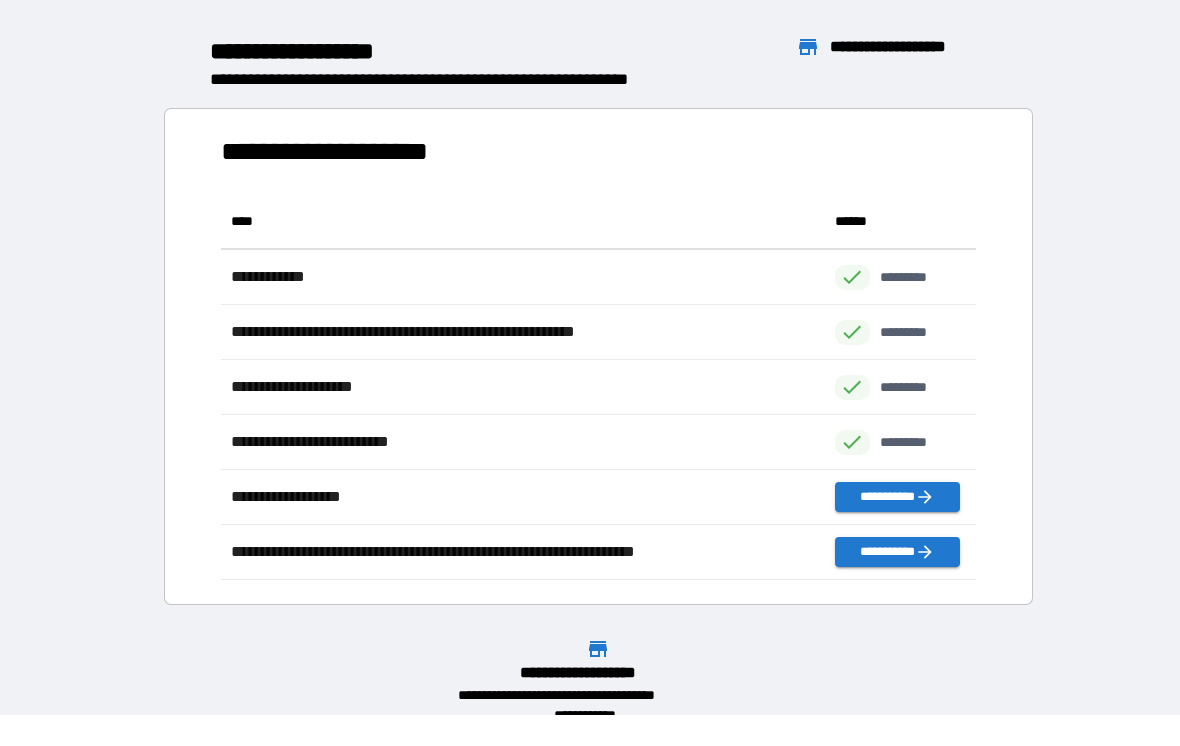 scroll, scrollTop: 1, scrollLeft: 1, axis: both 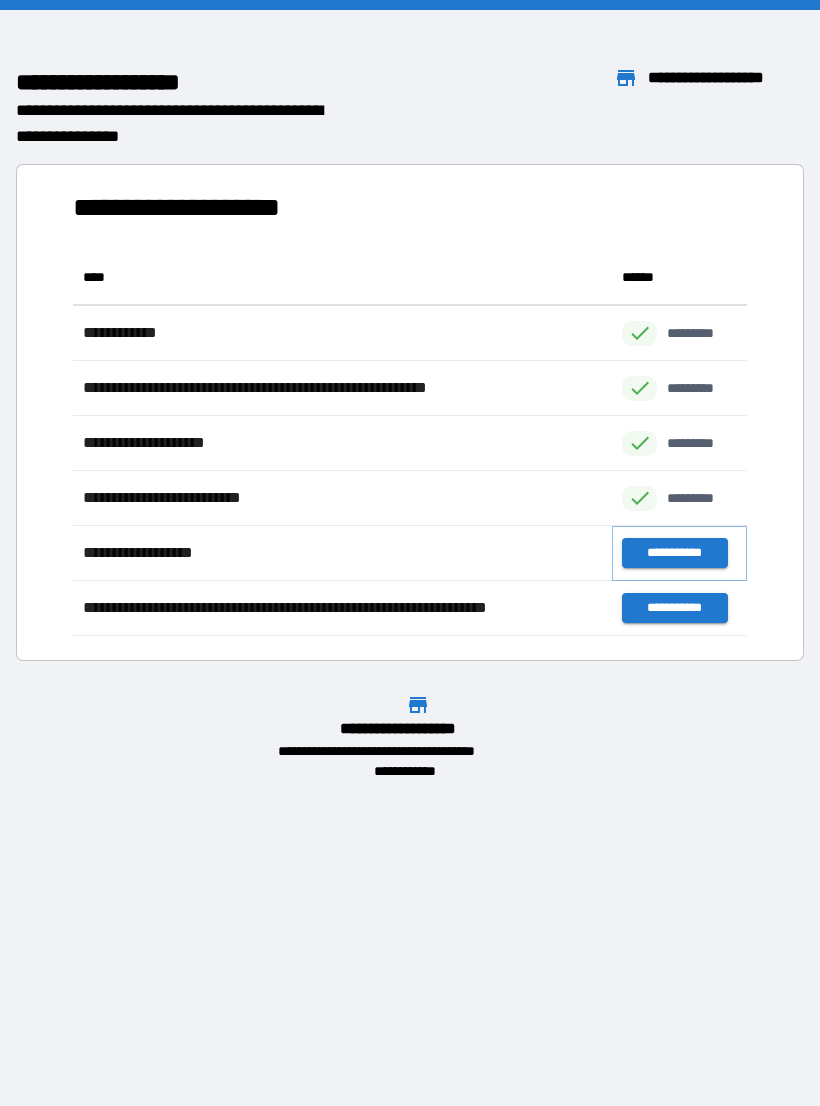 click on "**********" at bounding box center (674, 553) 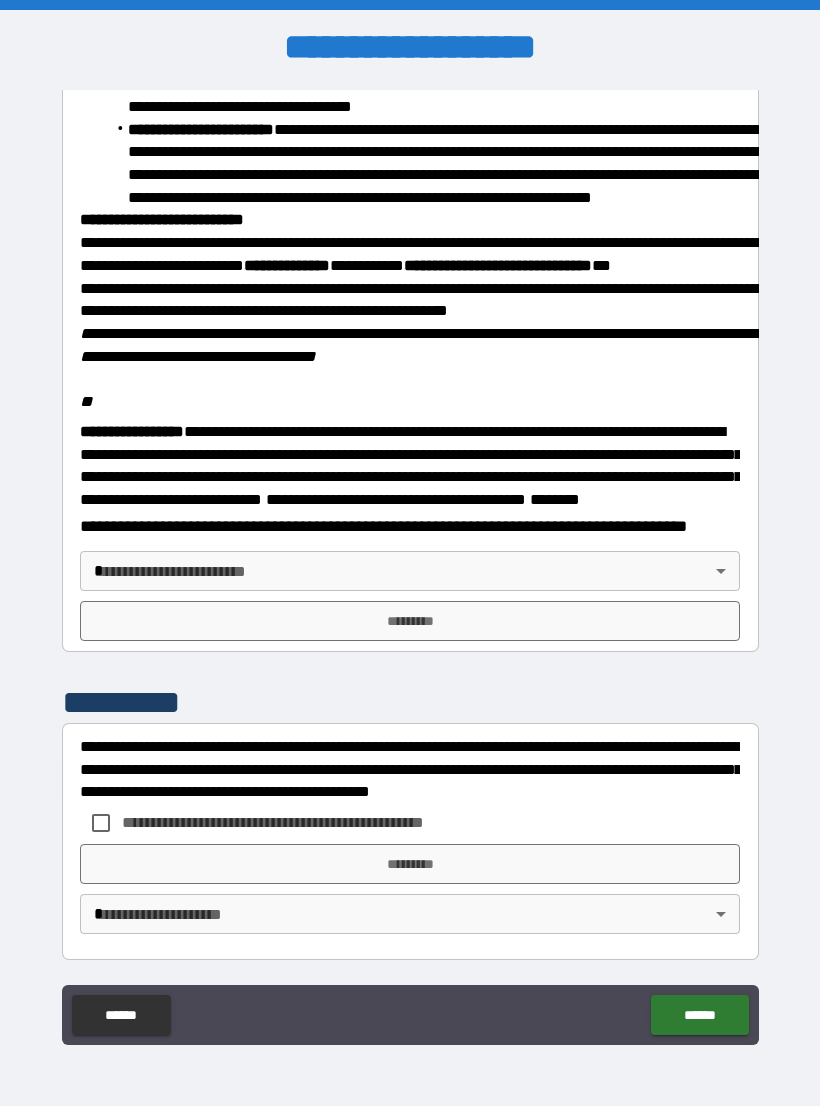 scroll, scrollTop: 2234, scrollLeft: 0, axis: vertical 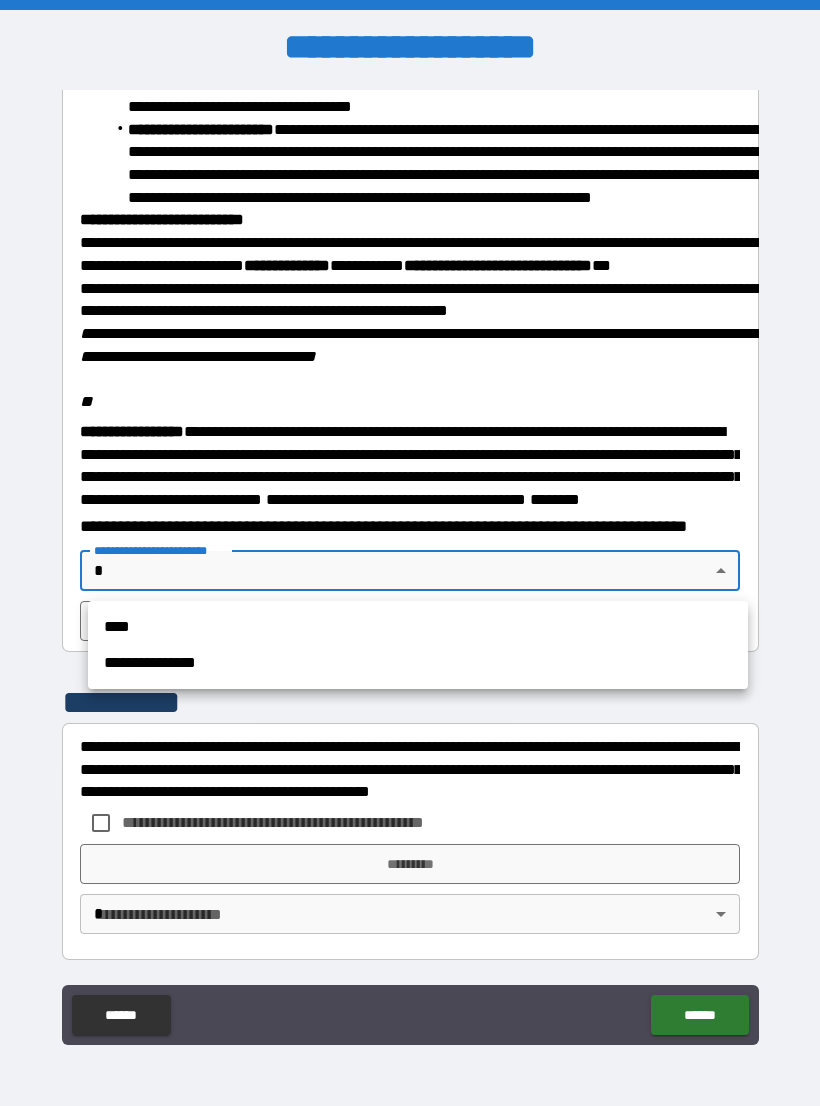 click on "****" at bounding box center (418, 627) 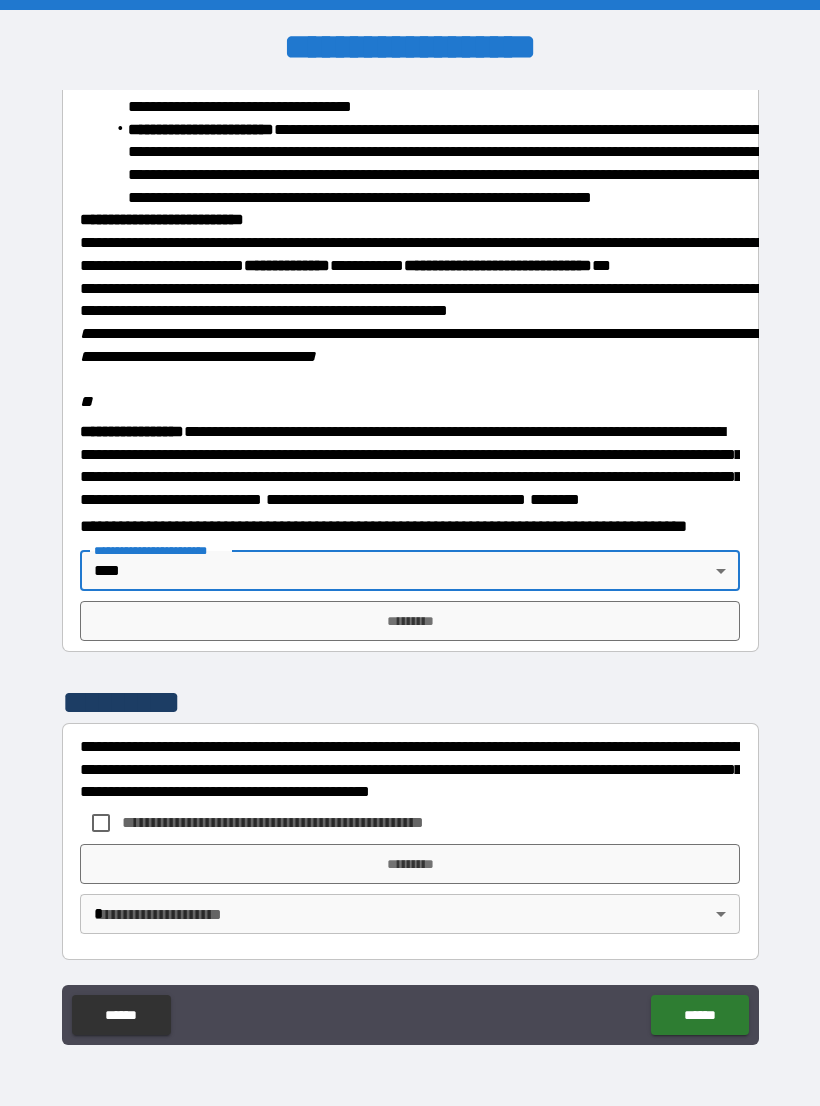click on "*********" at bounding box center (410, 621) 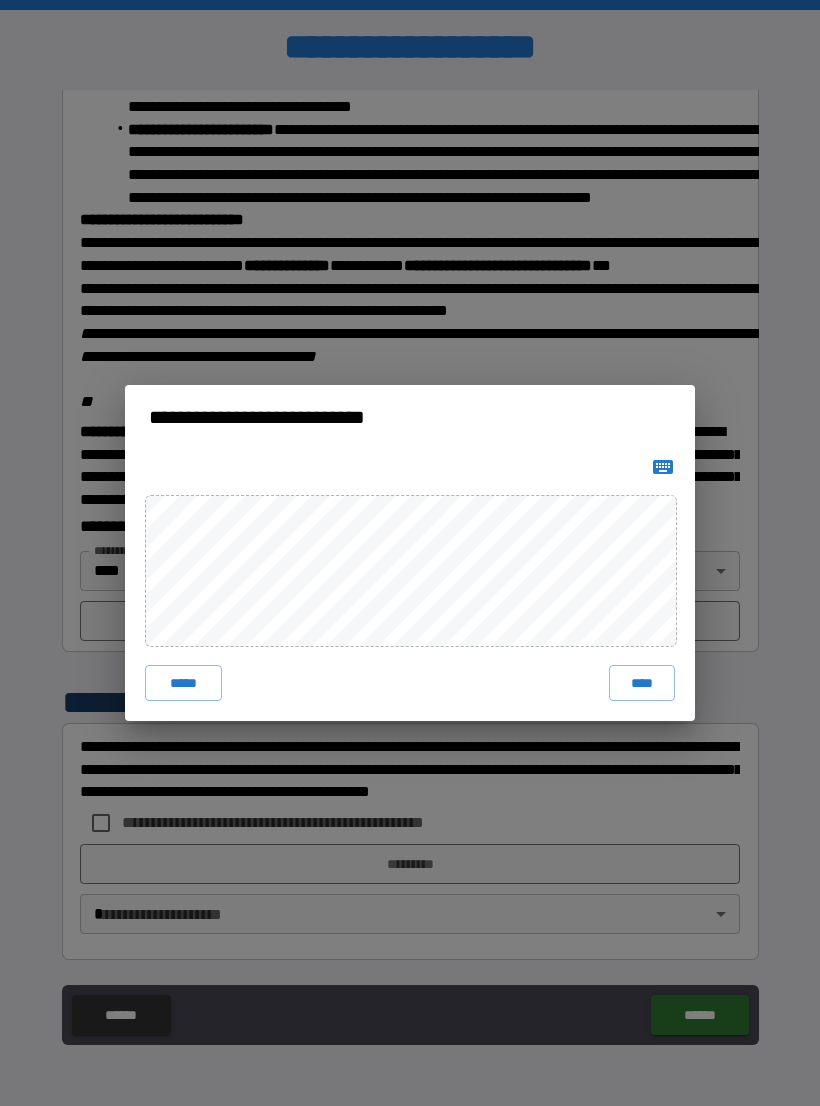 click on "****" at bounding box center [642, 683] 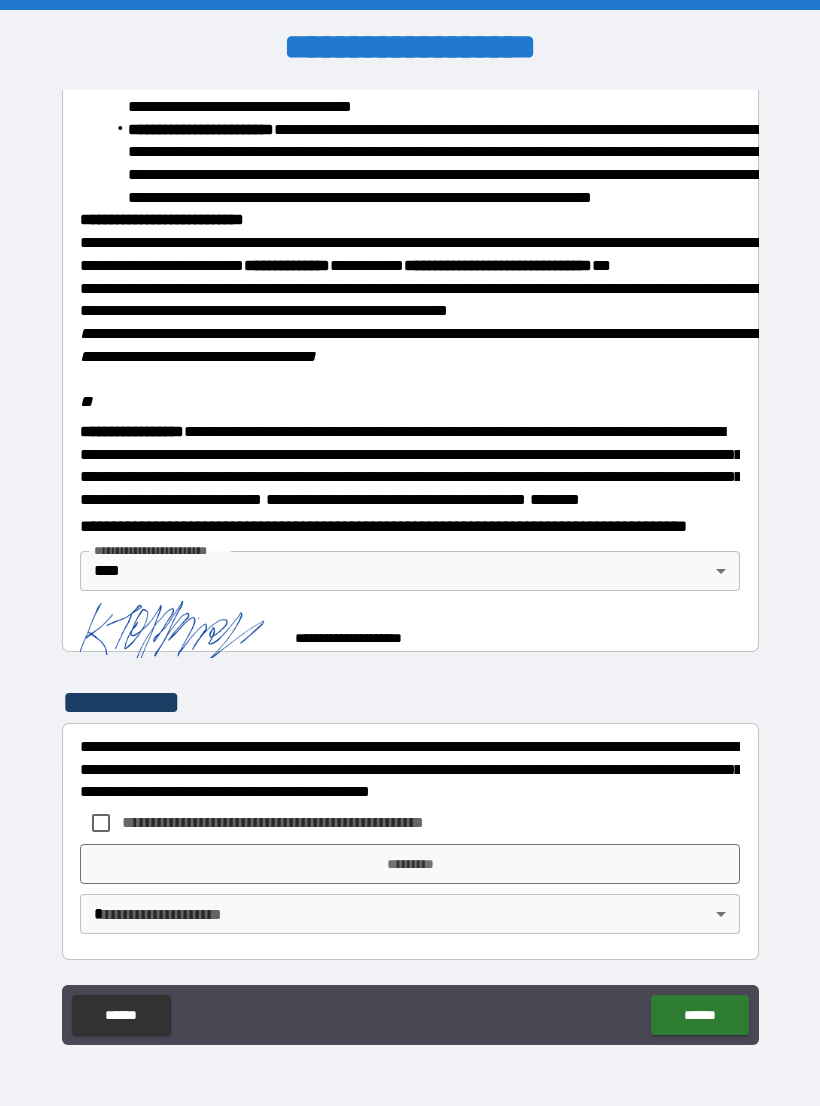 scroll, scrollTop: 2224, scrollLeft: 0, axis: vertical 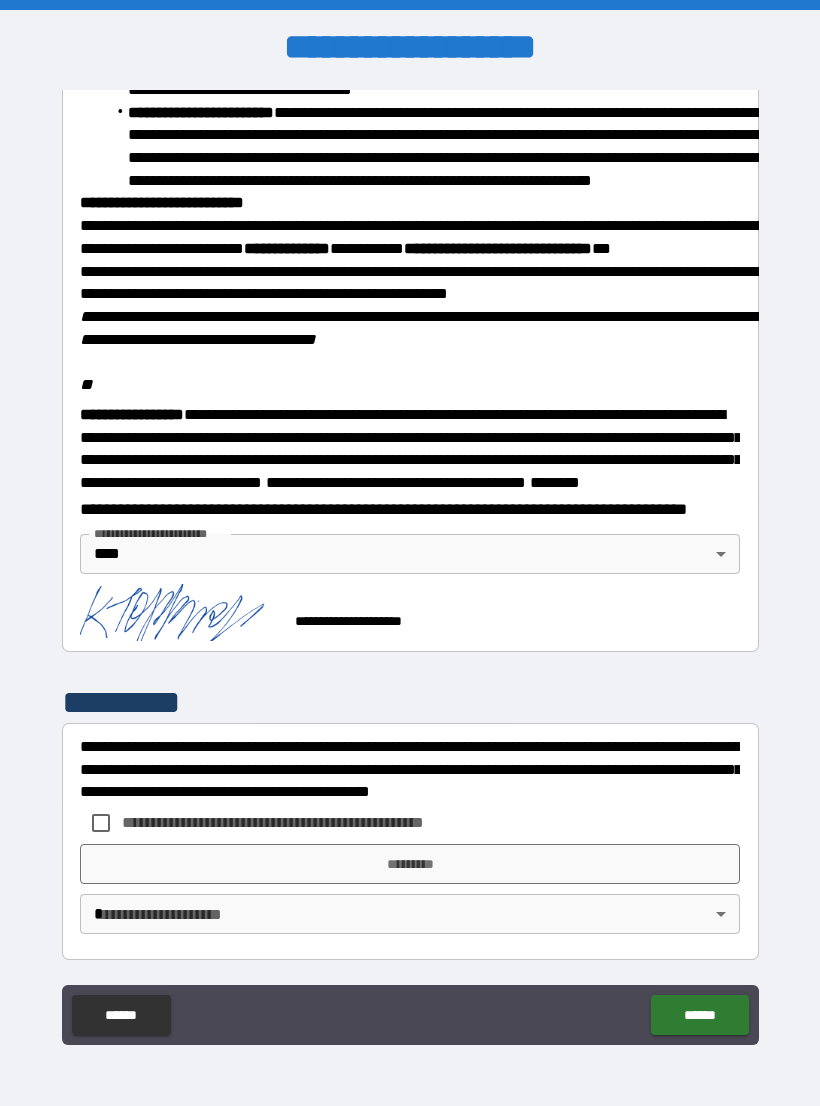 click on "*********" at bounding box center (410, 864) 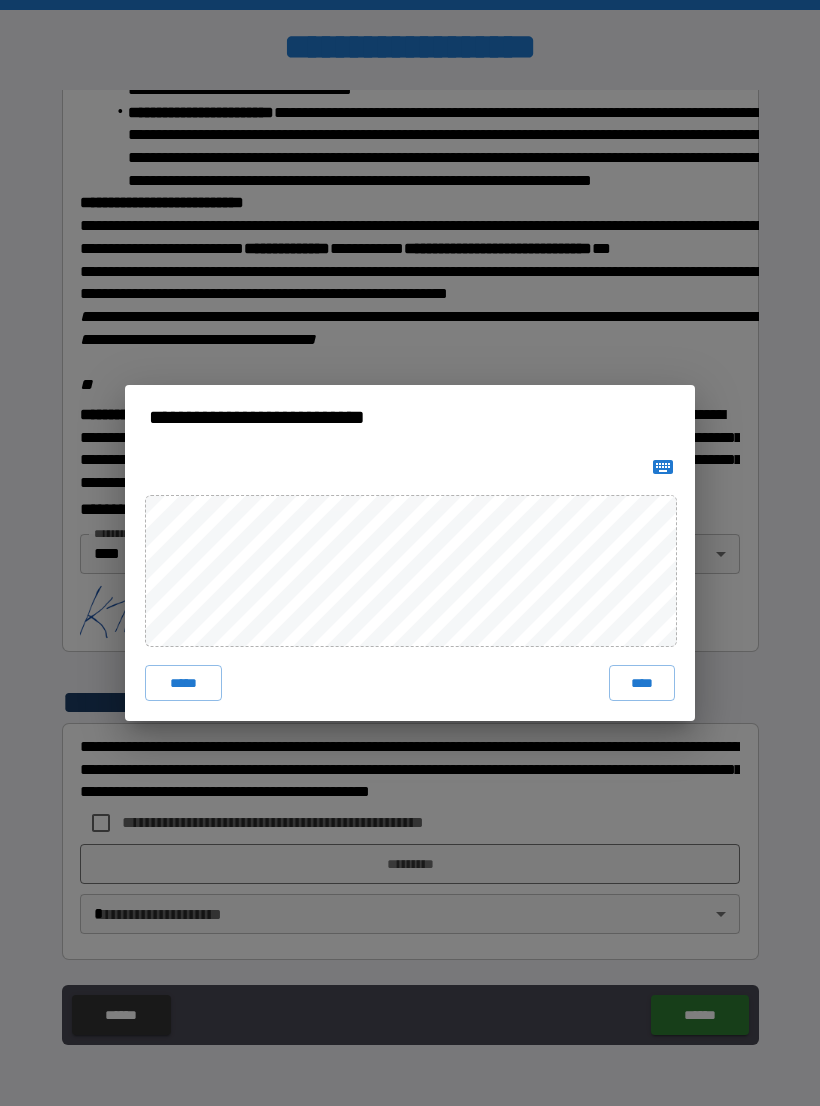 click on "****" at bounding box center [642, 683] 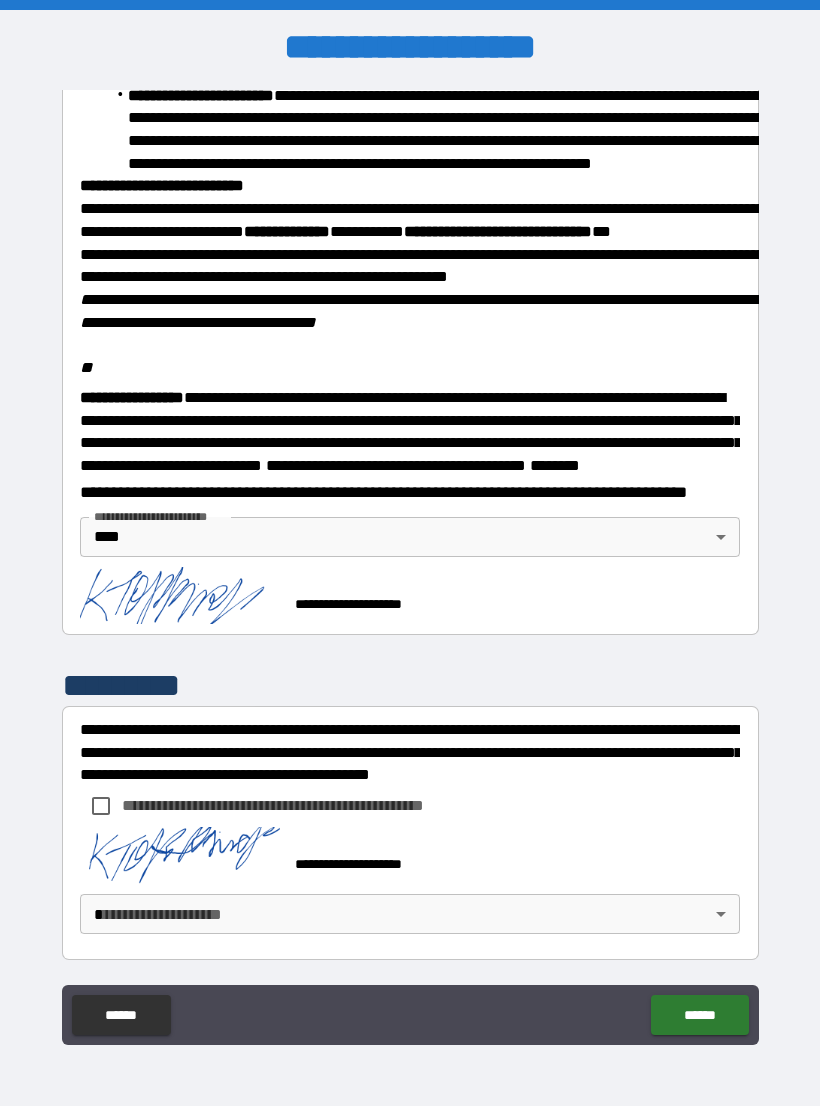 scroll, scrollTop: 2268, scrollLeft: 0, axis: vertical 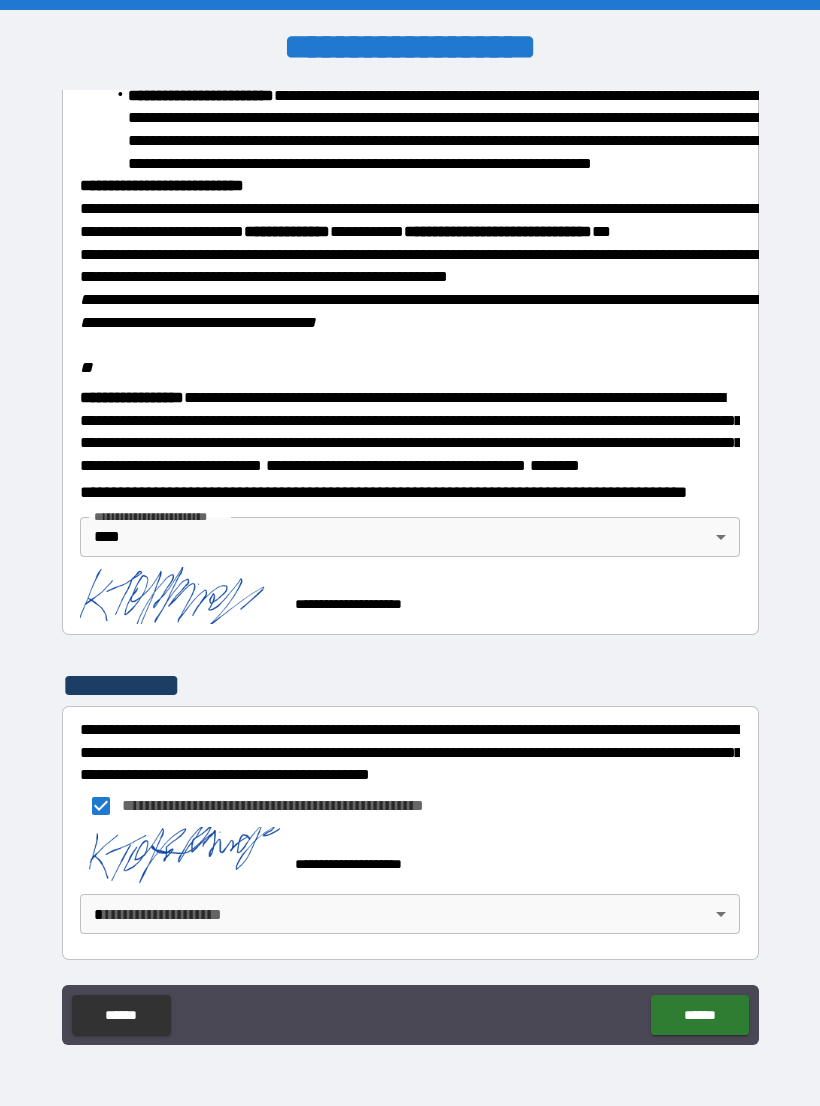 click on "**********" at bounding box center (410, 568) 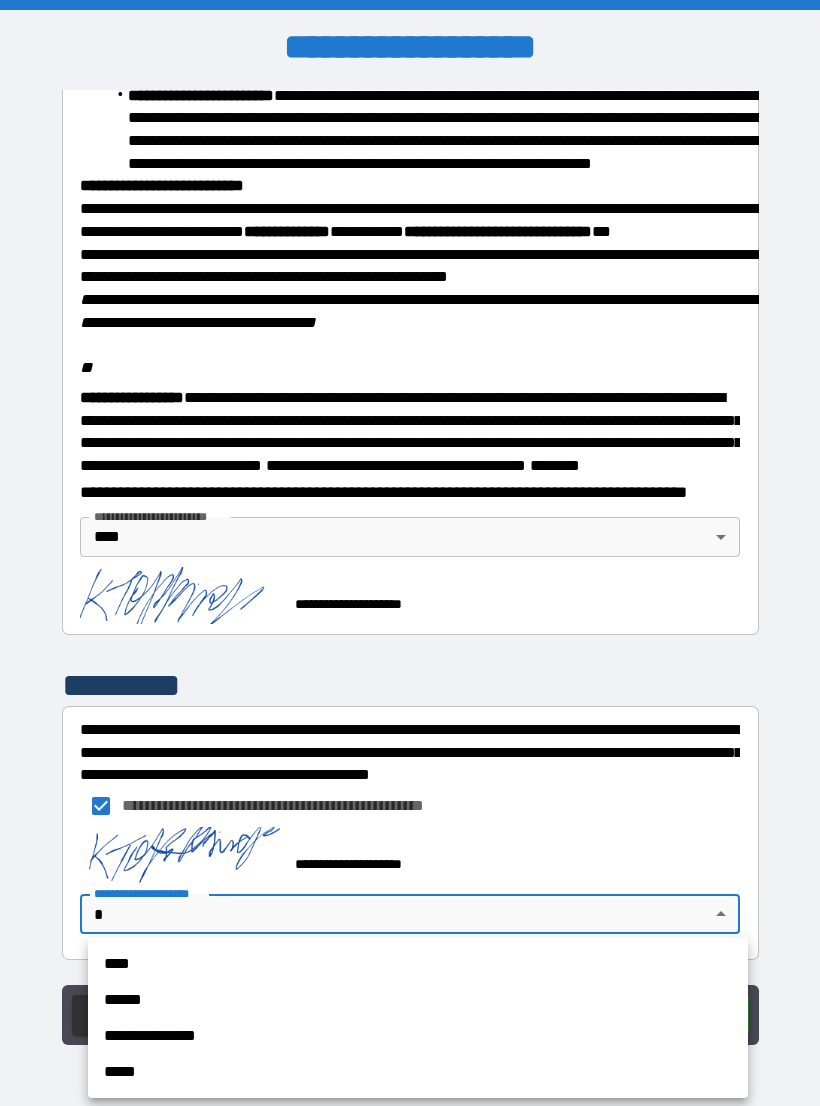 click on "****" at bounding box center (418, 964) 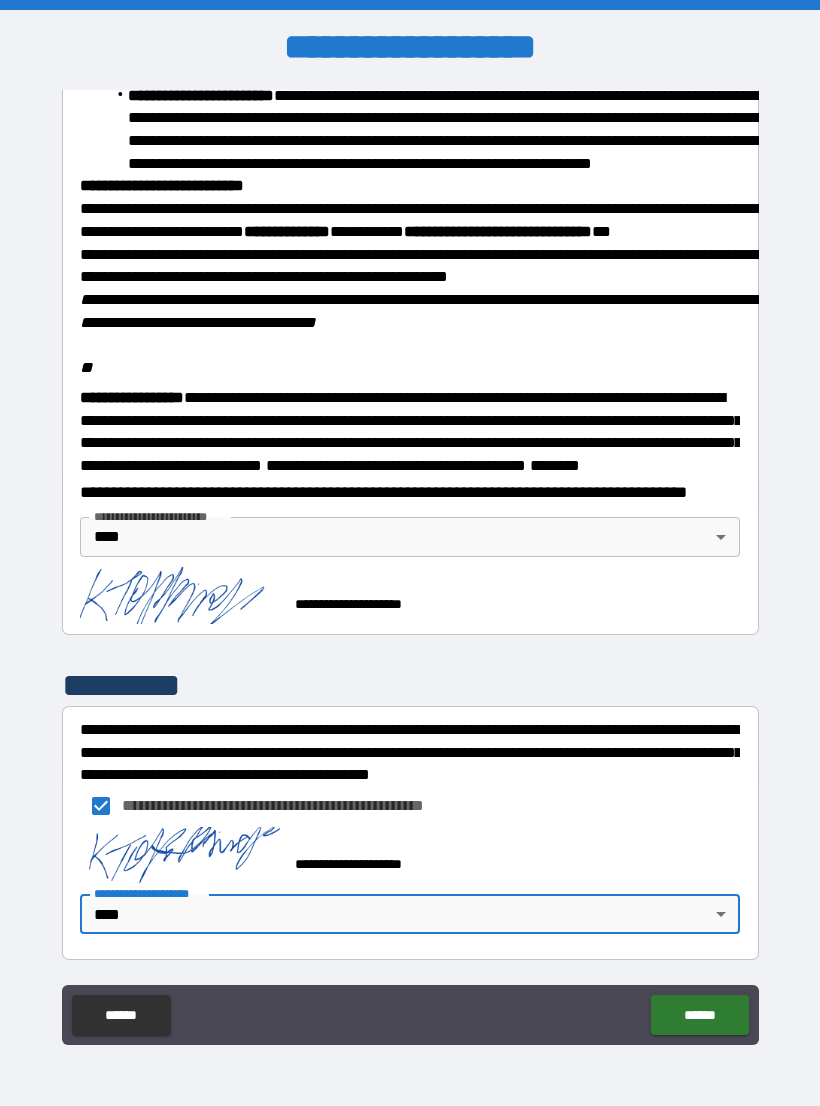 click on "******" at bounding box center [699, 1015] 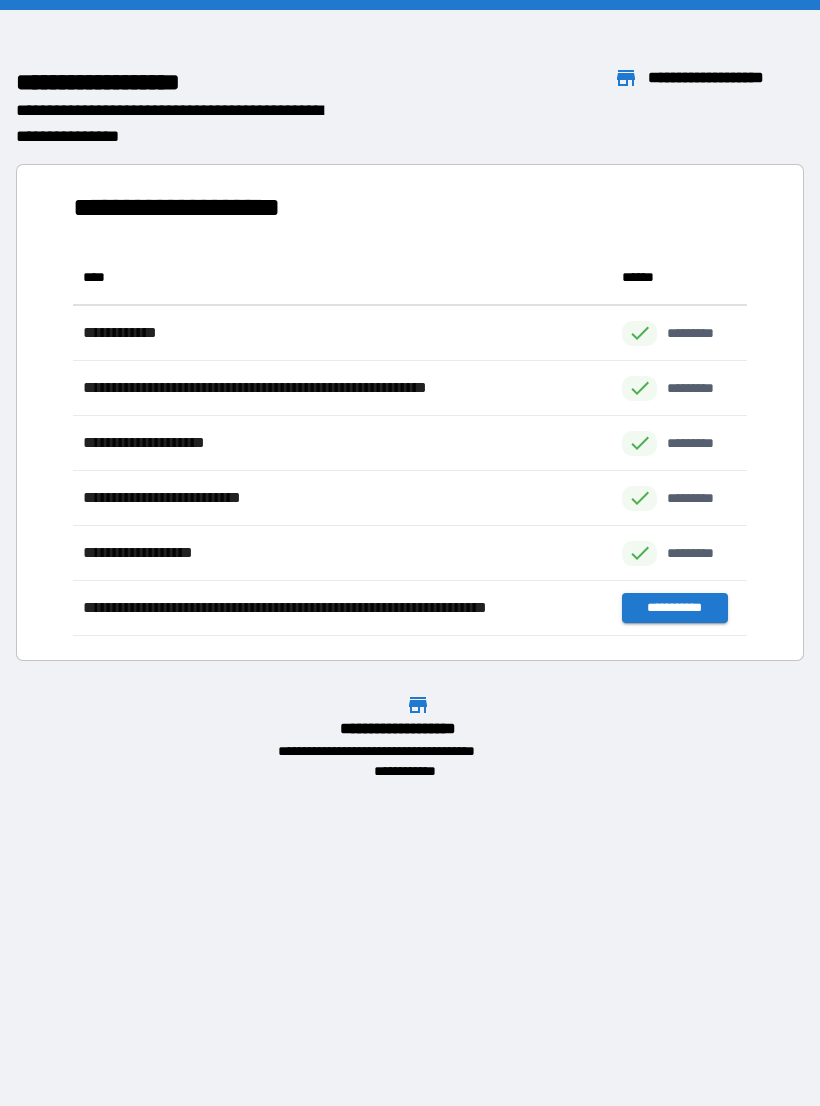 scroll, scrollTop: 1, scrollLeft: 1, axis: both 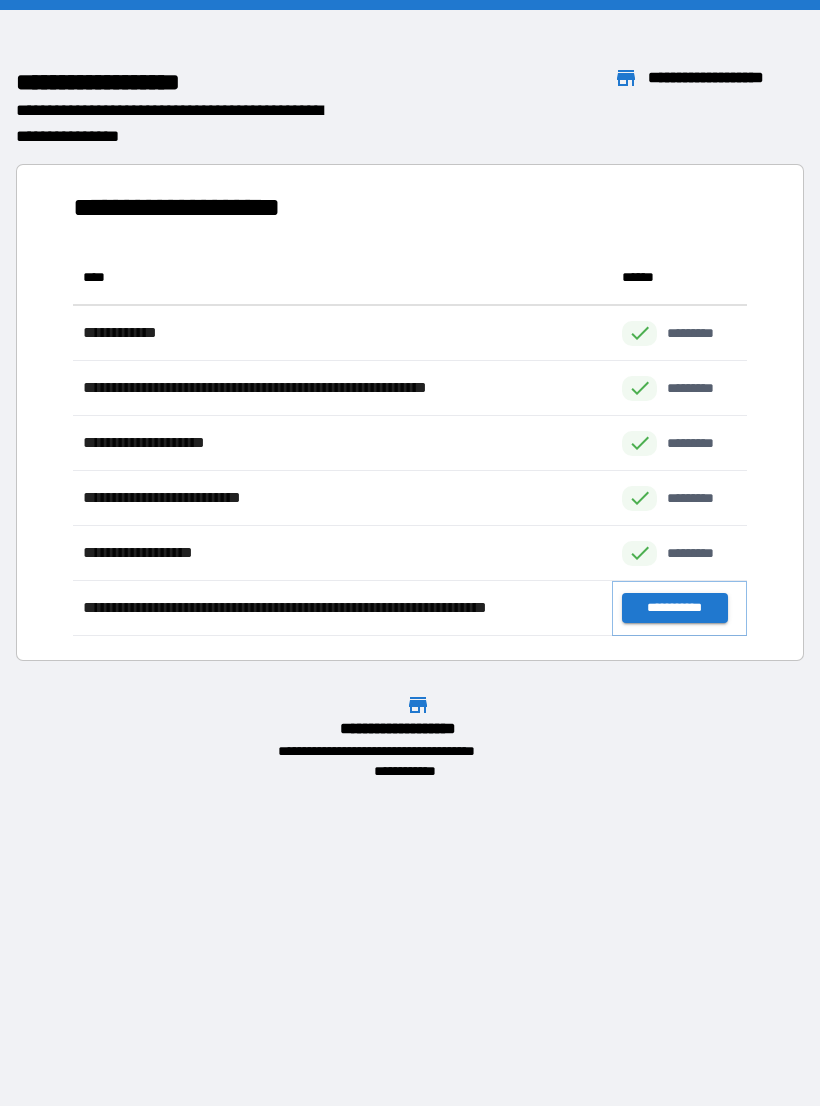 click on "**********" at bounding box center [674, 608] 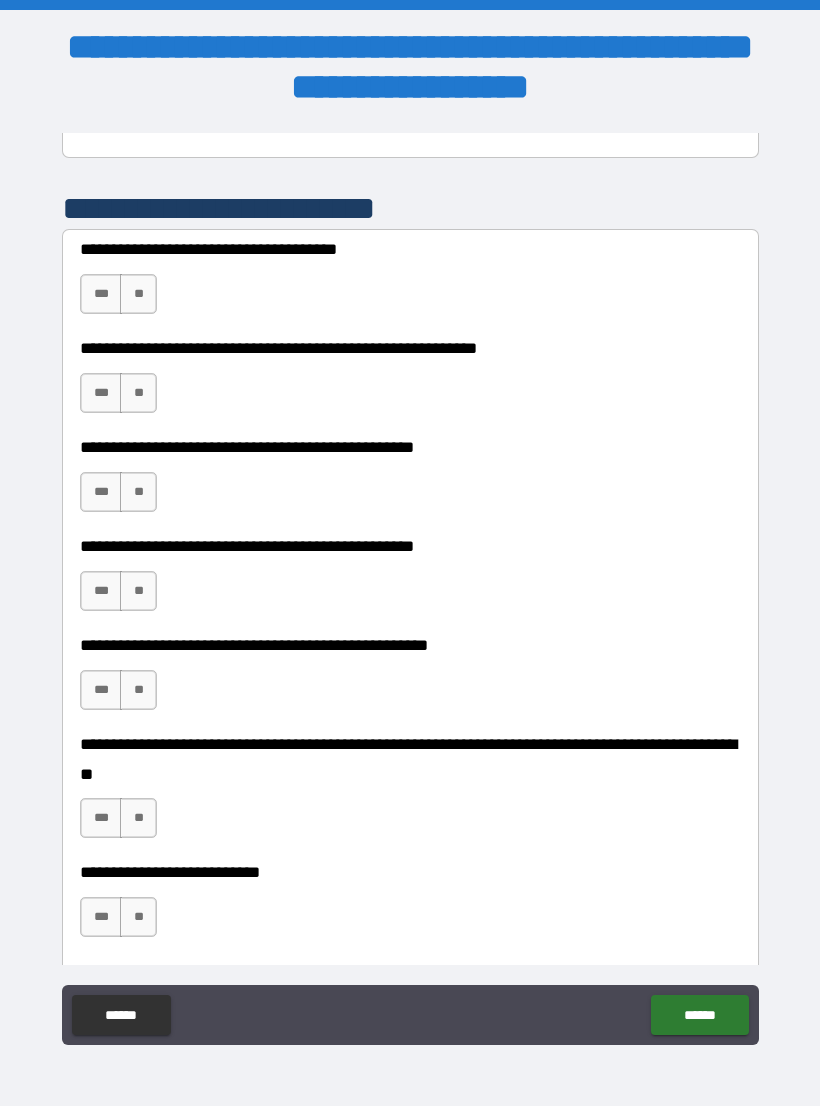 scroll, scrollTop: 394, scrollLeft: 0, axis: vertical 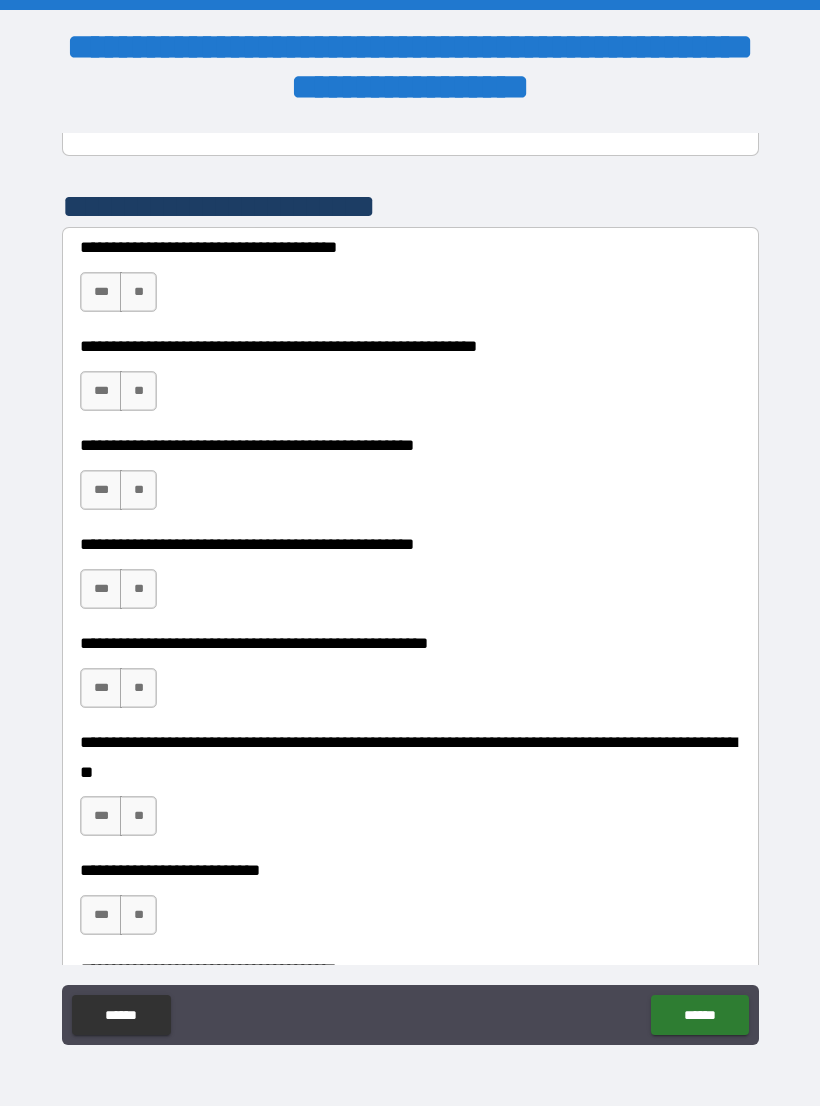 click on "**" at bounding box center [138, 292] 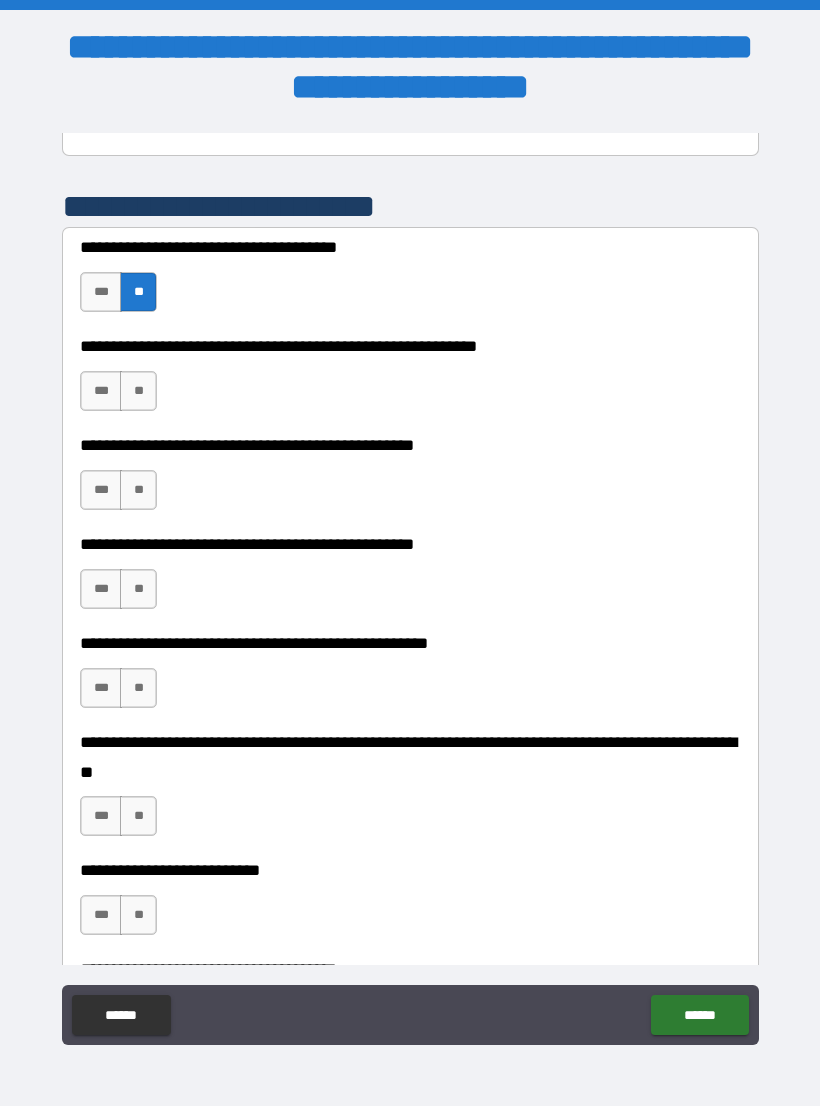 click on "**" at bounding box center [138, 391] 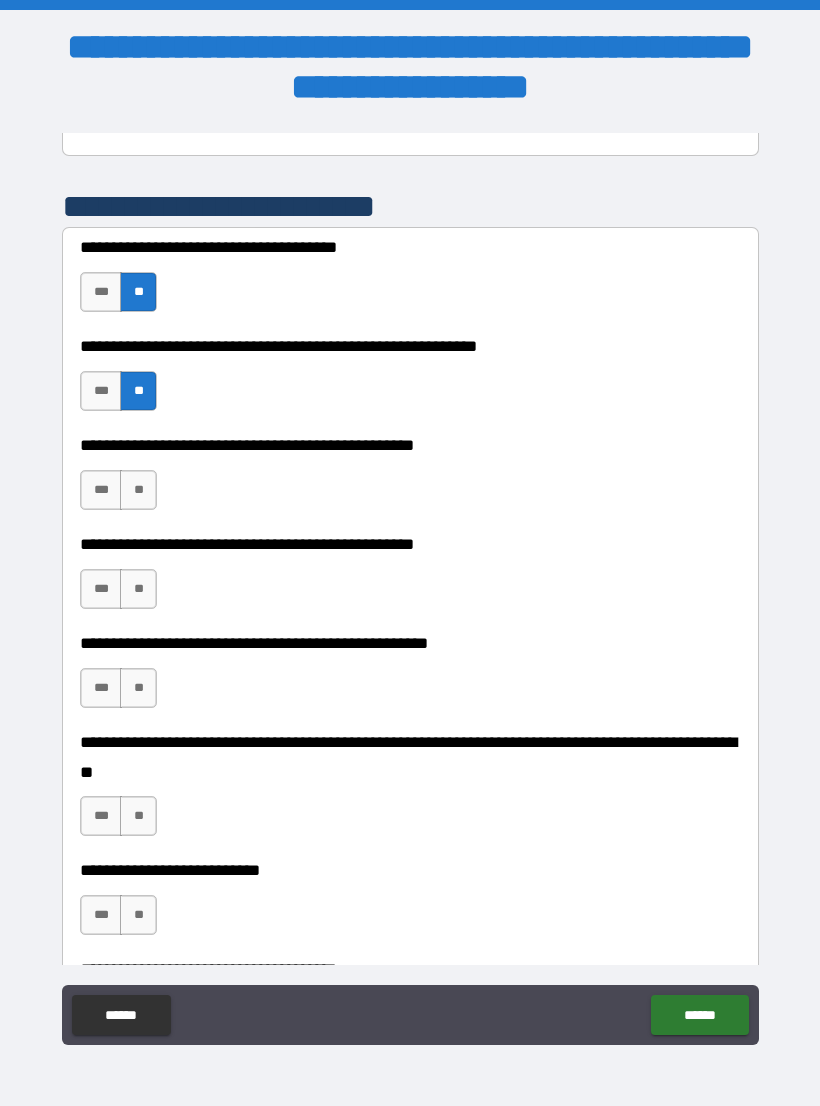 click on "***" at bounding box center (101, 490) 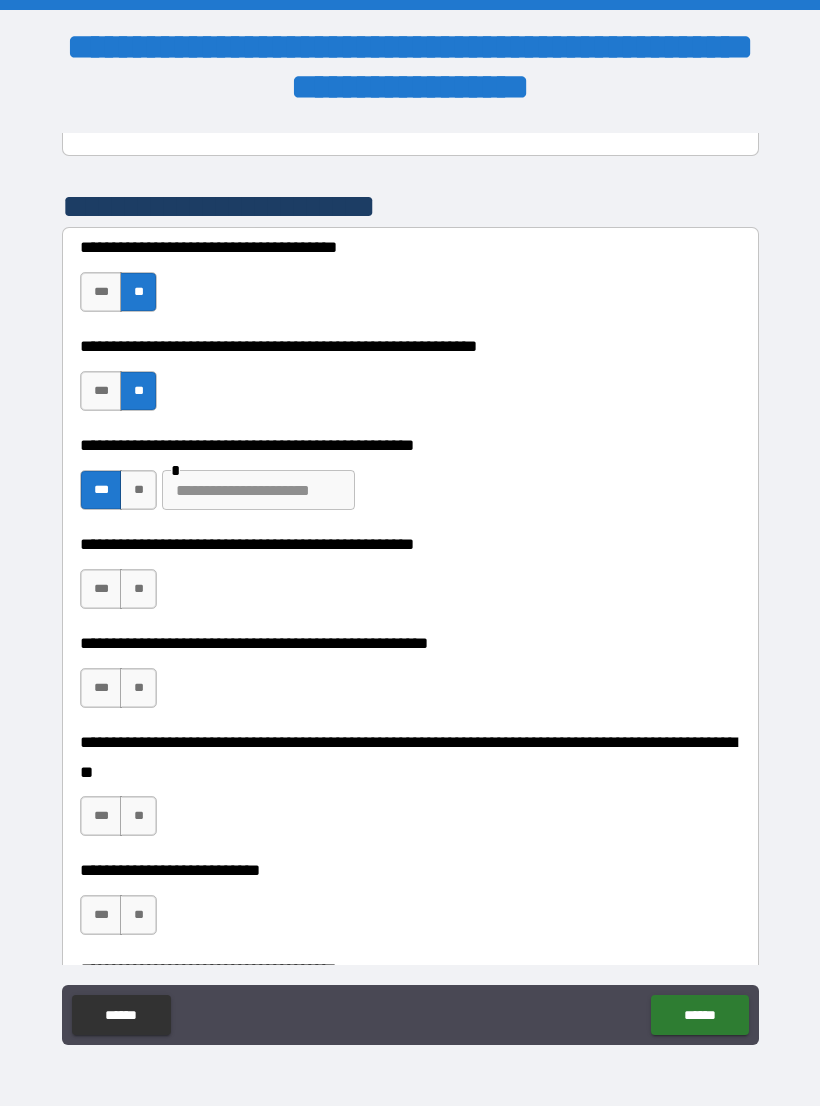 click on "**" at bounding box center [138, 490] 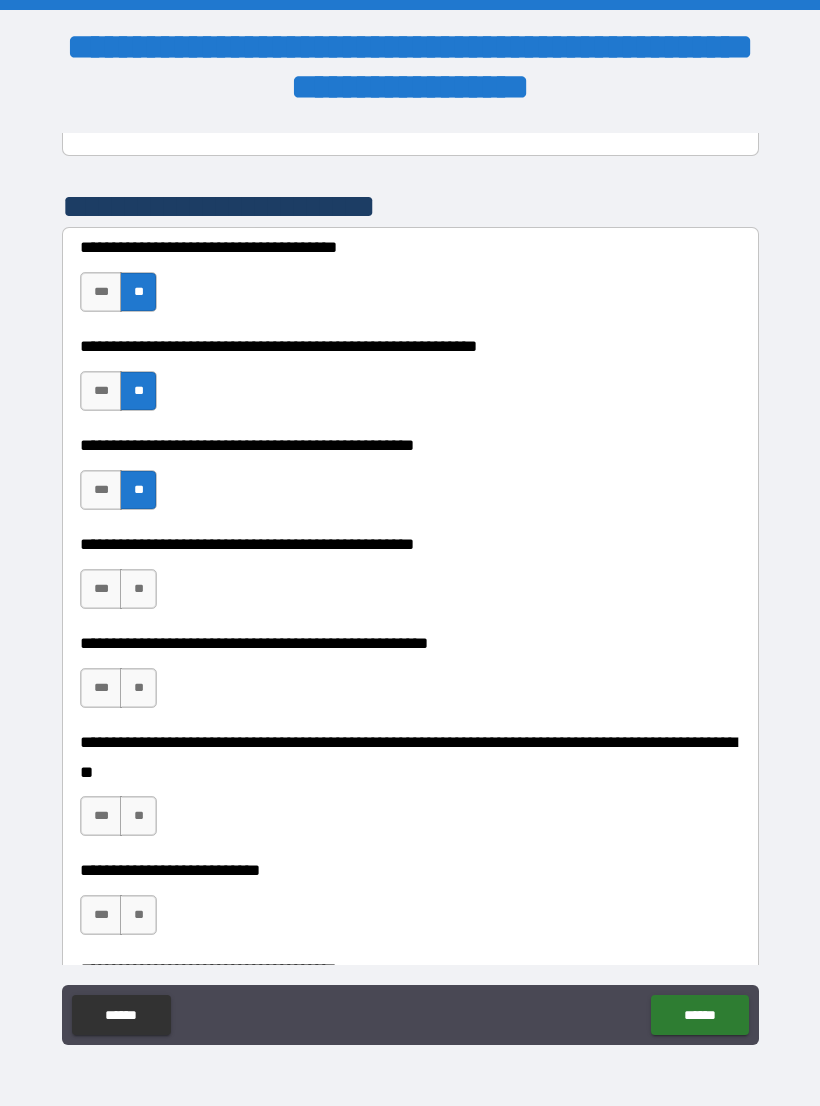 click on "**" at bounding box center (138, 589) 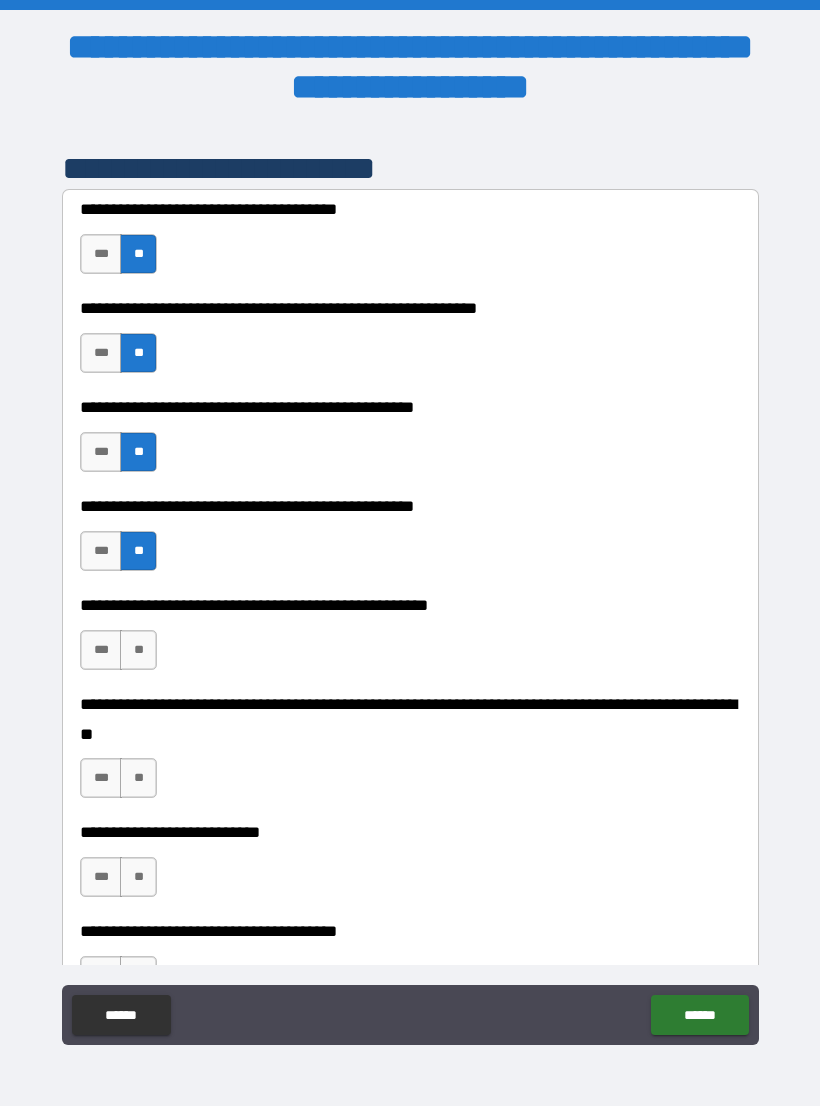 scroll, scrollTop: 440, scrollLeft: 0, axis: vertical 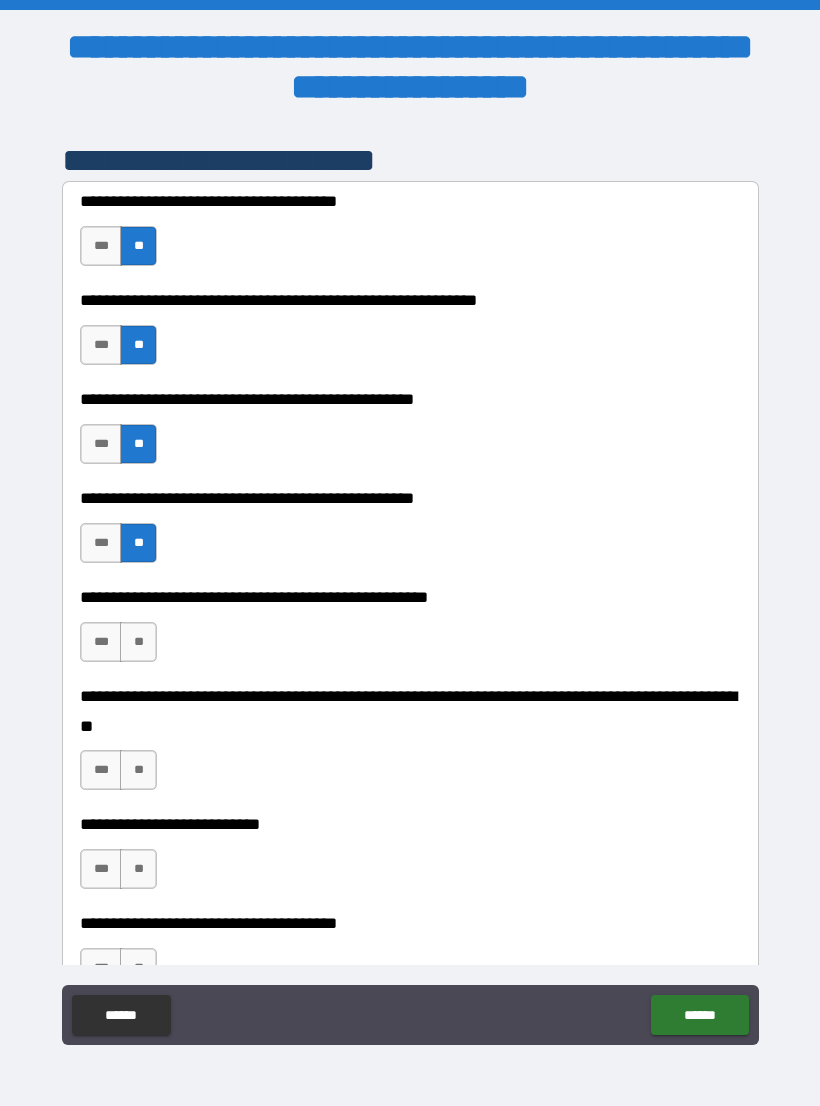 click on "**" at bounding box center (138, 642) 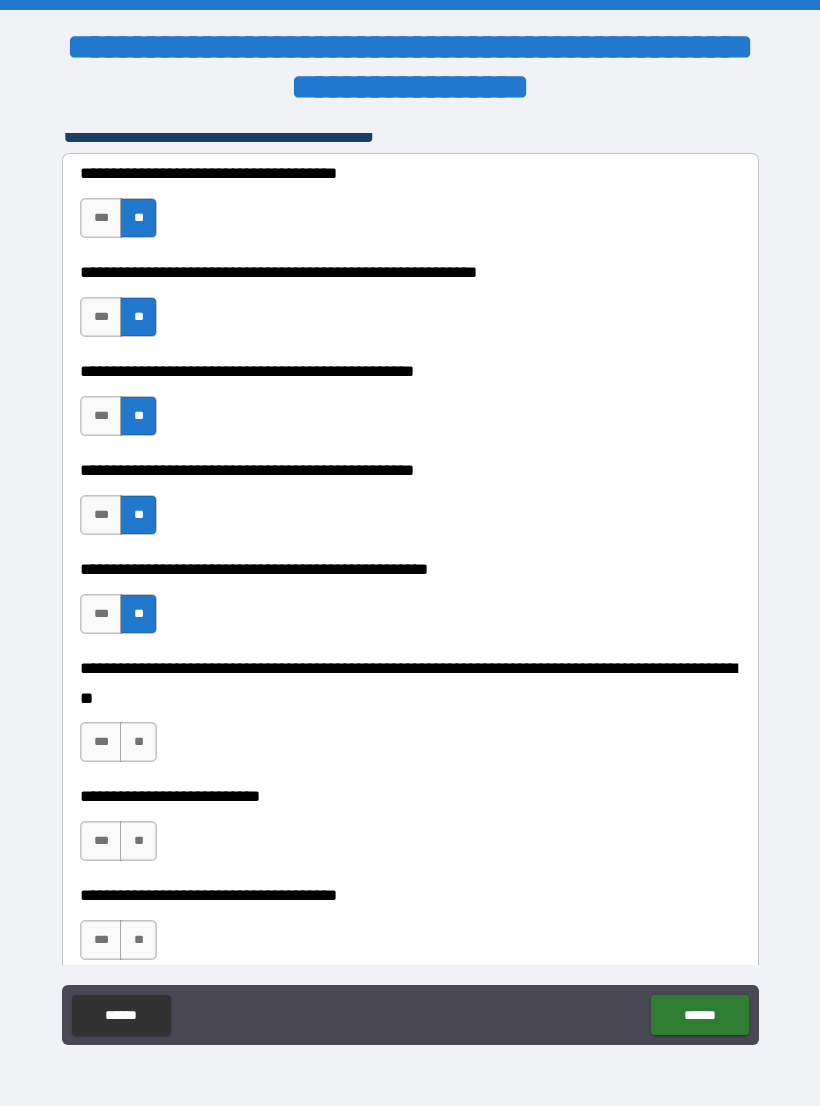 scroll, scrollTop: 473, scrollLeft: 0, axis: vertical 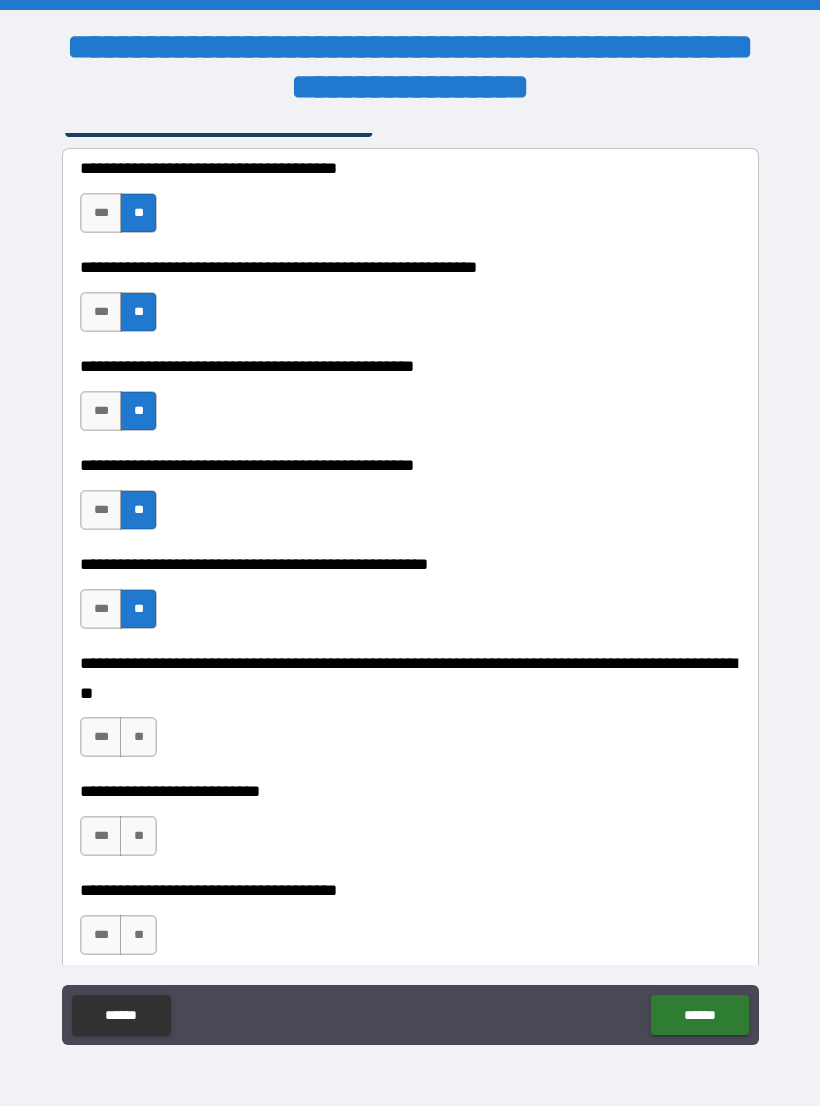 click on "**" at bounding box center (138, 737) 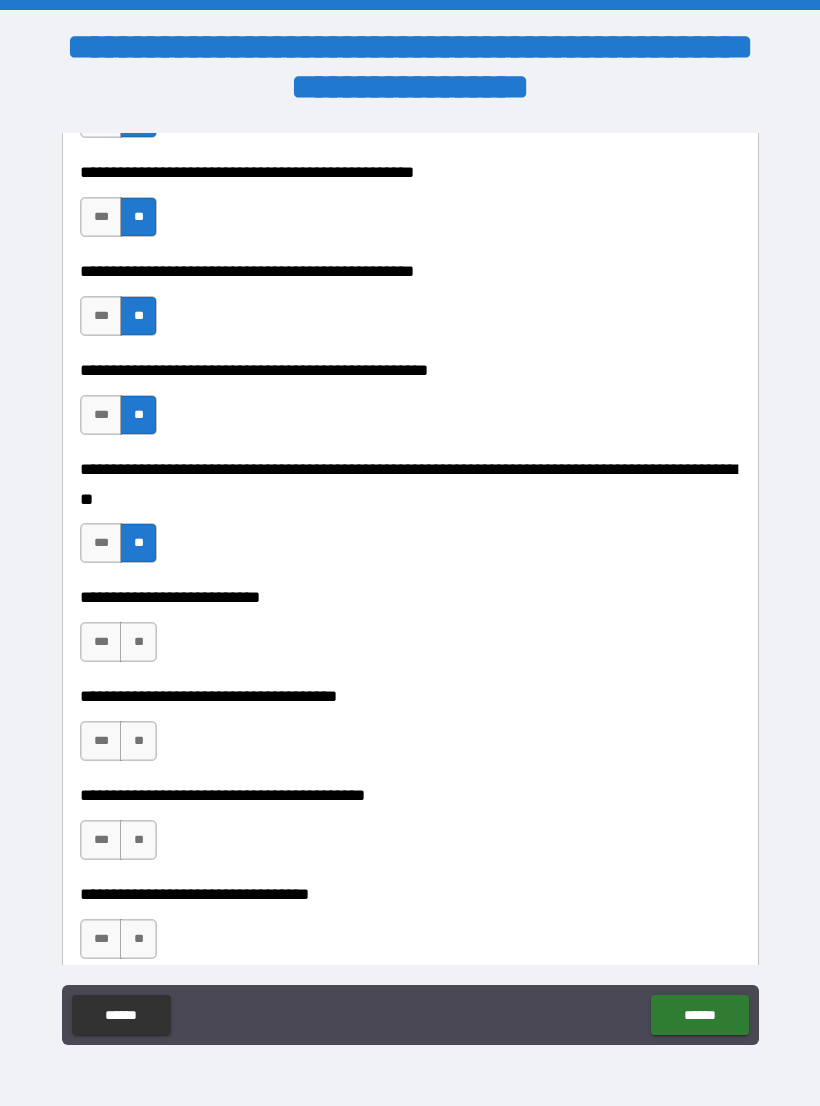scroll, scrollTop: 689, scrollLeft: 0, axis: vertical 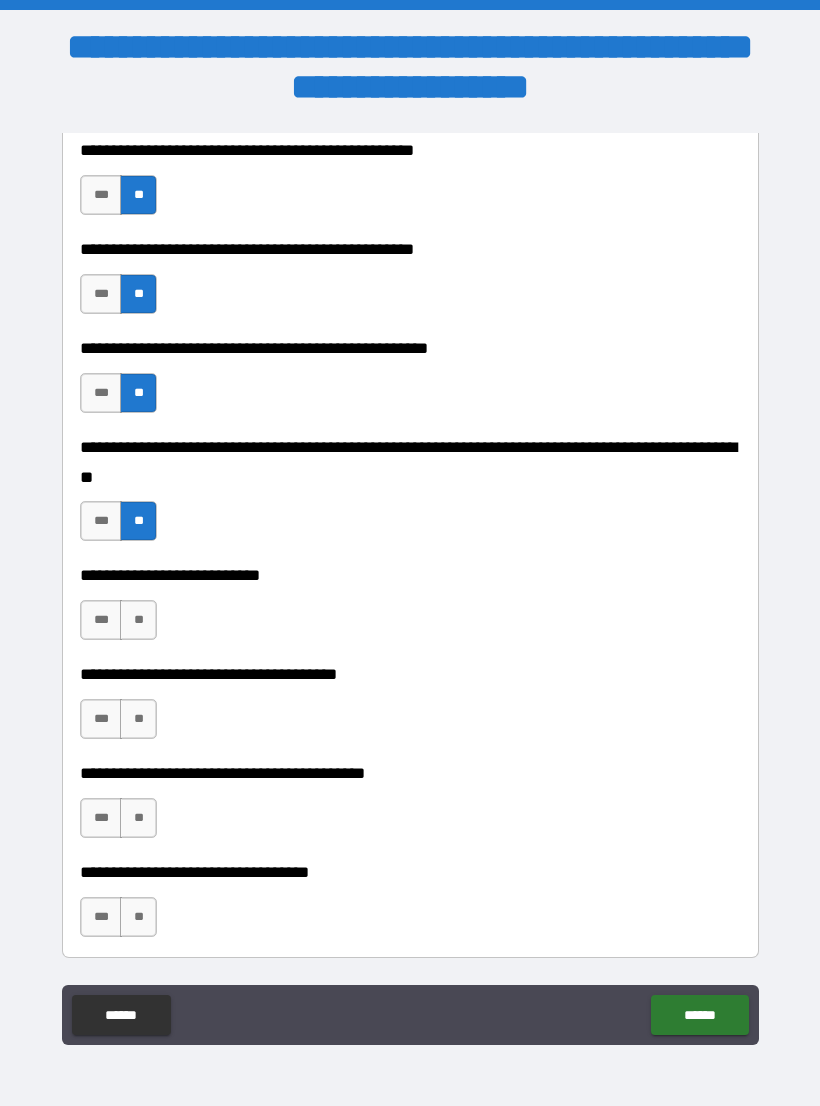 click on "**" at bounding box center [138, 620] 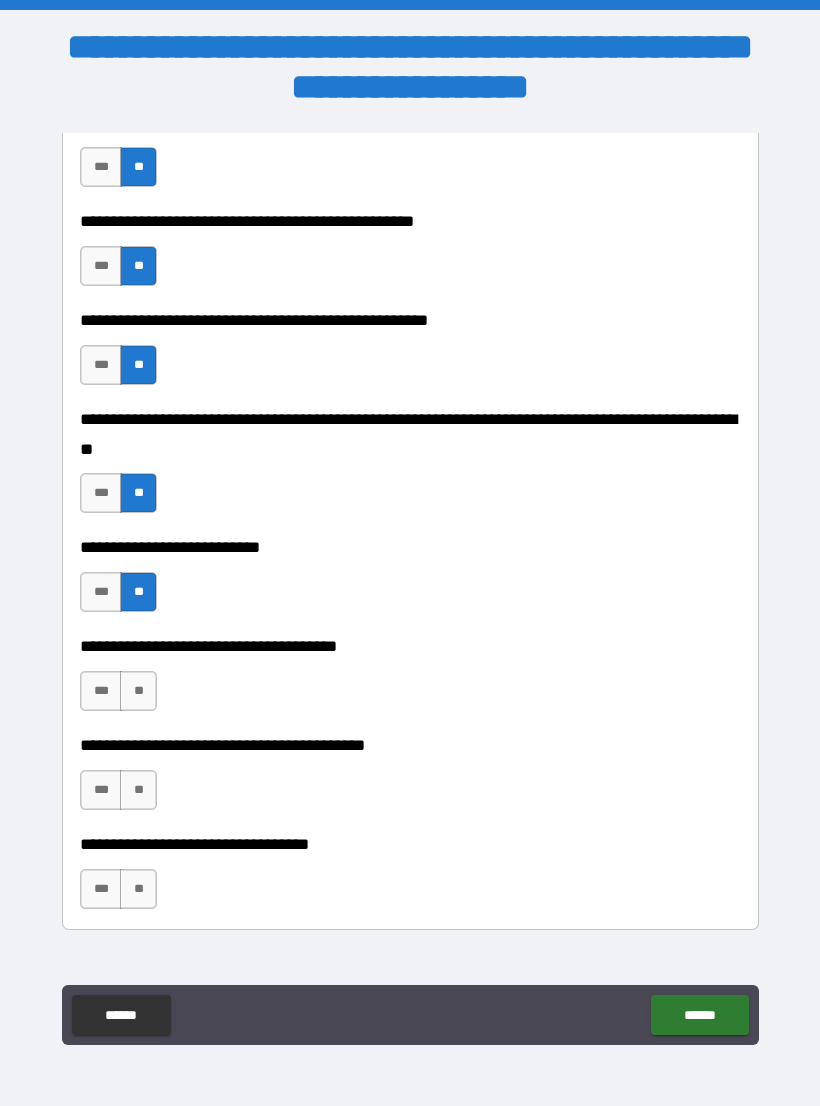 scroll, scrollTop: 733, scrollLeft: 0, axis: vertical 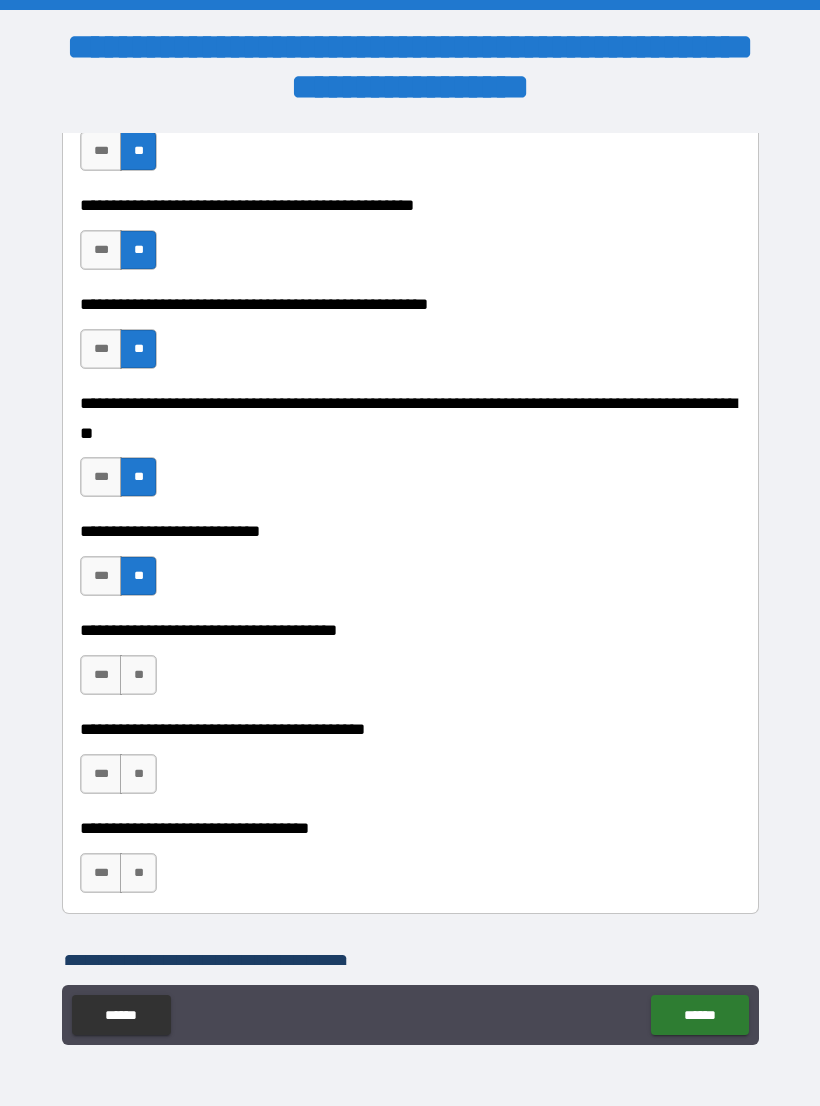 click on "**" at bounding box center [138, 675] 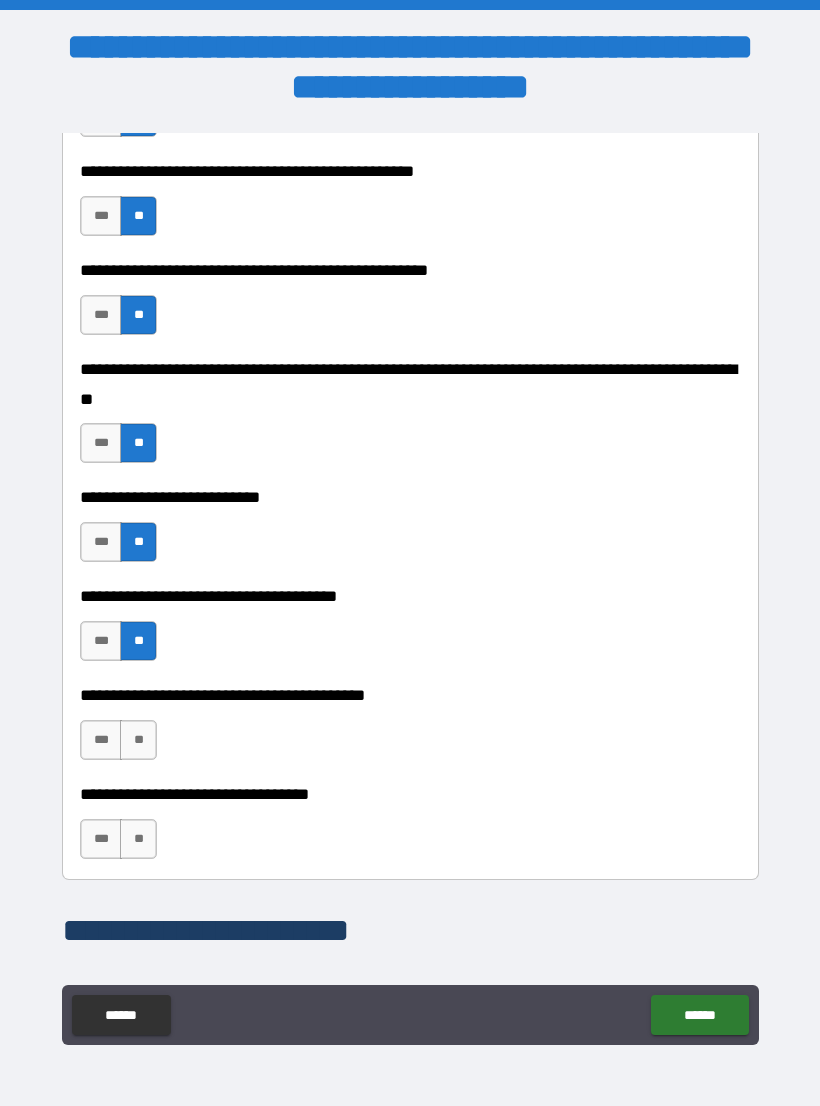 scroll, scrollTop: 766, scrollLeft: 0, axis: vertical 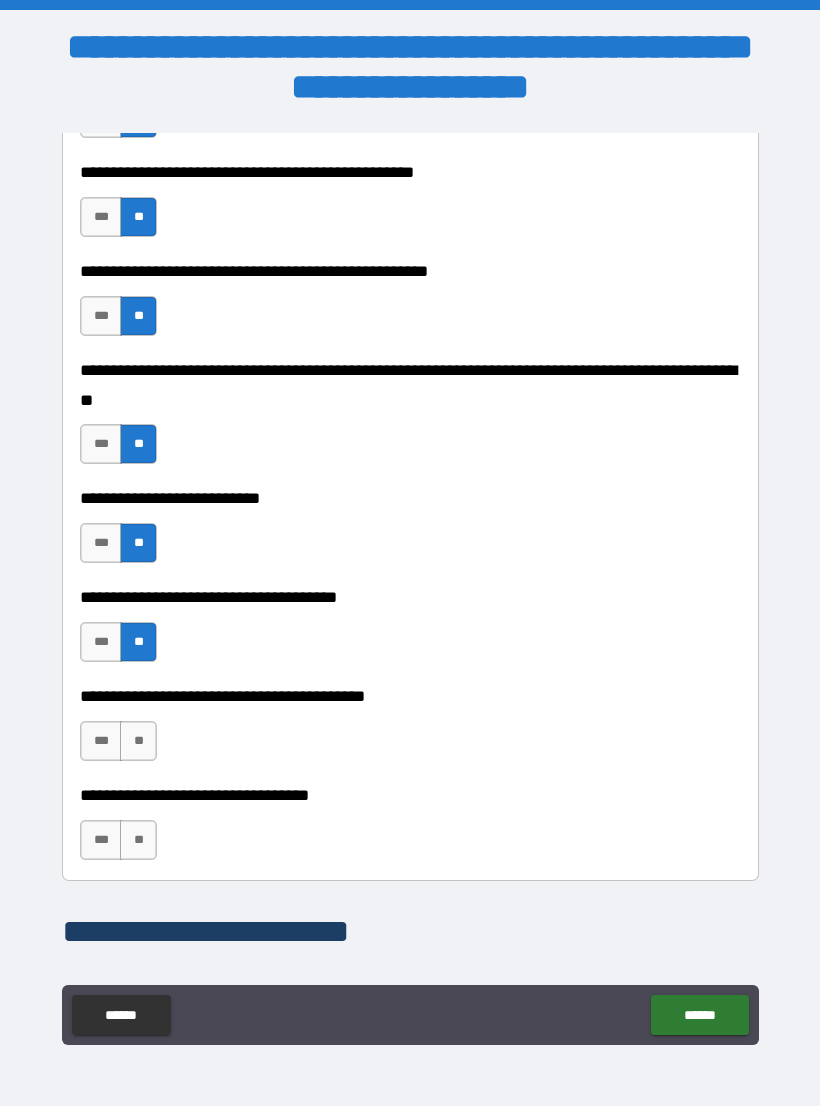 click on "**" at bounding box center (138, 741) 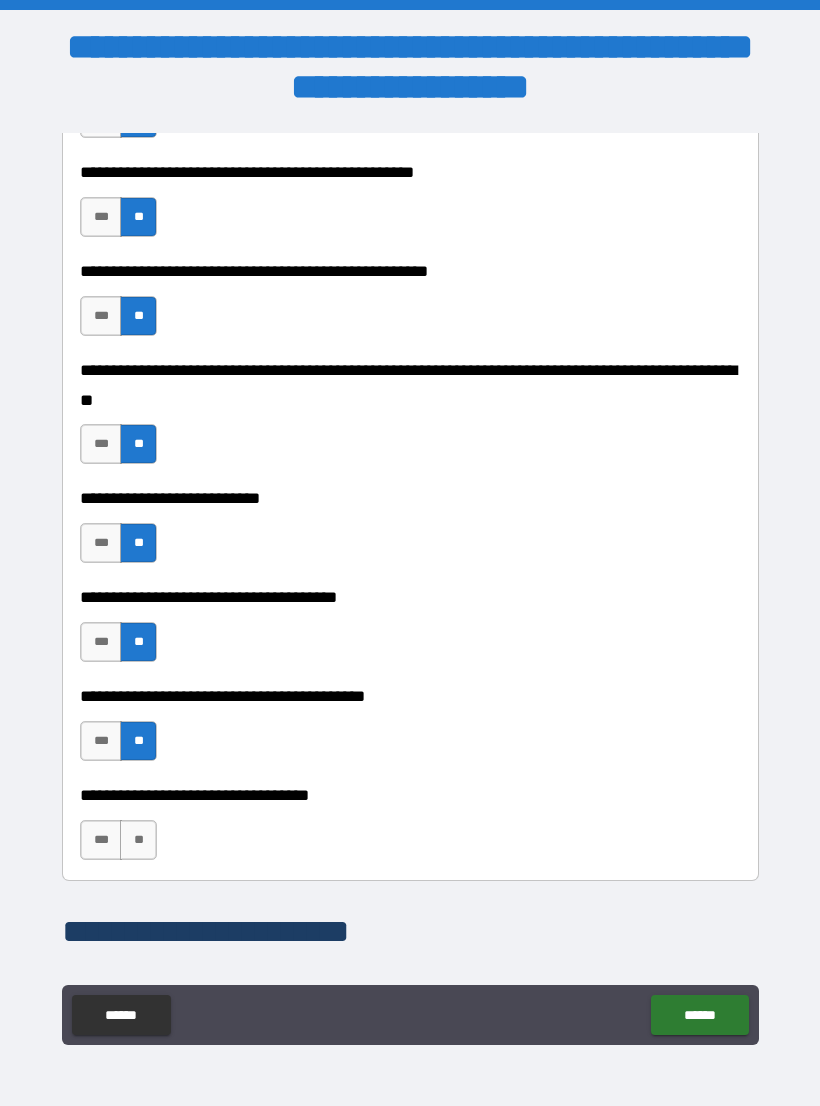 click on "**" at bounding box center [138, 840] 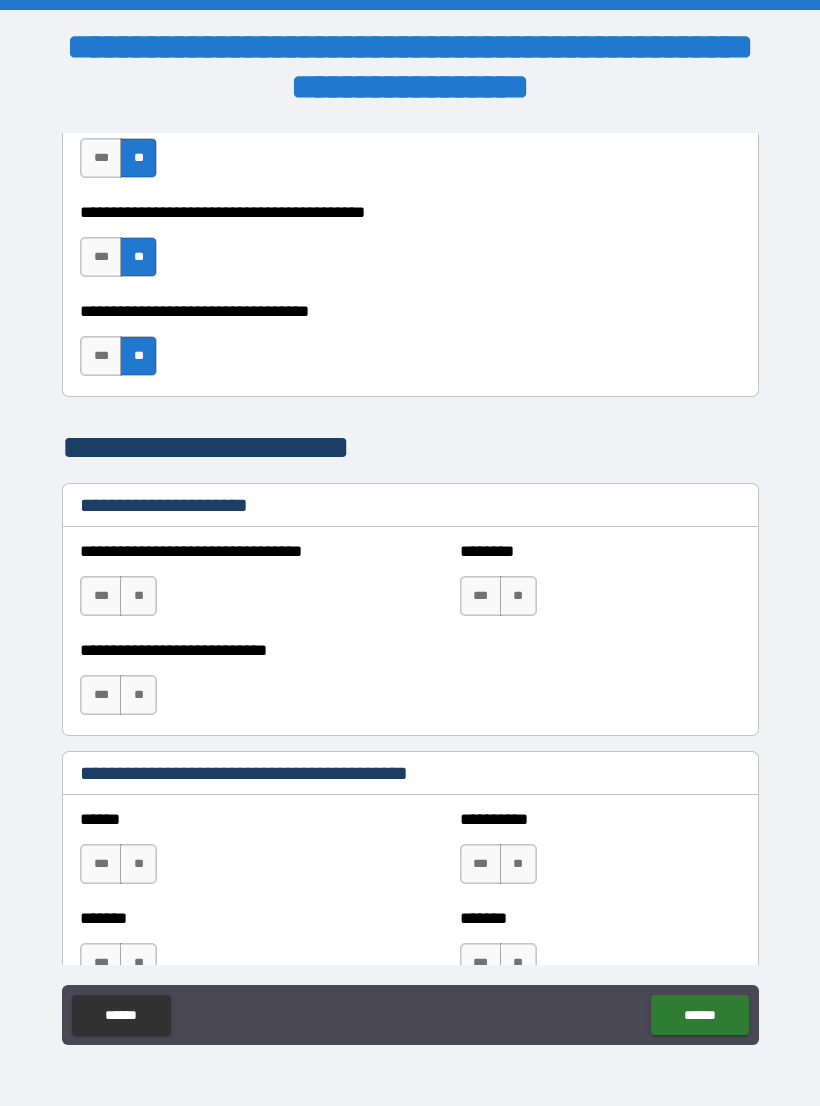scroll, scrollTop: 1252, scrollLeft: 0, axis: vertical 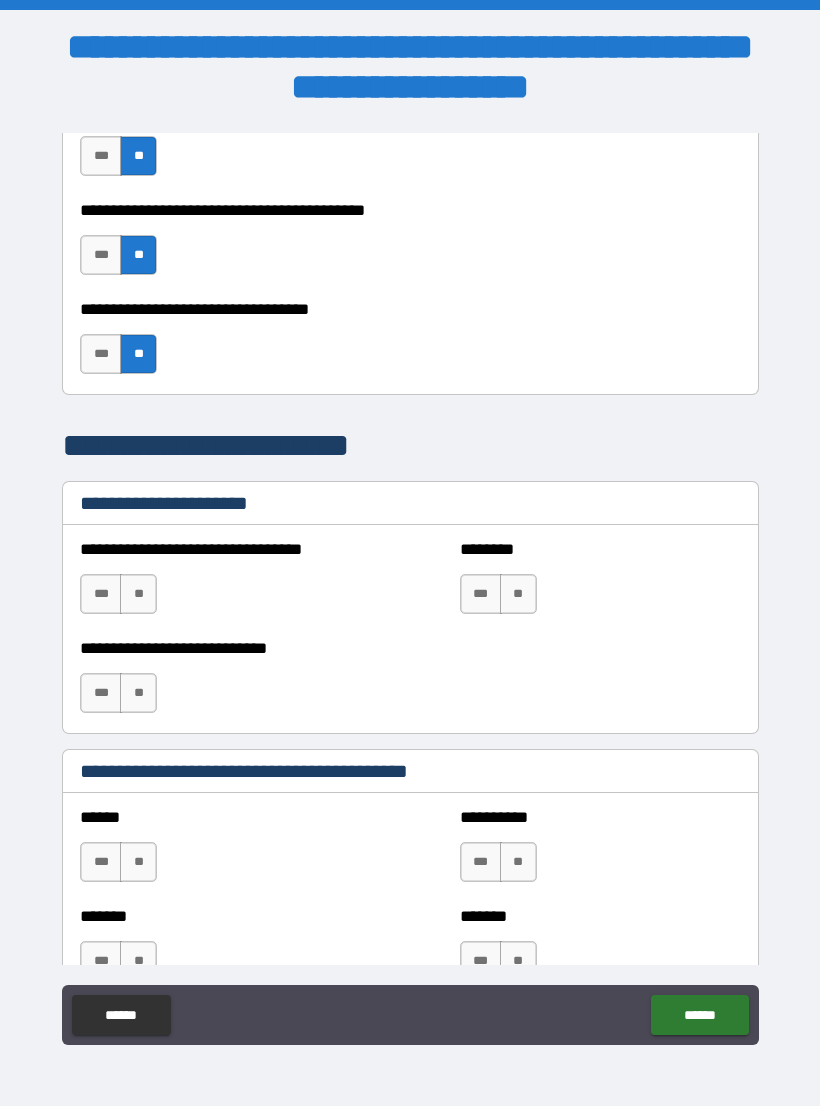 click on "**" at bounding box center (138, 594) 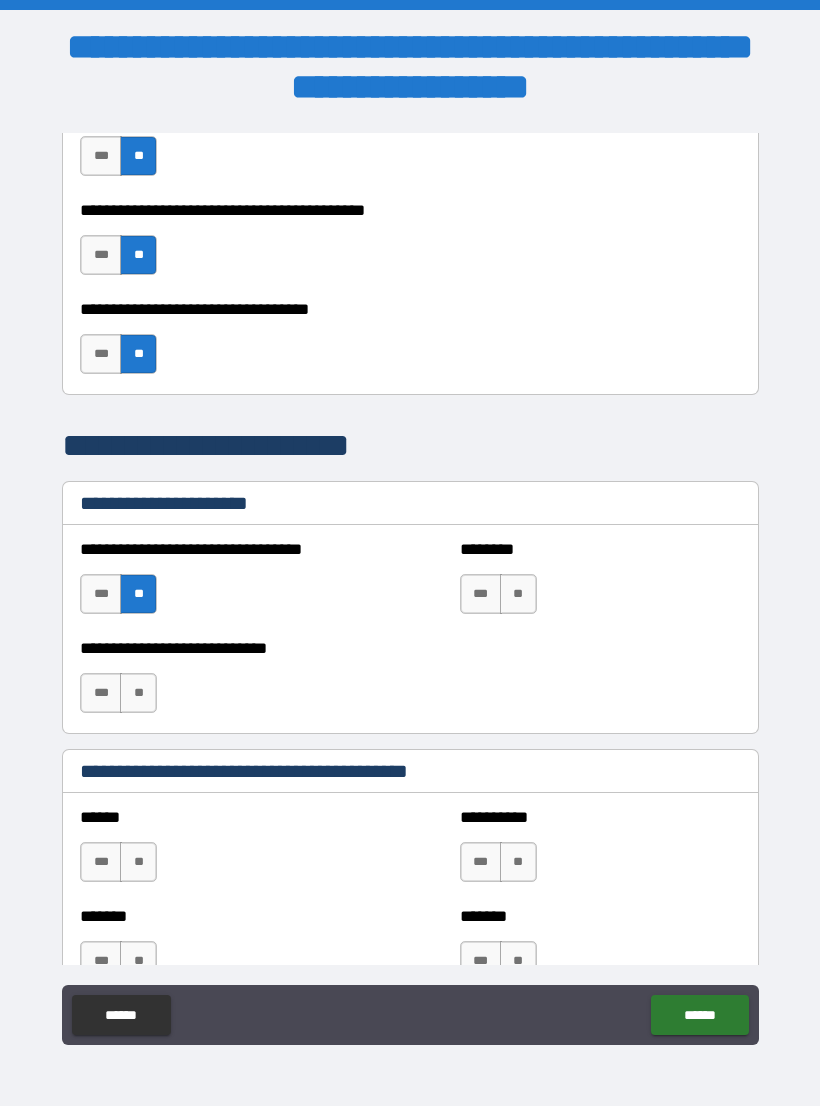 click on "**" at bounding box center (138, 693) 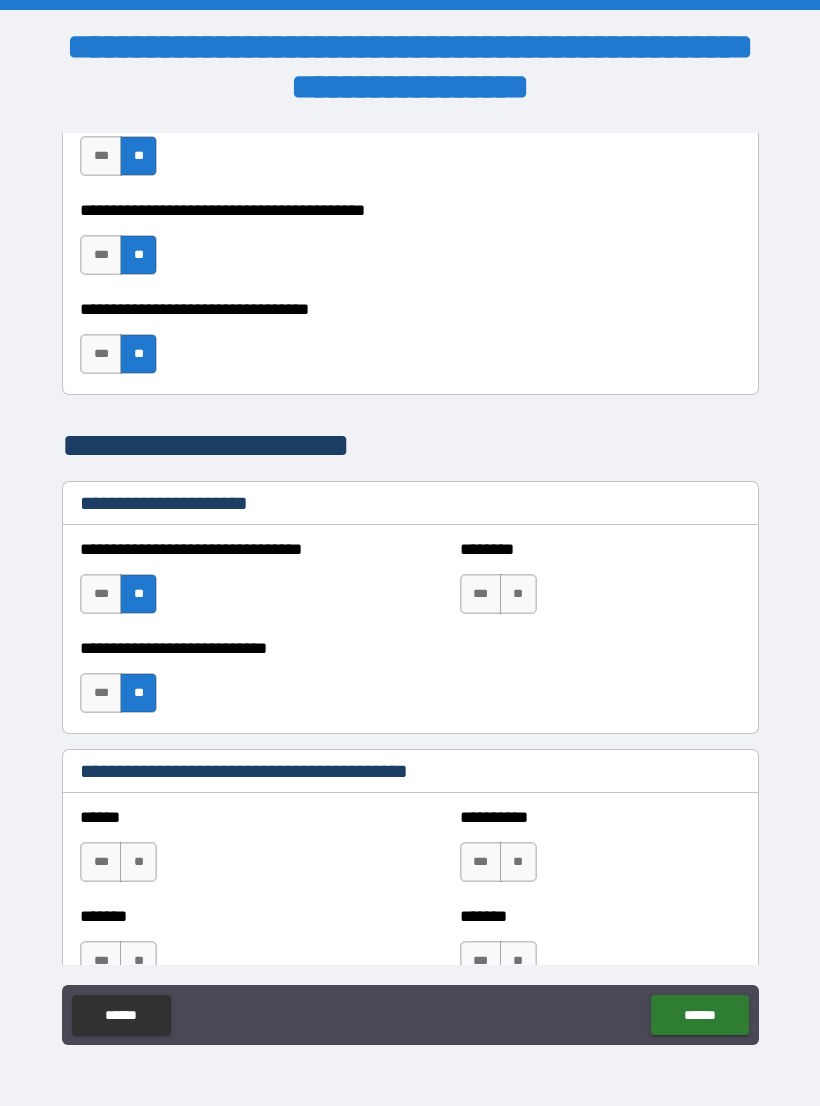 click on "**" at bounding box center (518, 594) 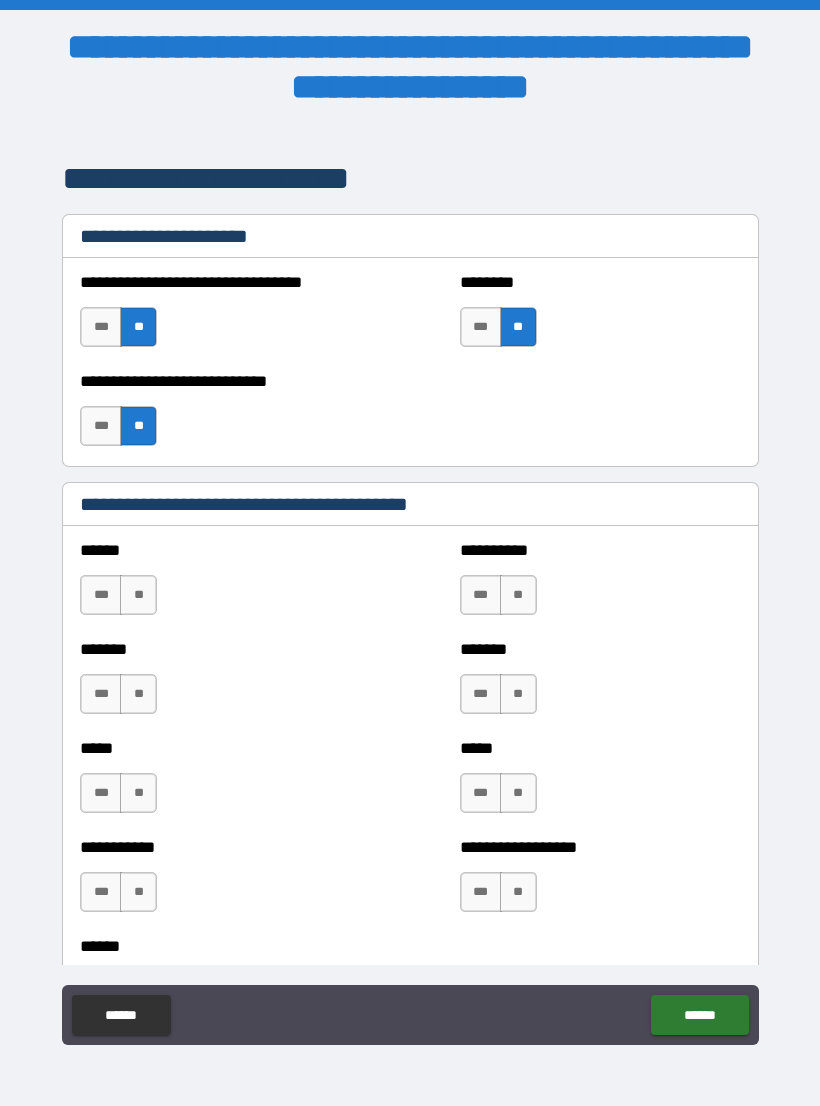 scroll, scrollTop: 1516, scrollLeft: 0, axis: vertical 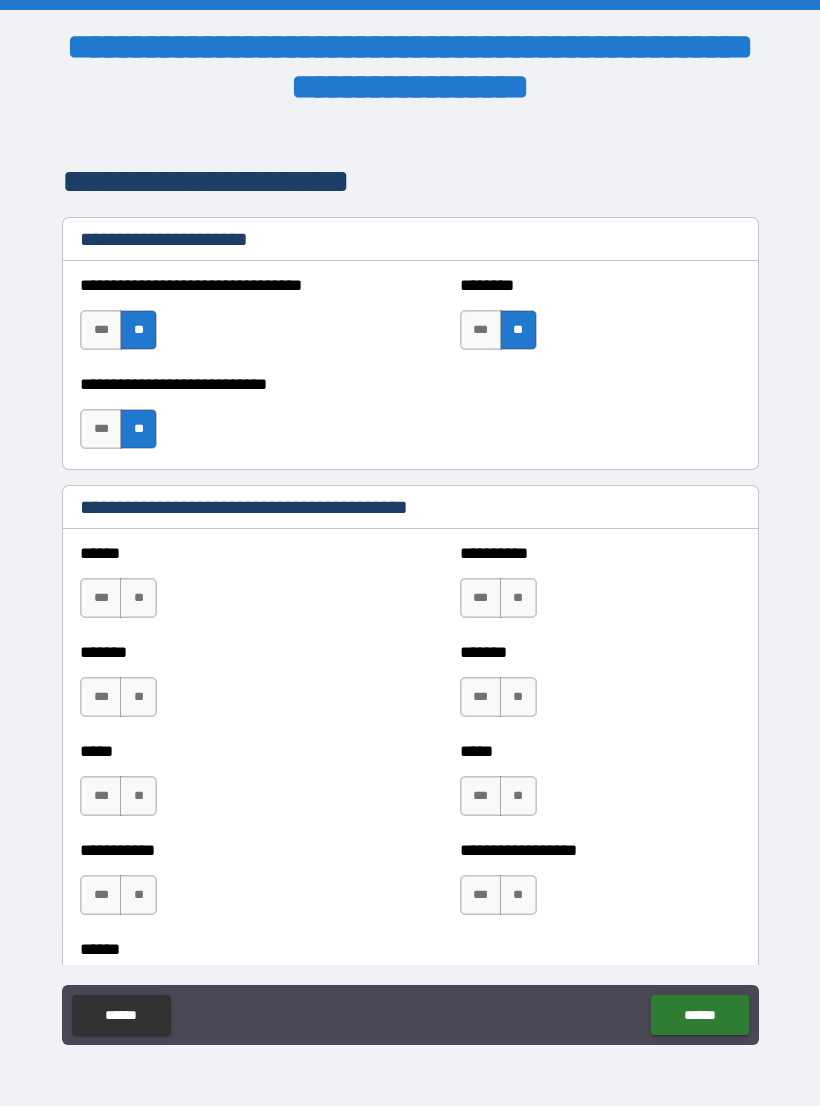 click on "**" at bounding box center [138, 598] 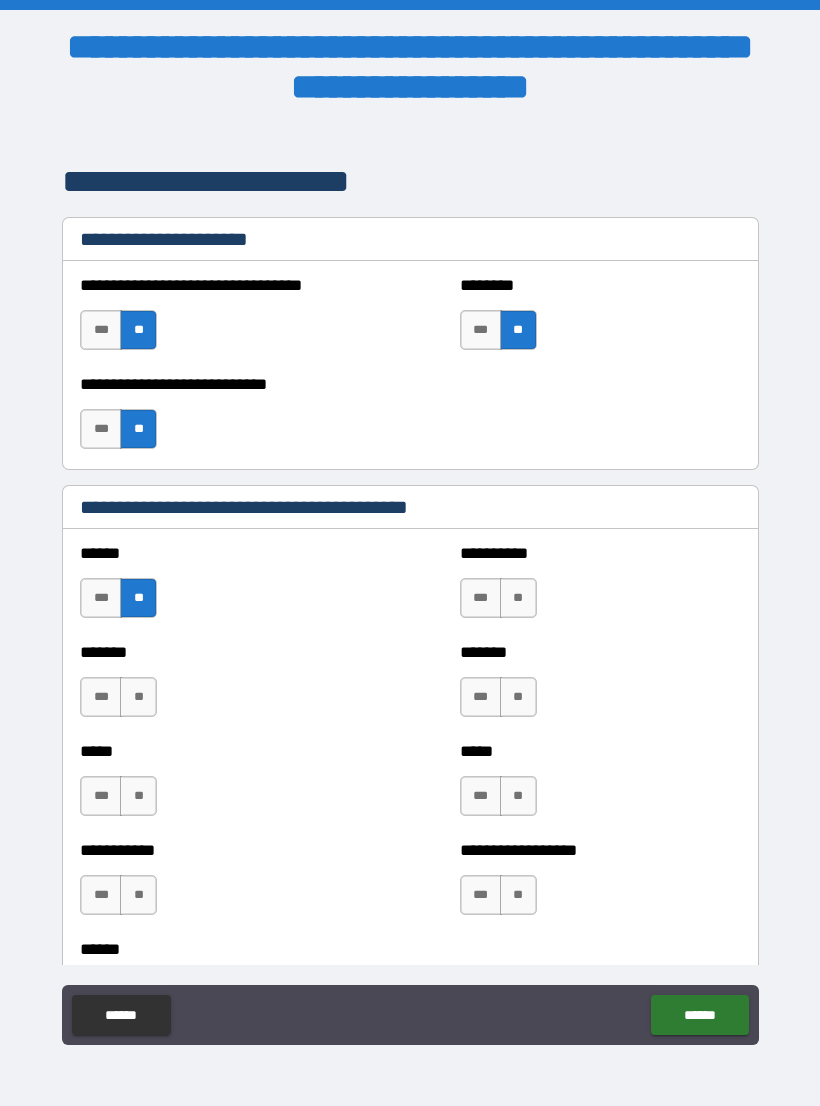 click on "**" at bounding box center [138, 697] 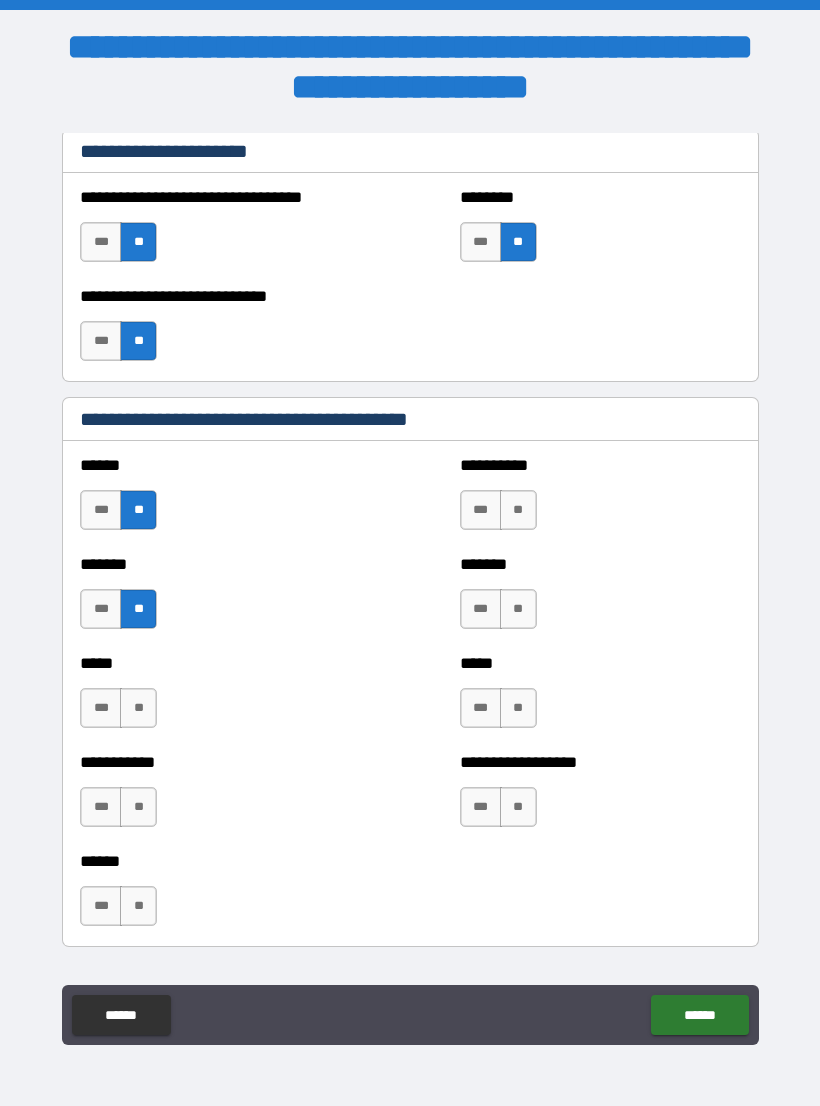 scroll, scrollTop: 1603, scrollLeft: 0, axis: vertical 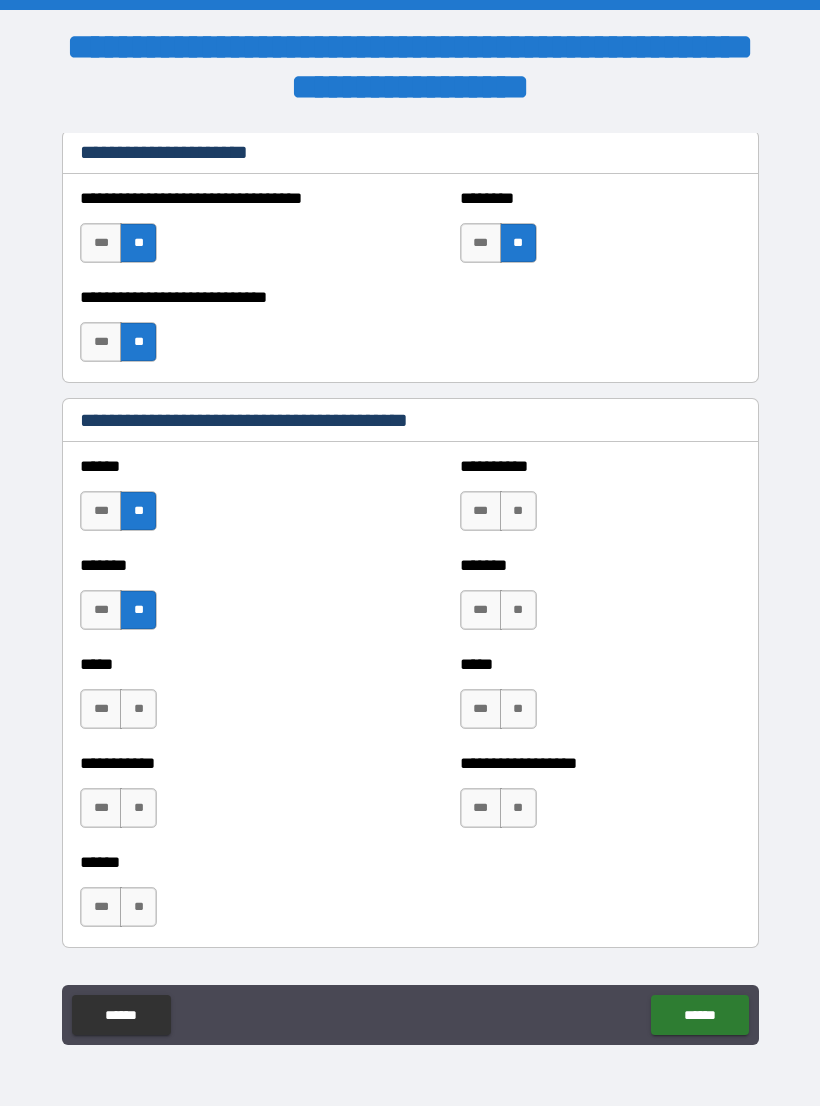 click on "**" at bounding box center (138, 709) 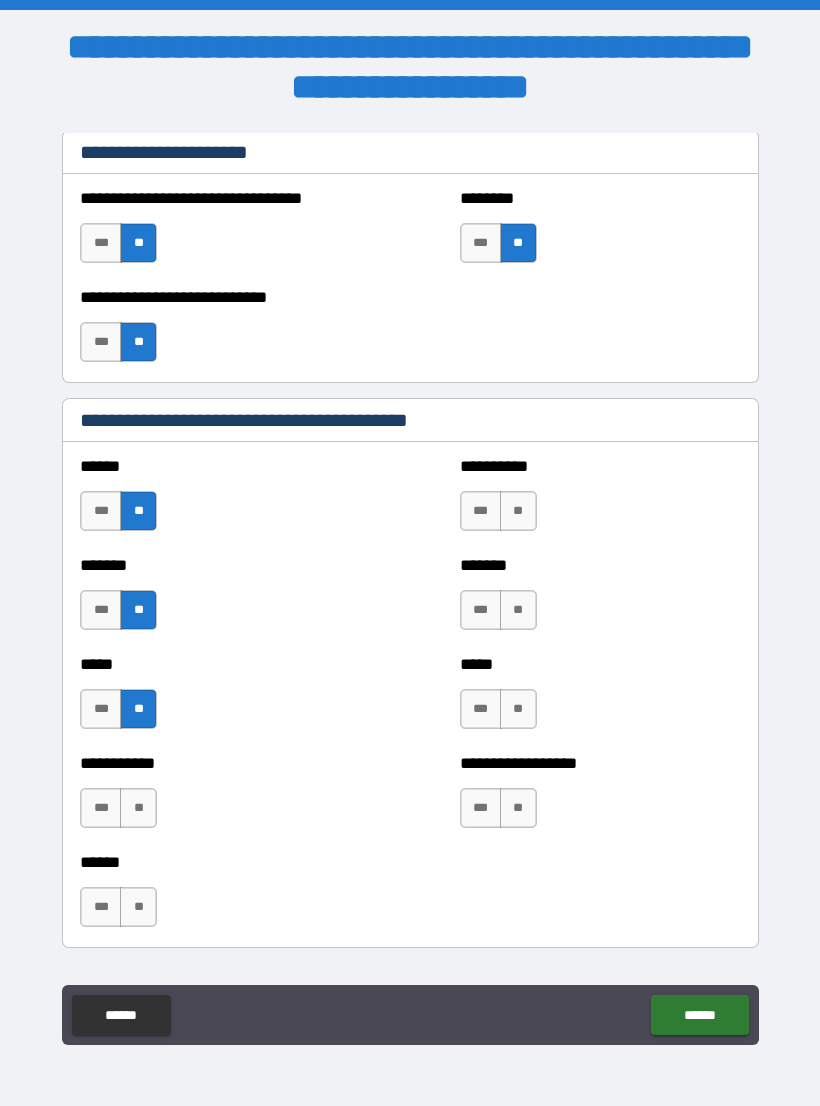 click on "***" at bounding box center [101, 709] 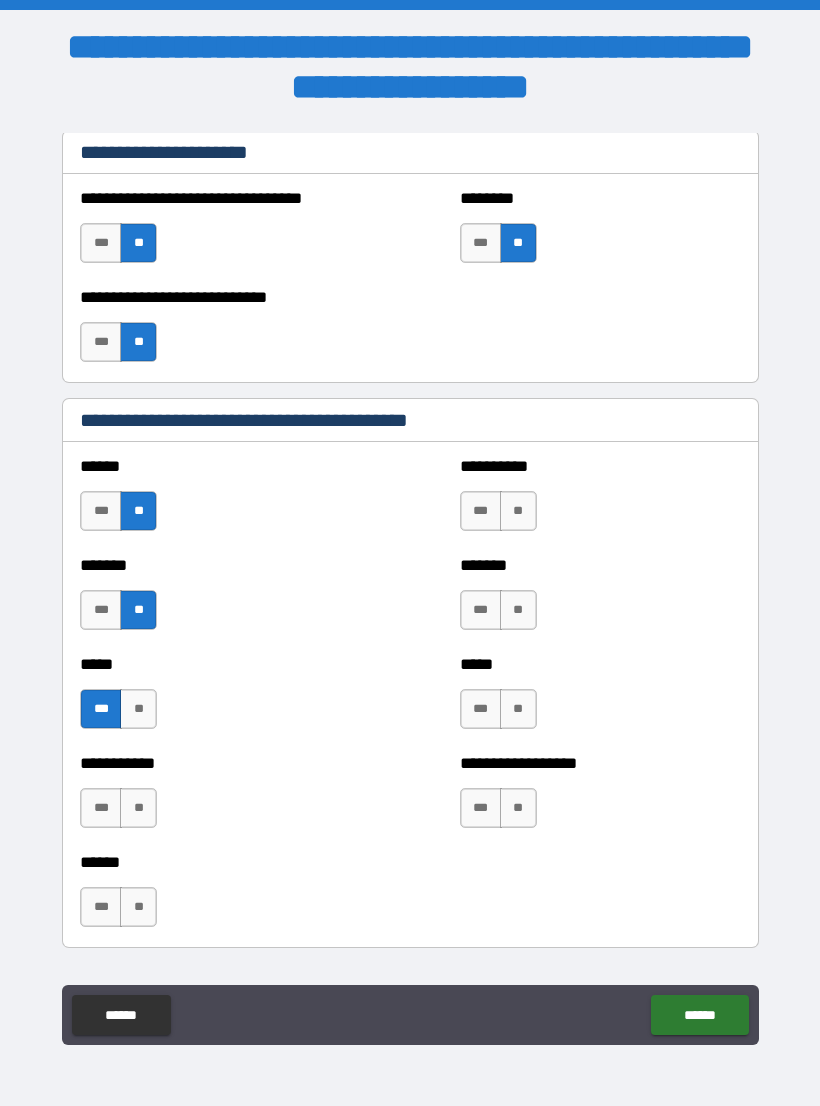 click on "***" at bounding box center (101, 808) 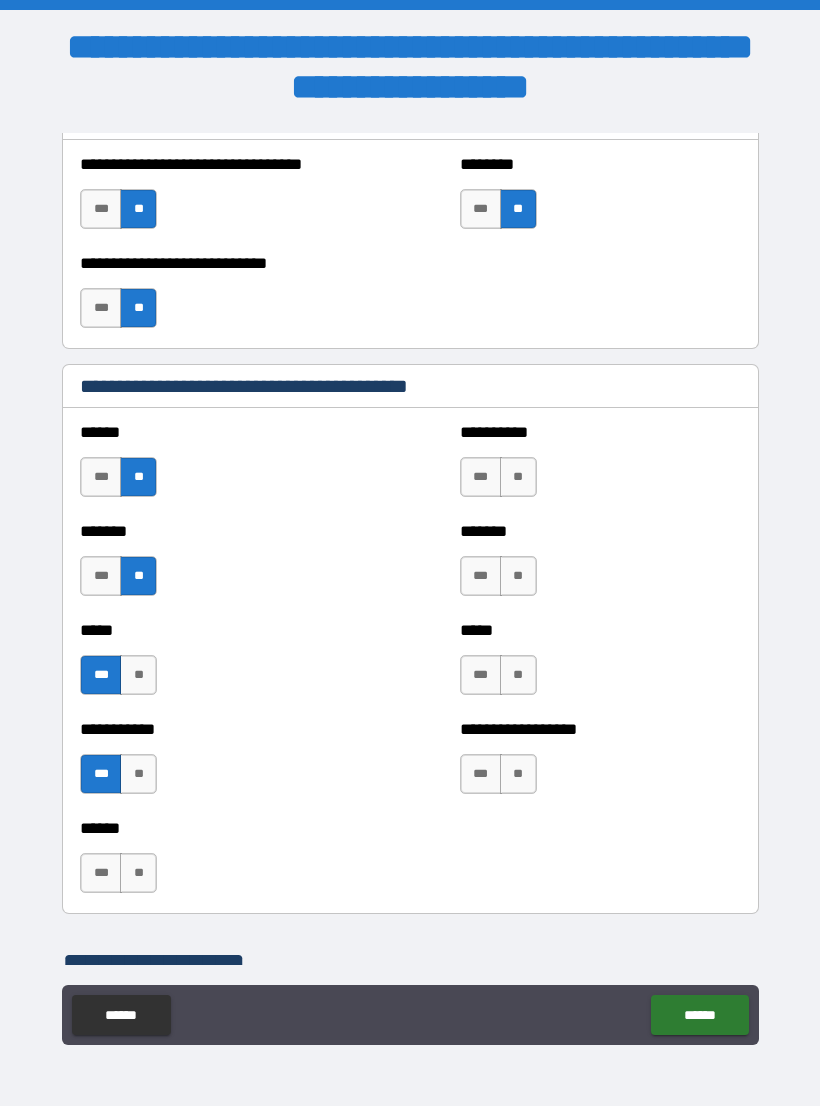 scroll, scrollTop: 1636, scrollLeft: 0, axis: vertical 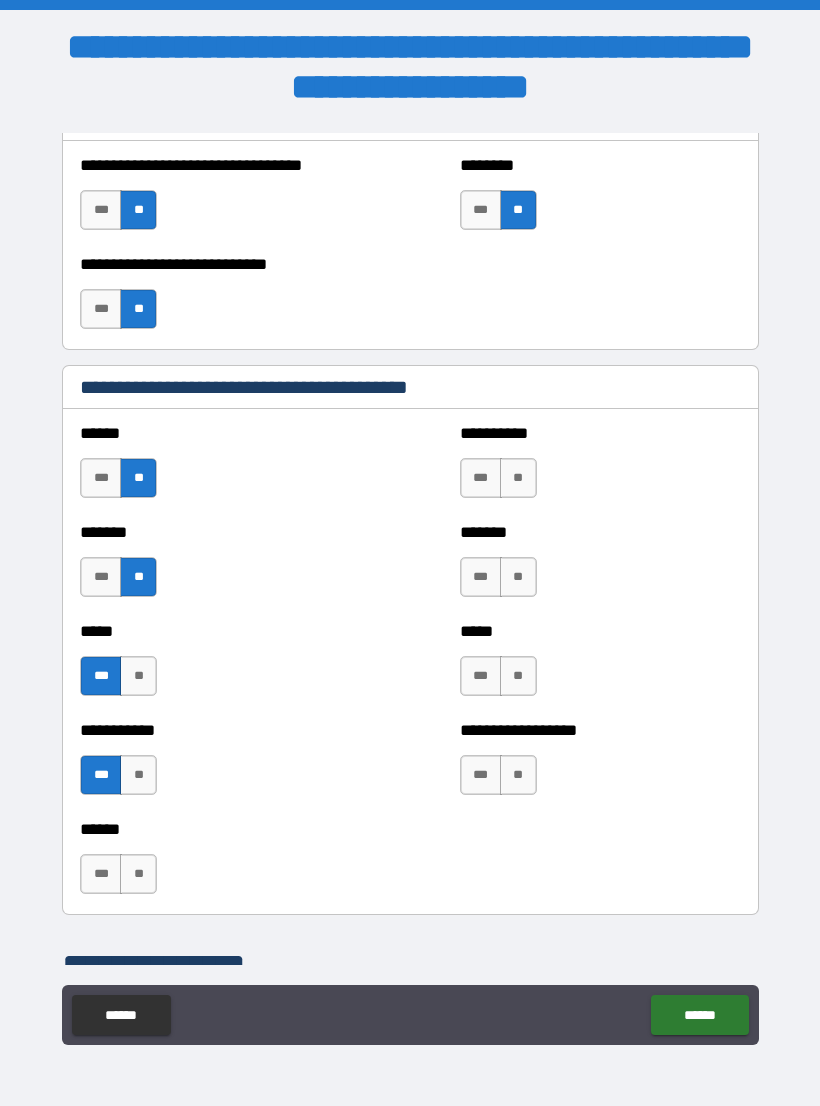 click on "***" at bounding box center [101, 874] 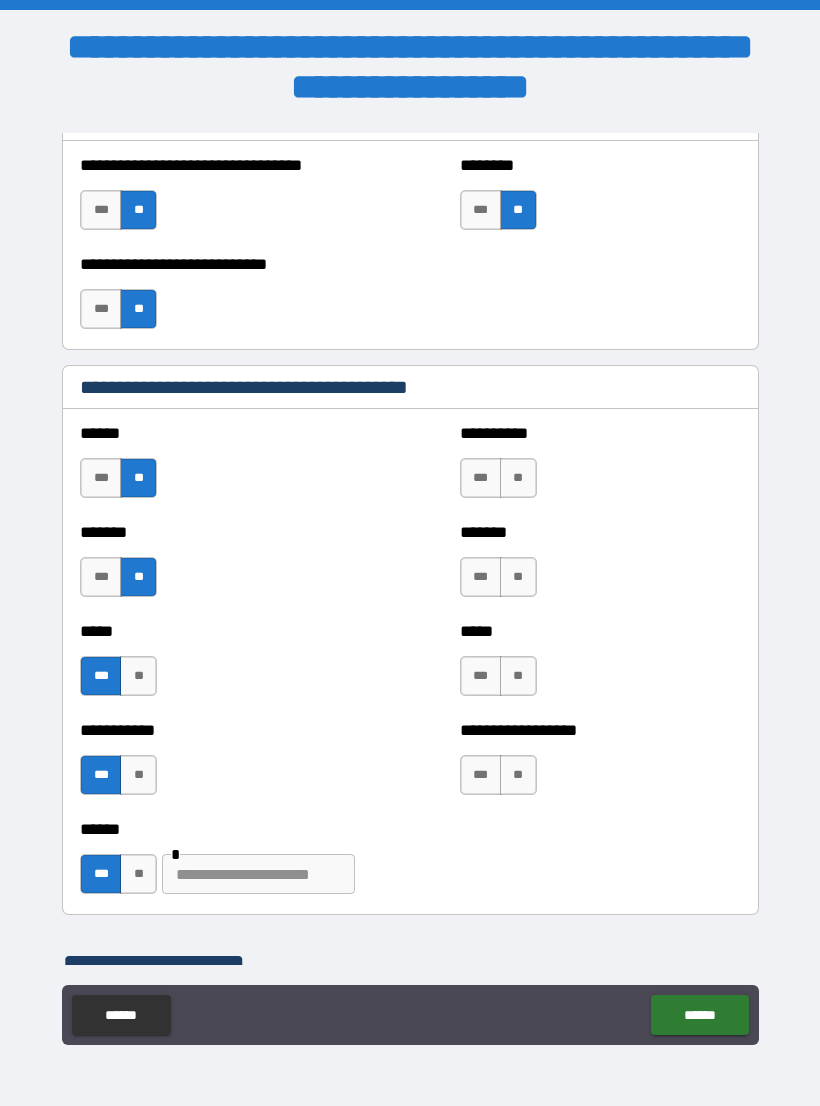 click on "***" at bounding box center (101, 874) 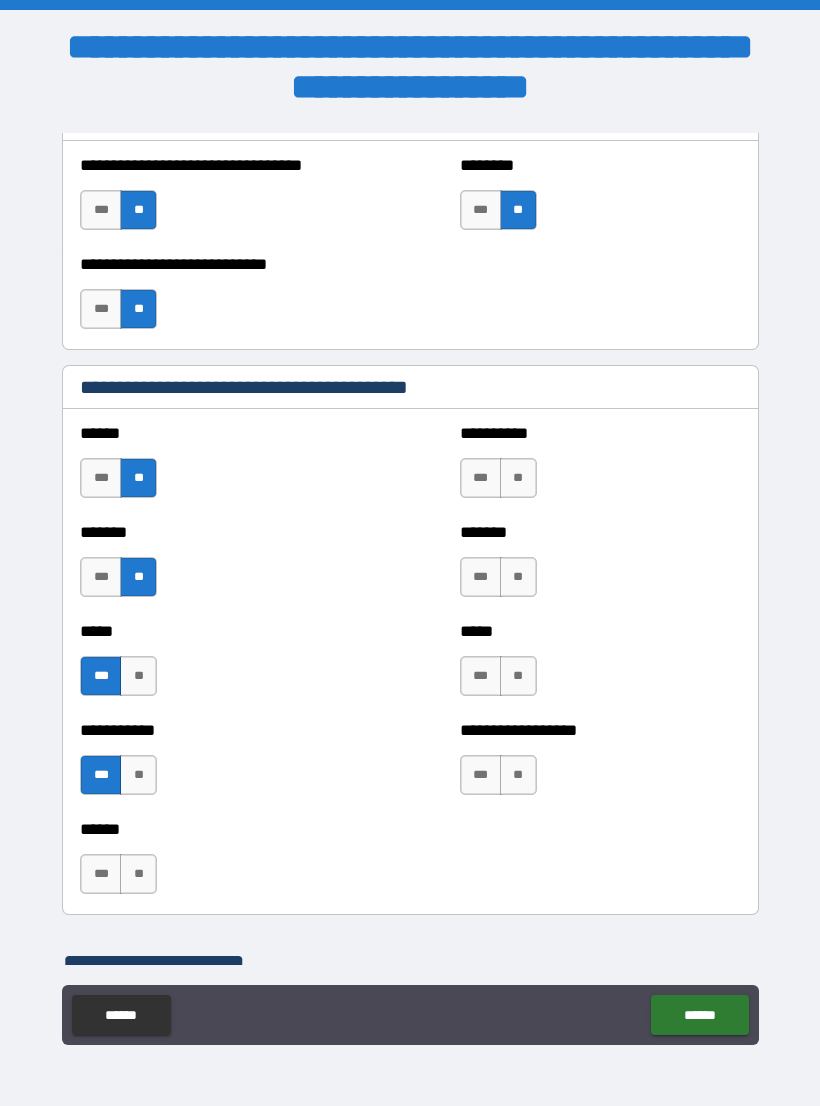 click on "***" at bounding box center [101, 874] 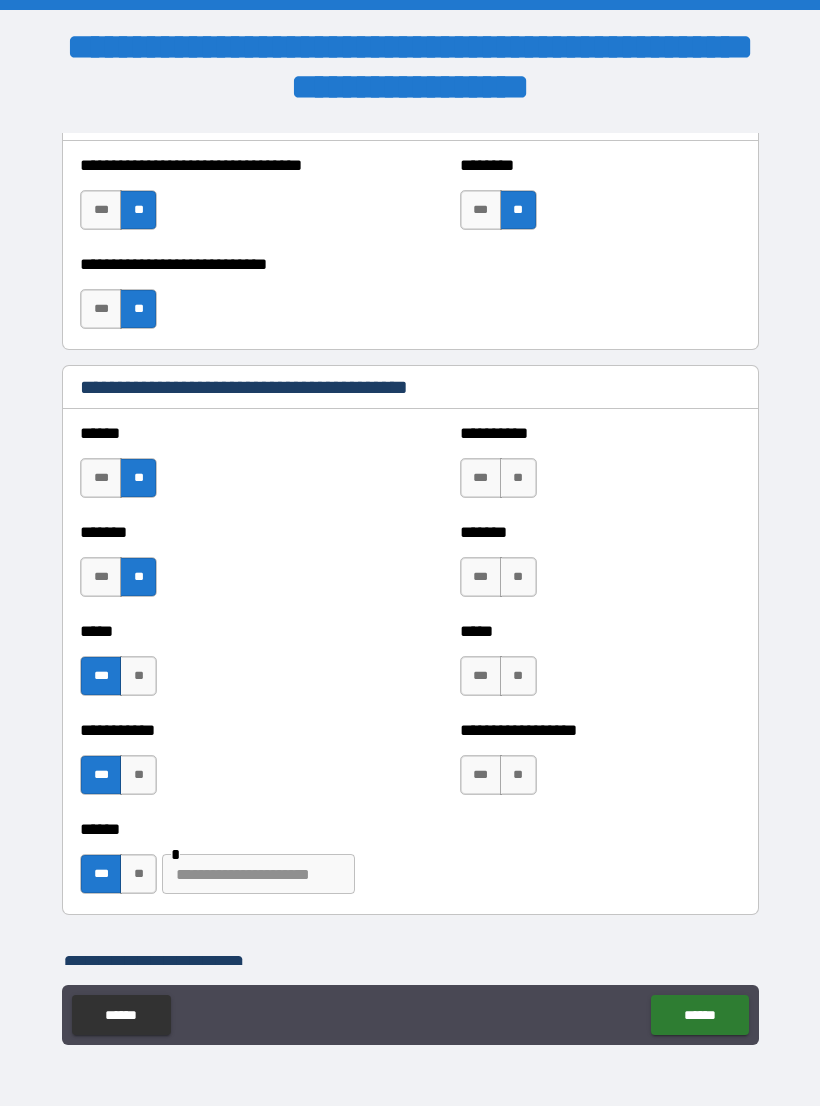 click at bounding box center [258, 874] 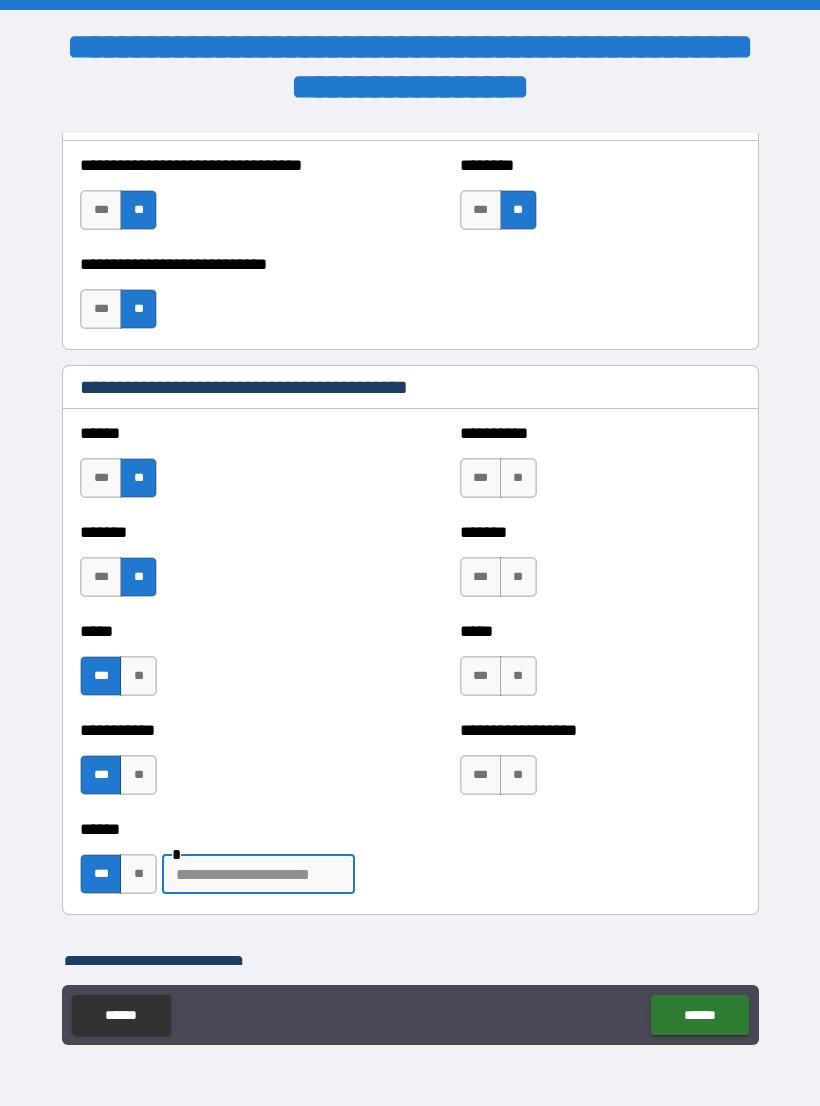 scroll, scrollTop: 31, scrollLeft: 0, axis: vertical 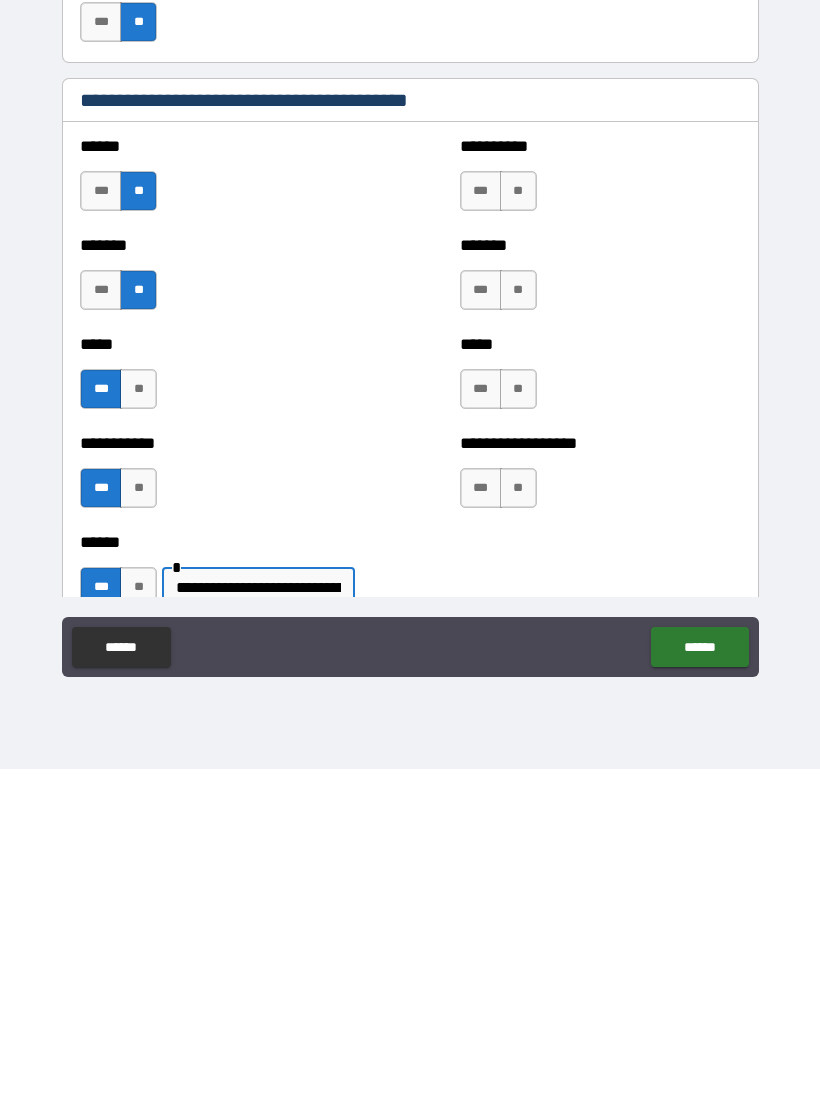 click on "**********" at bounding box center (410, 540) 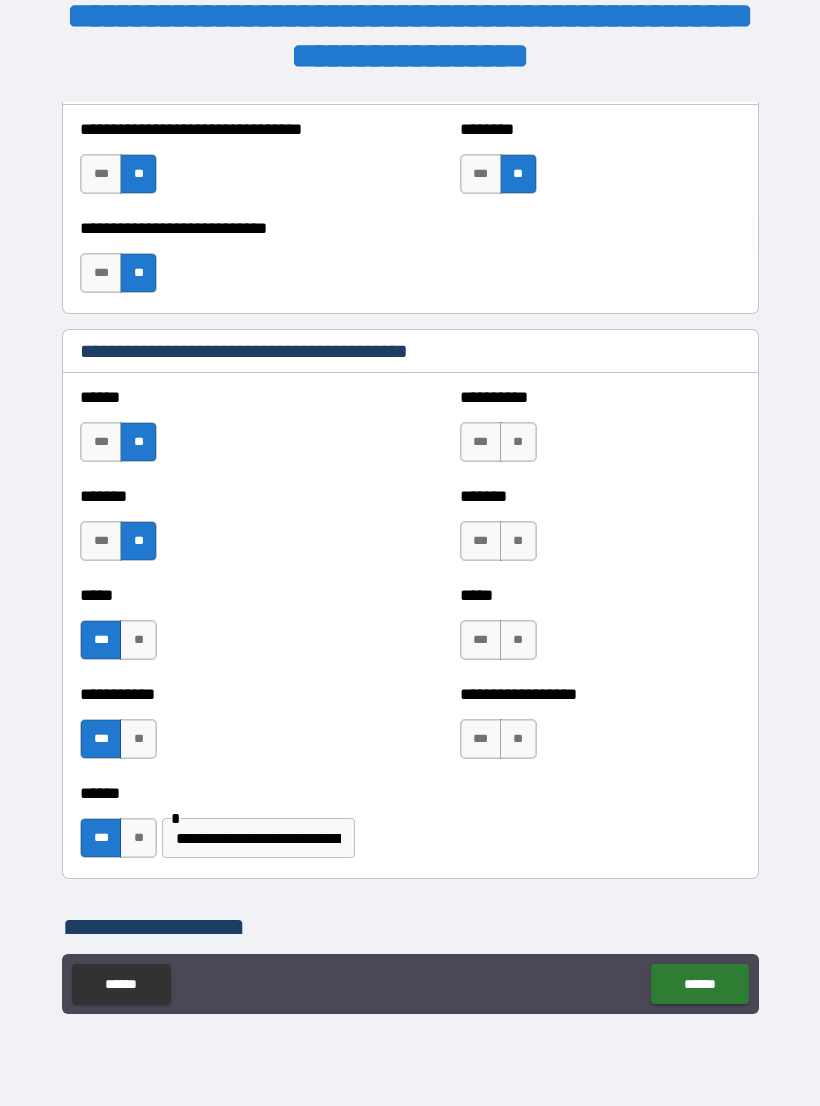 scroll, scrollTop: 1640, scrollLeft: 0, axis: vertical 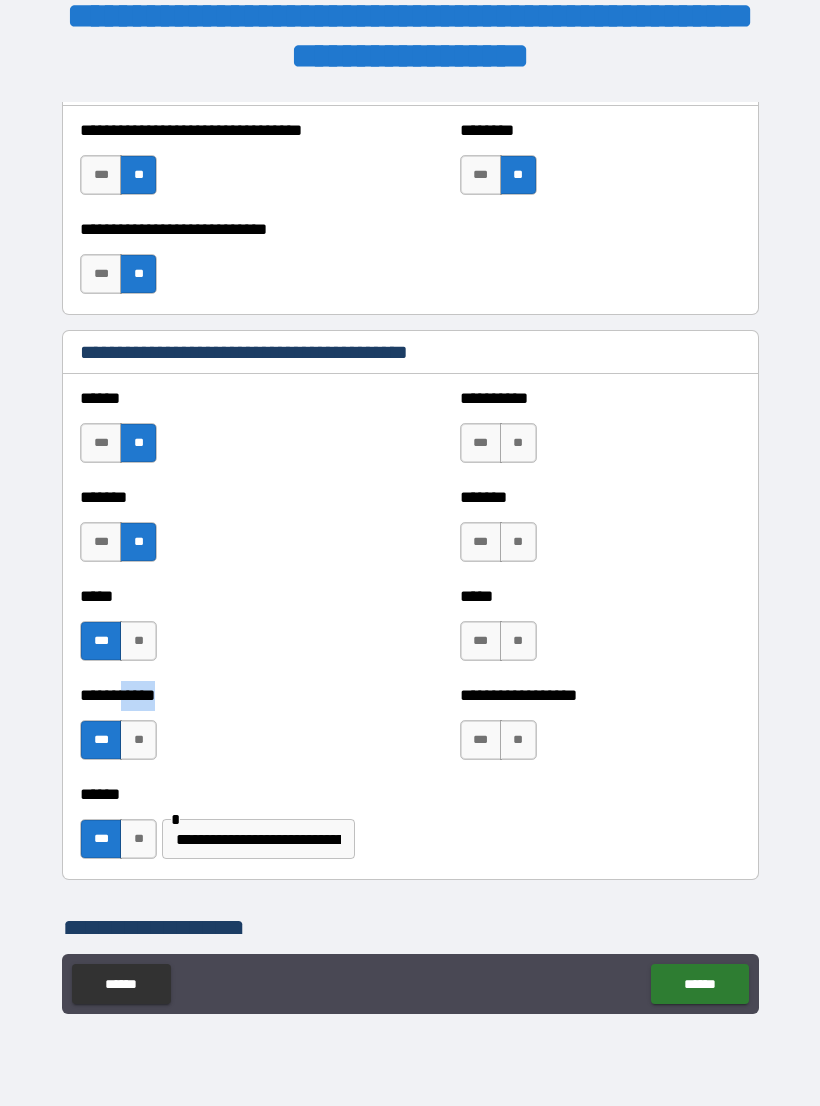 click on "**********" at bounding box center [220, 730] 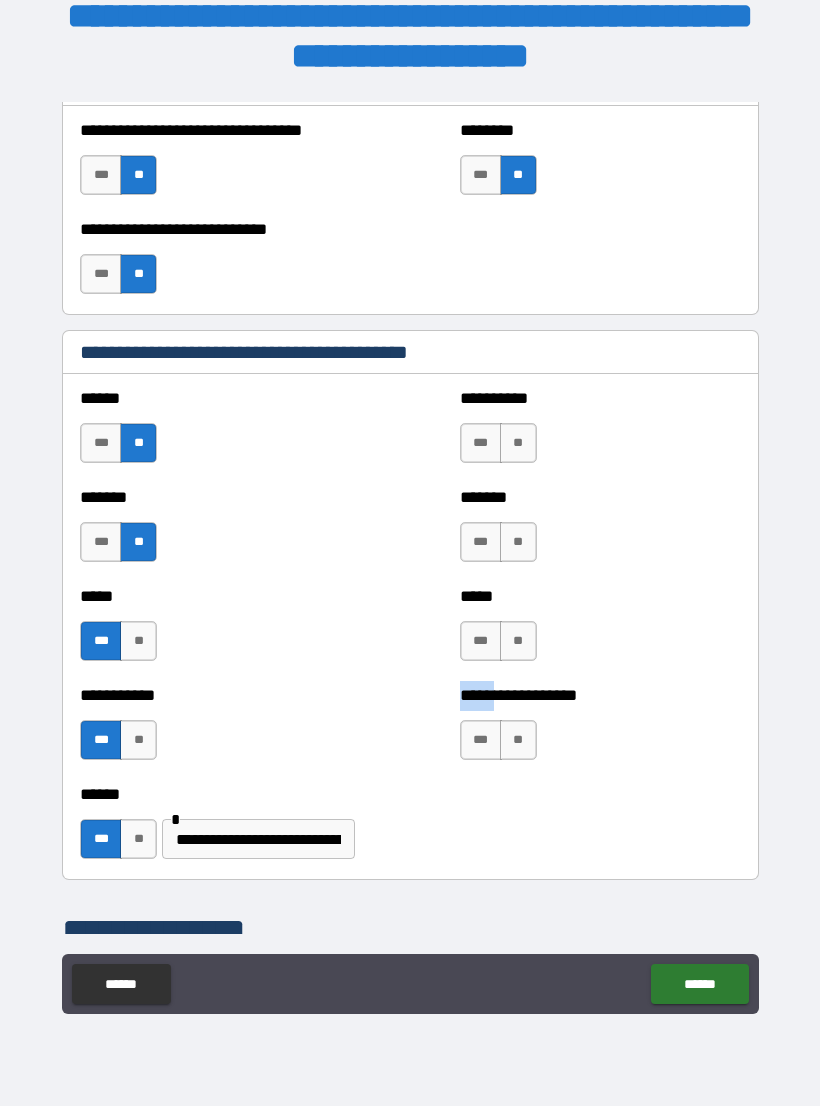 click on "**********" at bounding box center (220, 695) 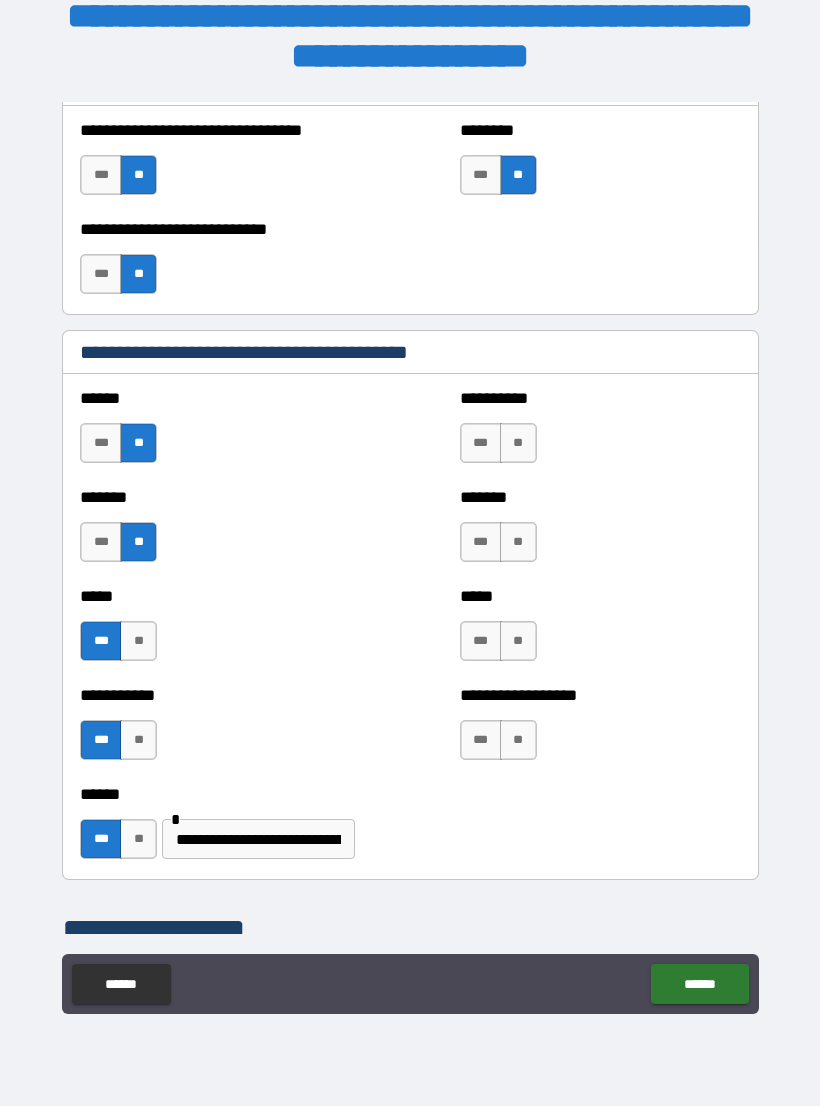scroll, scrollTop: 1639, scrollLeft: 0, axis: vertical 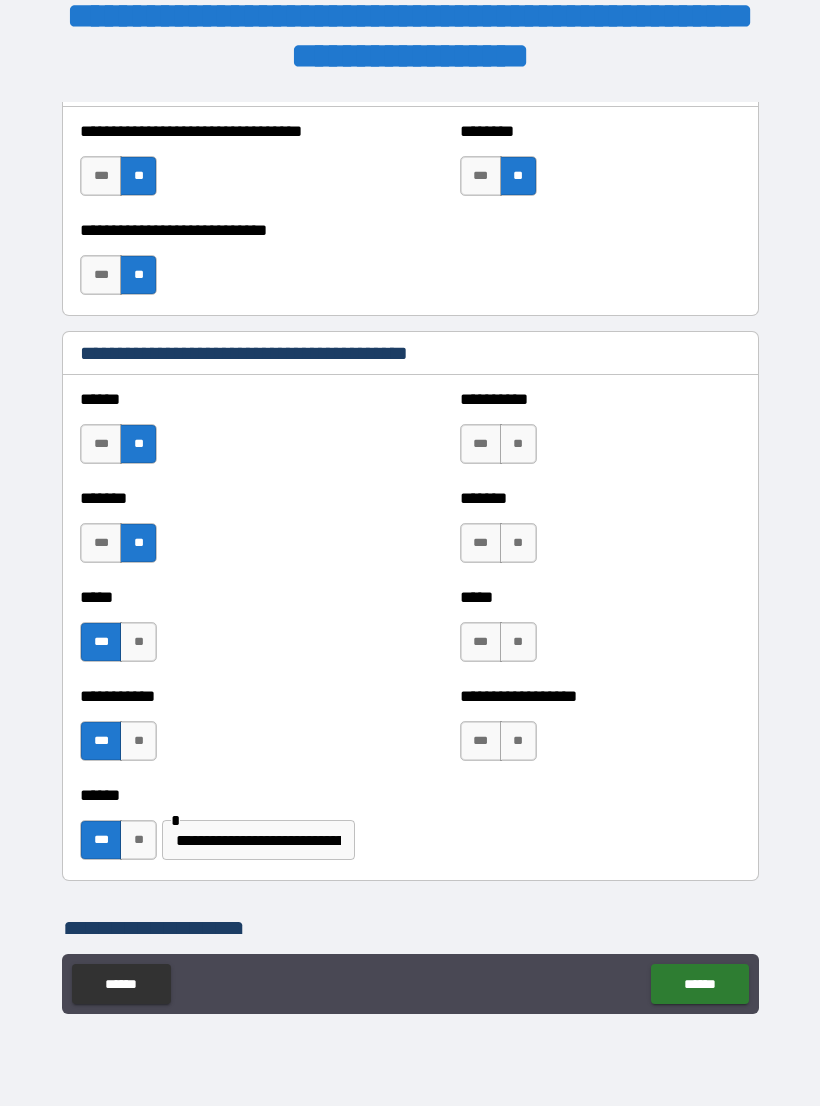 click on "**********" at bounding box center [258, 840] 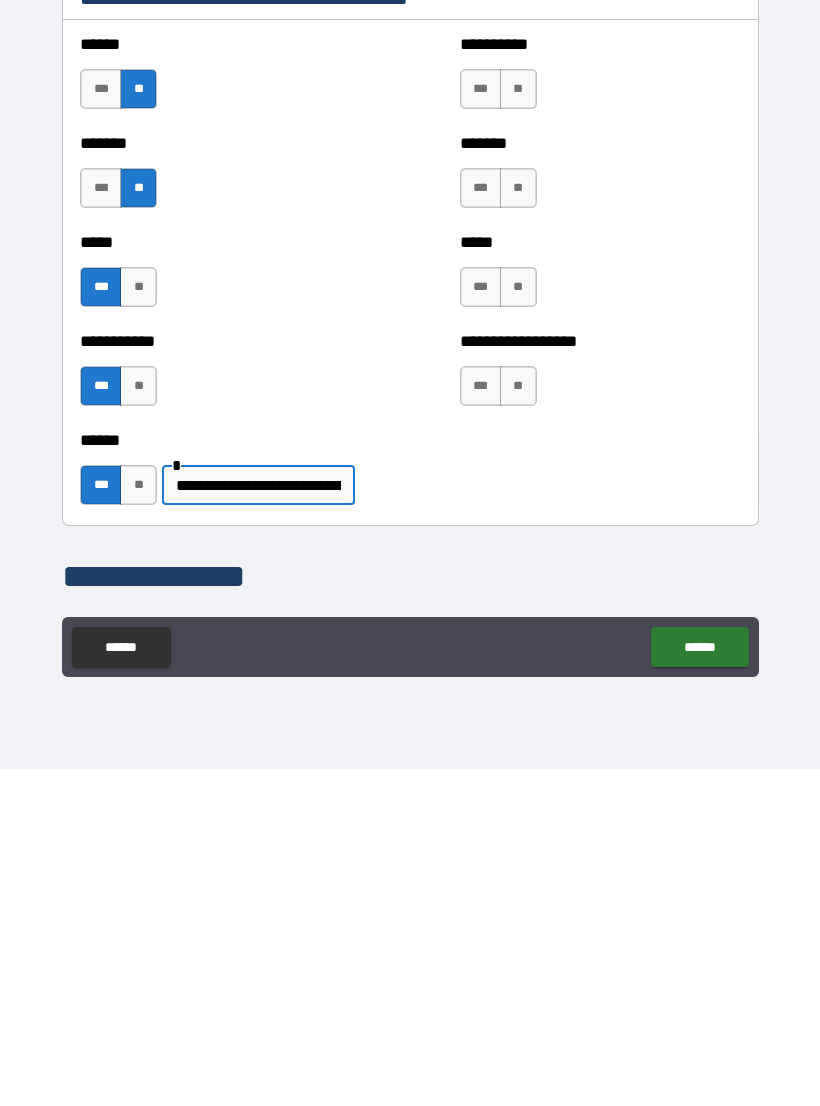 scroll, scrollTop: 1660, scrollLeft: 0, axis: vertical 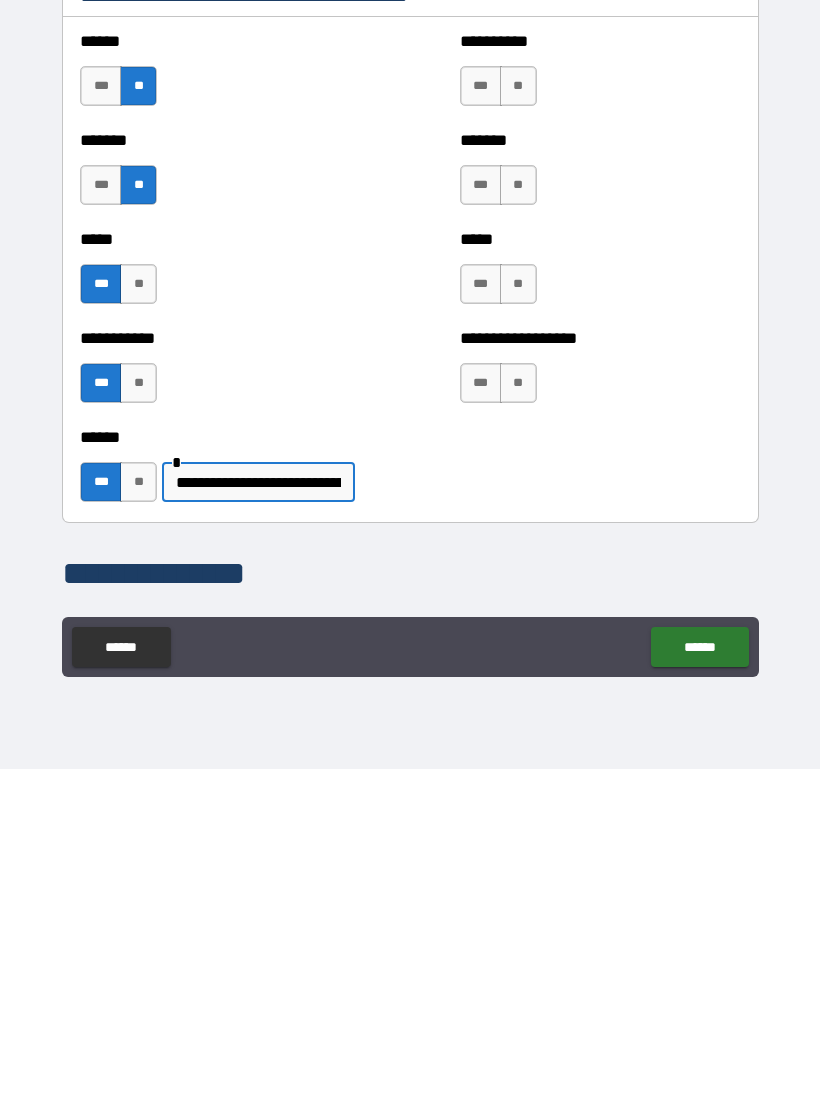 click on "**********" at bounding box center [258, 819] 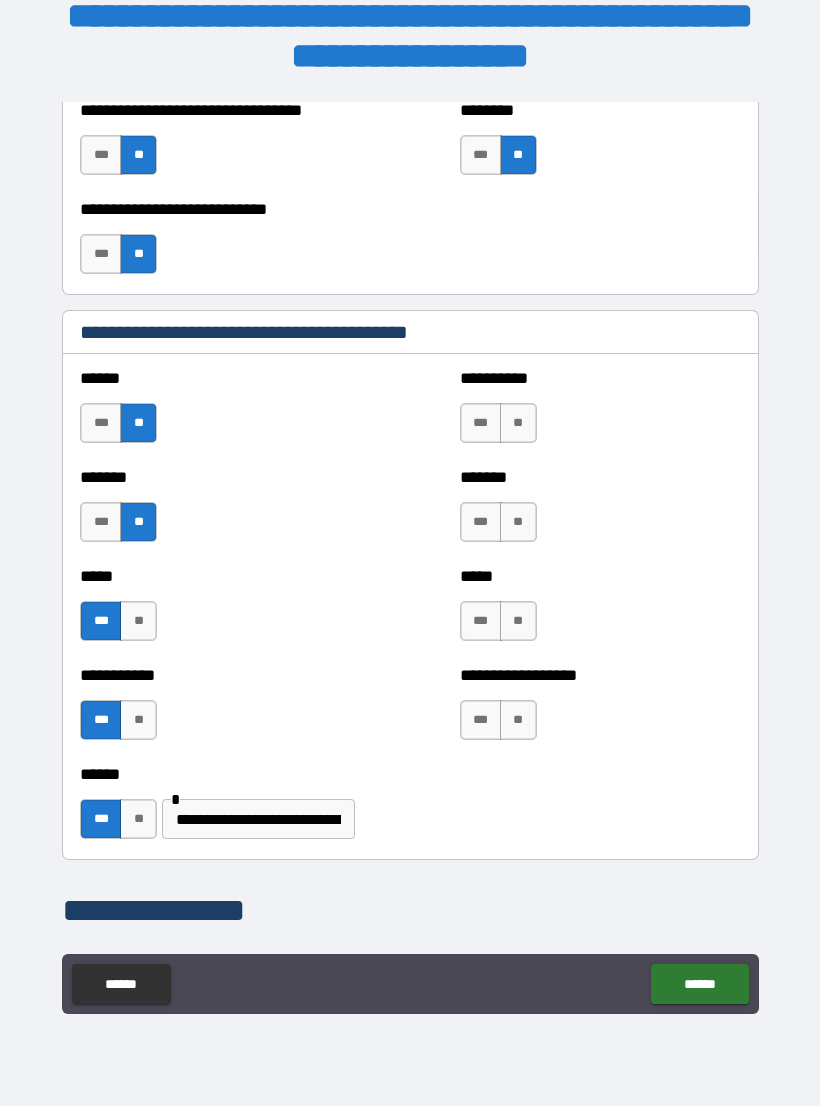 click on "**********" at bounding box center [258, 819] 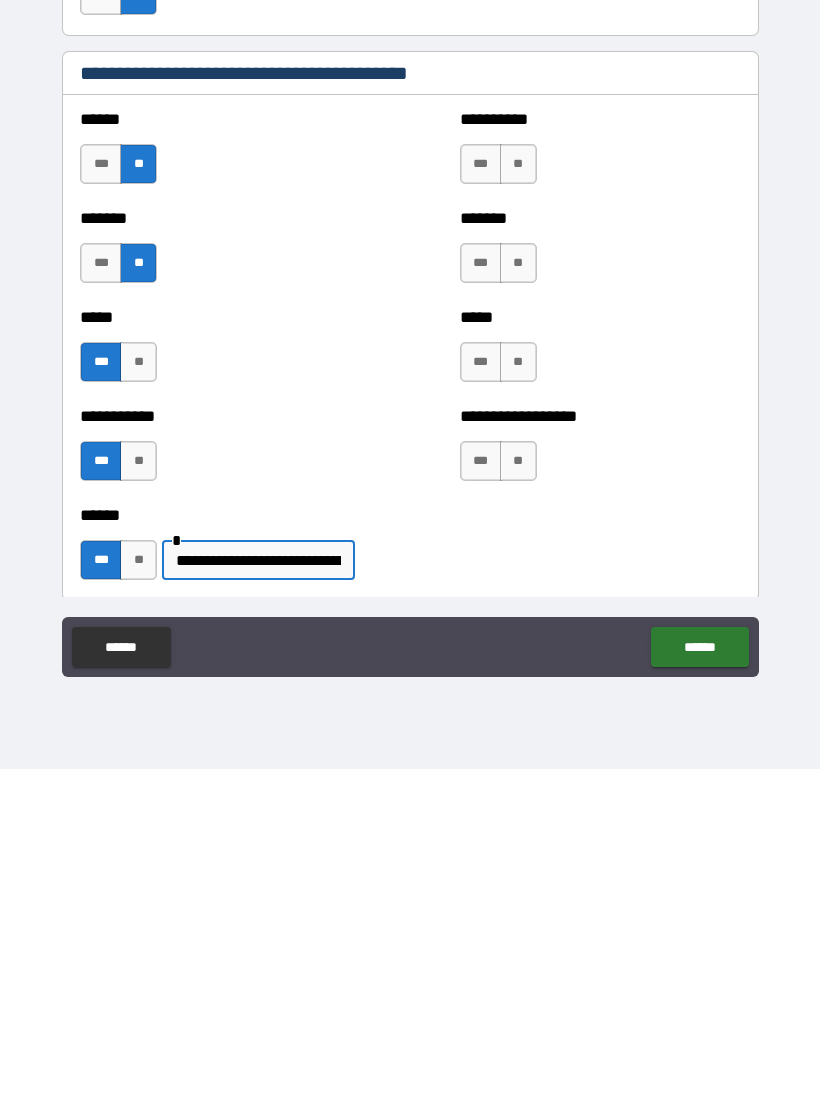 scroll, scrollTop: 1578, scrollLeft: 0, axis: vertical 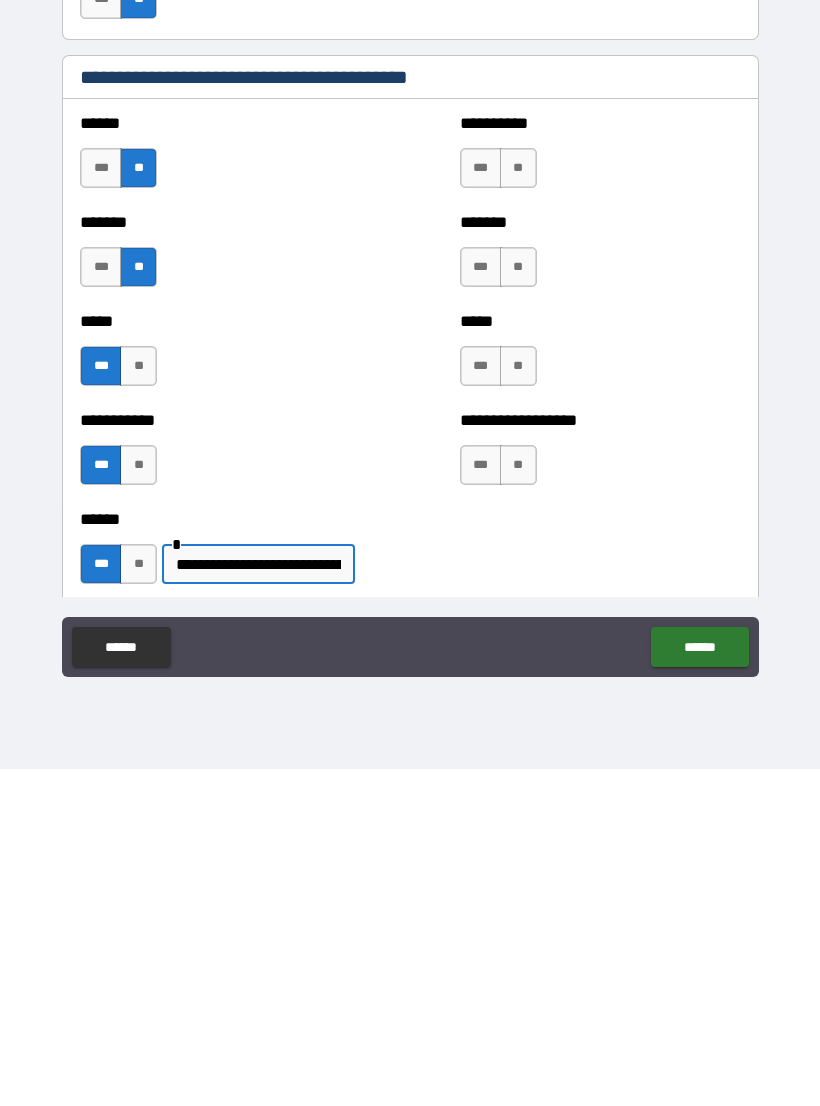 type on "**********" 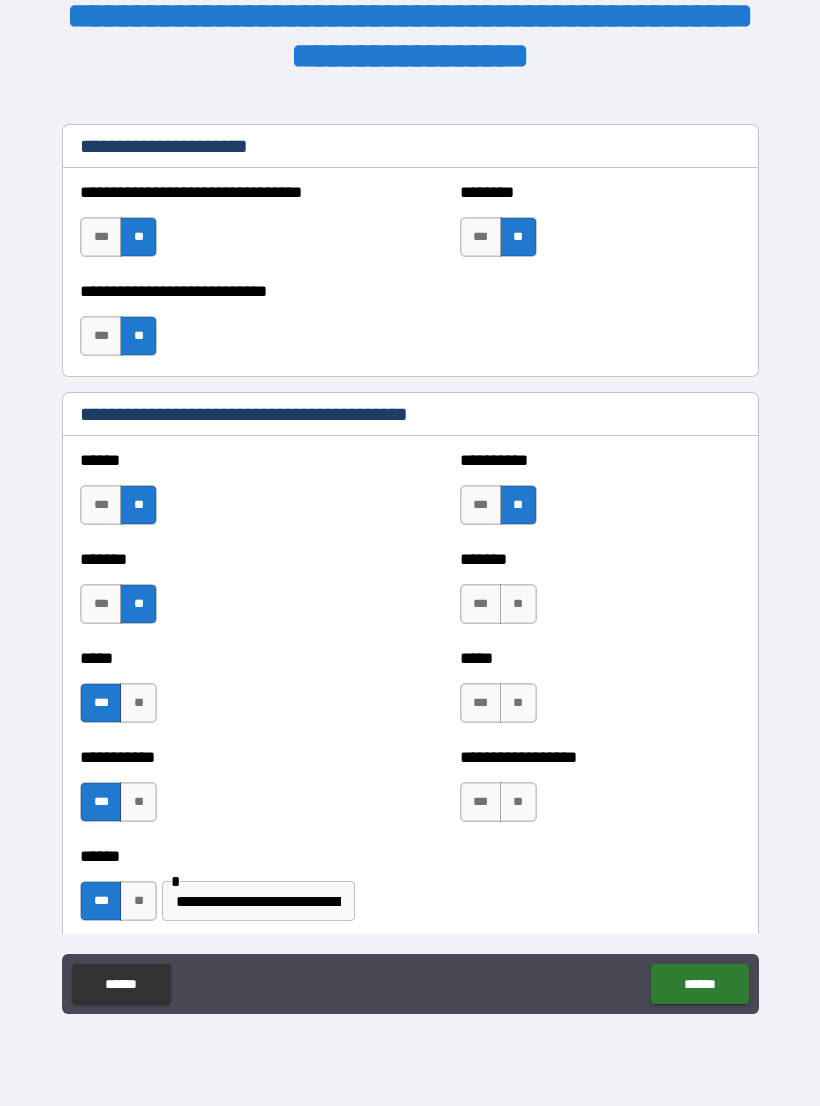 click on "******* *** **" at bounding box center [600, 594] 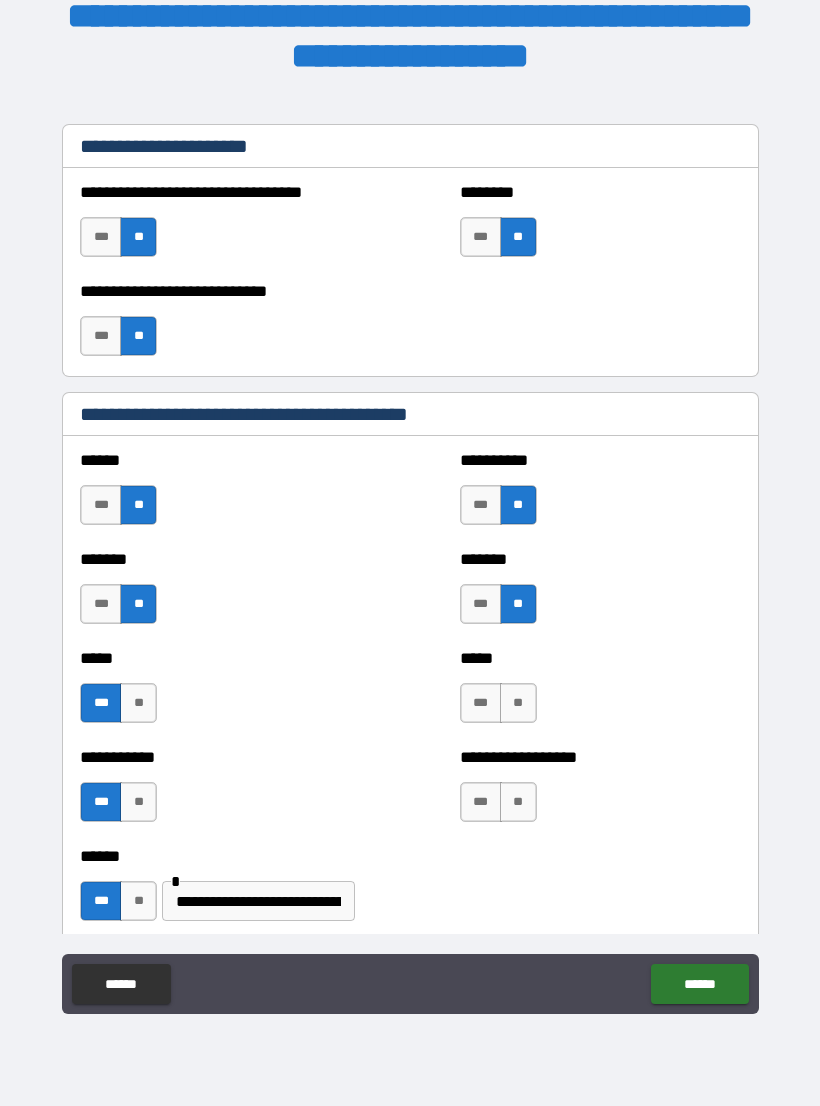click on "**" at bounding box center (518, 703) 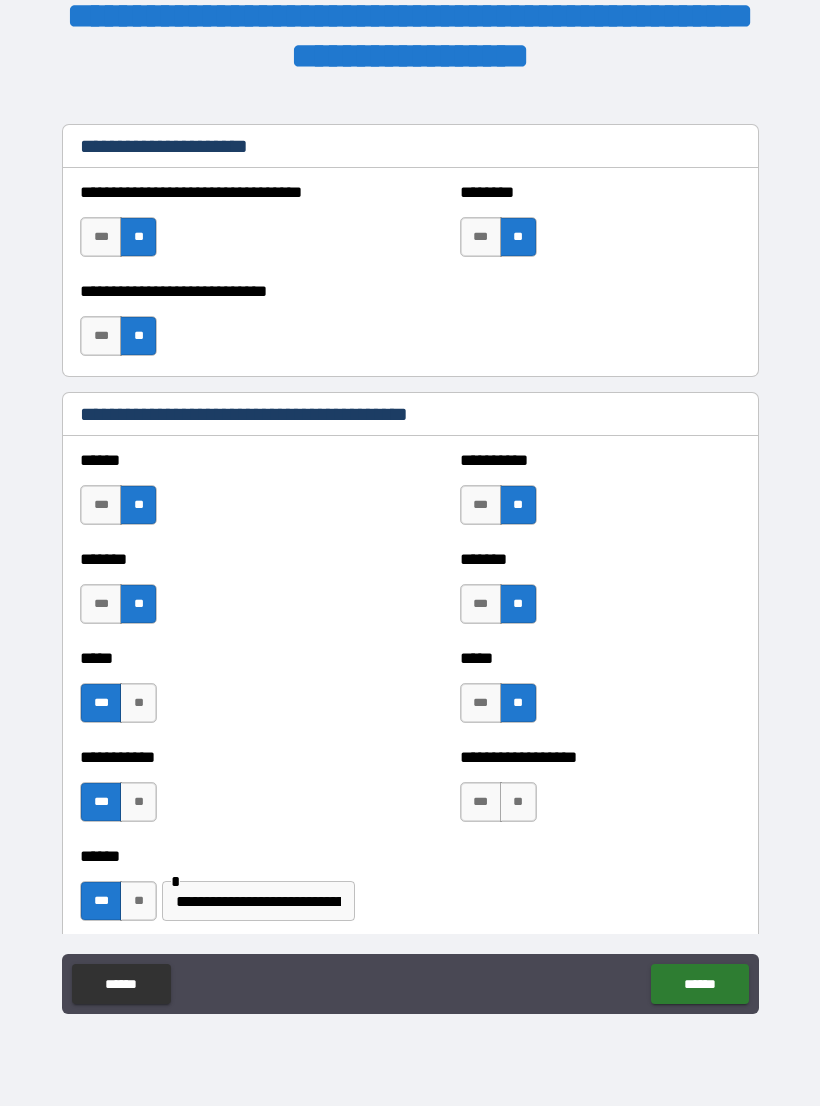 click on "**" at bounding box center [518, 802] 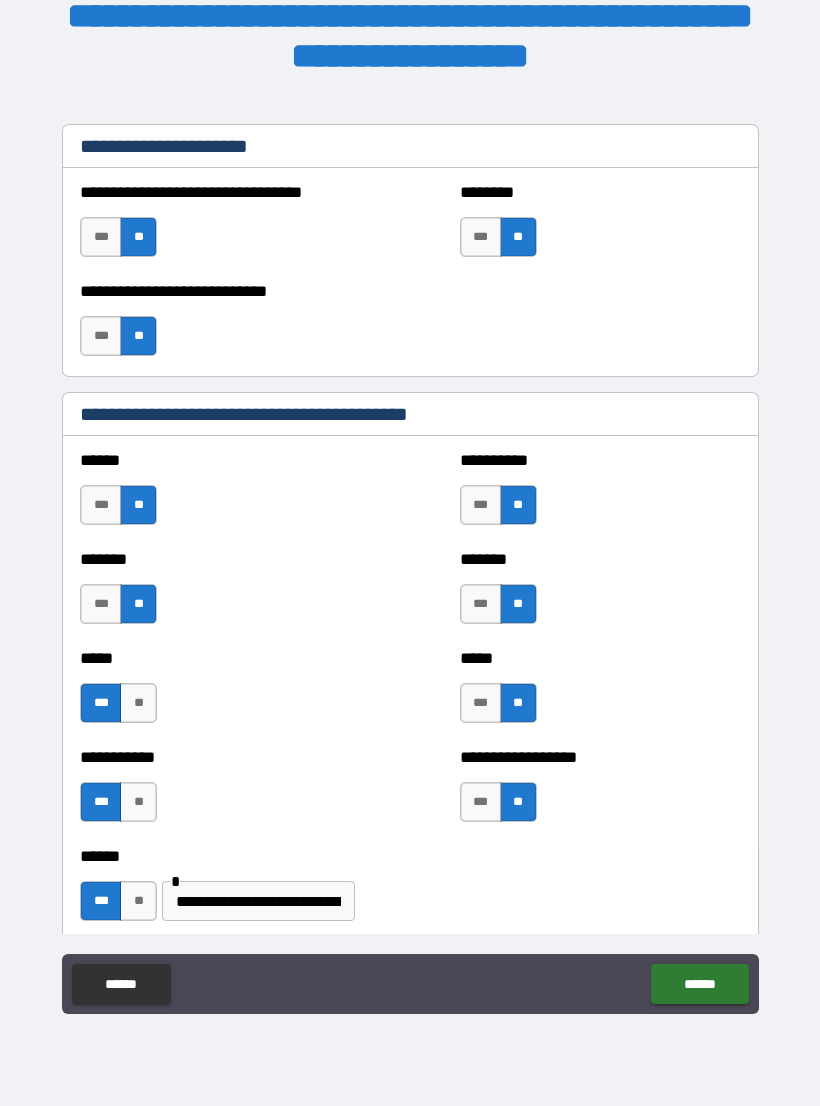 click on "******" at bounding box center (699, 984) 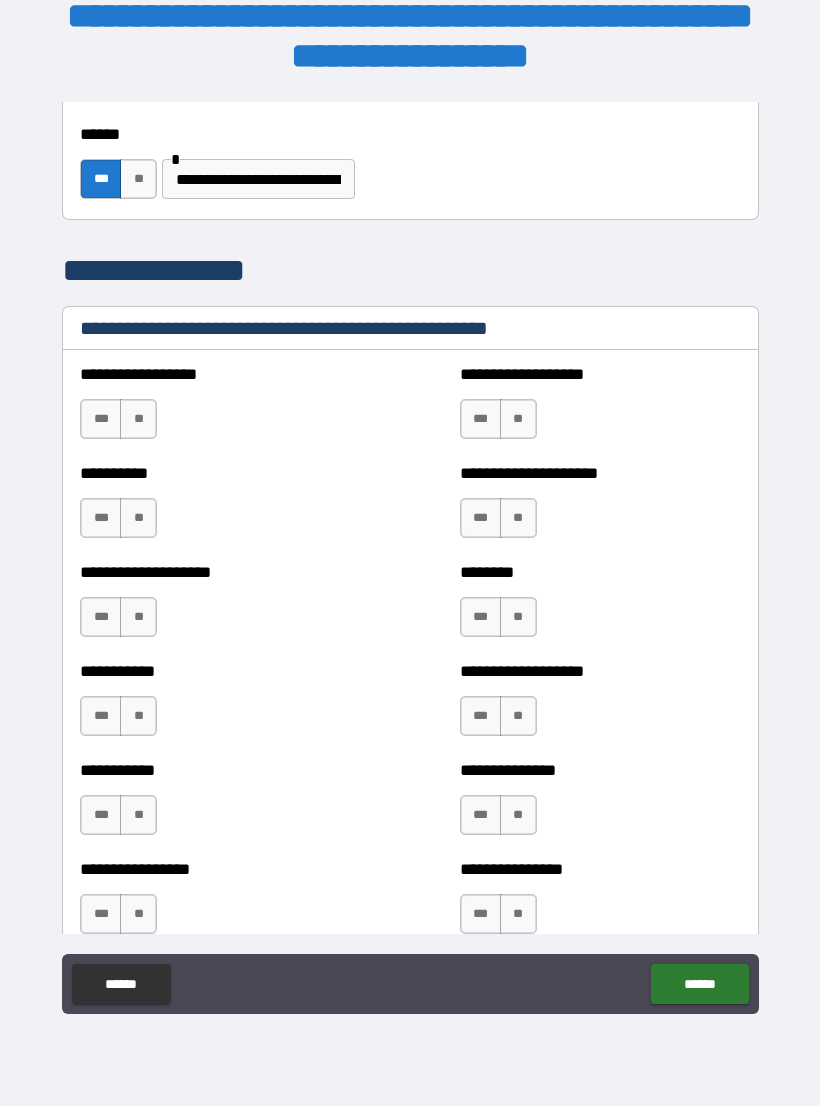 scroll, scrollTop: 2295, scrollLeft: 0, axis: vertical 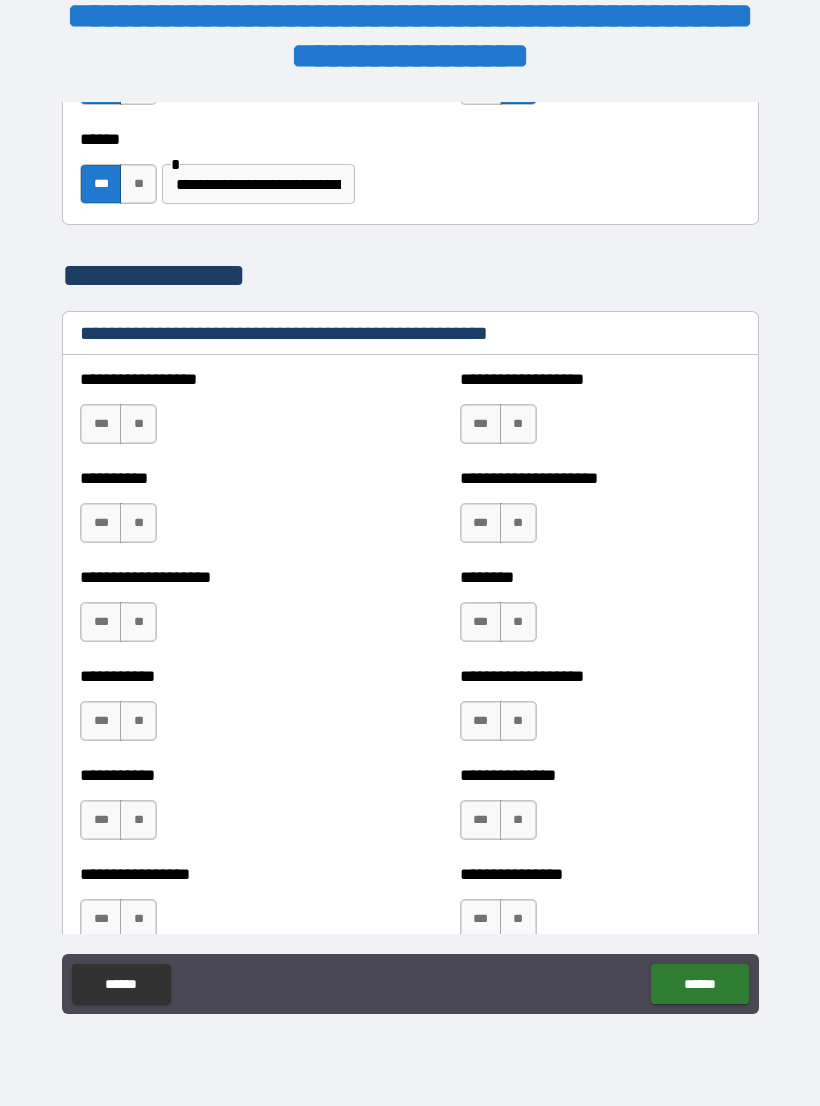 click on "**" at bounding box center [138, 424] 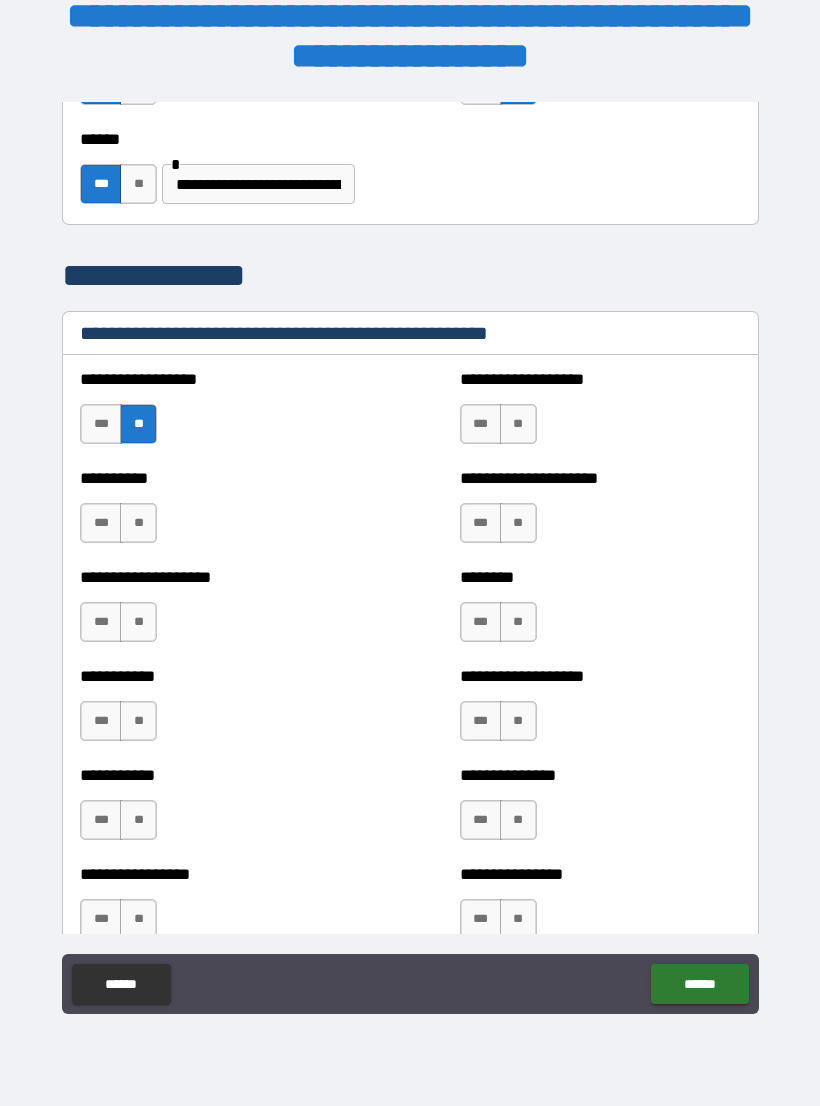 click on "**" at bounding box center (518, 424) 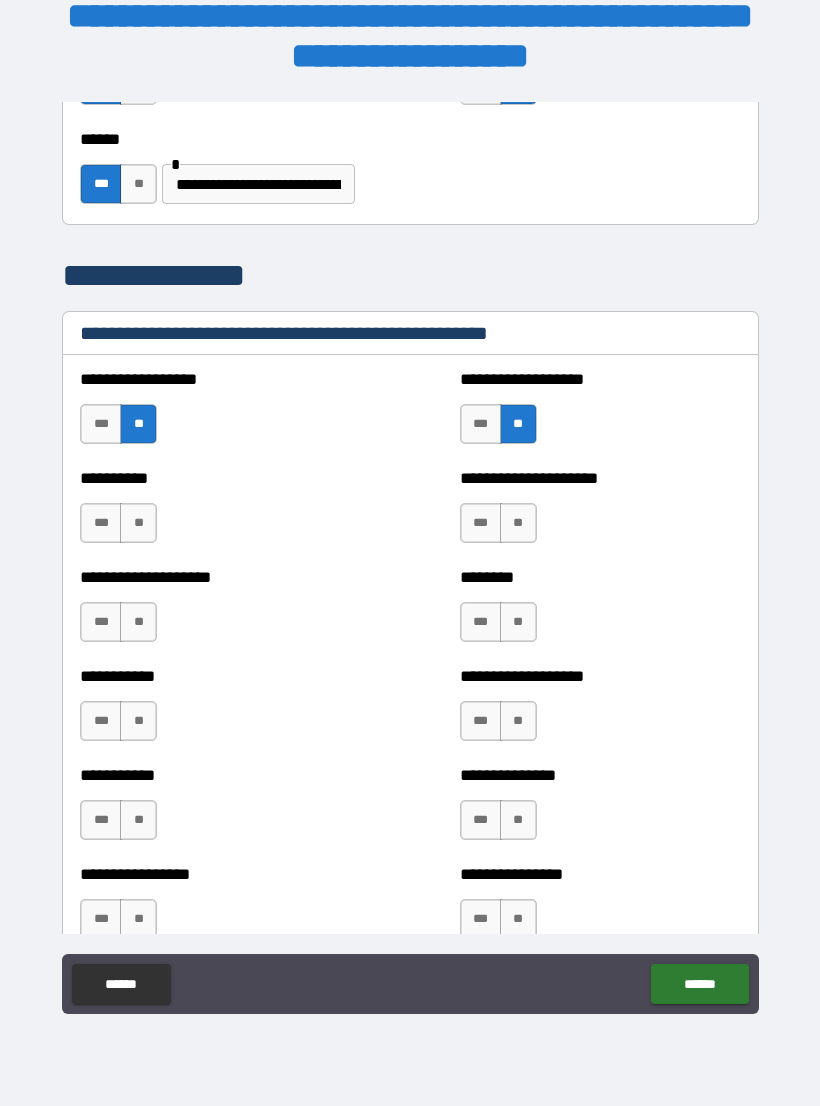 click on "**" at bounding box center (518, 523) 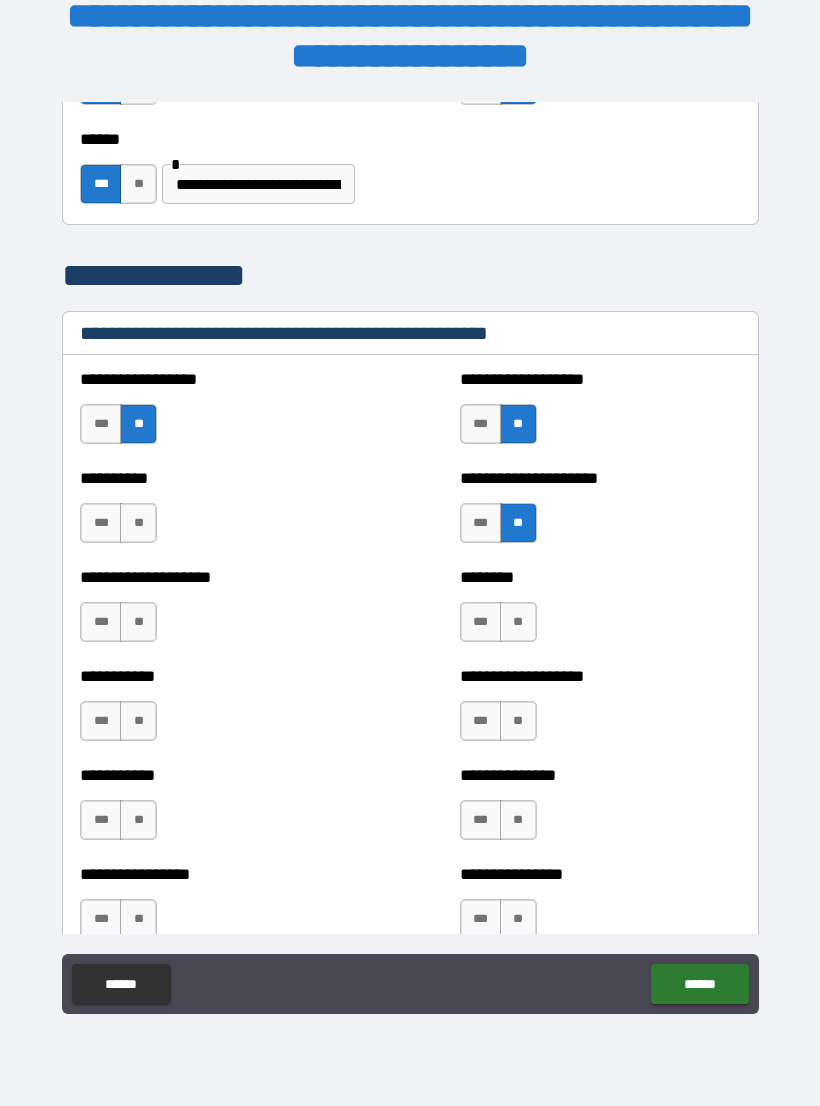 click on "**" at bounding box center (138, 523) 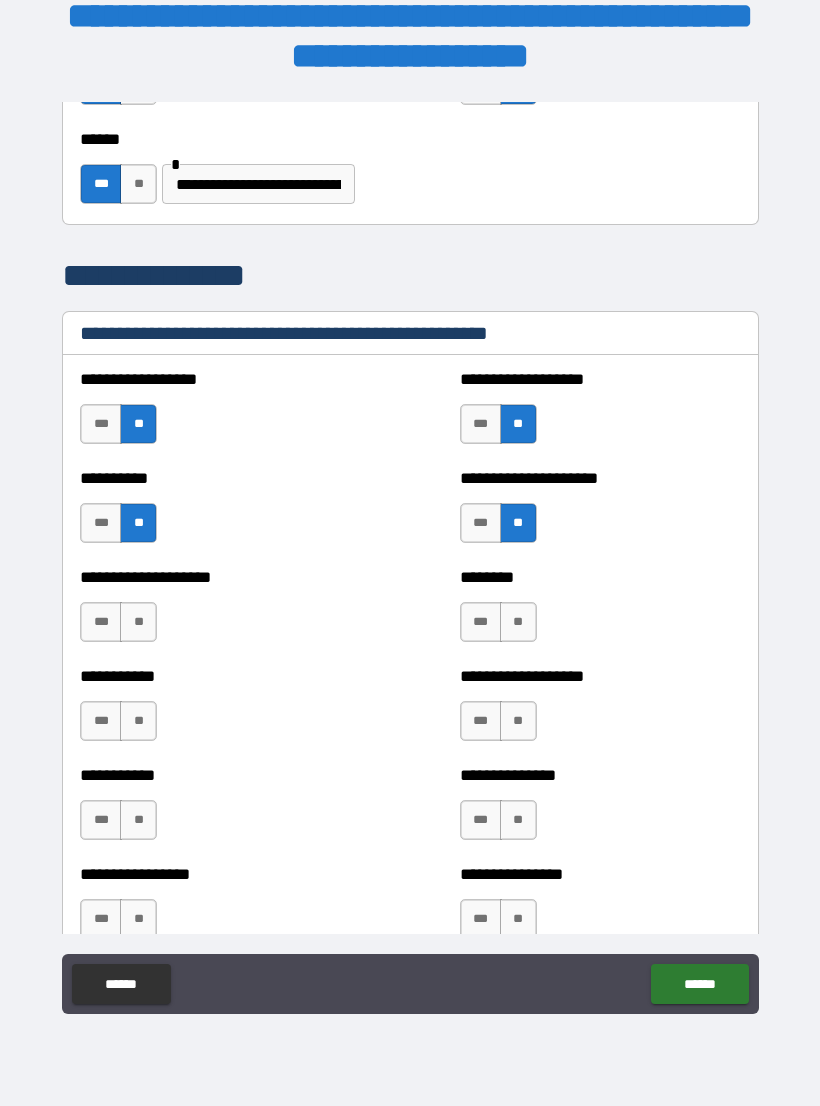 click on "**" at bounding box center (138, 622) 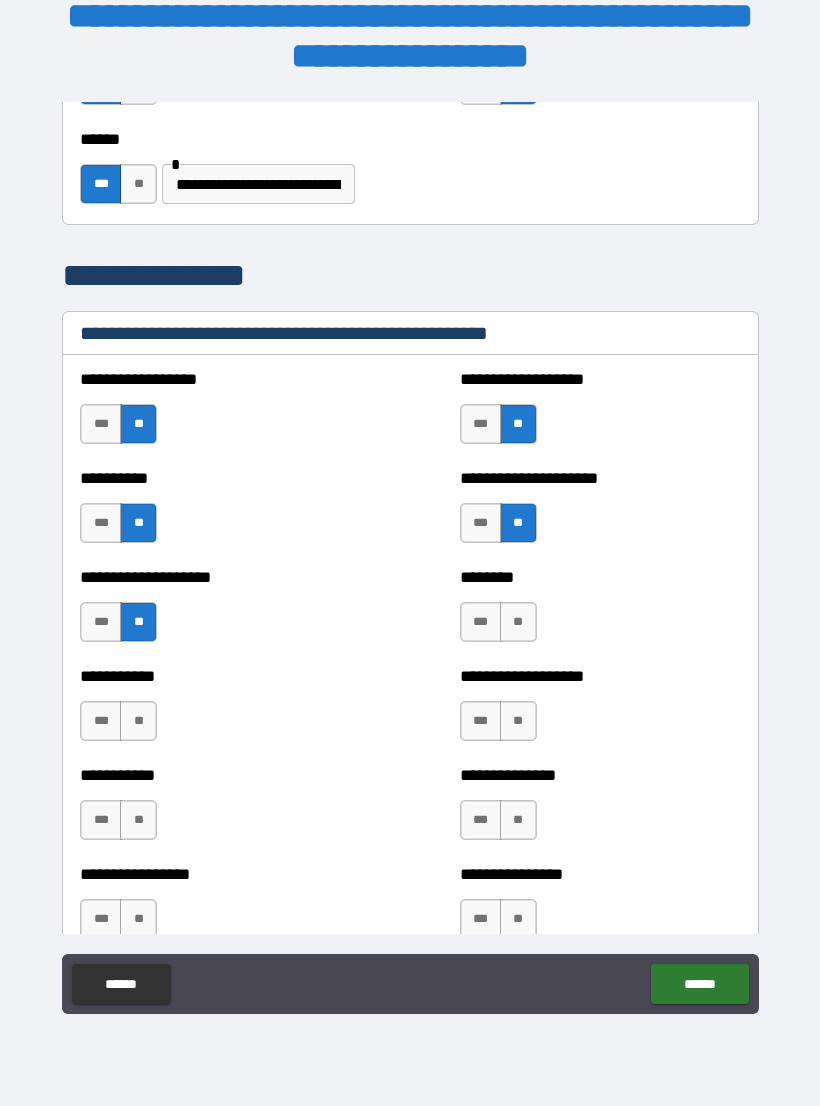 click on "**" at bounding box center (518, 622) 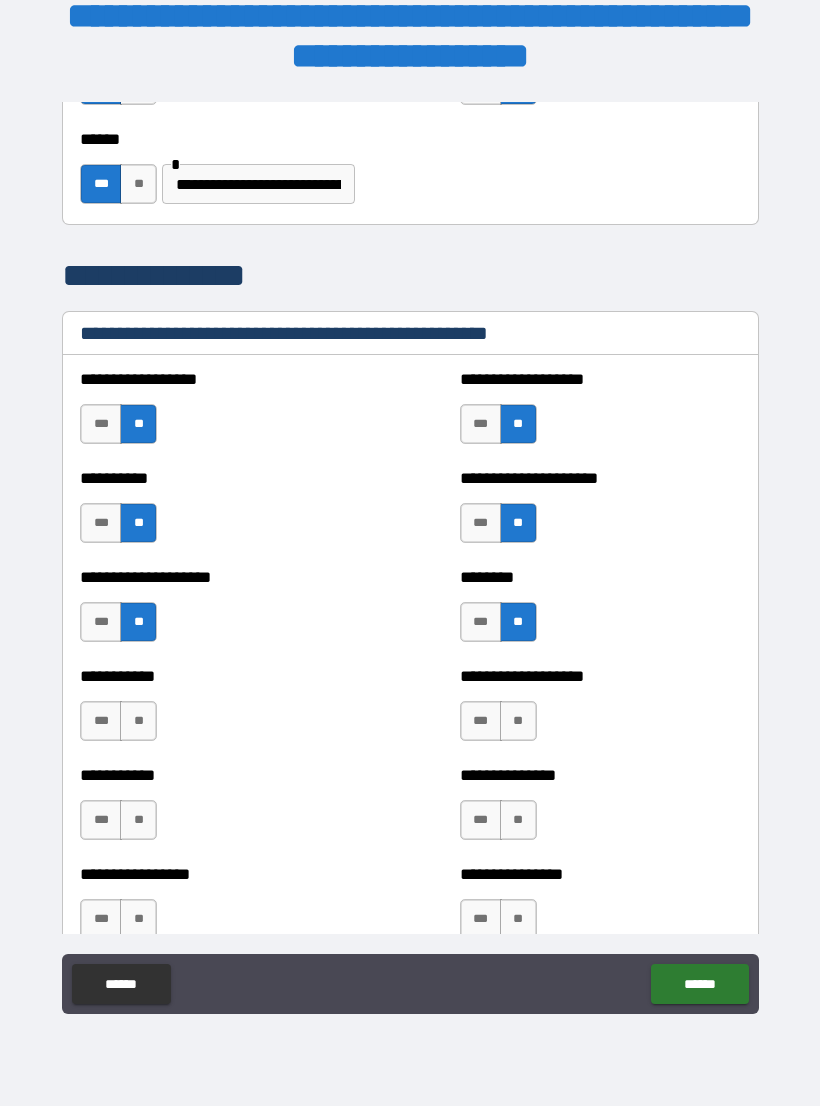 click on "**" at bounding box center [138, 721] 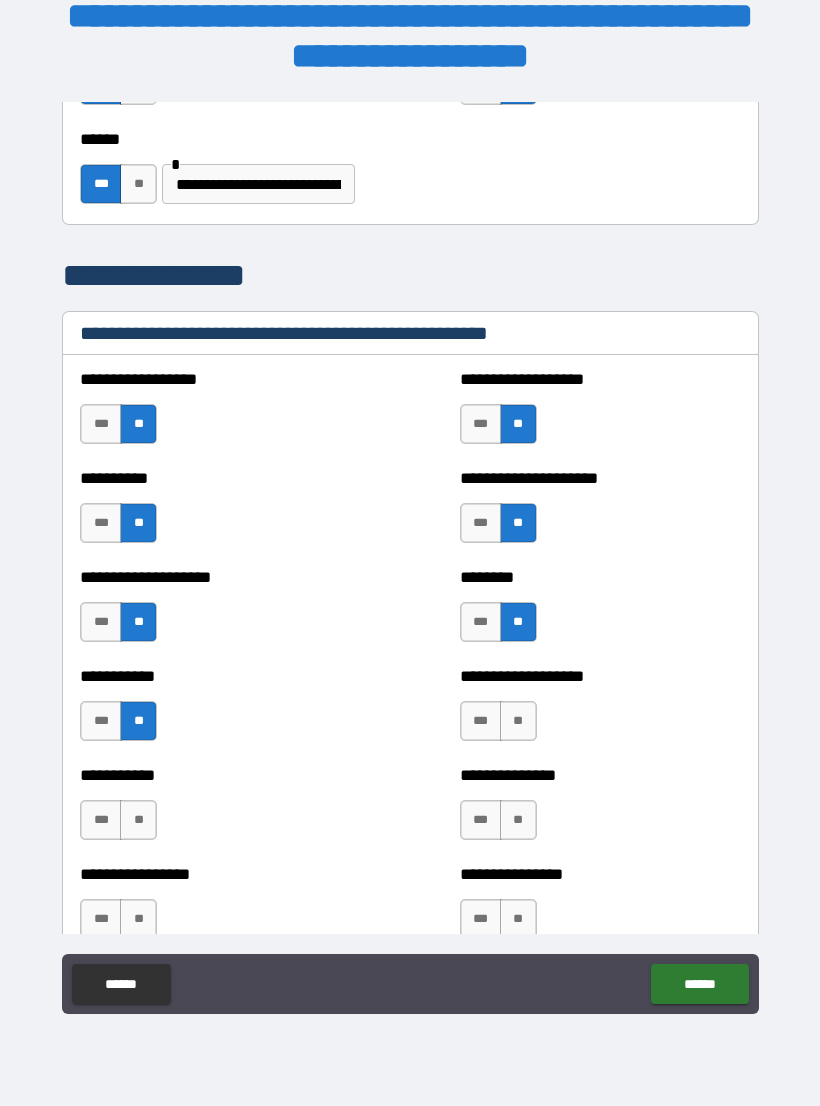 click on "**" at bounding box center (518, 721) 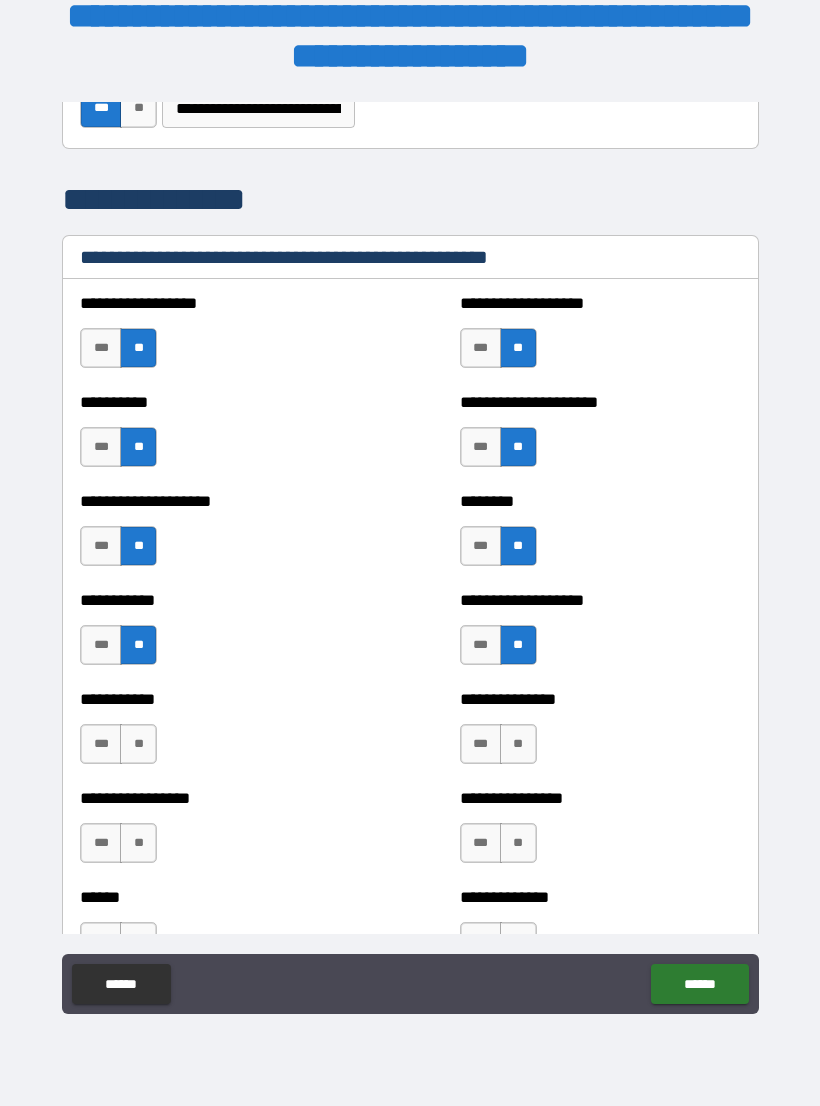 scroll, scrollTop: 2372, scrollLeft: 0, axis: vertical 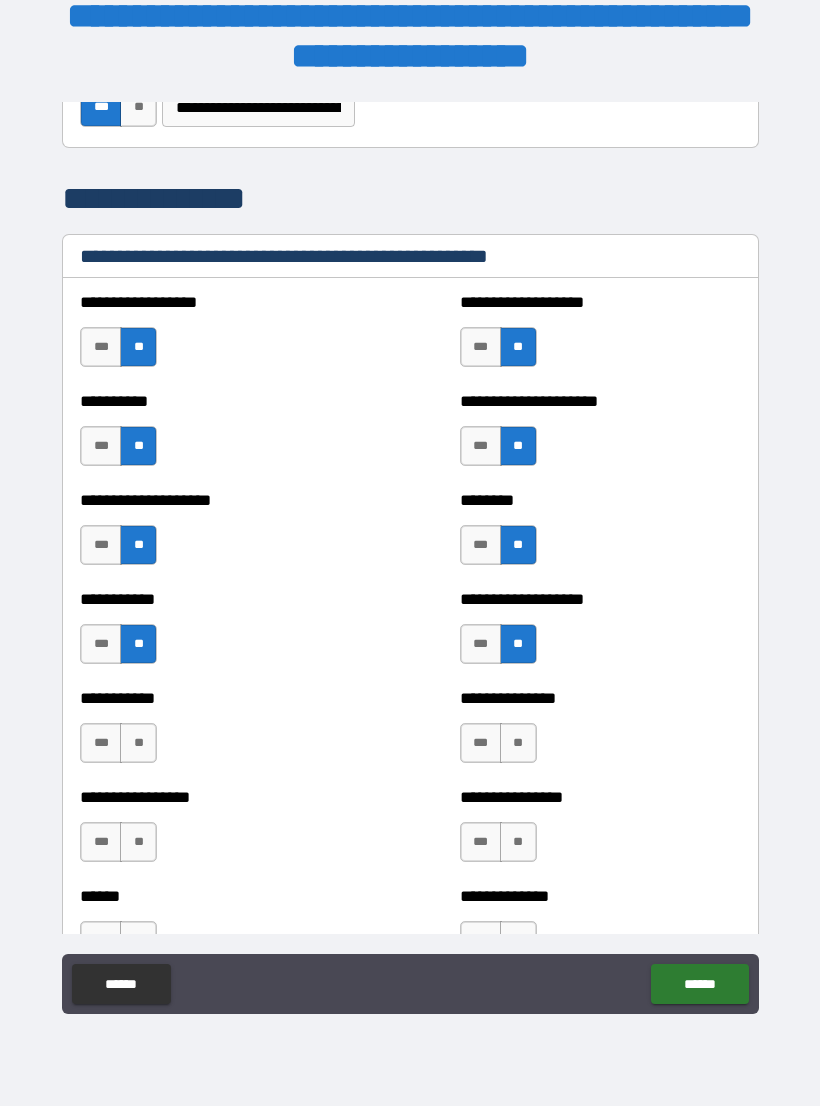 click on "**" at bounding box center [138, 743] 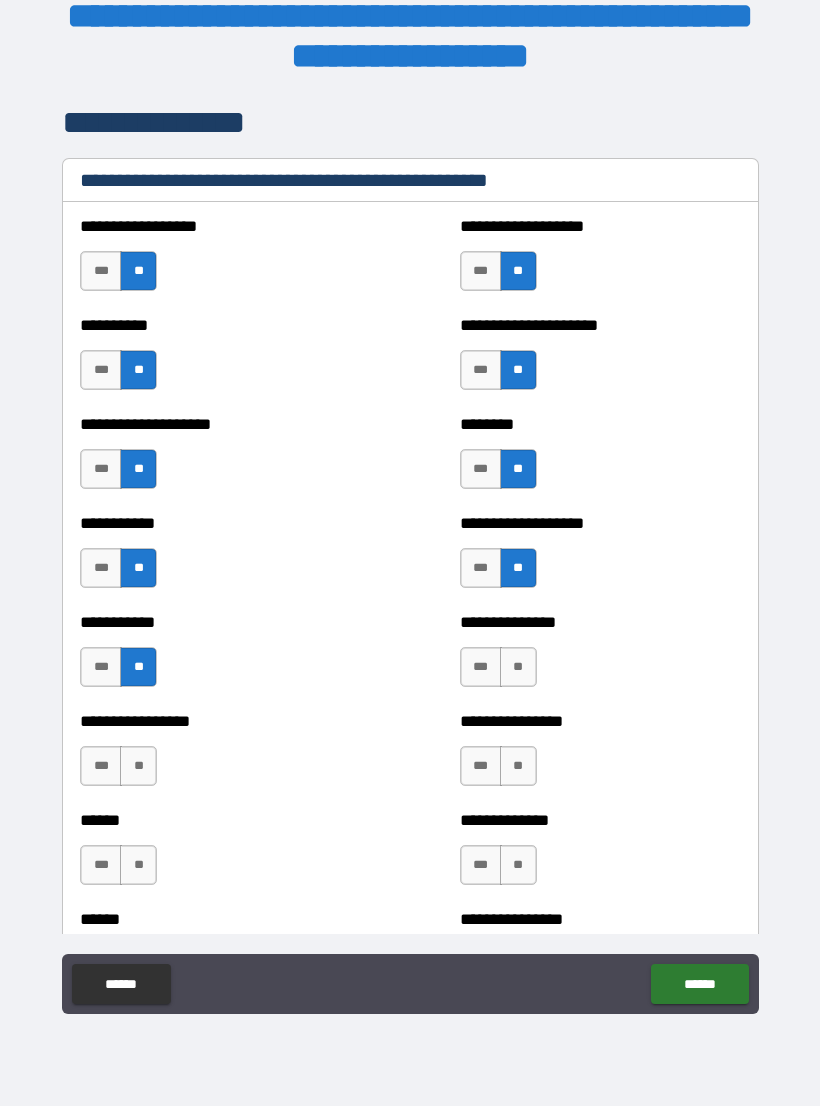 scroll, scrollTop: 2503, scrollLeft: 0, axis: vertical 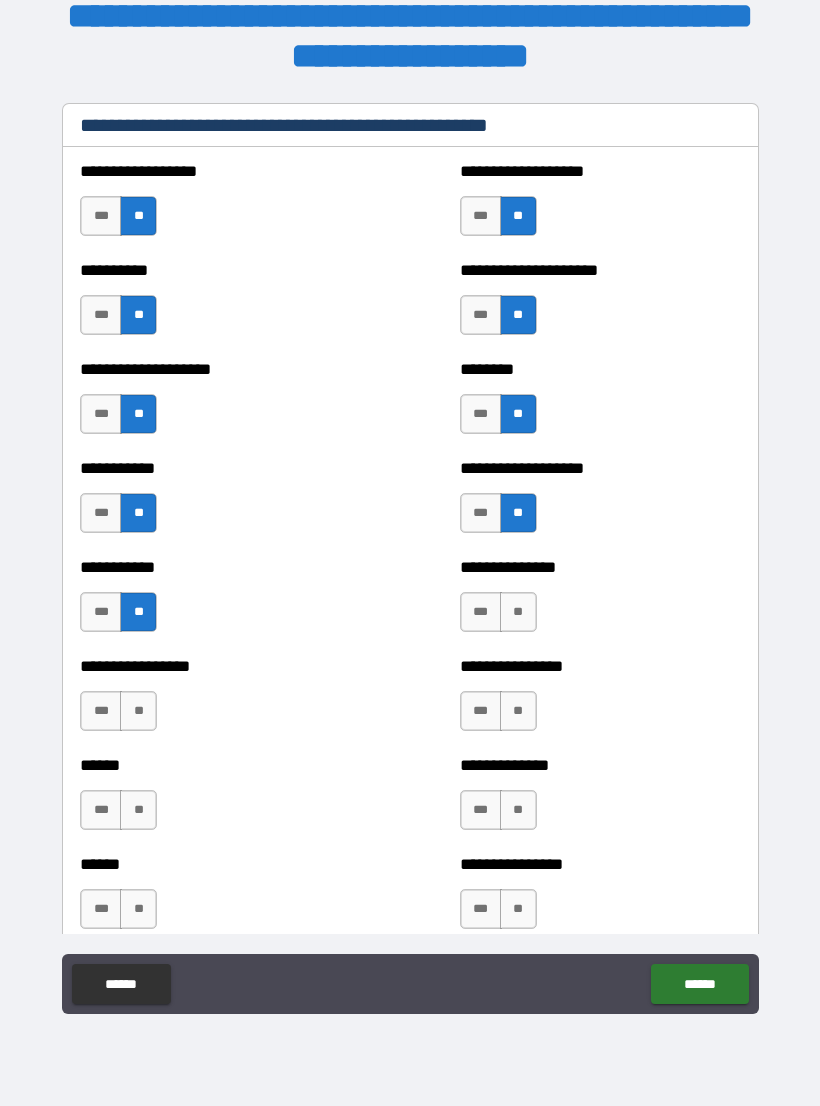 click on "**" at bounding box center (518, 612) 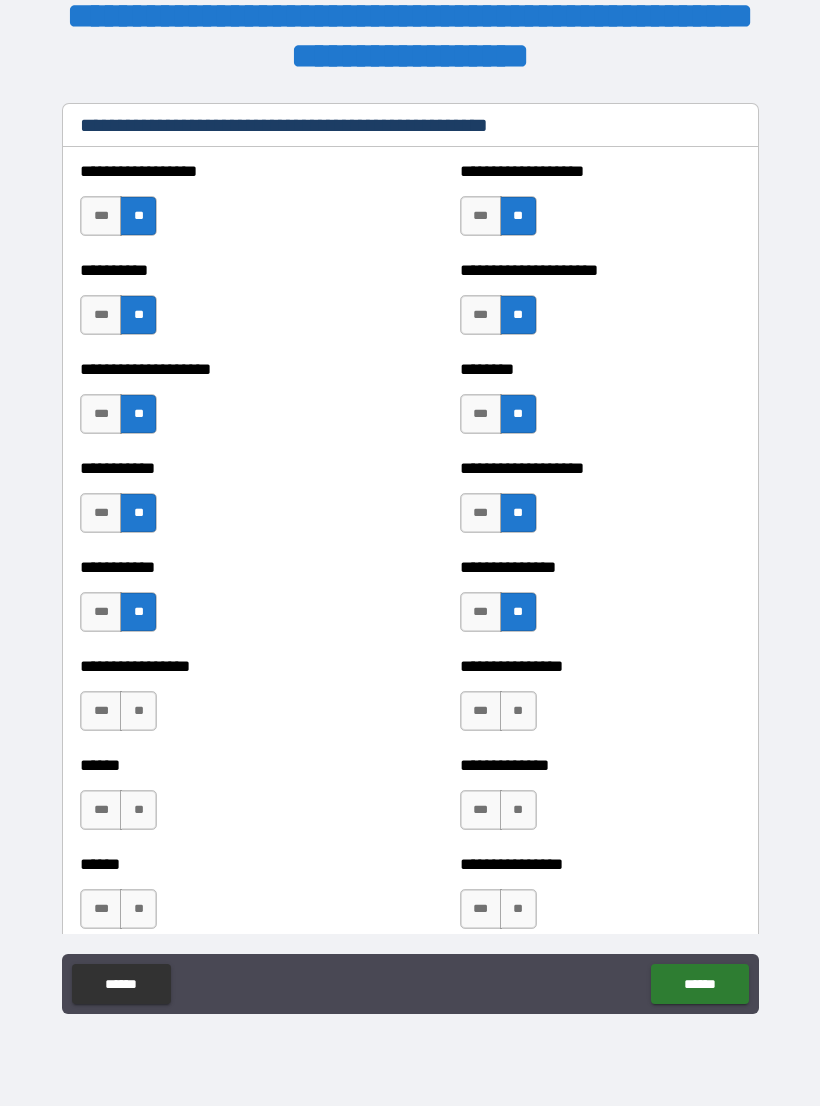 click on "**" at bounding box center [518, 711] 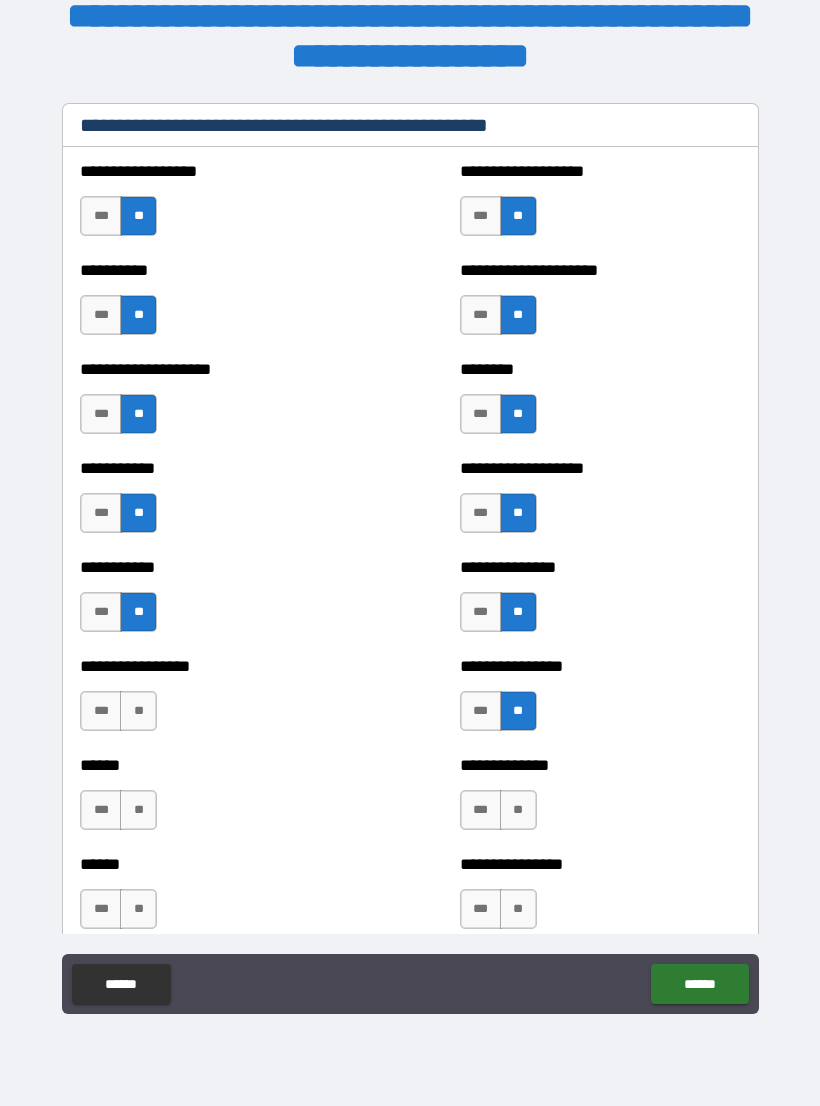 click on "**" at bounding box center [138, 711] 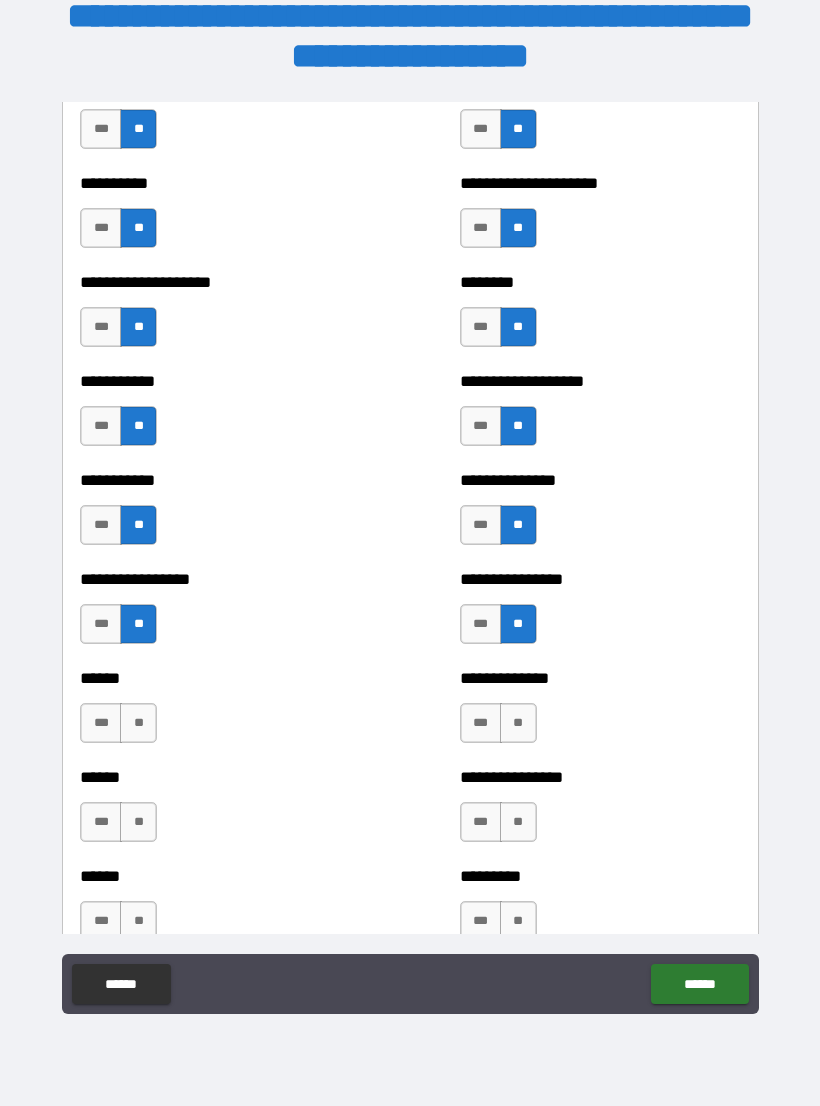 scroll, scrollTop: 2611, scrollLeft: 0, axis: vertical 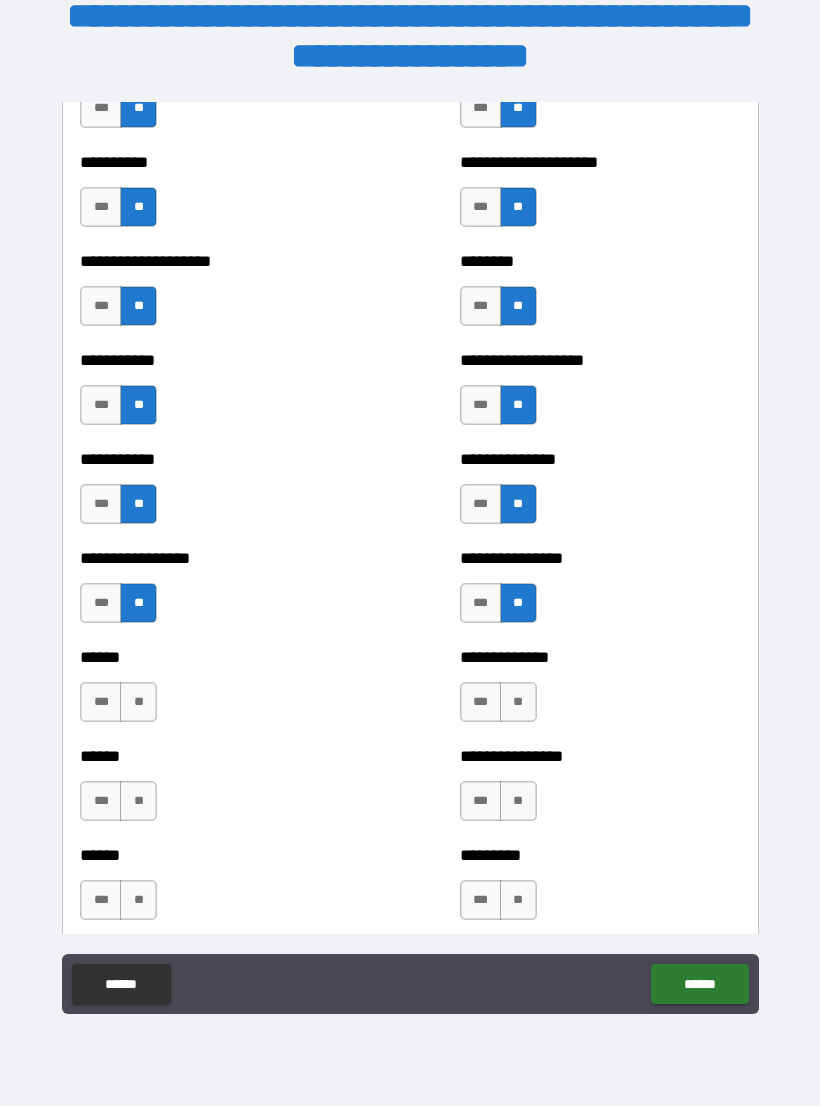 click on "**" at bounding box center (138, 702) 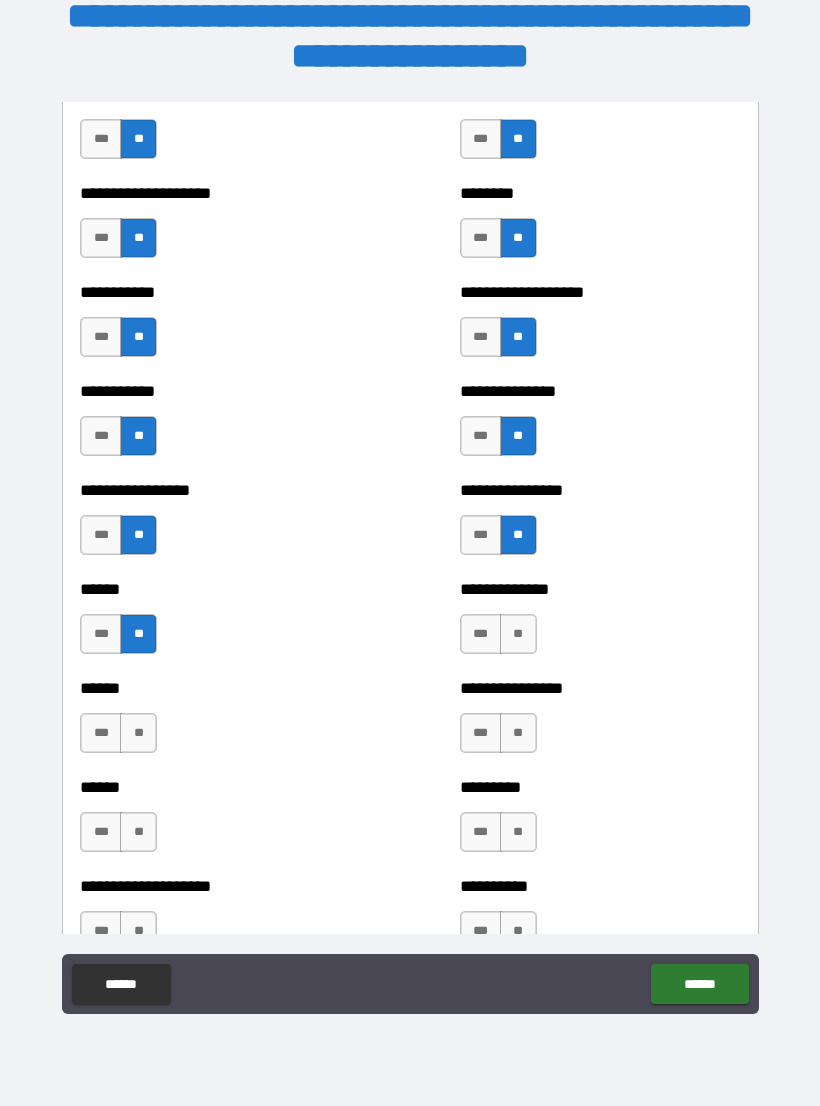 scroll, scrollTop: 2678, scrollLeft: 0, axis: vertical 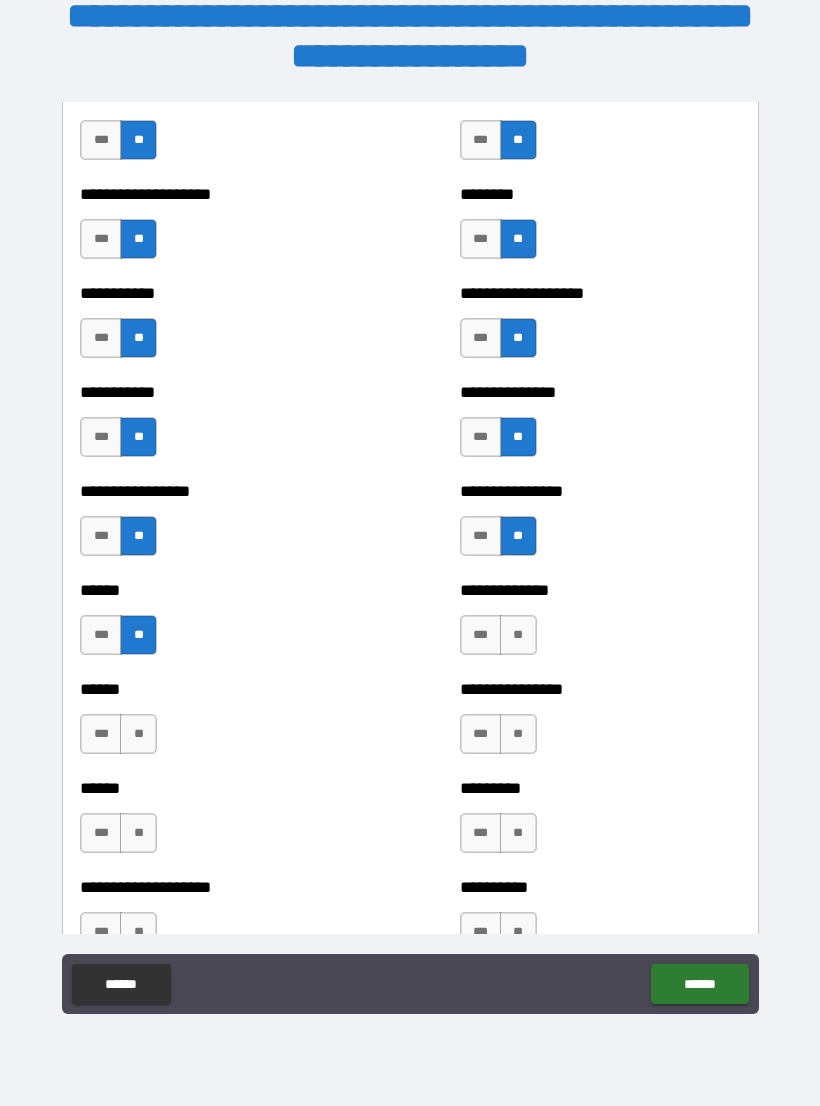 click on "**" at bounding box center [518, 635] 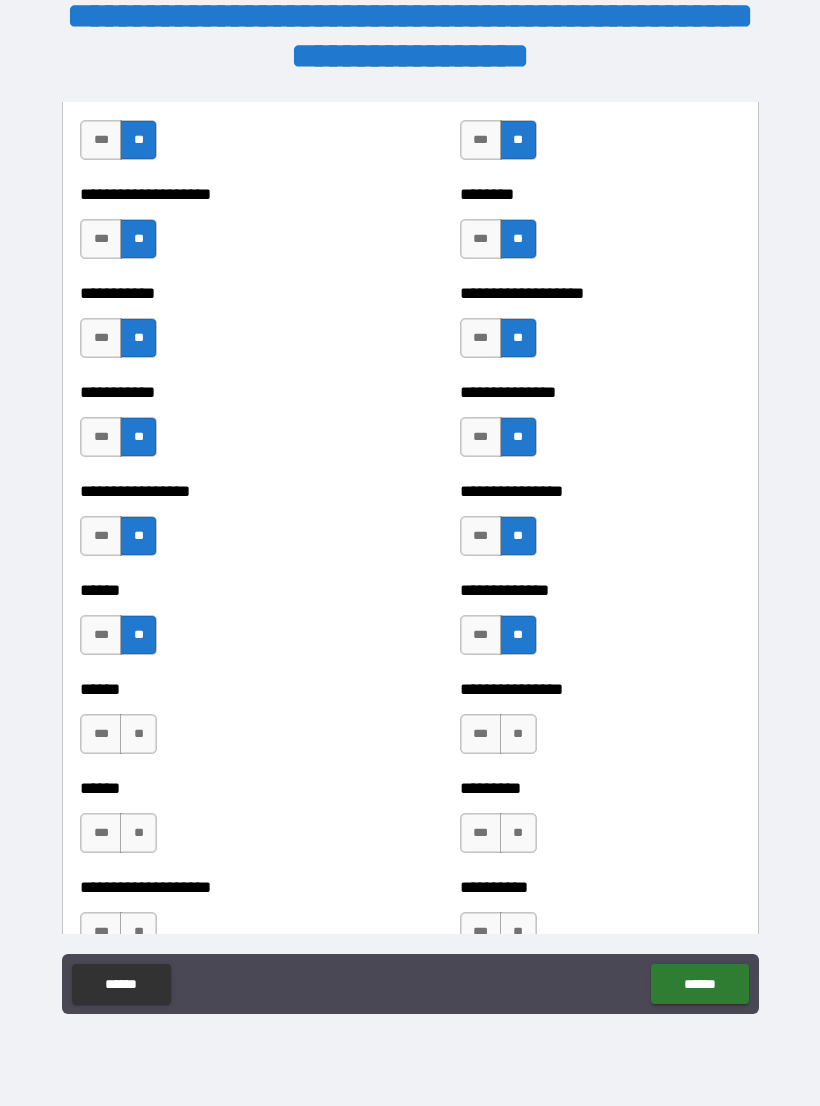 click on "**" at bounding box center [138, 734] 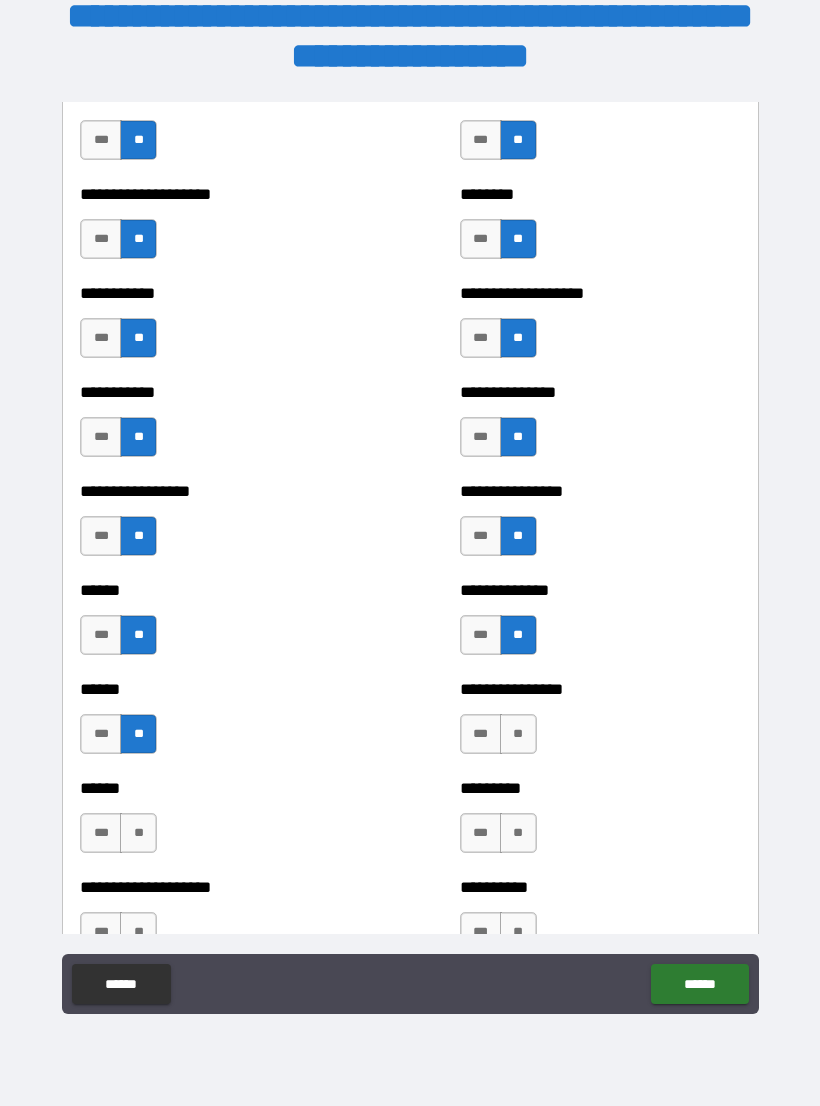 click on "**" at bounding box center (518, 734) 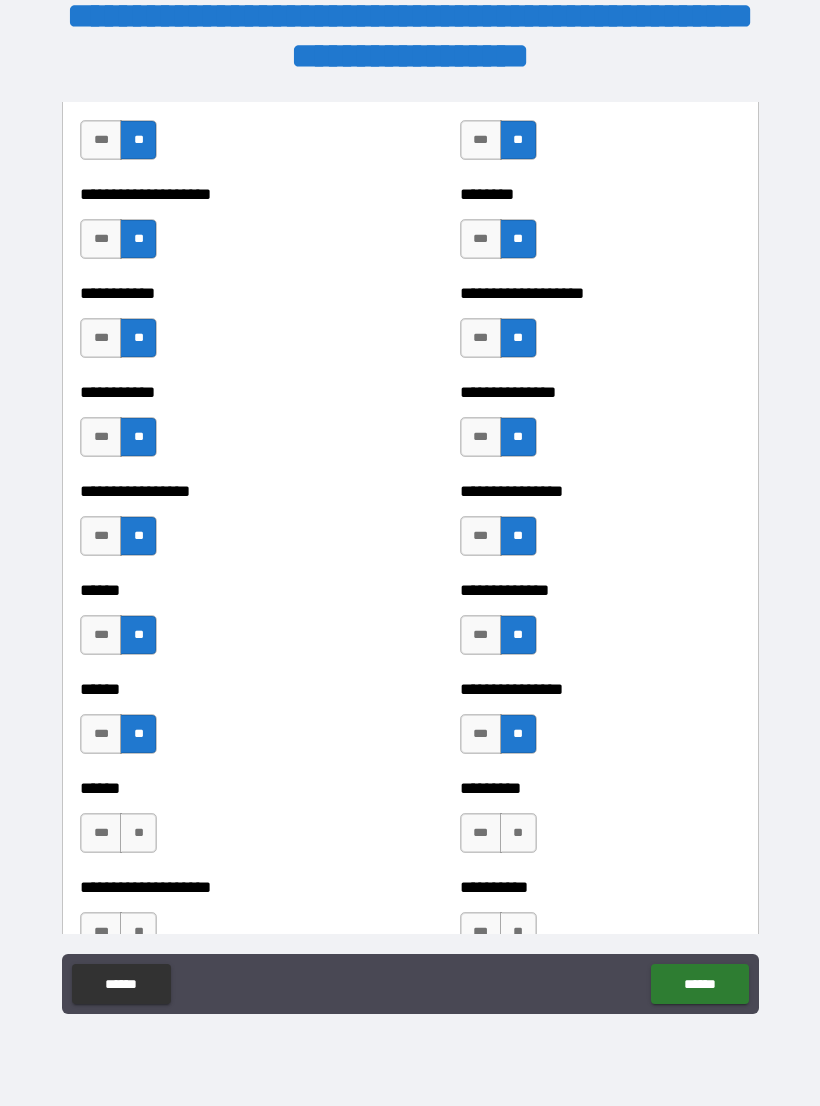 click on "**" at bounding box center [138, 833] 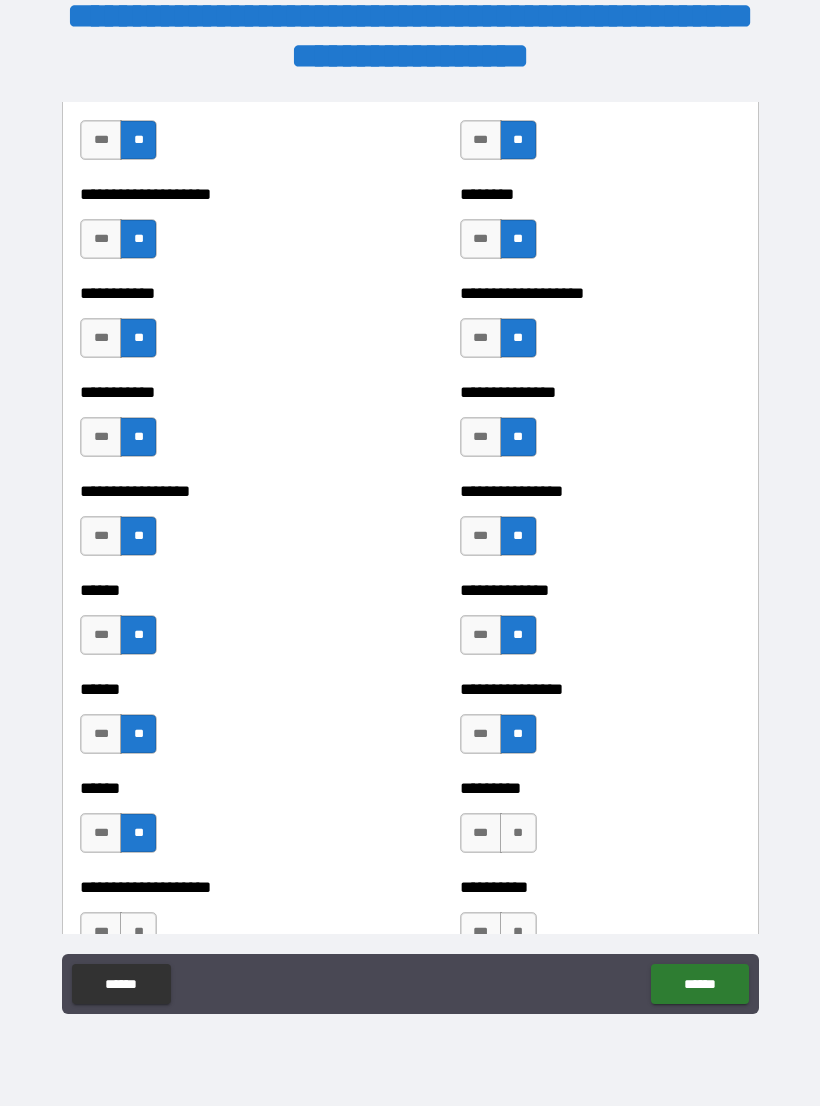 click on "**" at bounding box center [518, 833] 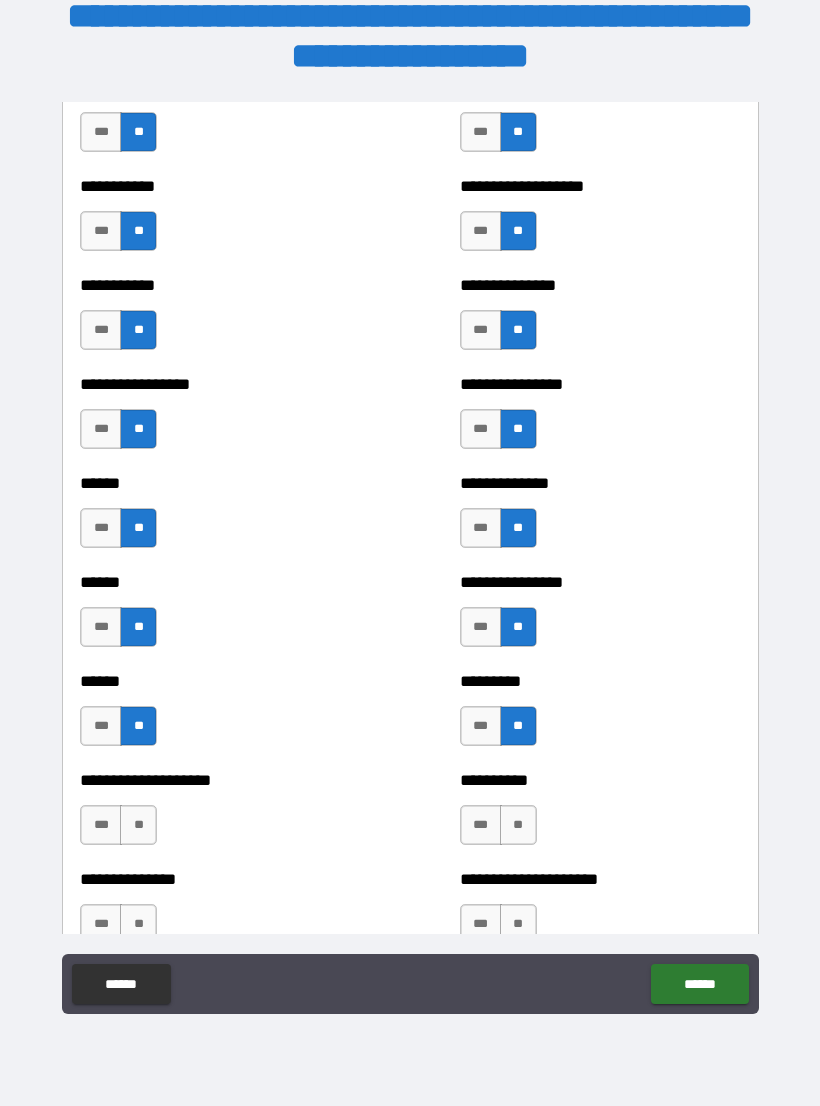 scroll, scrollTop: 2782, scrollLeft: 0, axis: vertical 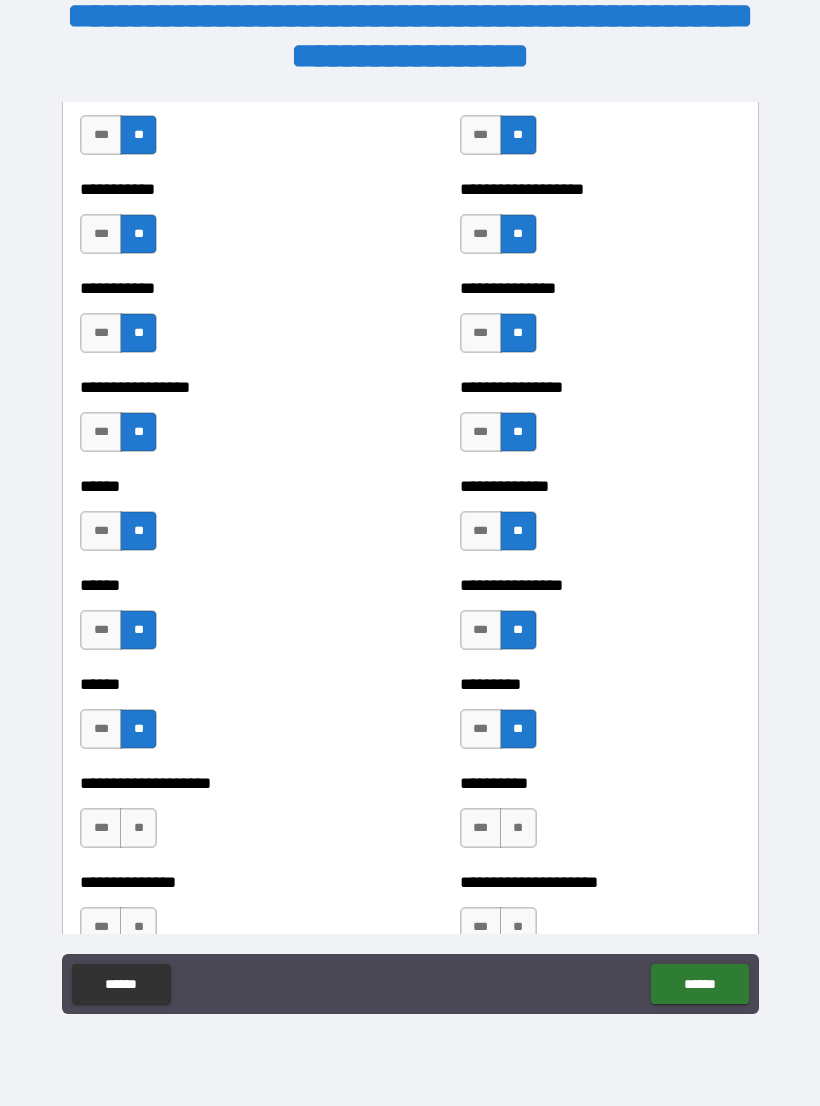 click on "**" at bounding box center (138, 828) 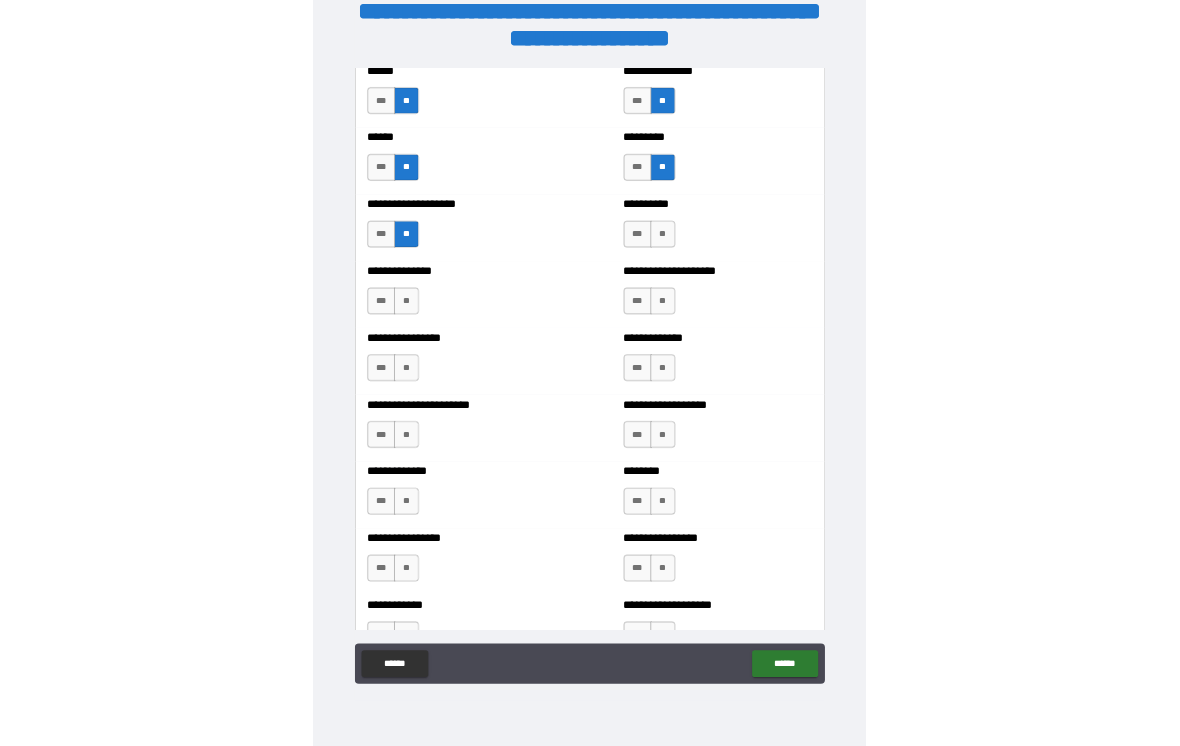 scroll, scrollTop: 3265, scrollLeft: 0, axis: vertical 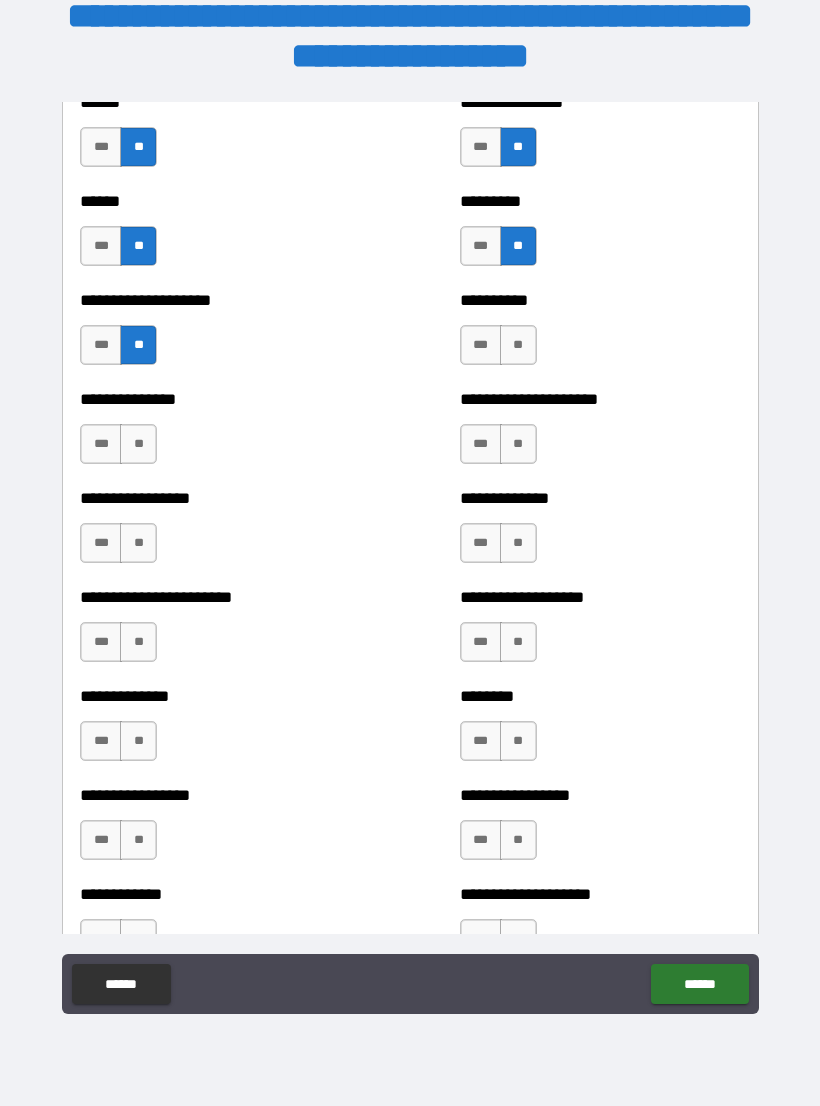click on "**********" at bounding box center [410, 540] 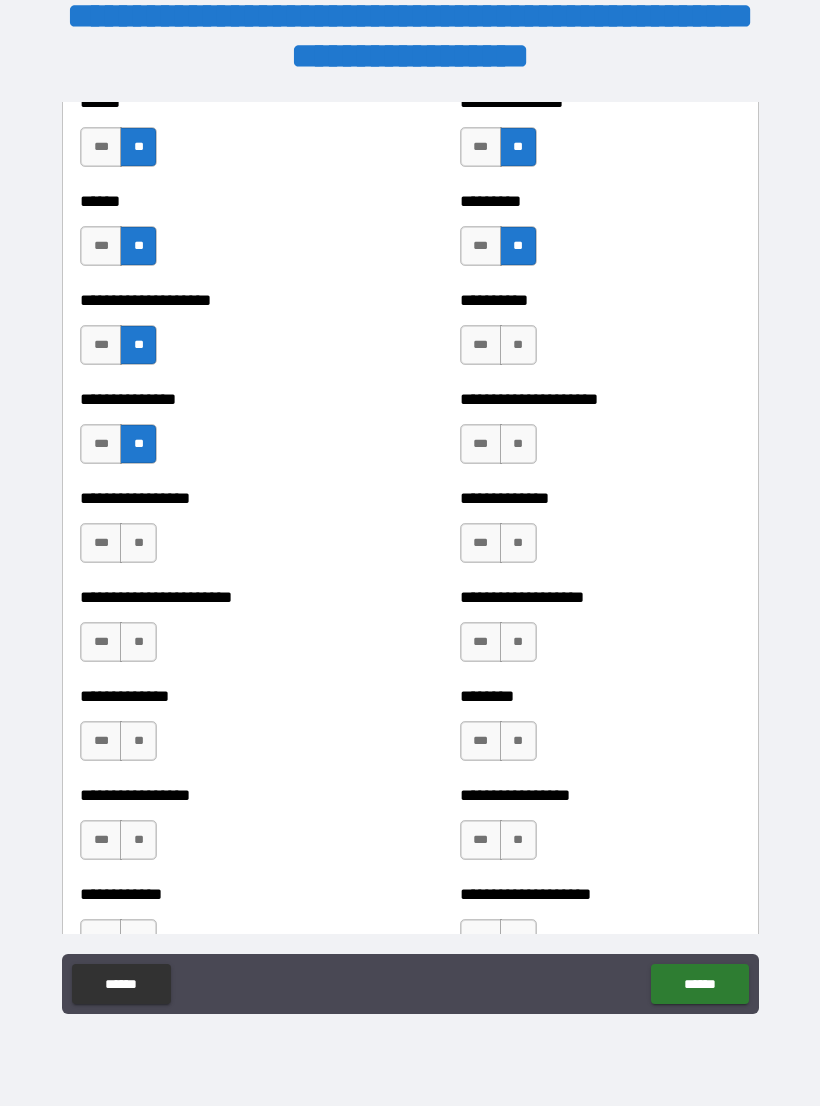 click on "**" at bounding box center [518, 345] 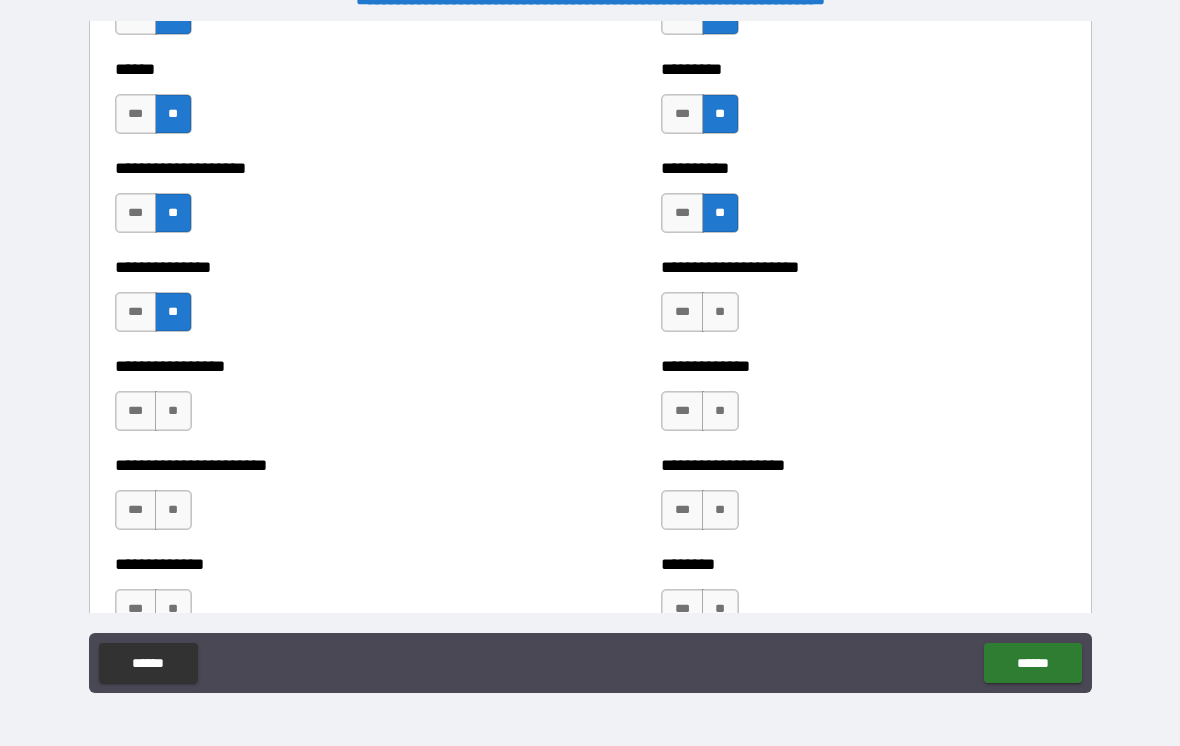 click on "**" at bounding box center [720, 312] 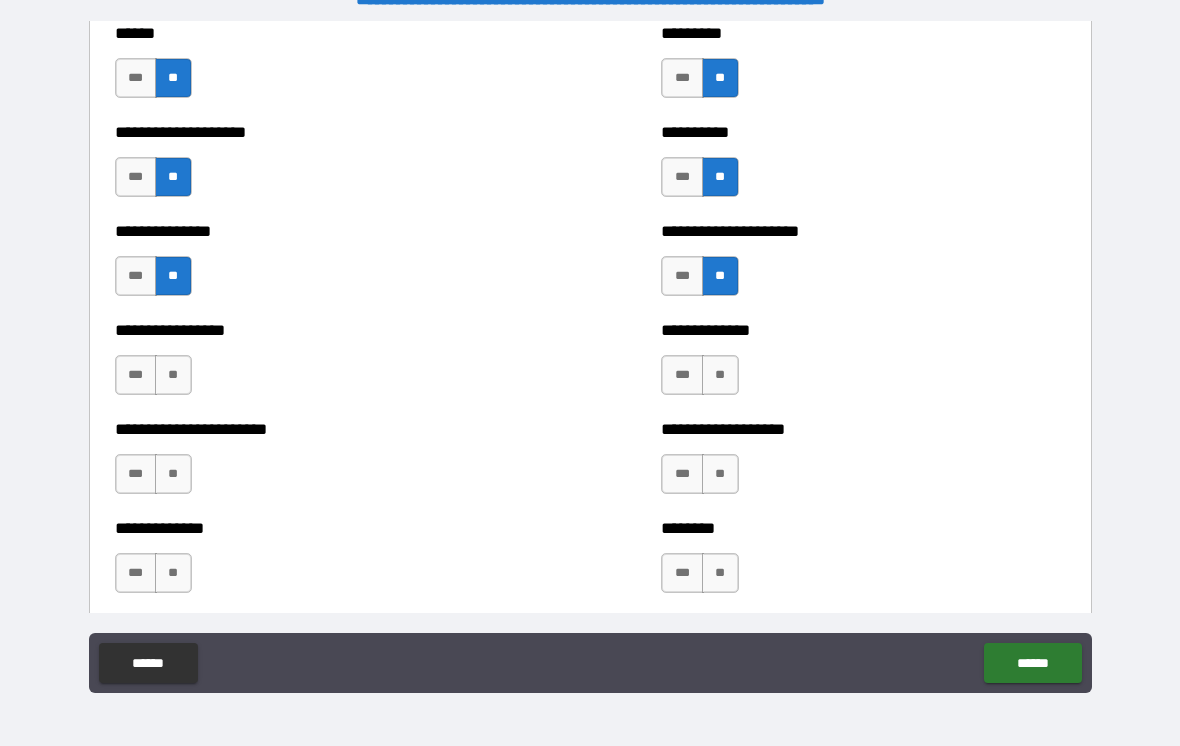 scroll, scrollTop: 3307, scrollLeft: 0, axis: vertical 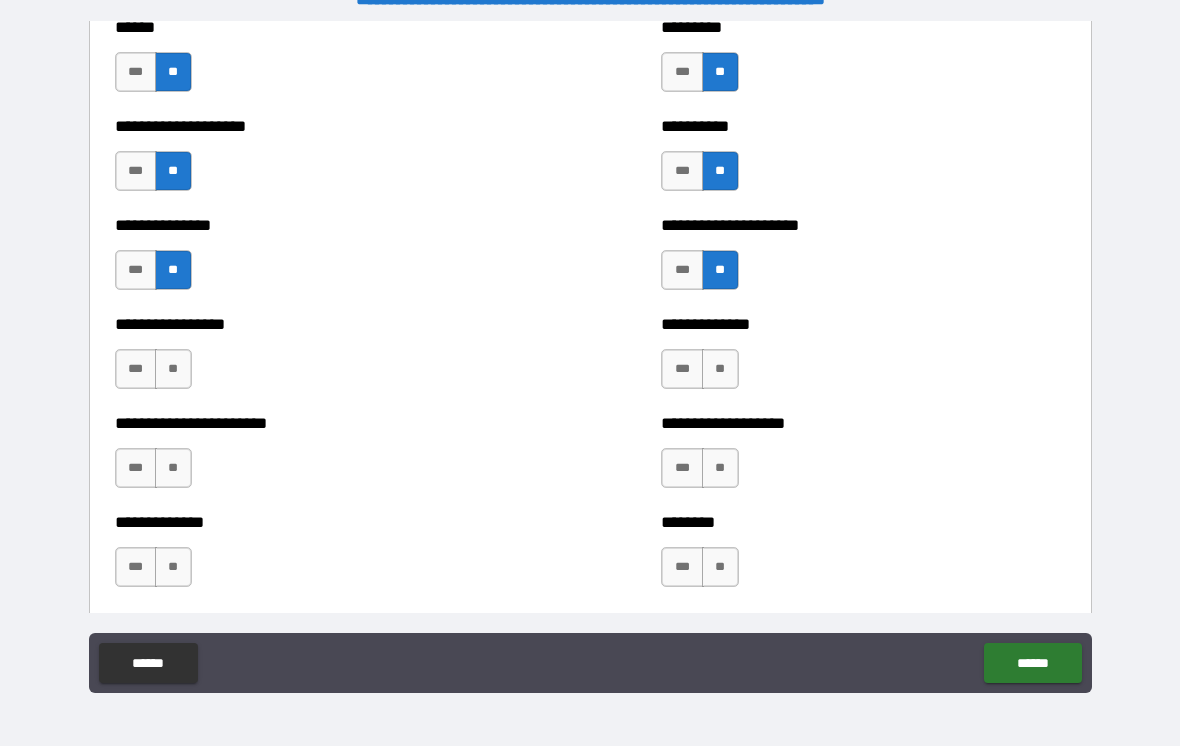 click on "**" at bounding box center (720, 369) 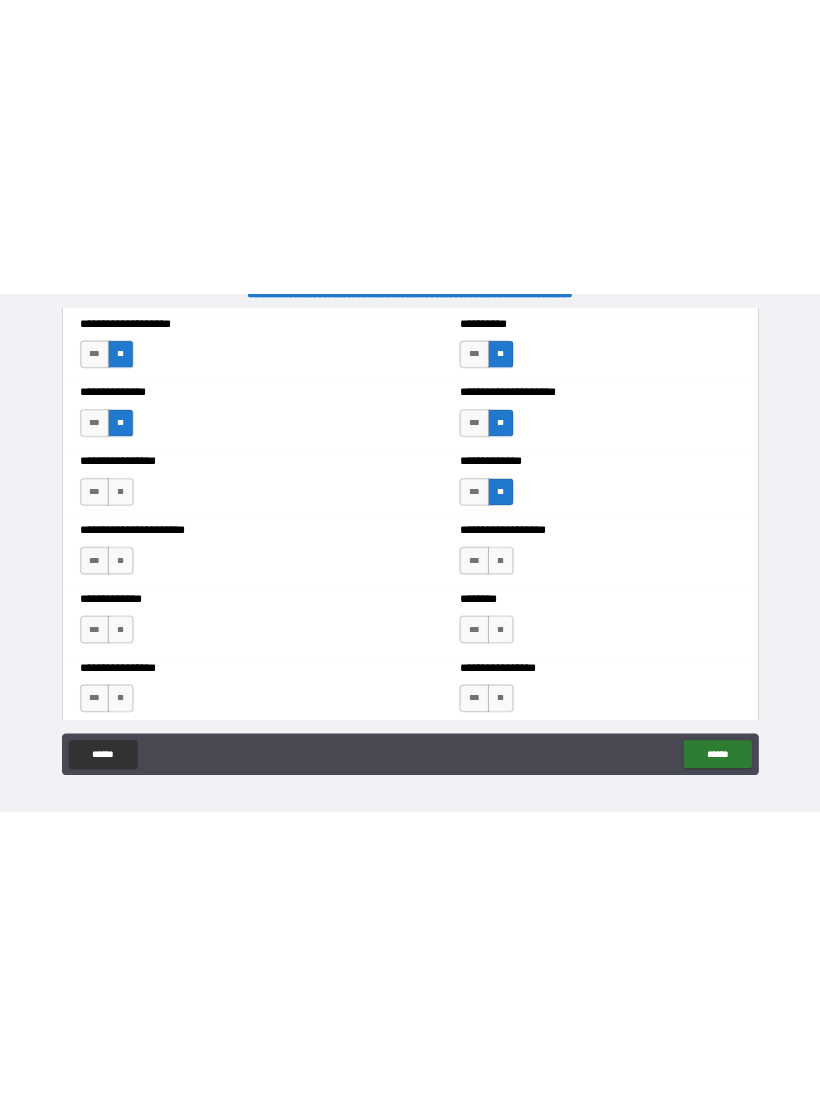 scroll, scrollTop: 3394, scrollLeft: 0, axis: vertical 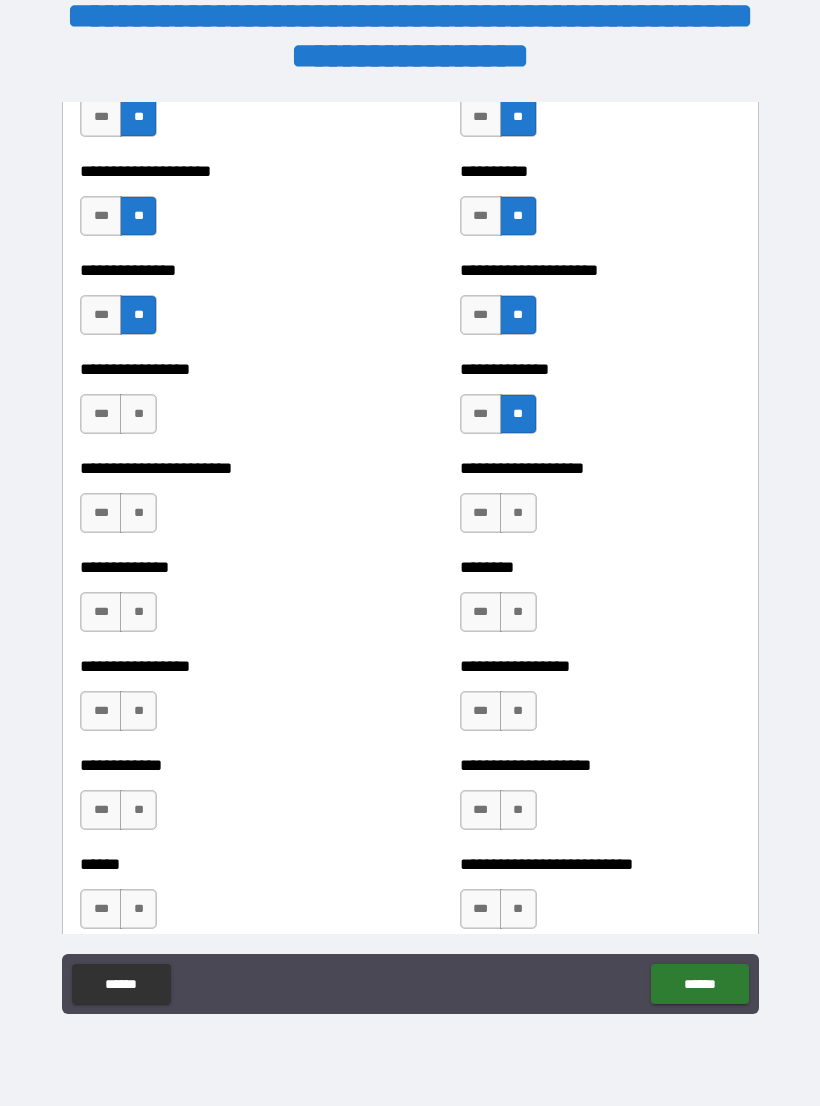 click on "**" at bounding box center [138, 414] 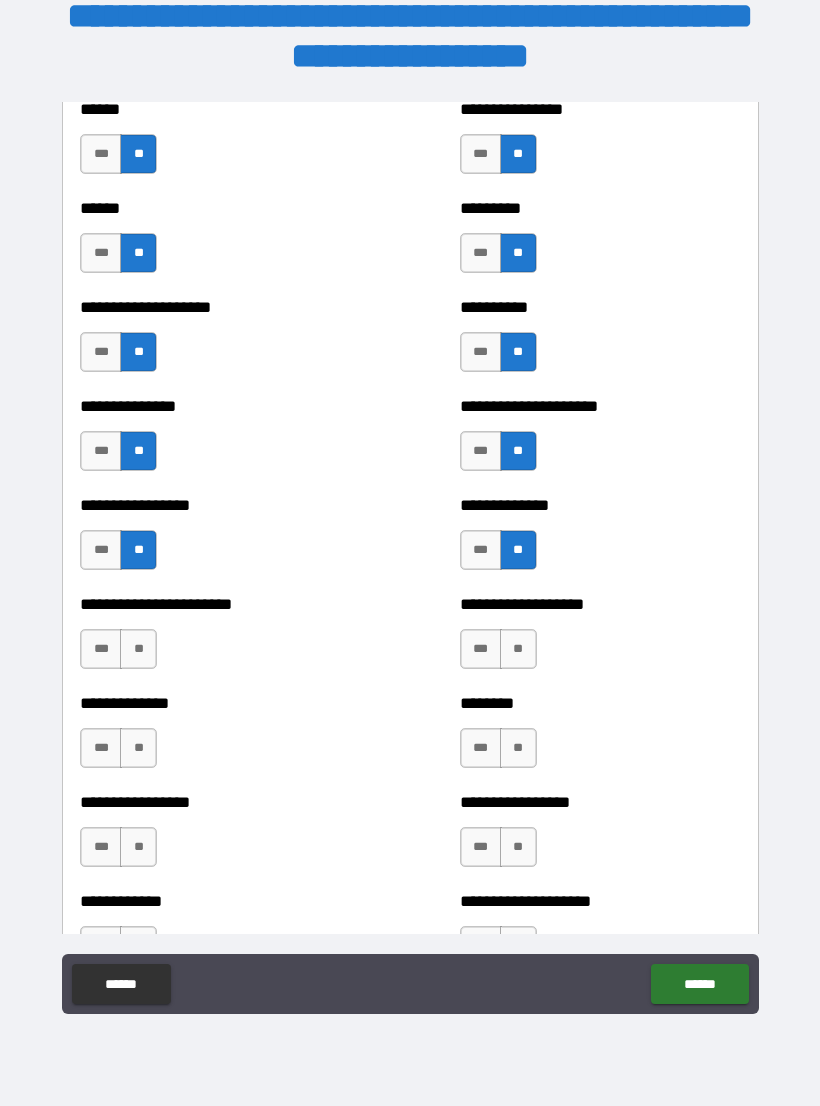 scroll, scrollTop: 3259, scrollLeft: 0, axis: vertical 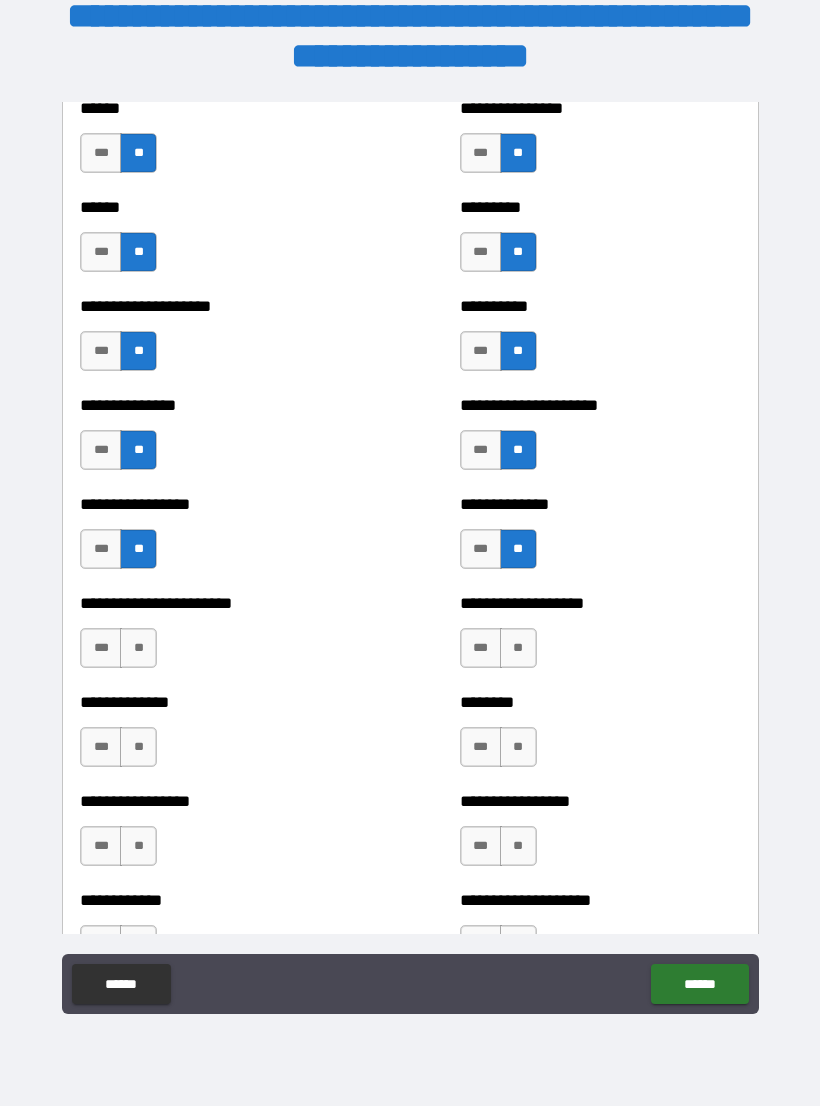 click on "***" at bounding box center (481, 450) 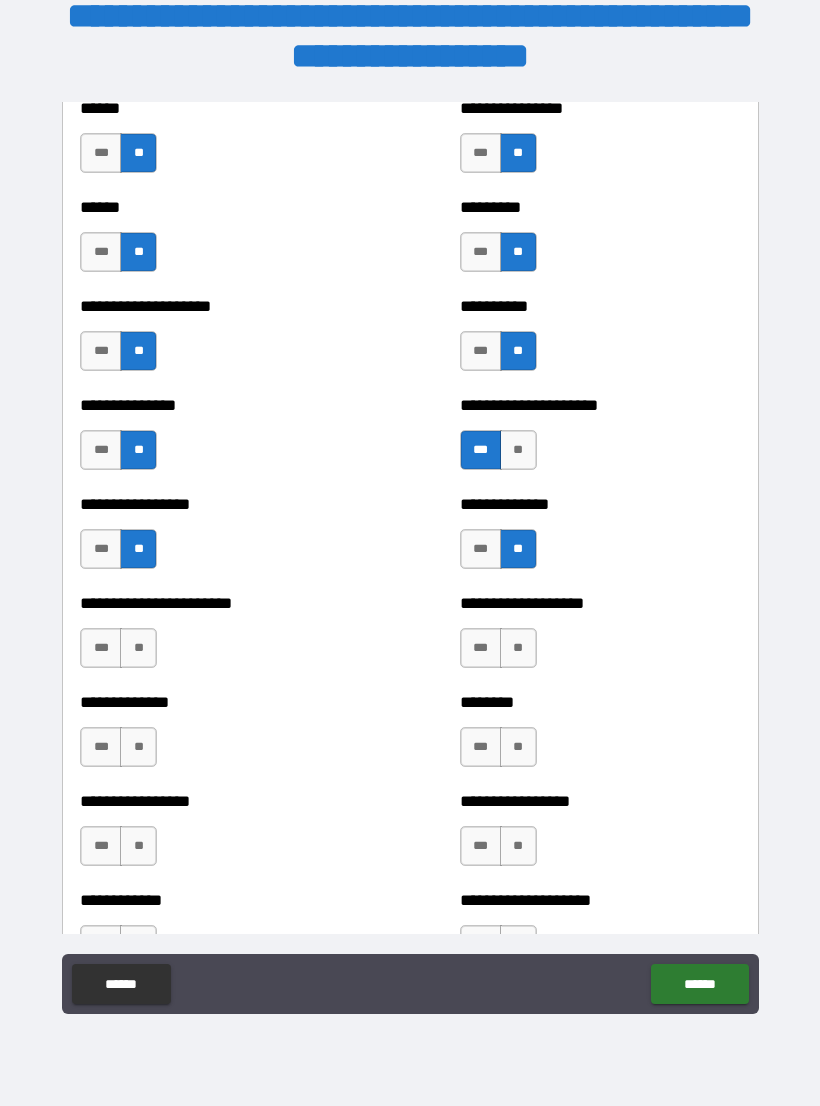 click on "**" at bounding box center (518, 450) 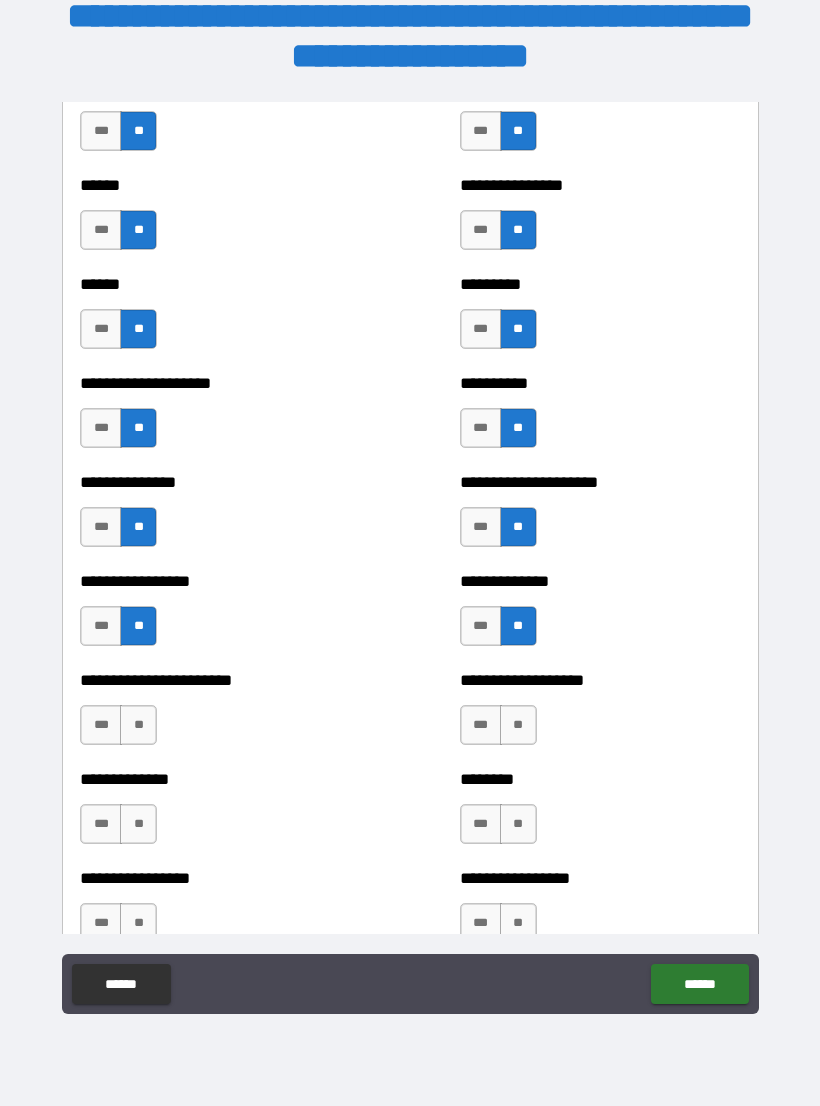 scroll, scrollTop: 3267, scrollLeft: 0, axis: vertical 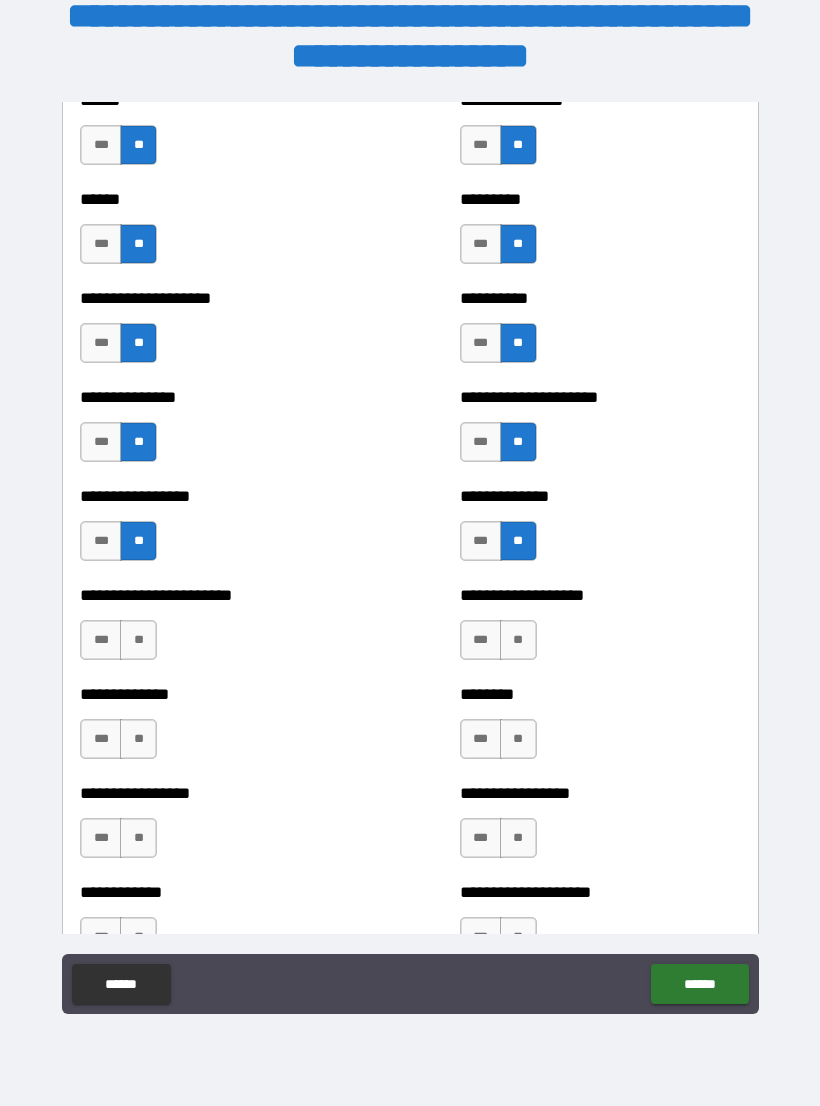 click on "**" at bounding box center (518, 640) 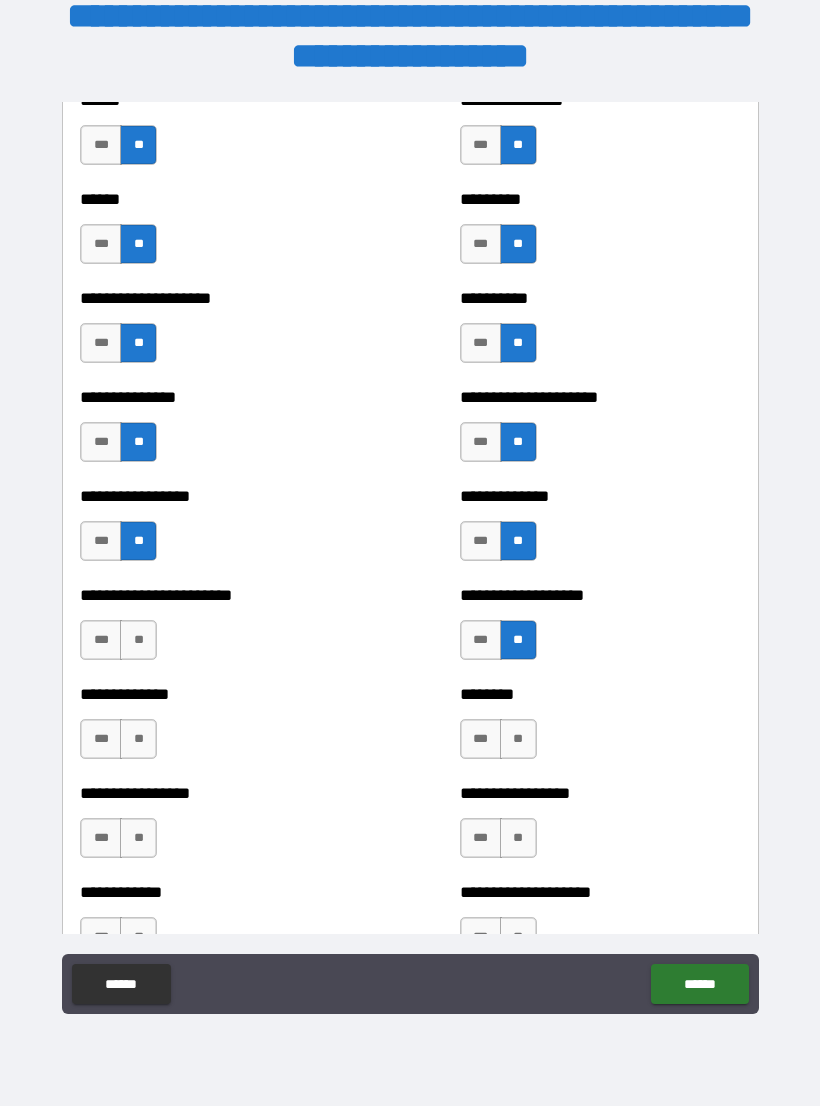 click on "**" at bounding box center [138, 640] 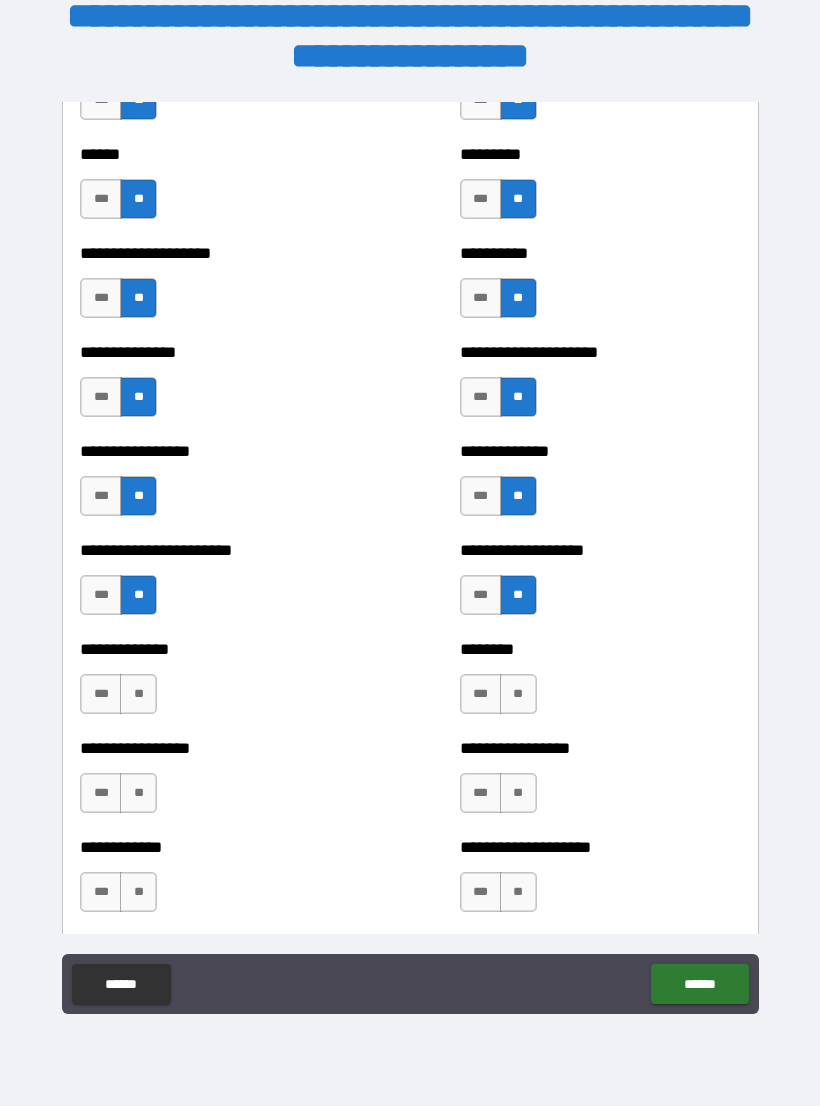 scroll, scrollTop: 3323, scrollLeft: 0, axis: vertical 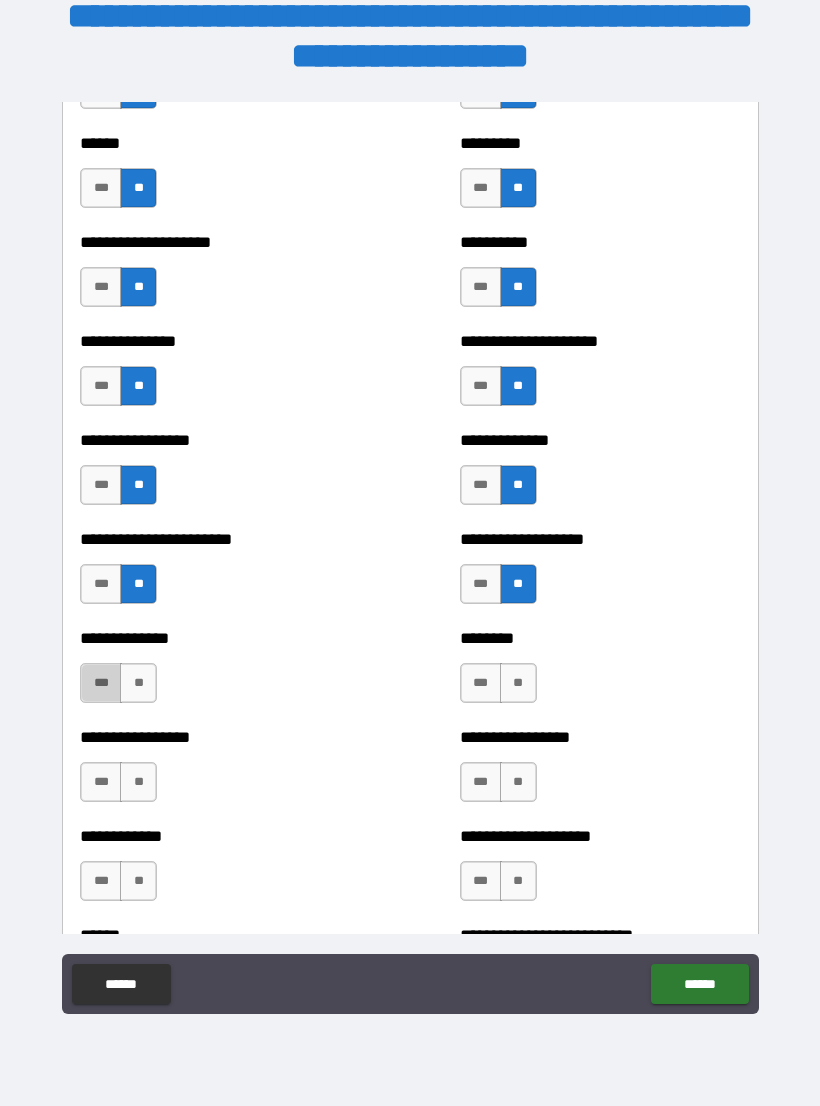 click on "***" at bounding box center (101, 683) 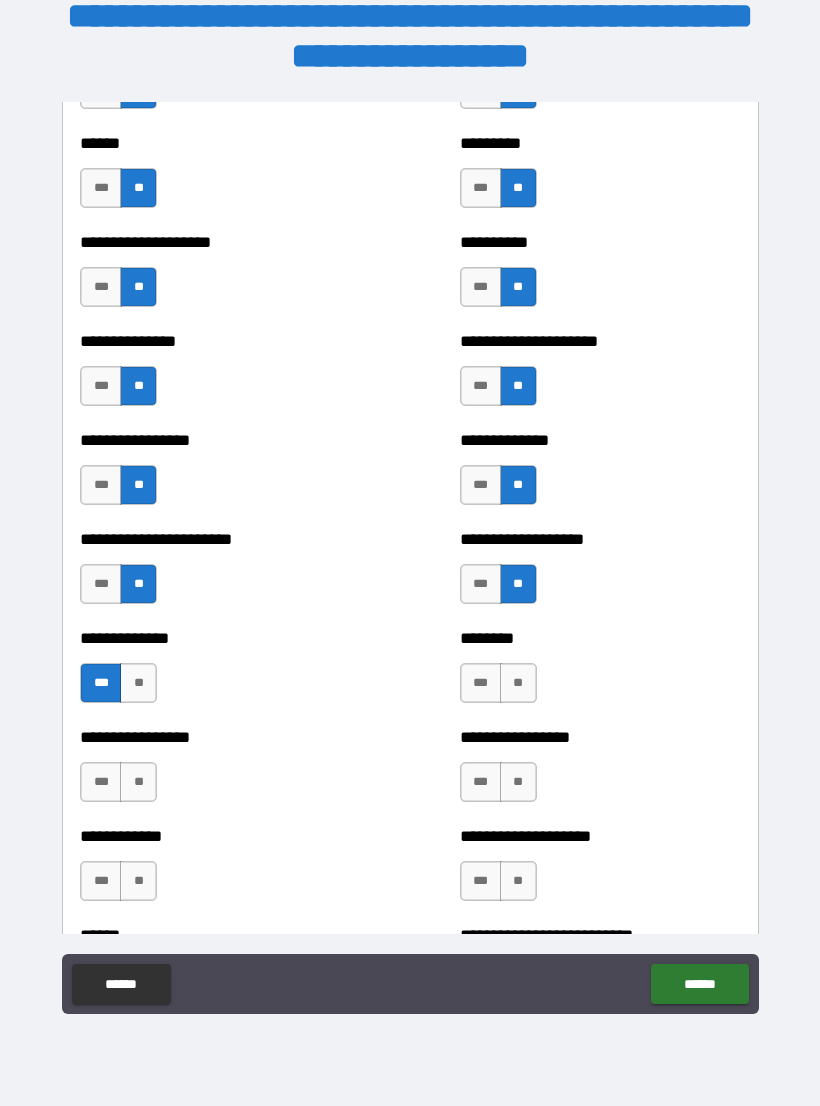 click on "**" at bounding box center (138, 683) 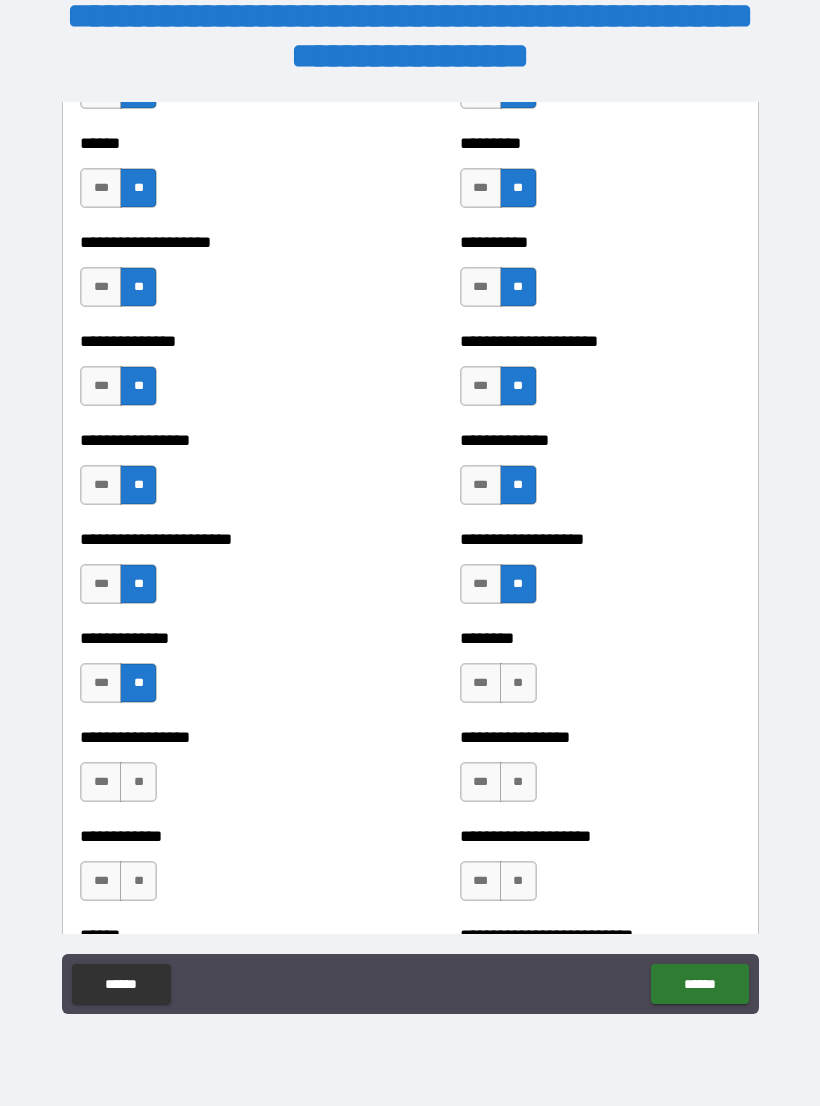 click on "**" at bounding box center (518, 683) 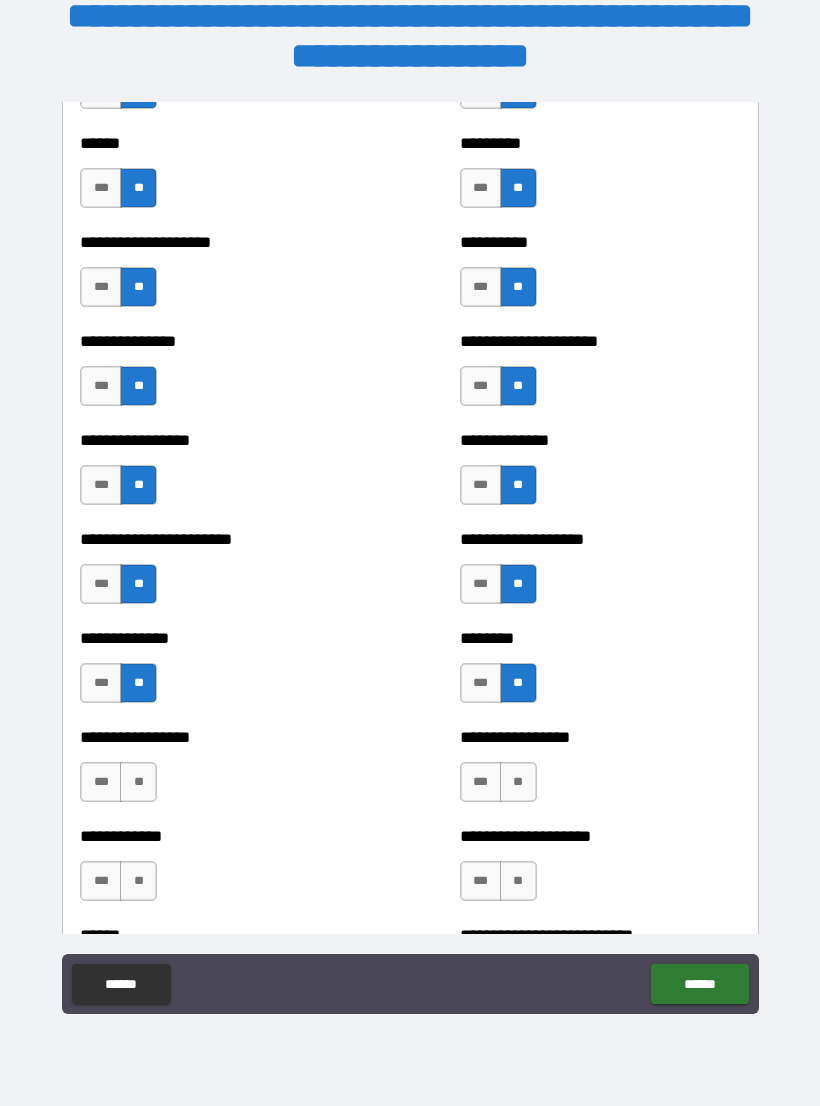 click on "**" at bounding box center [138, 782] 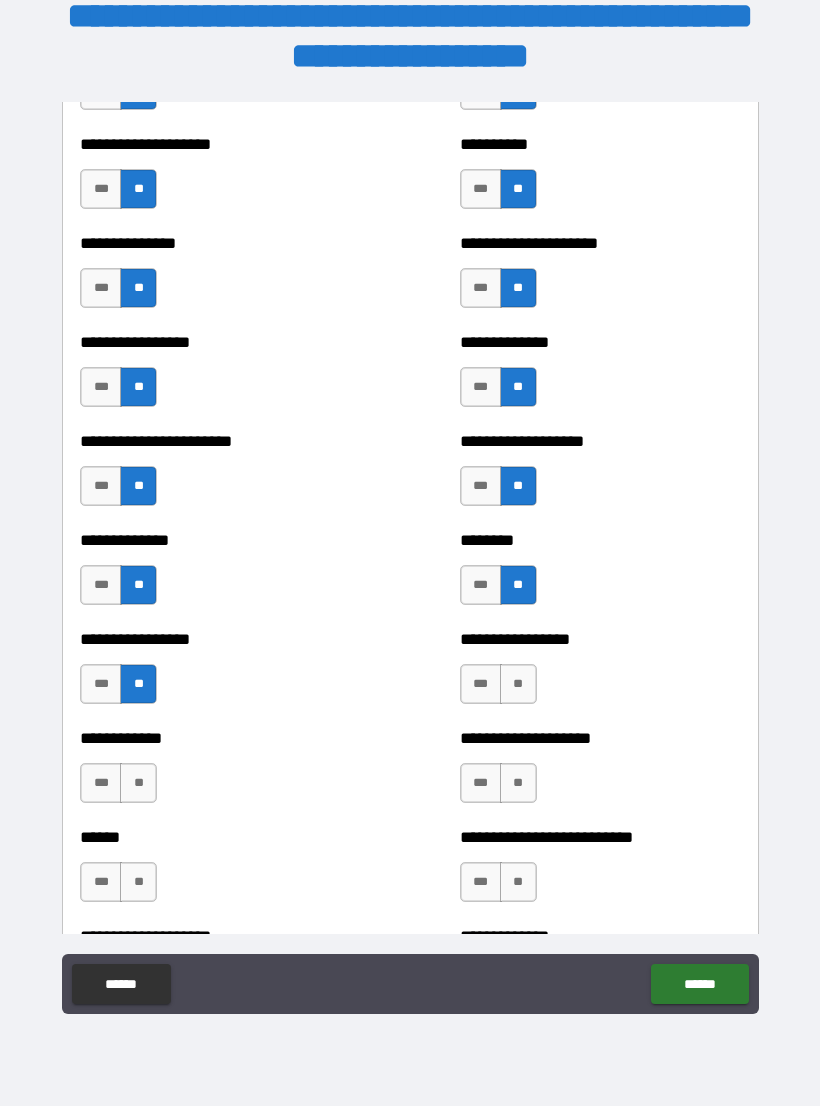 scroll, scrollTop: 3422, scrollLeft: 0, axis: vertical 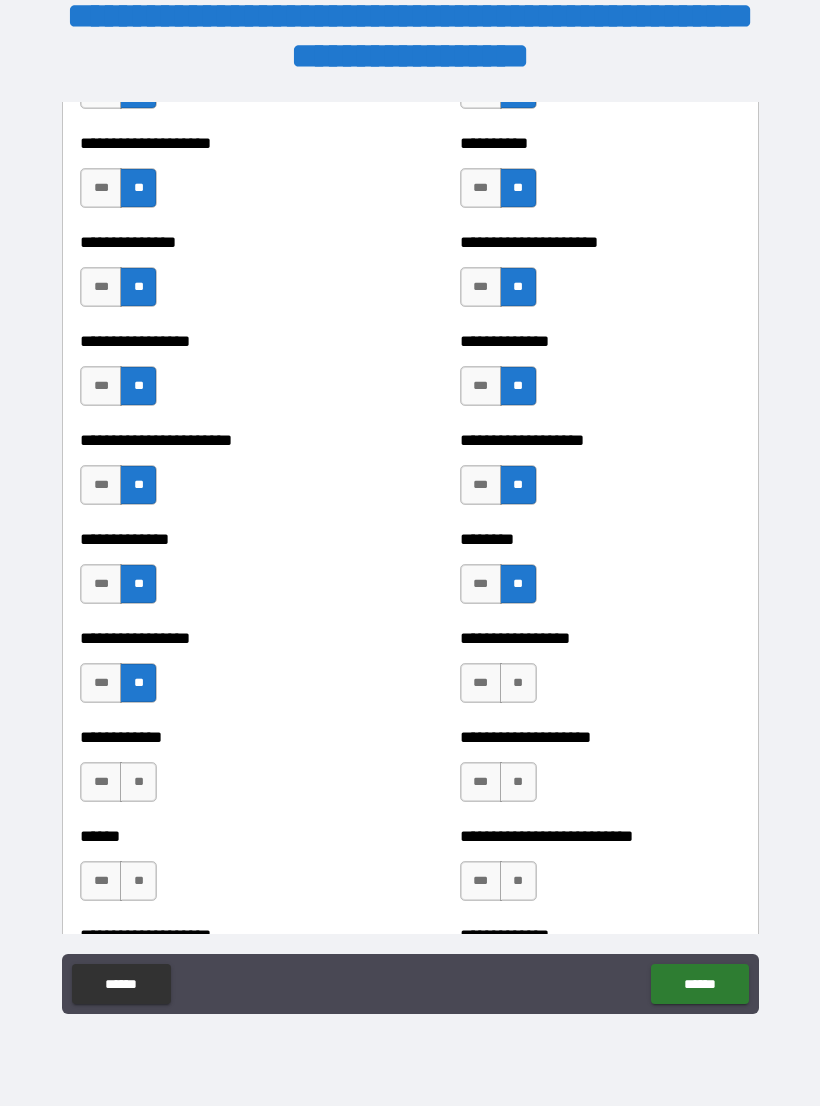 click on "**********" at bounding box center [600, 673] 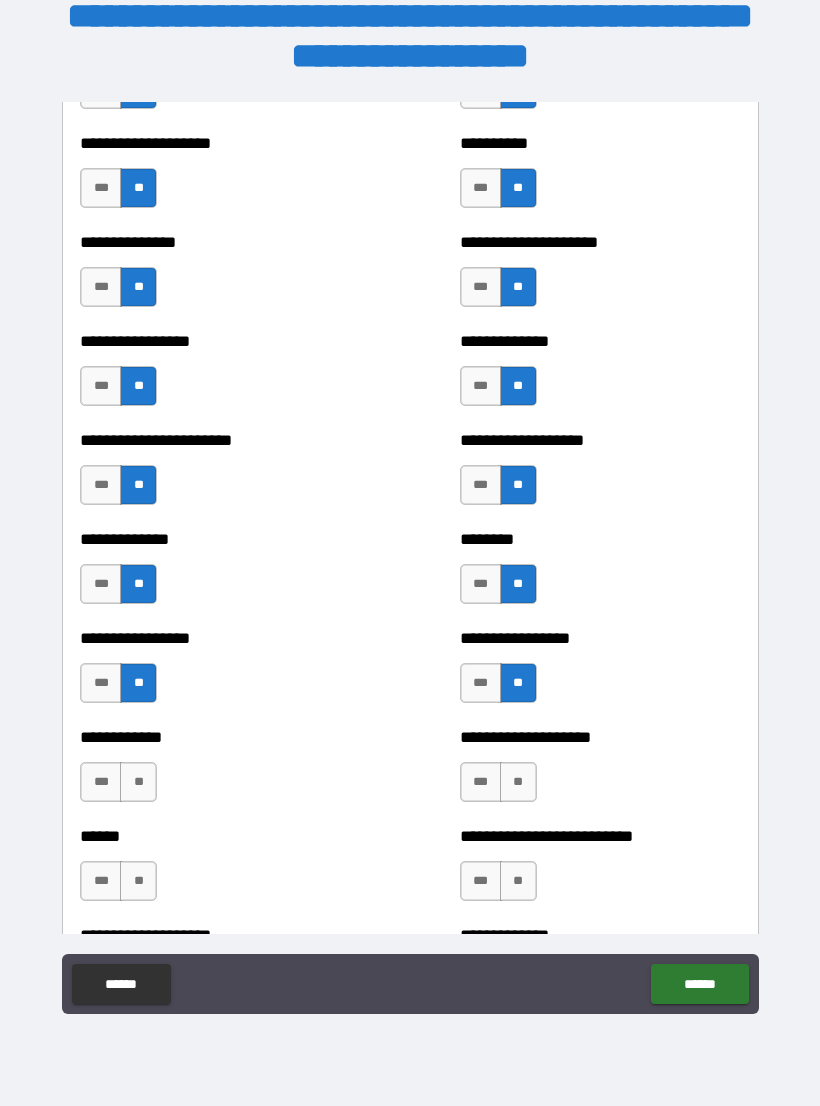 click on "**" at bounding box center [138, 782] 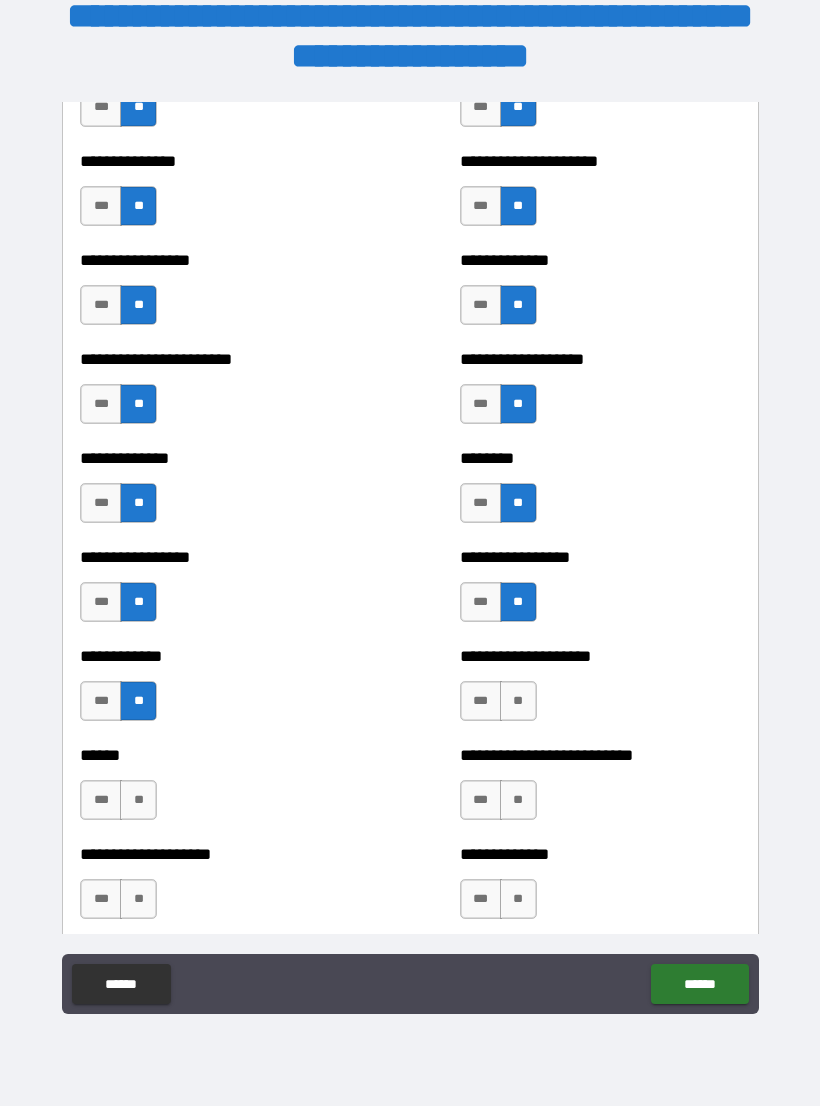 scroll, scrollTop: 3502, scrollLeft: 0, axis: vertical 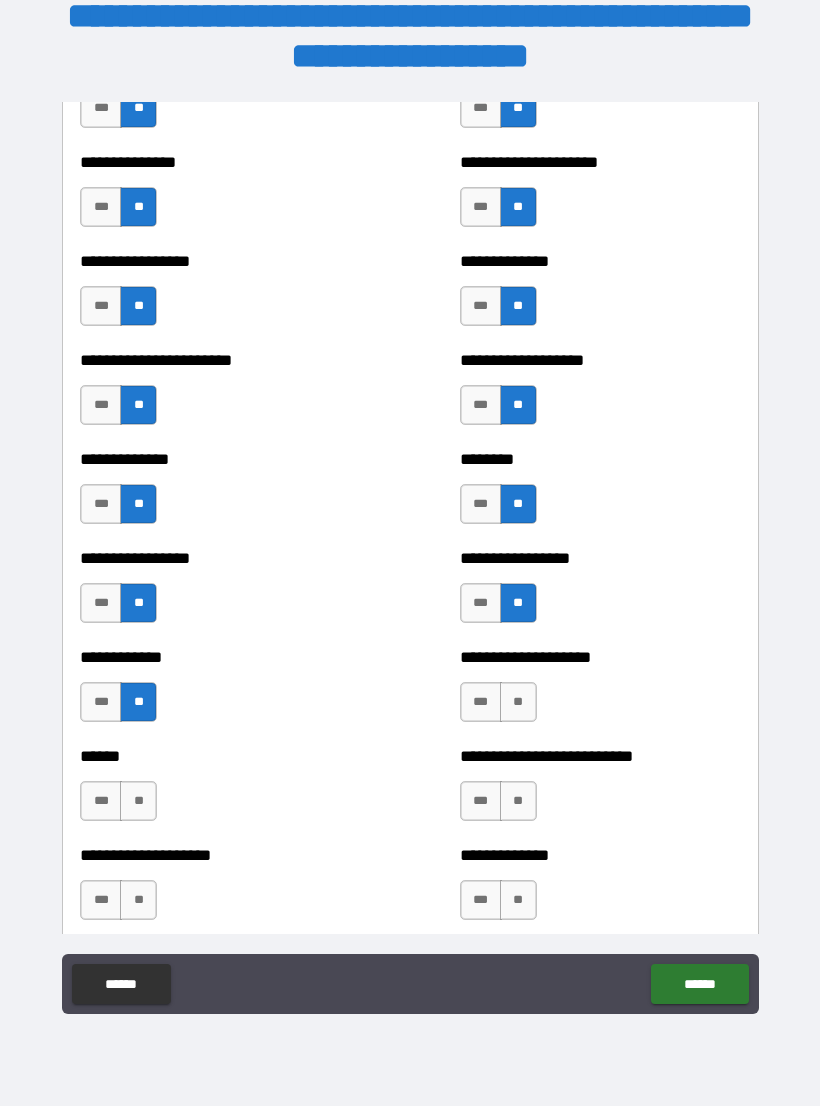 click on "**" at bounding box center [518, 702] 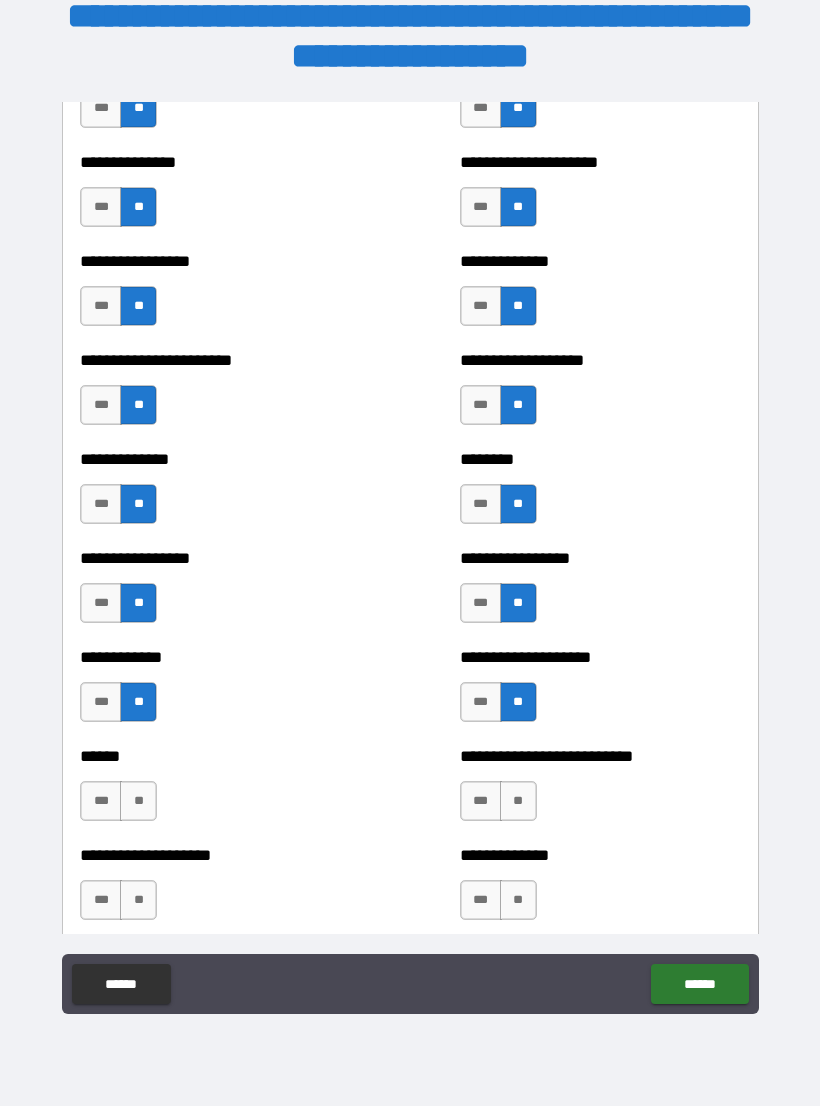 click on "**" at bounding box center [138, 801] 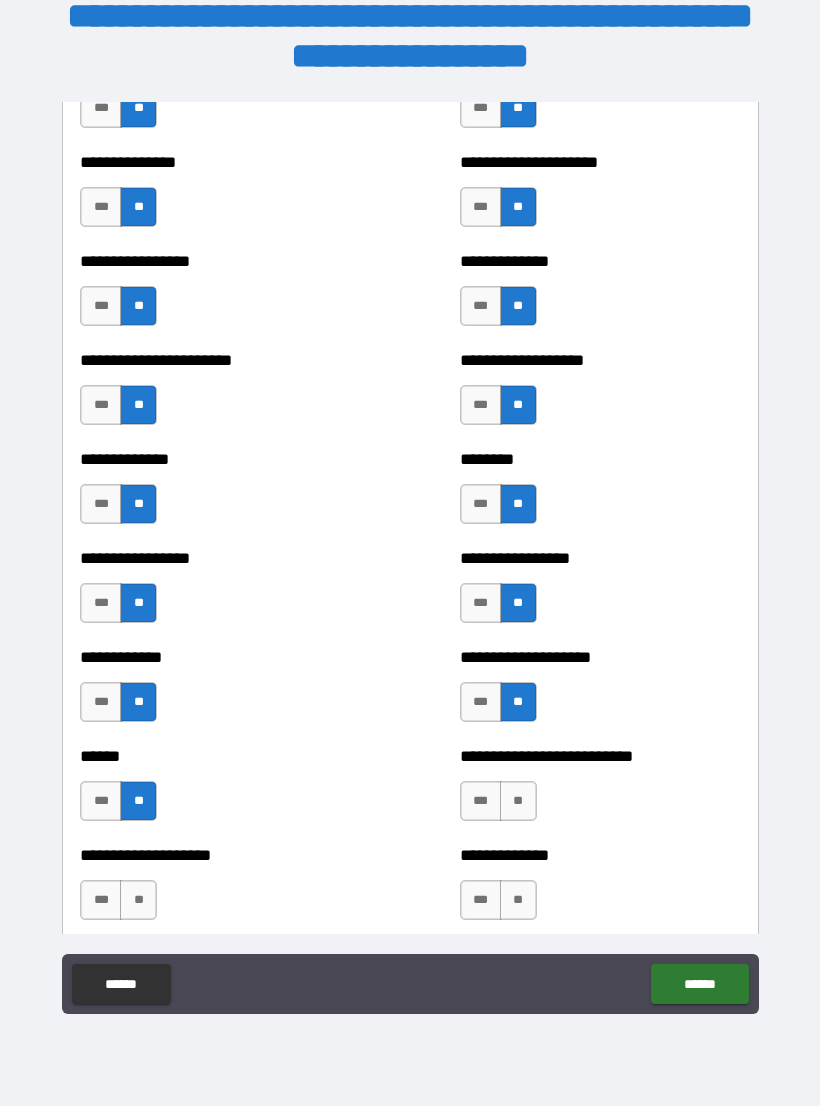 click on "***" at bounding box center [481, 801] 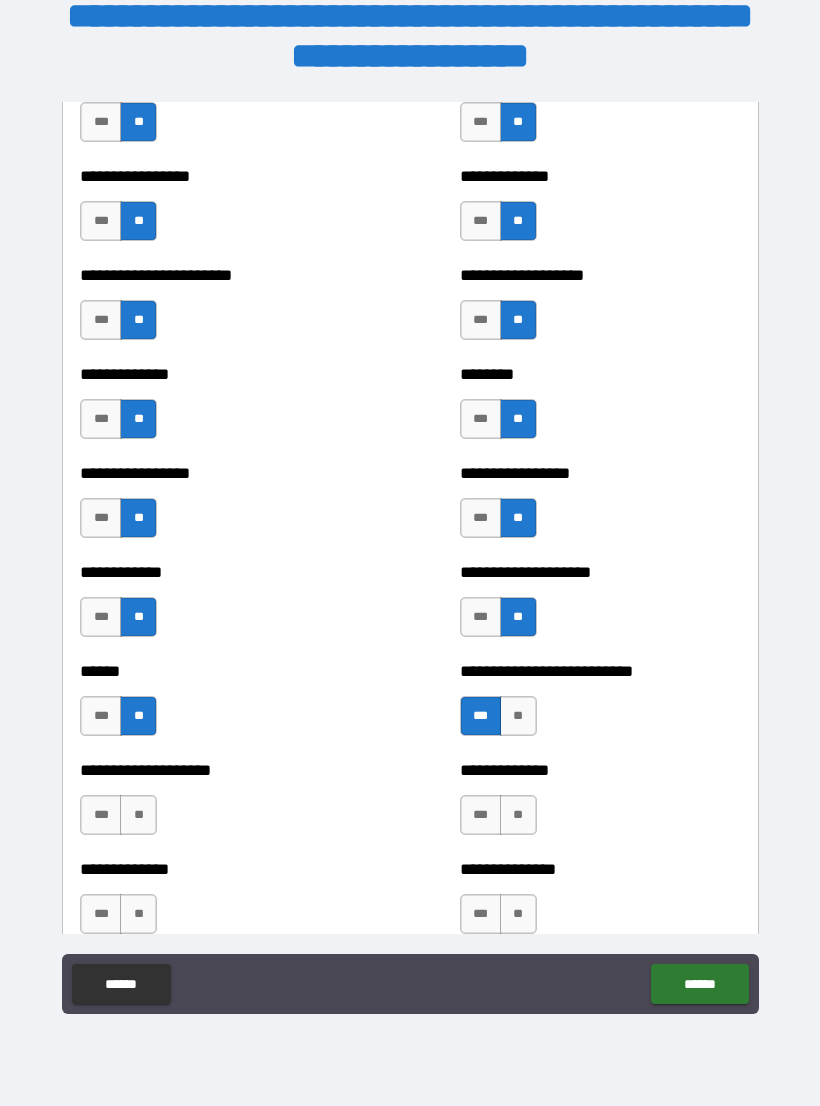 scroll, scrollTop: 3585, scrollLeft: 0, axis: vertical 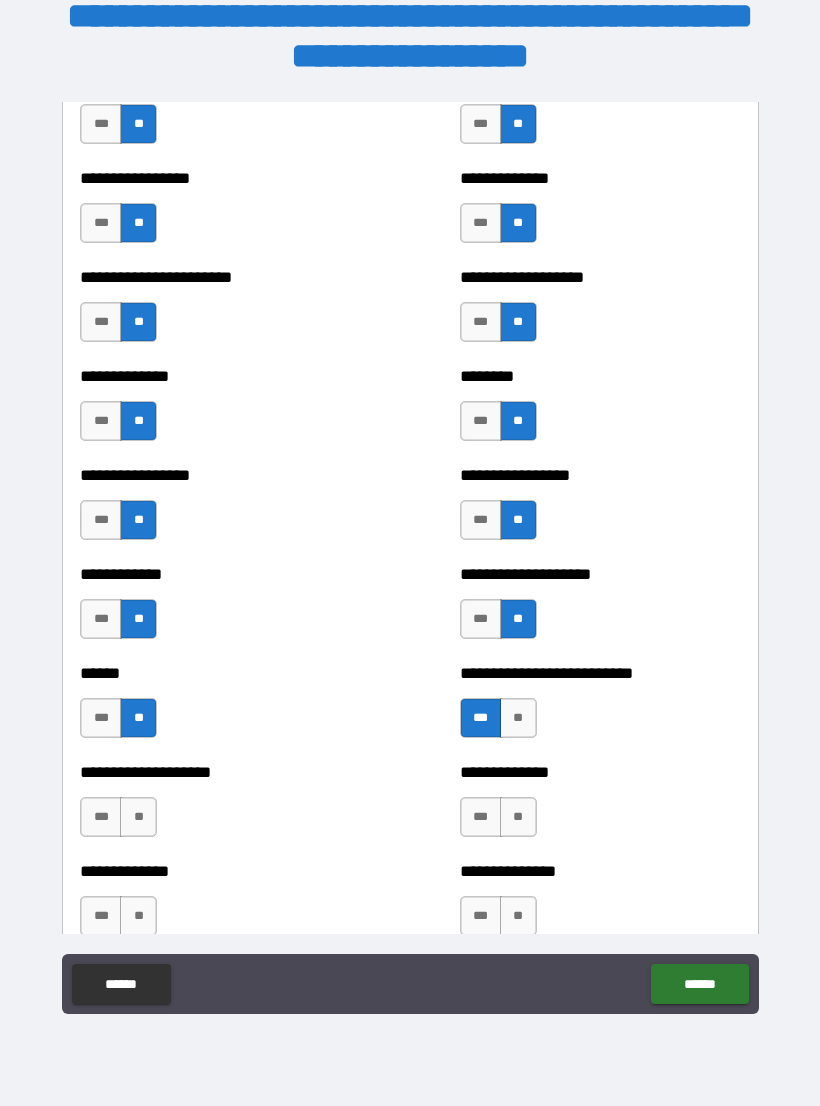 click on "**" at bounding box center [138, 817] 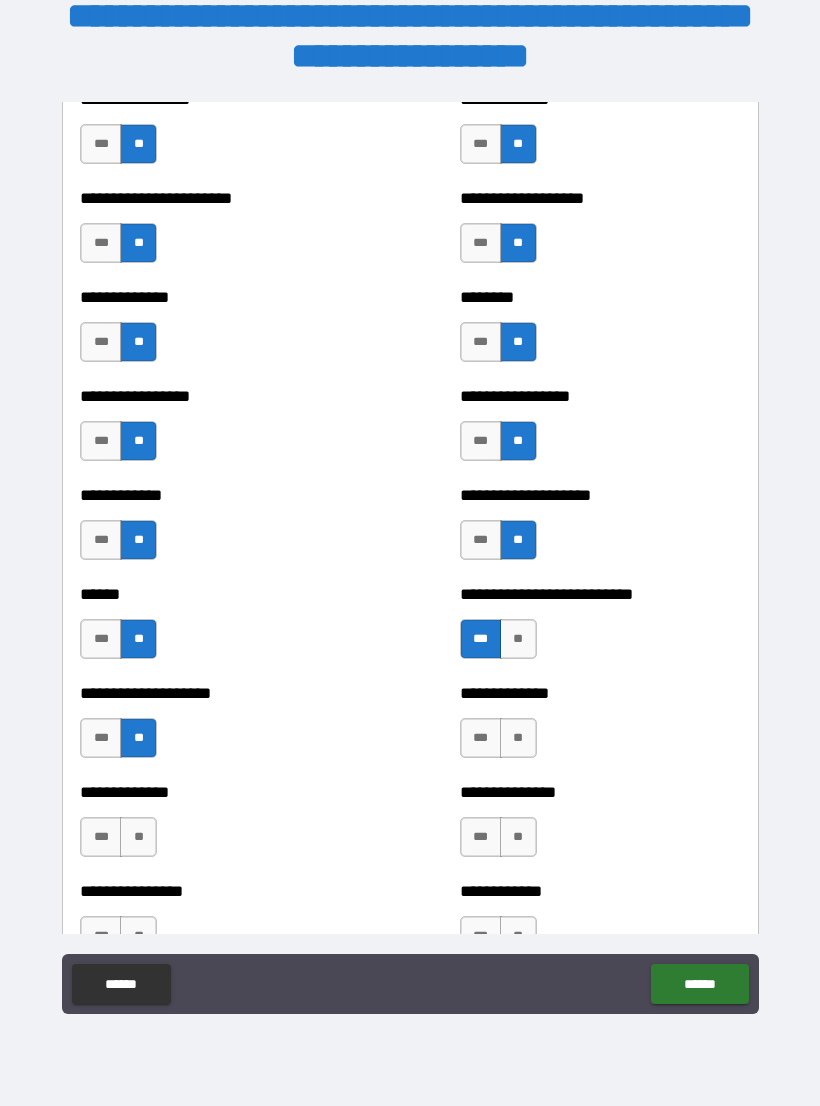 scroll, scrollTop: 3684, scrollLeft: 0, axis: vertical 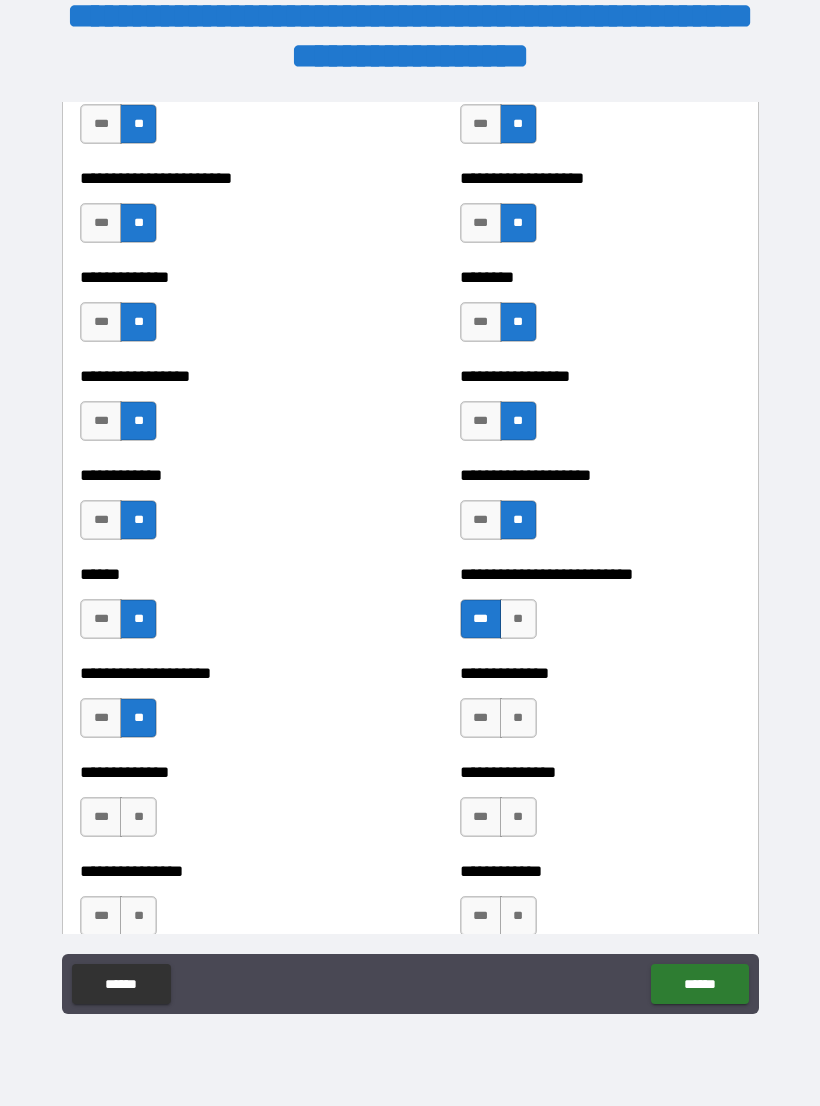 click on "**" at bounding box center [518, 619] 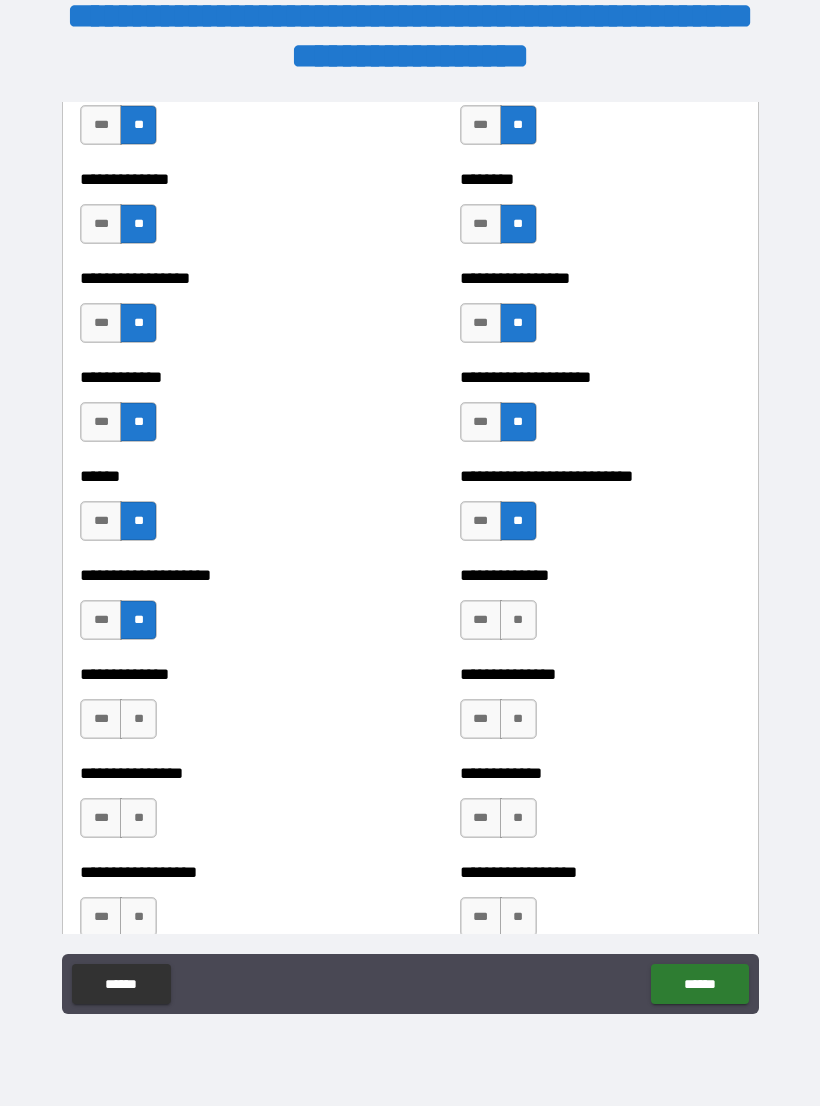 scroll, scrollTop: 3794, scrollLeft: 0, axis: vertical 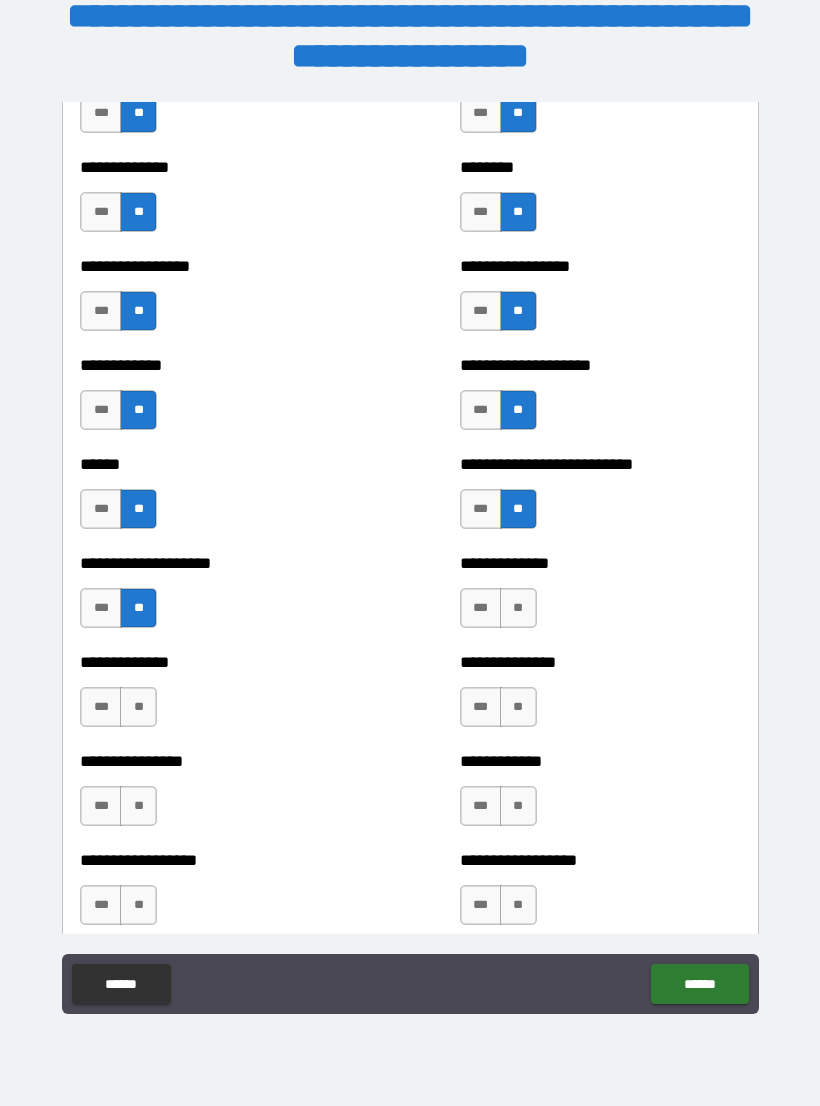 click on "**" at bounding box center (518, 608) 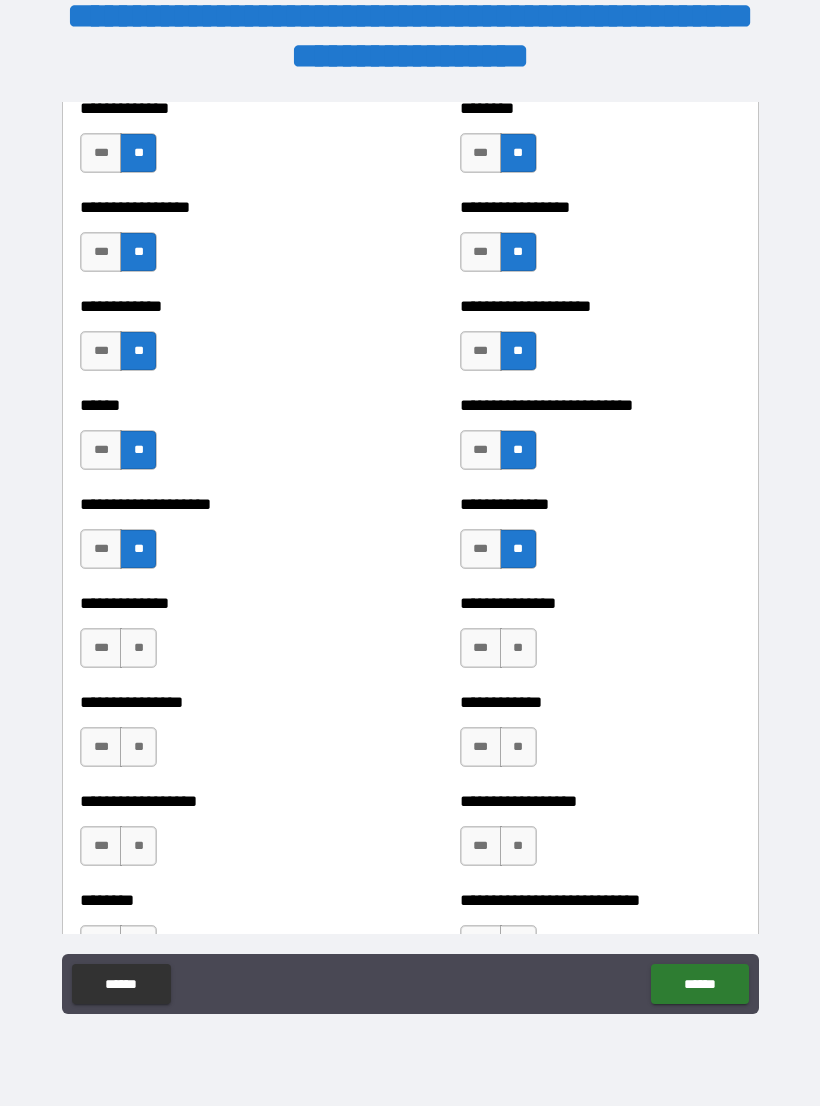 scroll, scrollTop: 3860, scrollLeft: 0, axis: vertical 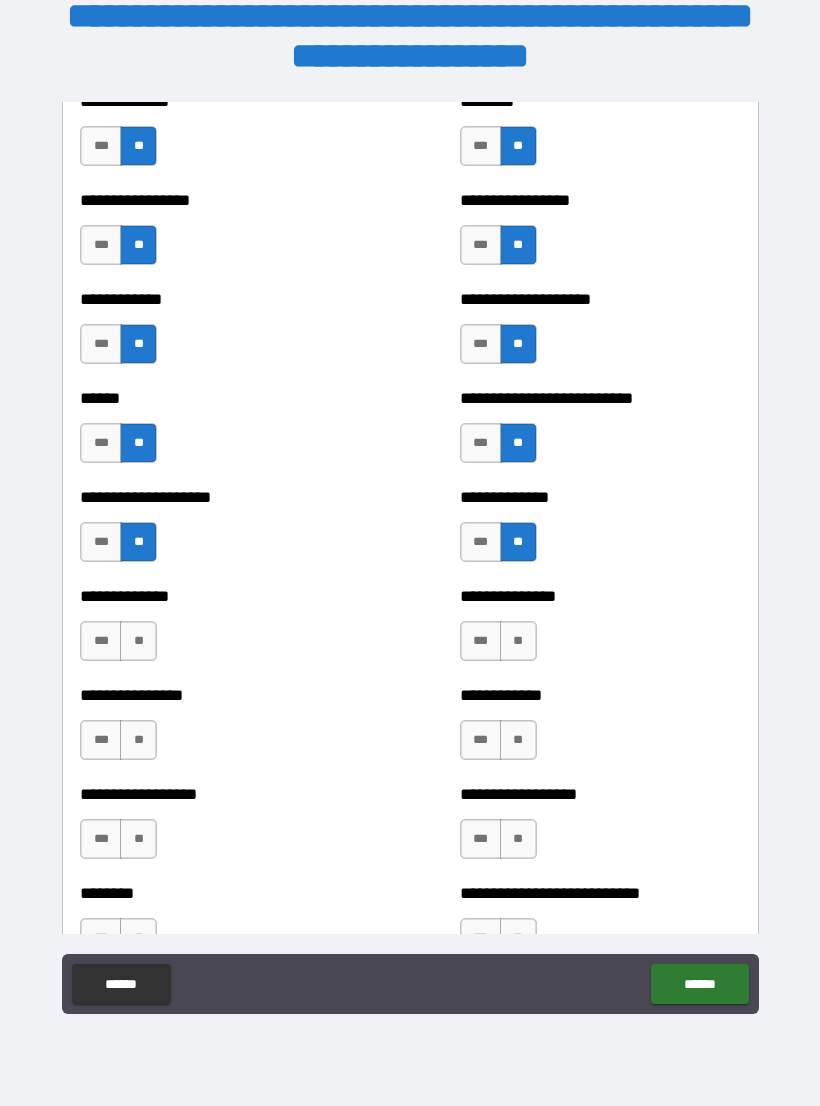 click on "**" at bounding box center (138, 641) 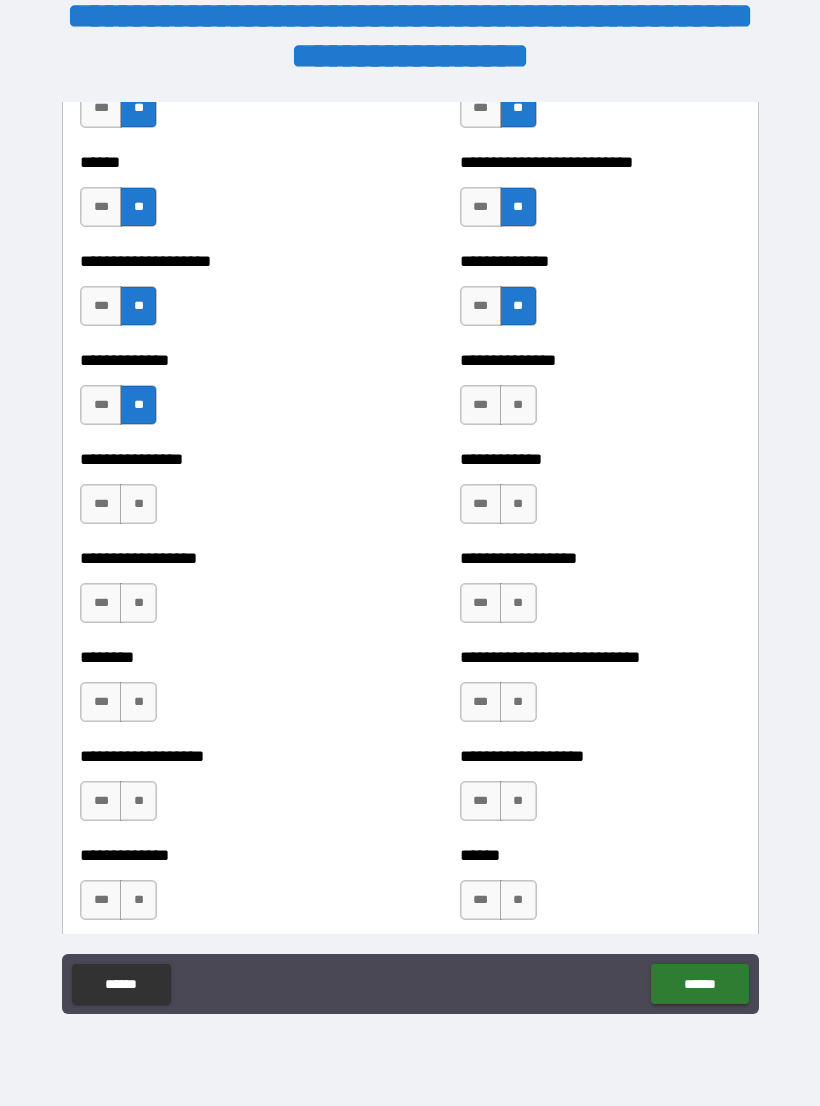 scroll, scrollTop: 4099, scrollLeft: 0, axis: vertical 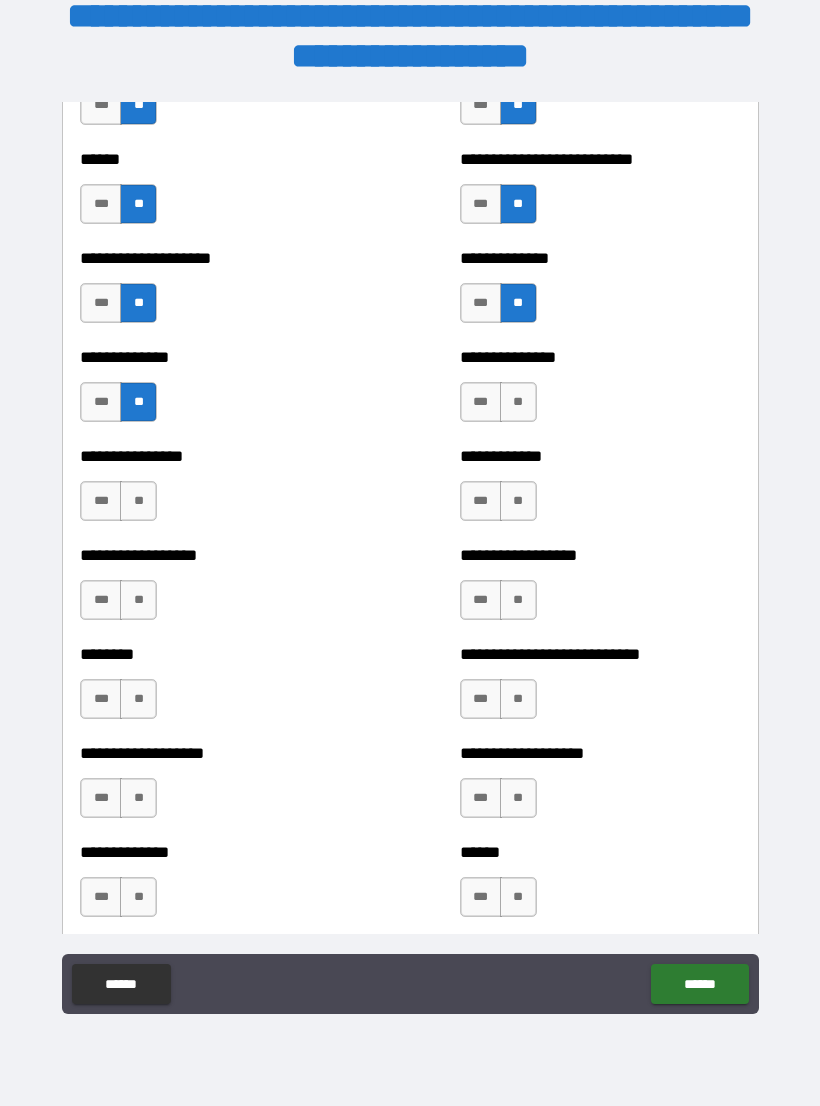 click on "**" at bounding box center [518, 402] 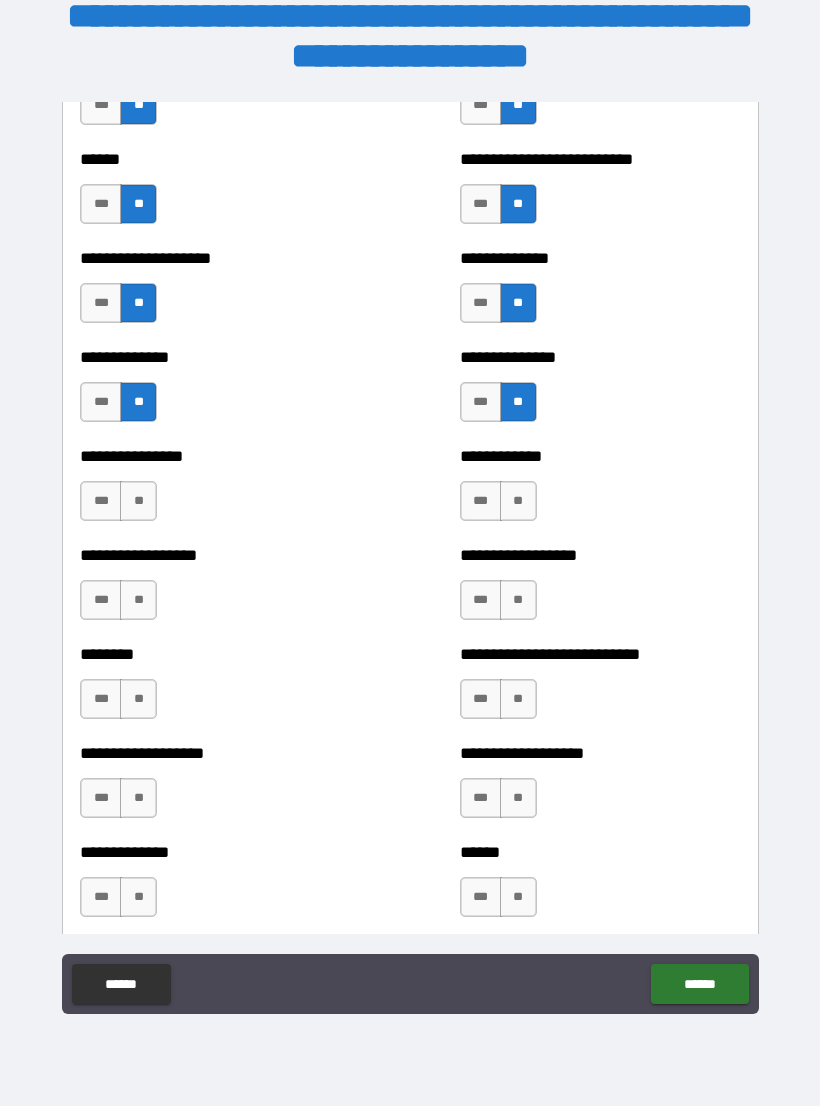 click on "**********" at bounding box center (220, 491) 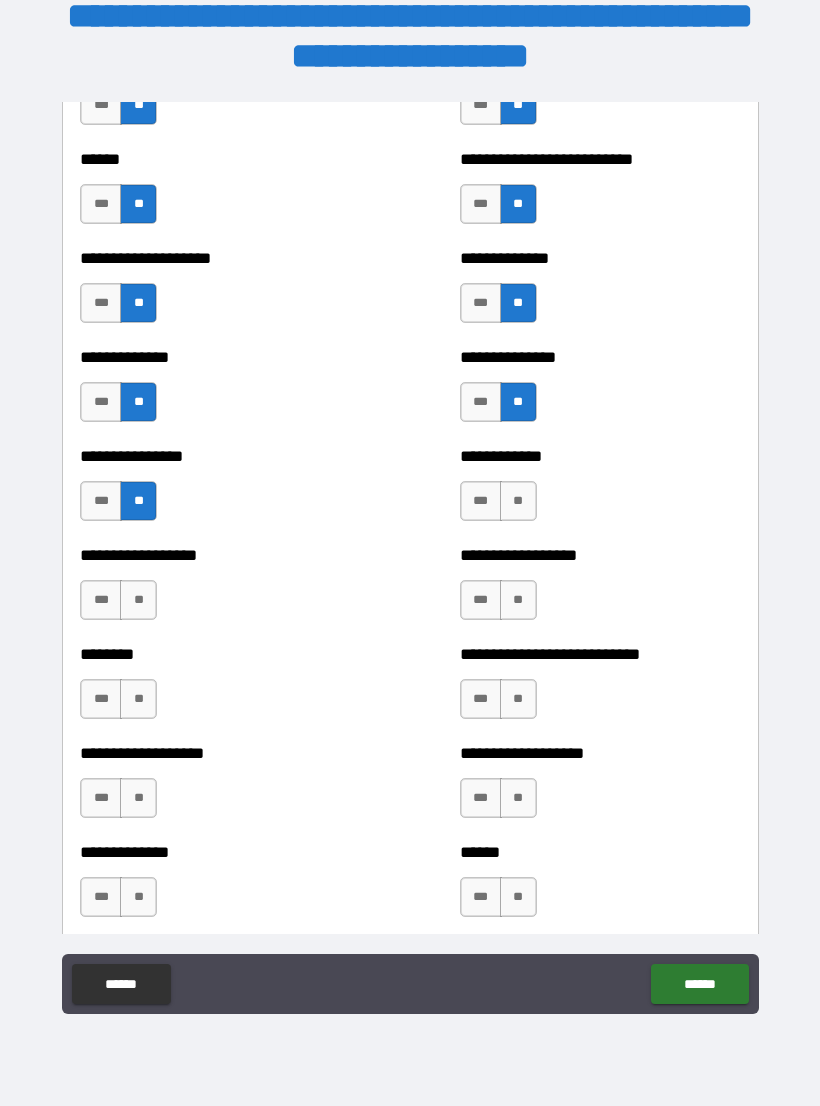 click on "**" at bounding box center [518, 501] 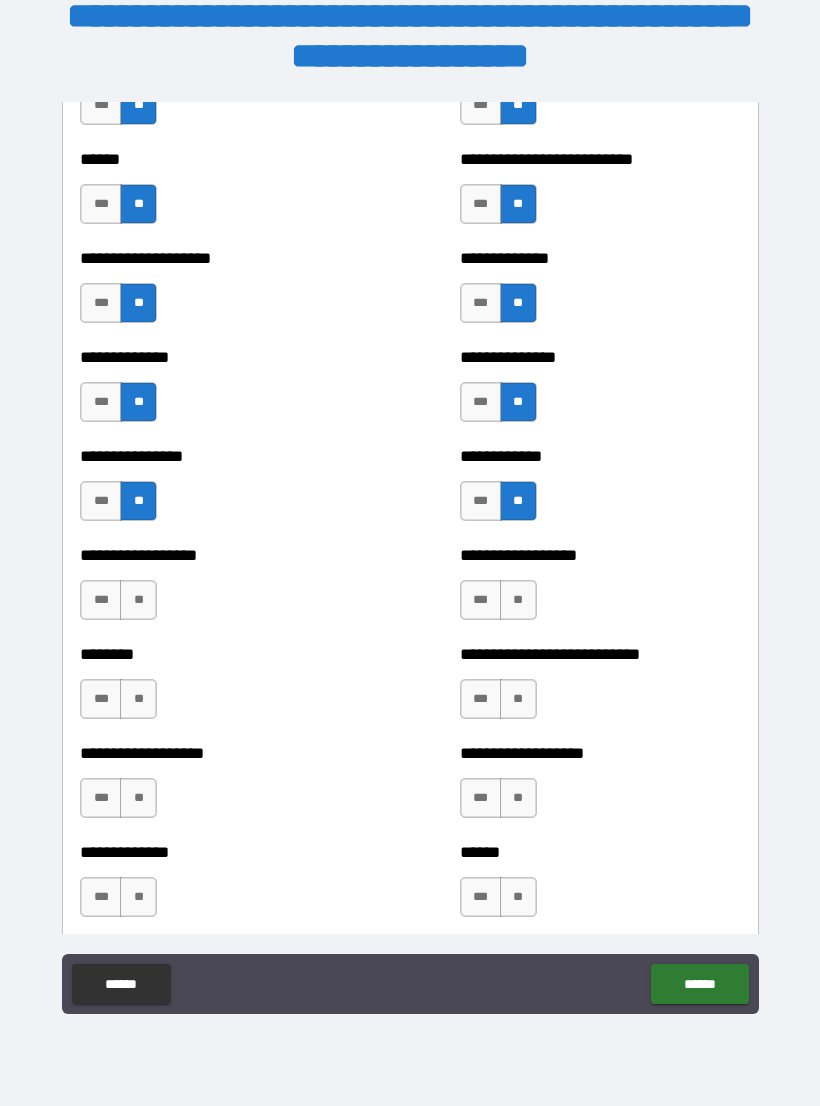 click on "**" at bounding box center (518, 600) 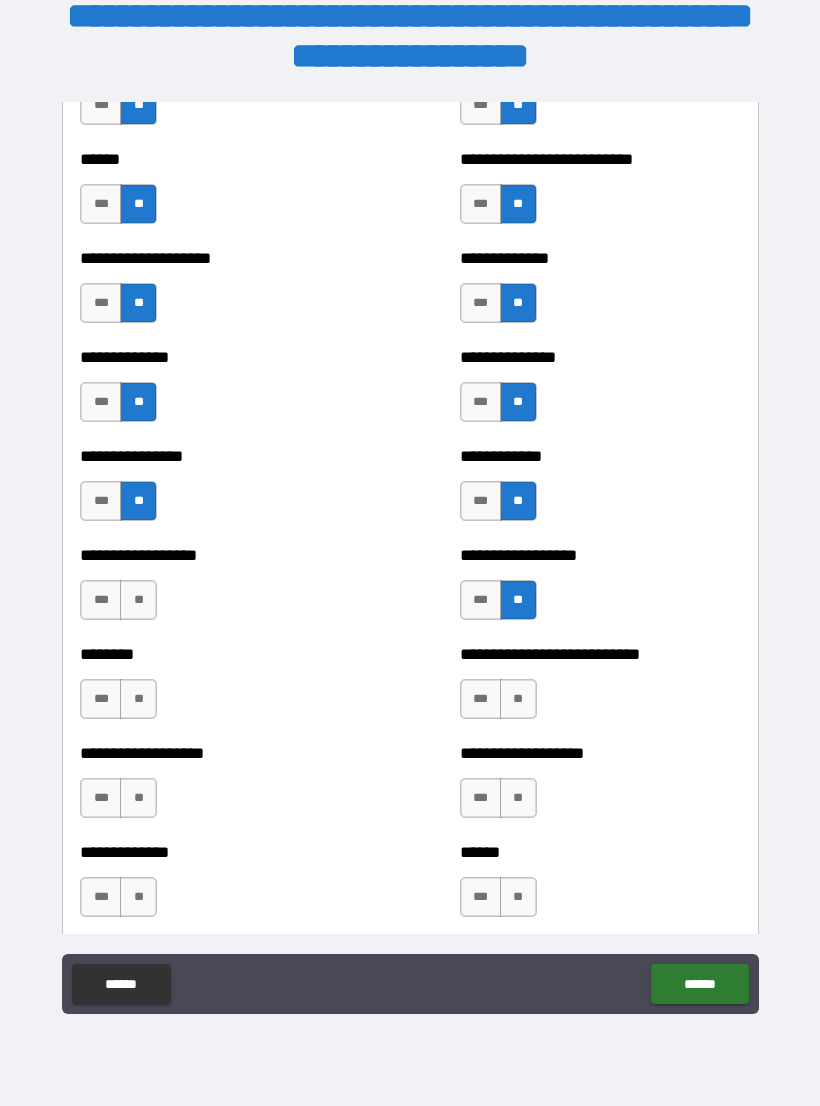 click on "**" at bounding box center (138, 600) 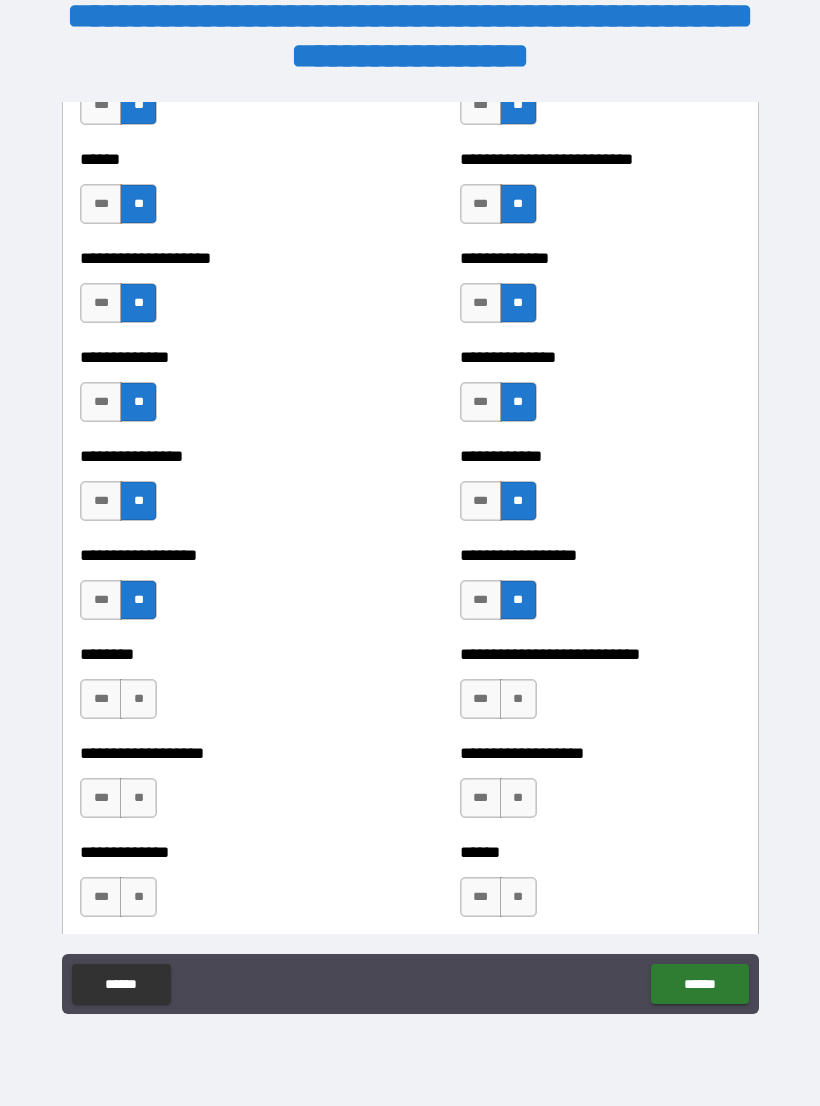 click on "**" at bounding box center (138, 699) 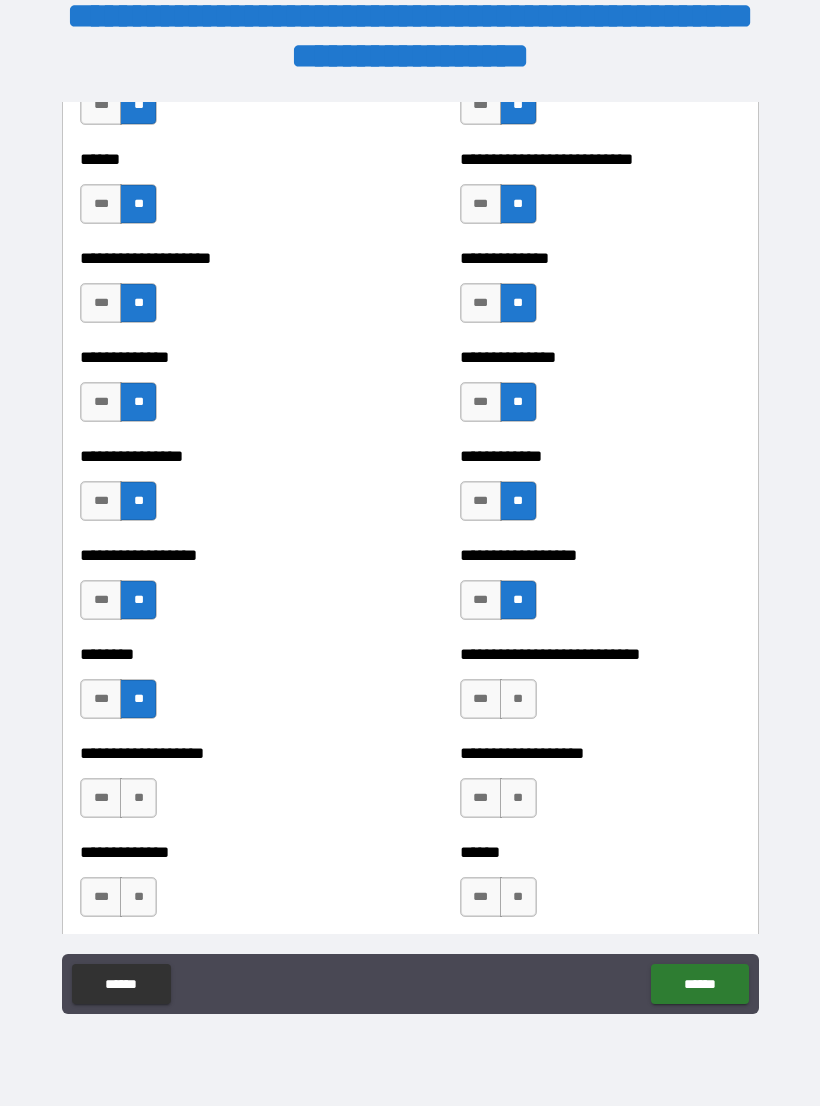 click on "**" at bounding box center (518, 699) 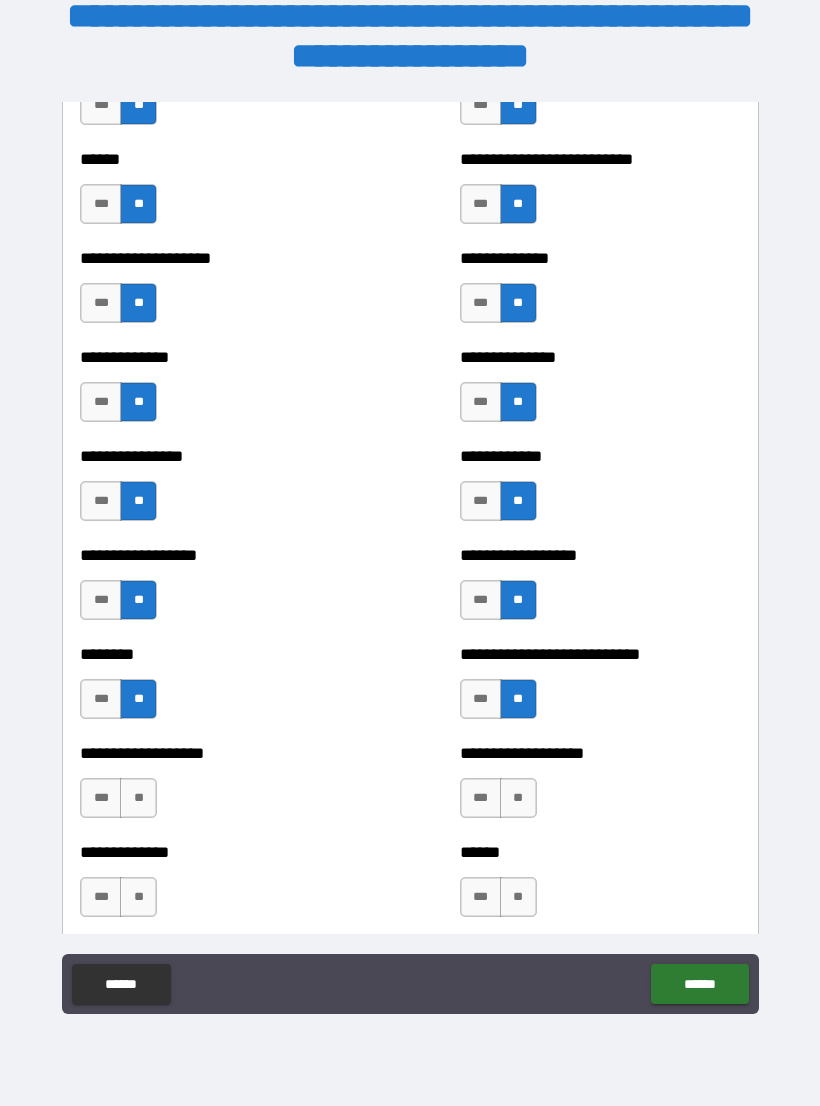 click on "**" at bounding box center (138, 798) 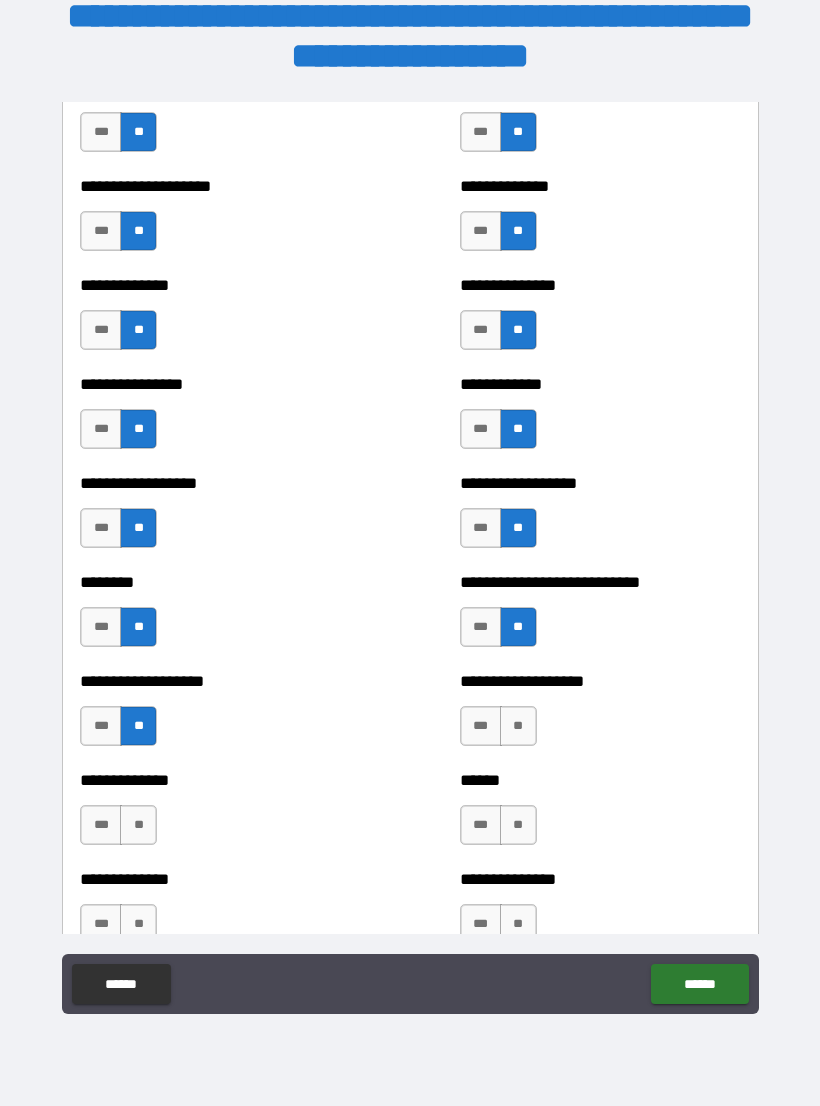 scroll, scrollTop: 4201, scrollLeft: 0, axis: vertical 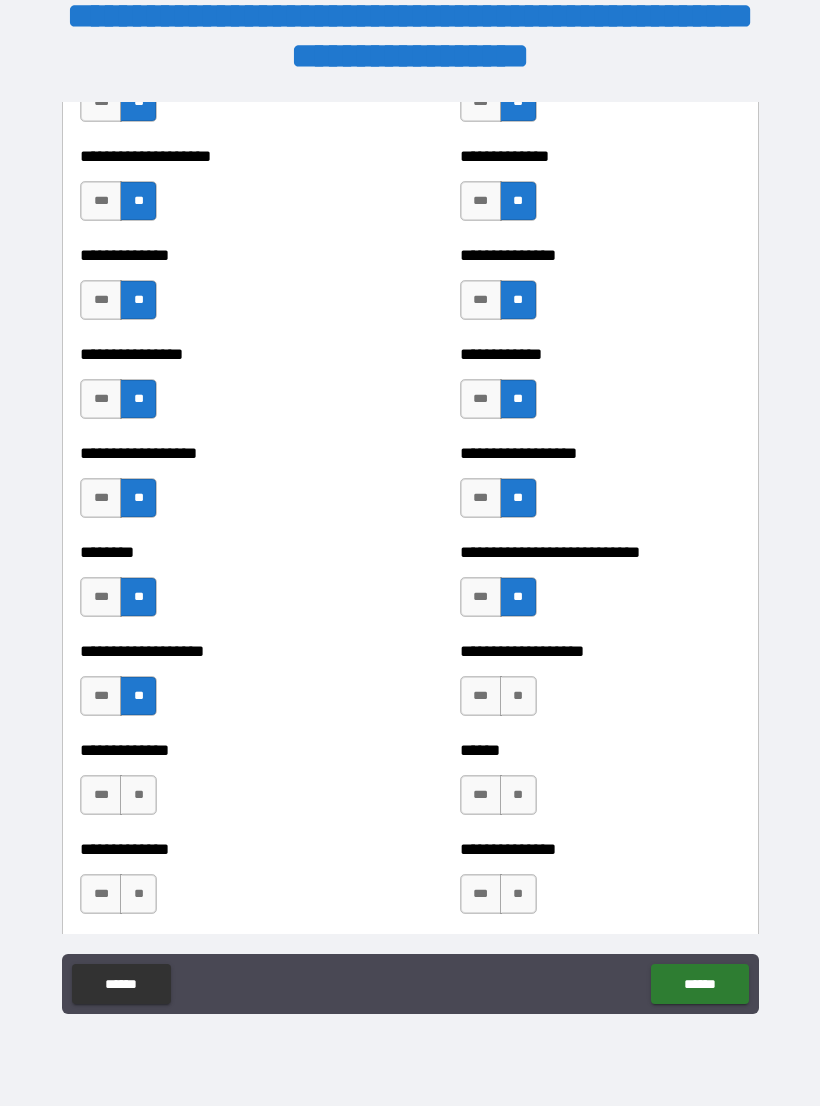 click on "**" at bounding box center (518, 696) 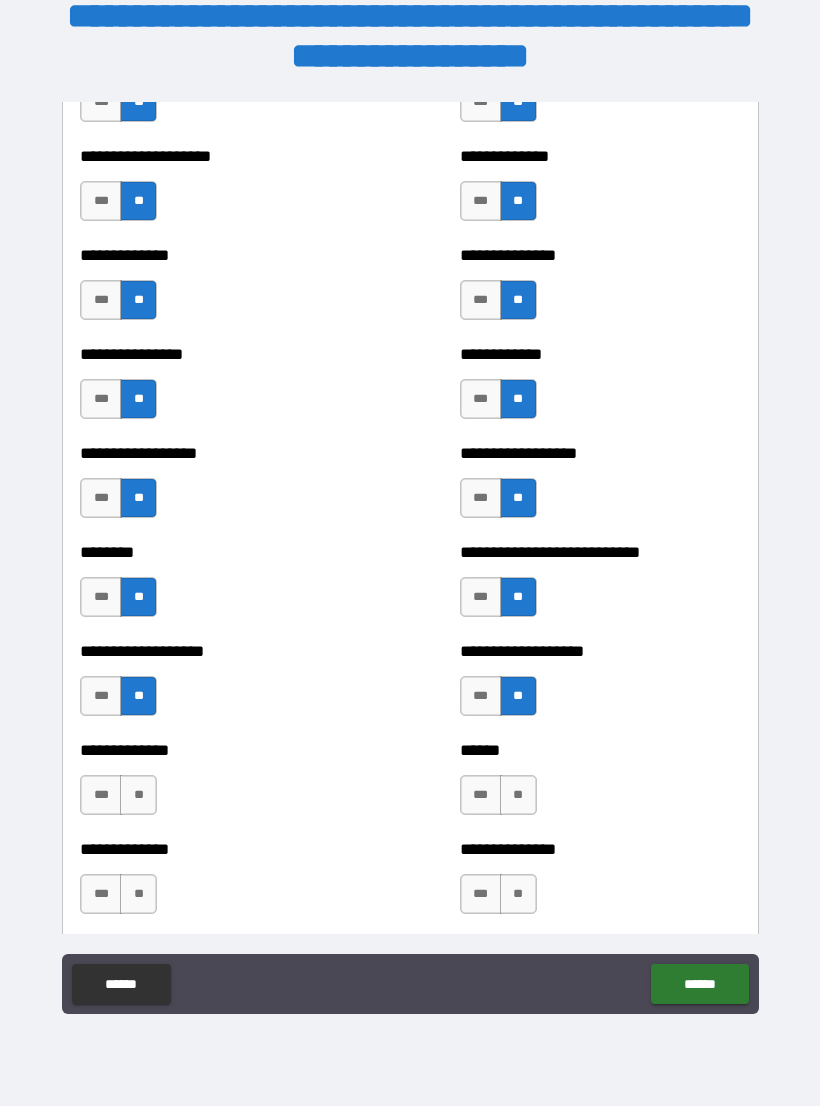 click on "**" at bounding box center (518, 795) 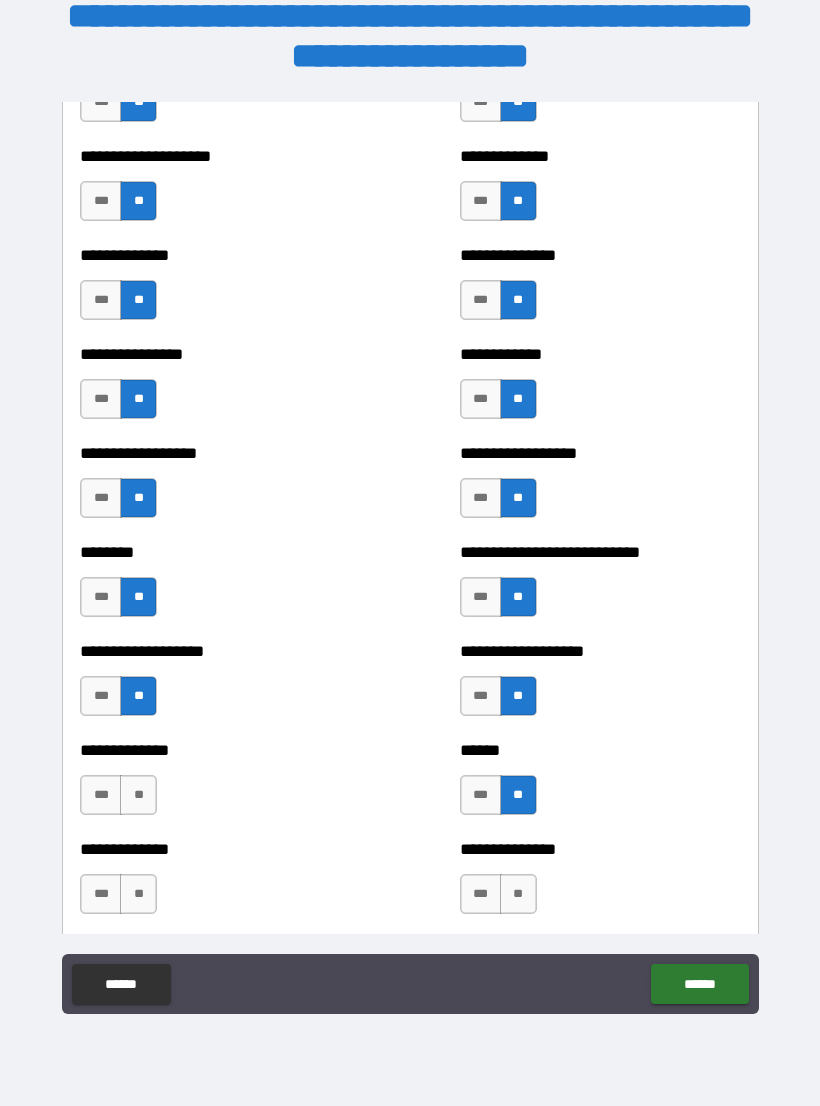click on "**" at bounding box center [138, 795] 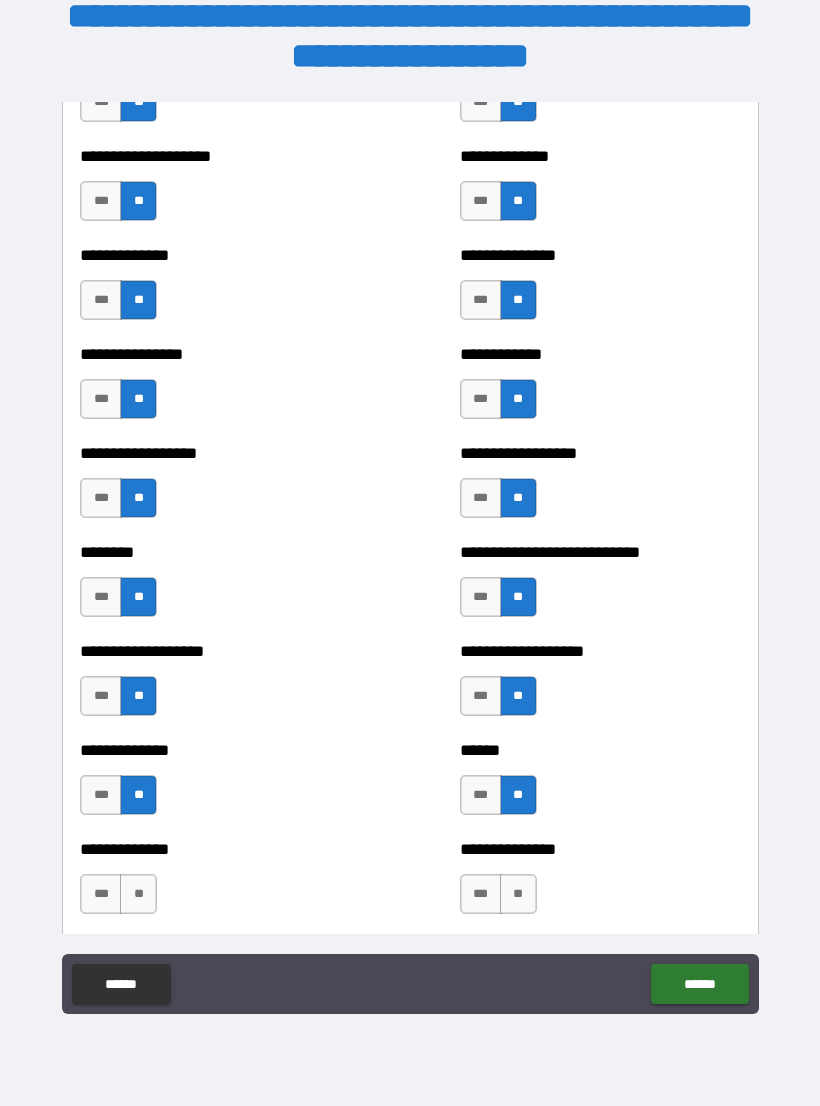 click on "**" at bounding box center [518, 894] 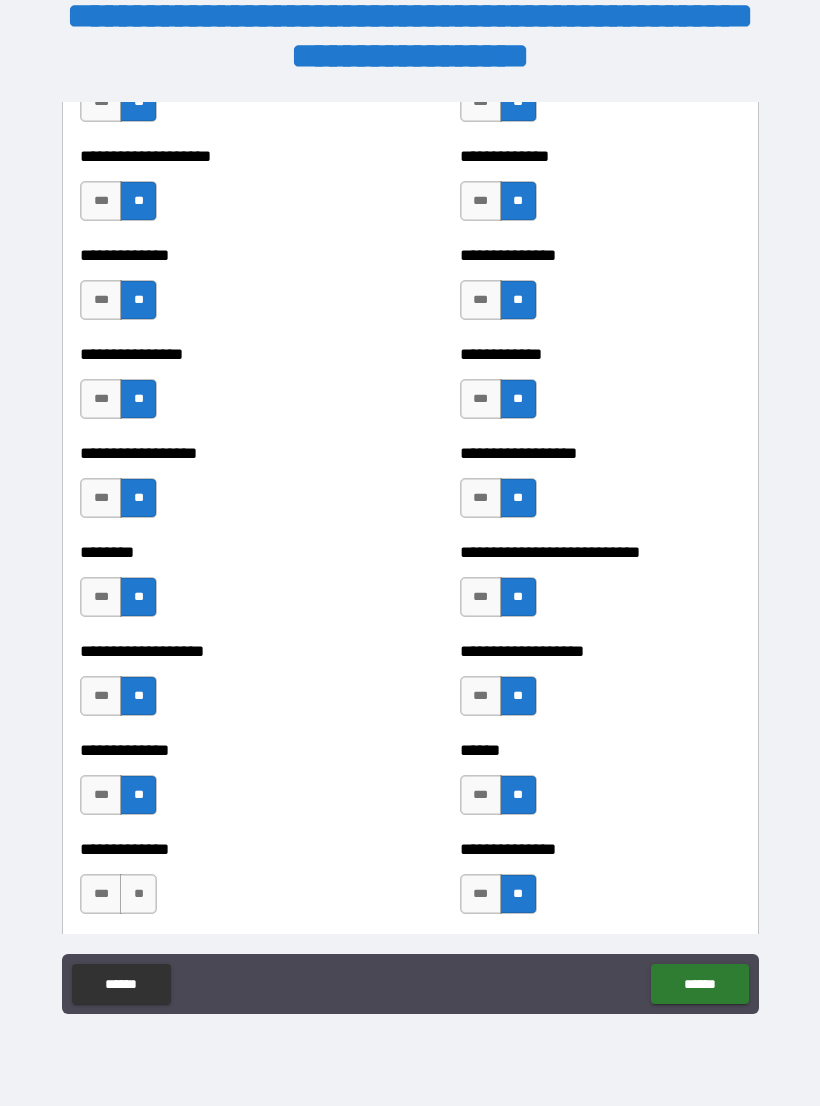 click on "**" at bounding box center [138, 894] 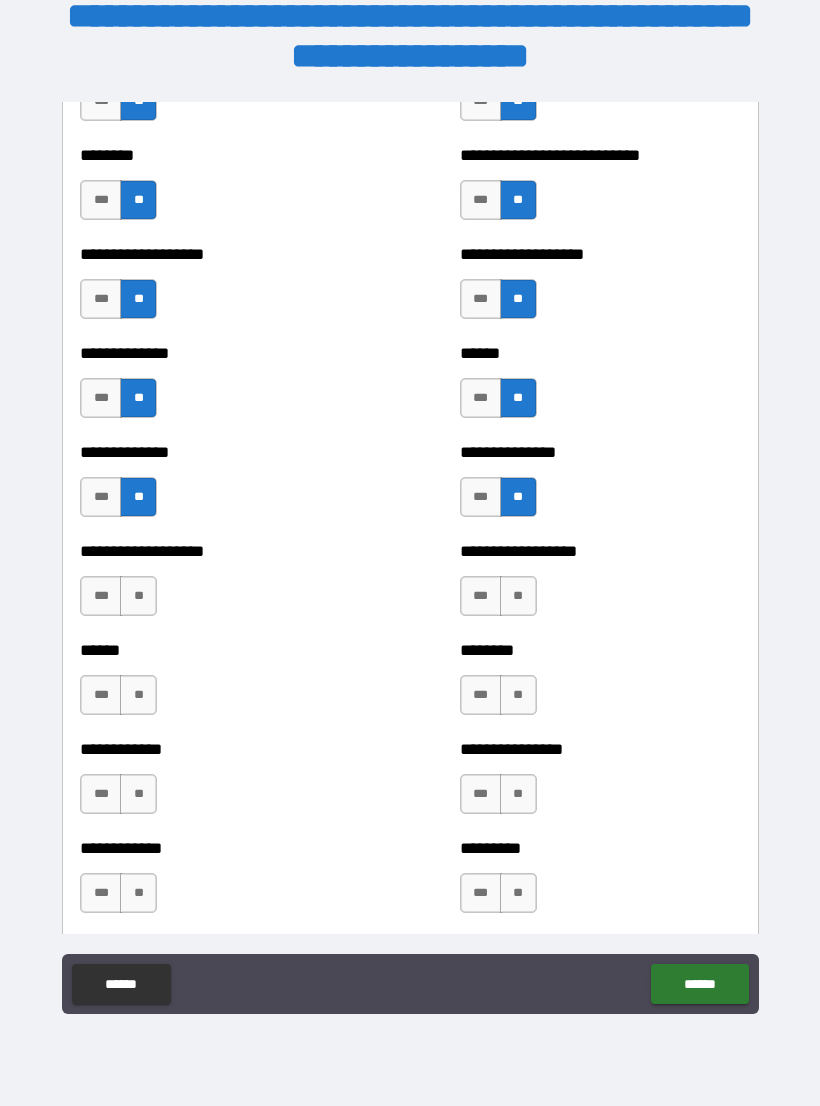 scroll, scrollTop: 4619, scrollLeft: 0, axis: vertical 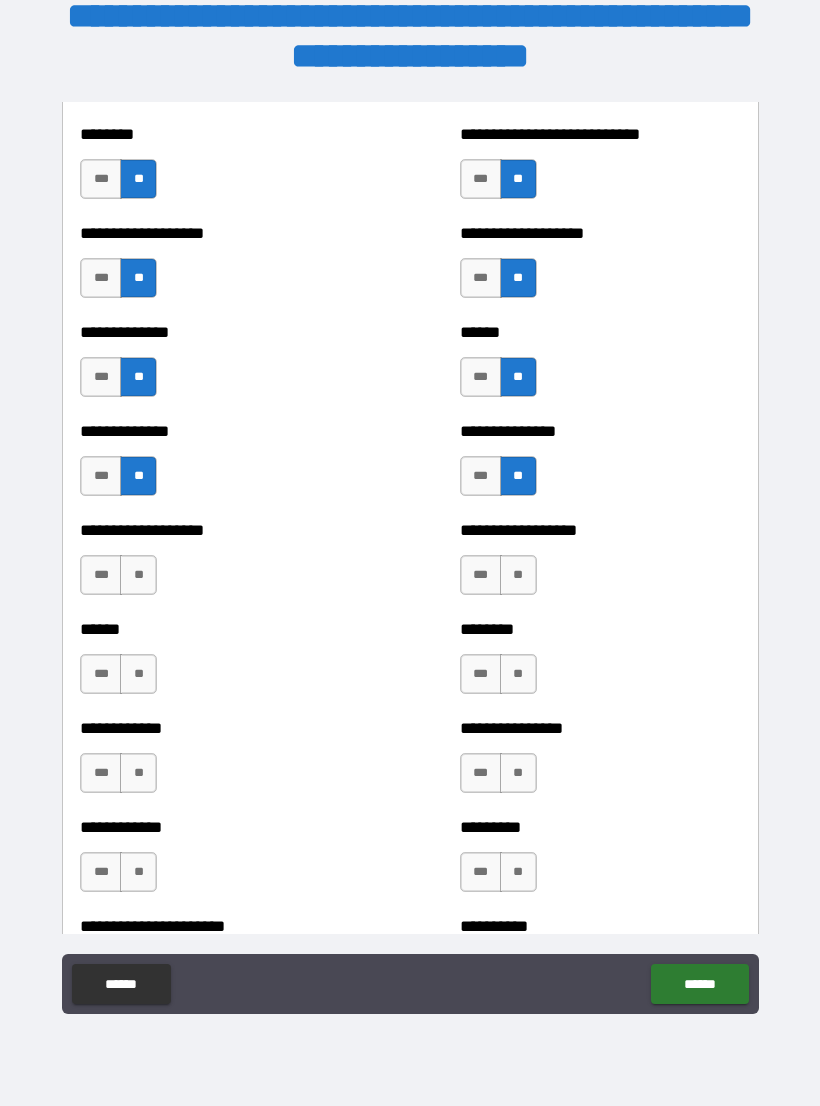 click on "**" at bounding box center (518, 575) 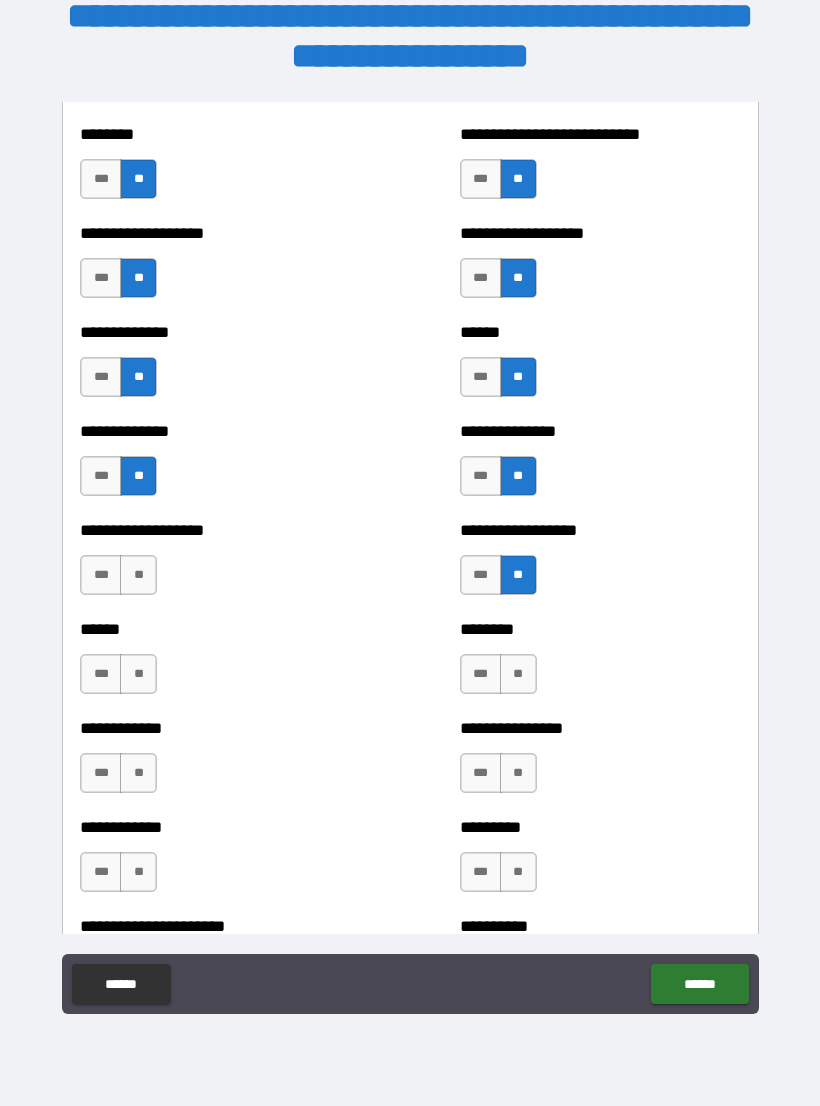 click on "**" at bounding box center [138, 575] 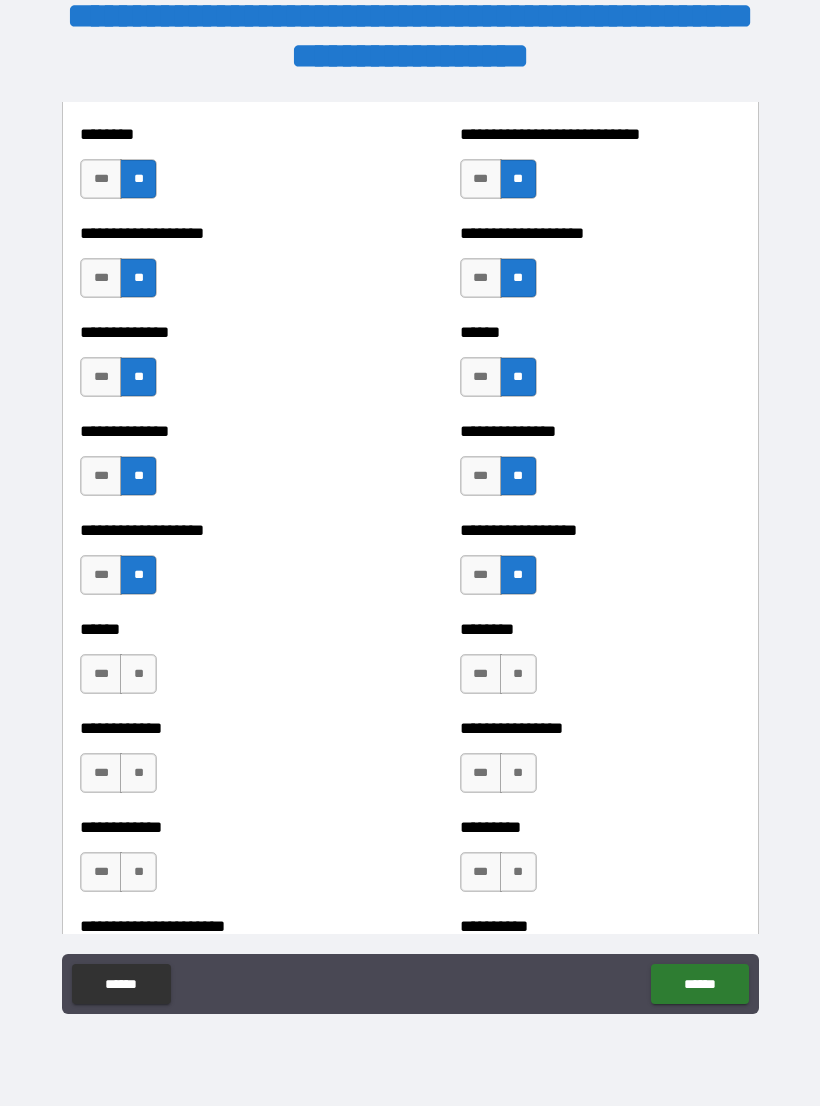 click on "**" at bounding box center (138, 674) 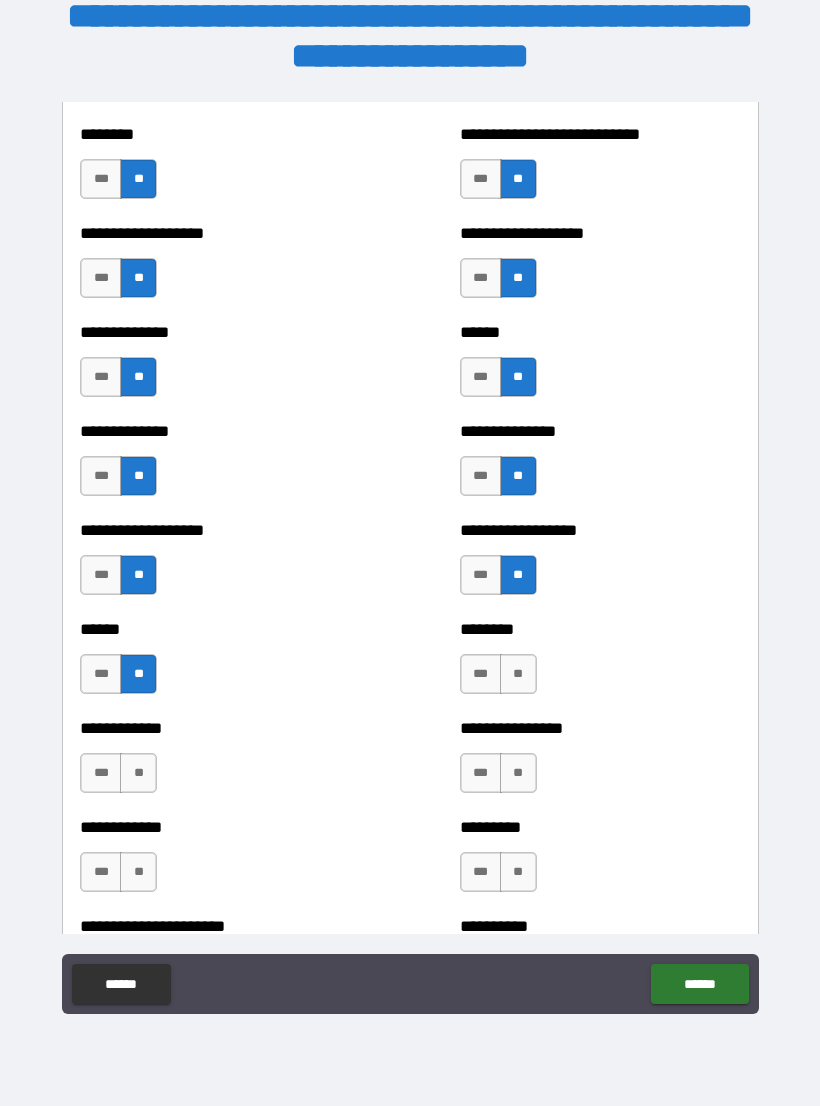 click on "**" at bounding box center [138, 773] 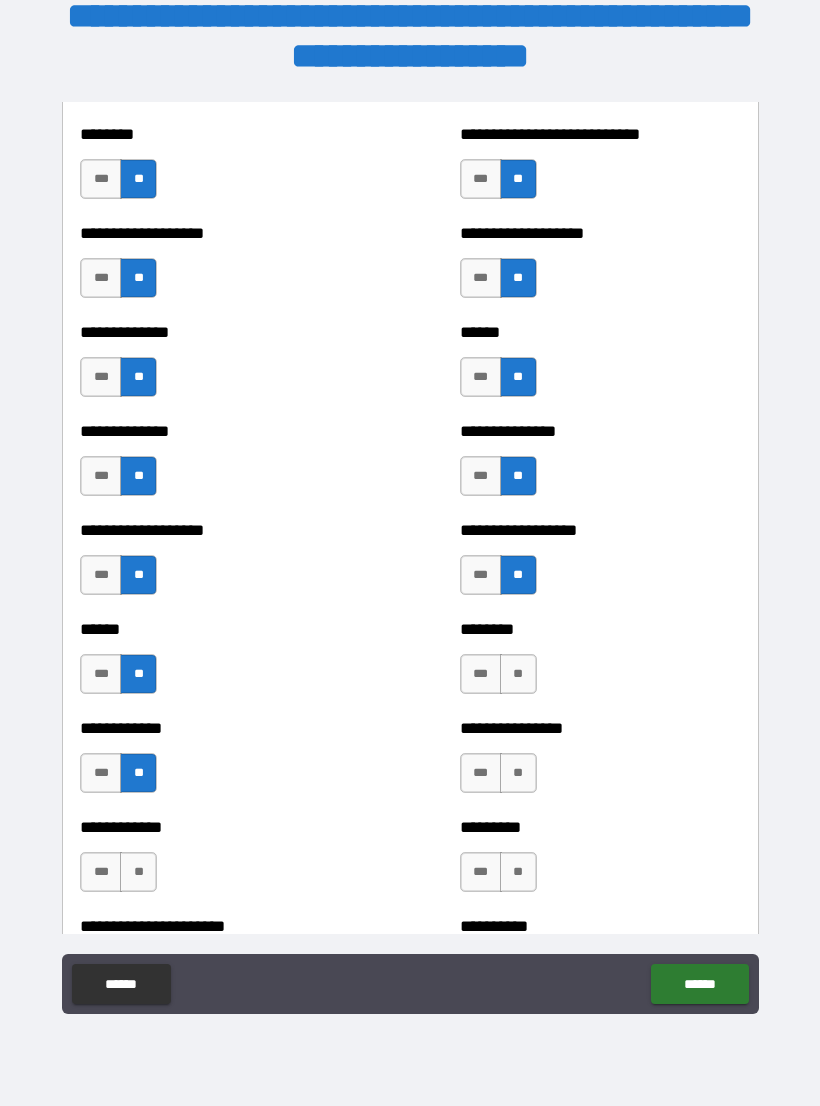 scroll, scrollTop: 4747, scrollLeft: 0, axis: vertical 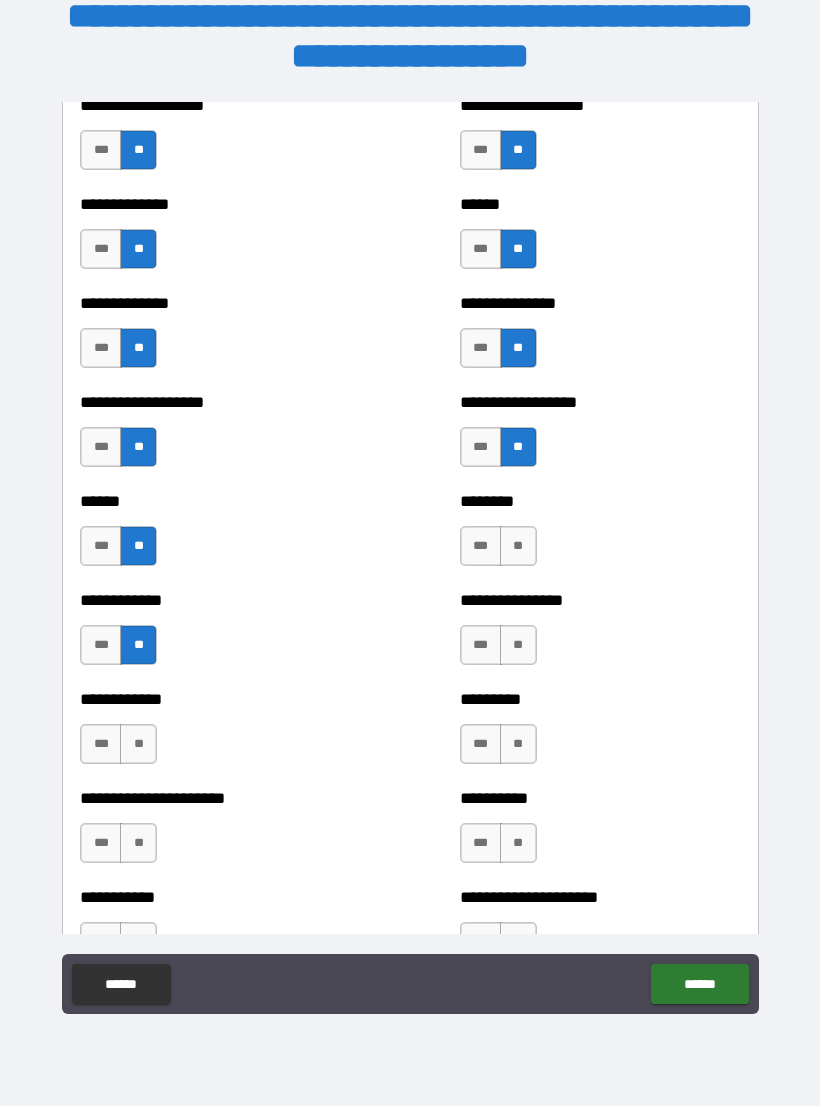 click on "**" at bounding box center (518, 546) 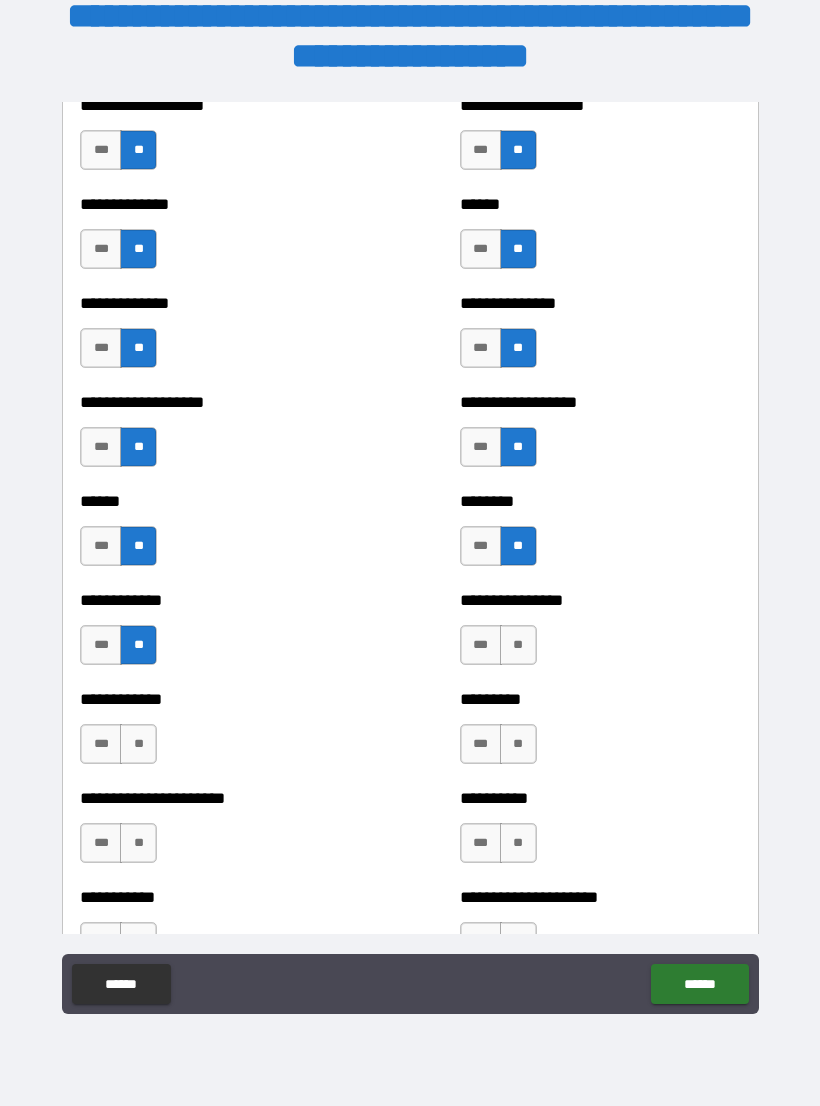 click on "**" at bounding box center (518, 645) 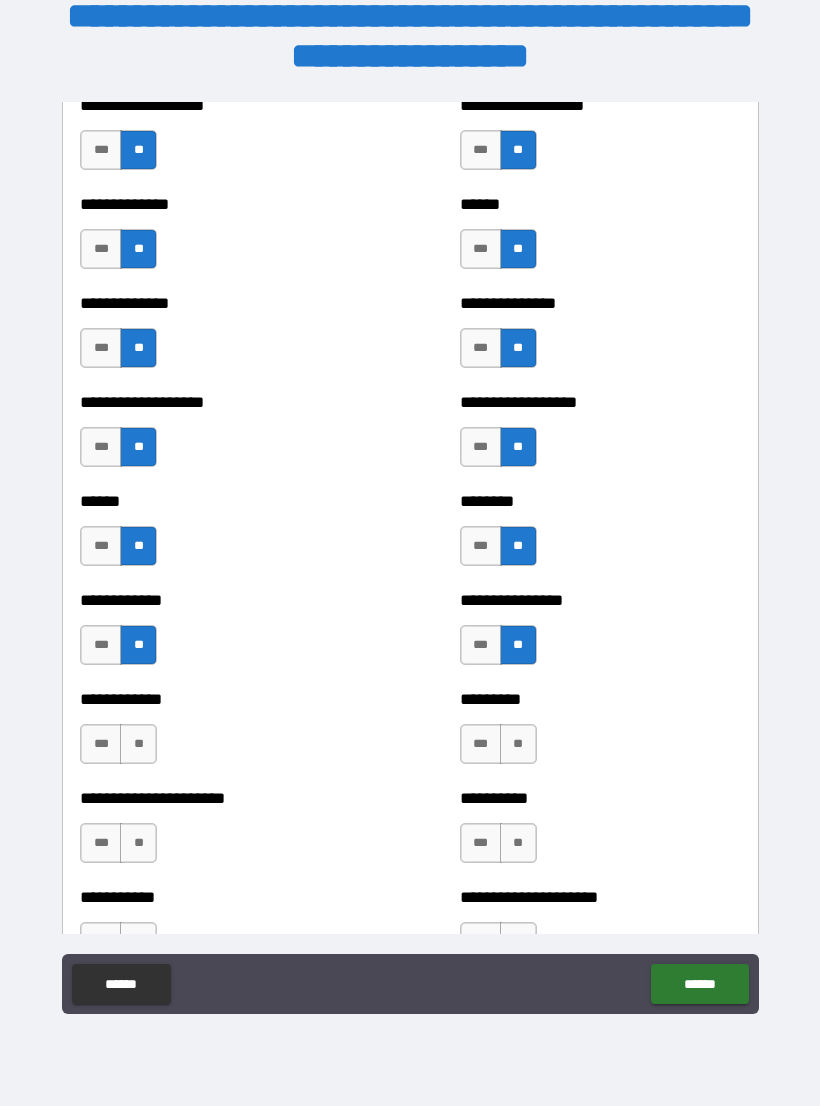 click on "**" at bounding box center [138, 744] 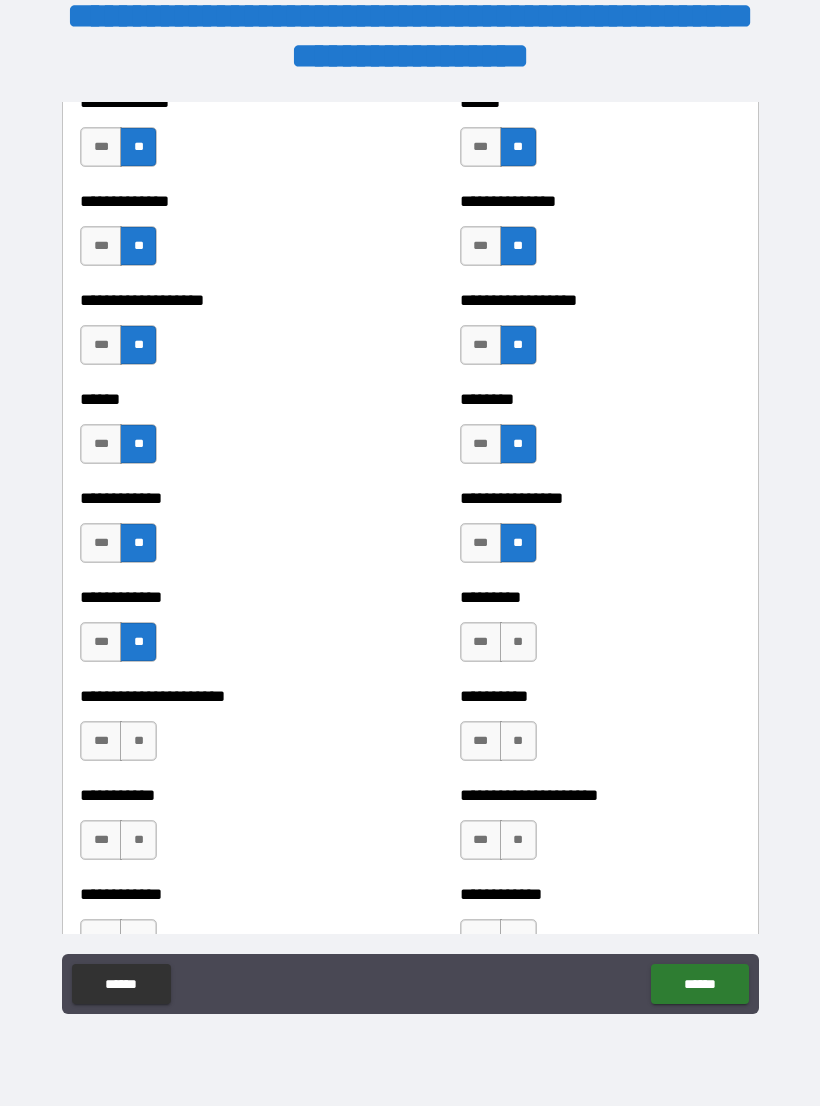 scroll, scrollTop: 4853, scrollLeft: 0, axis: vertical 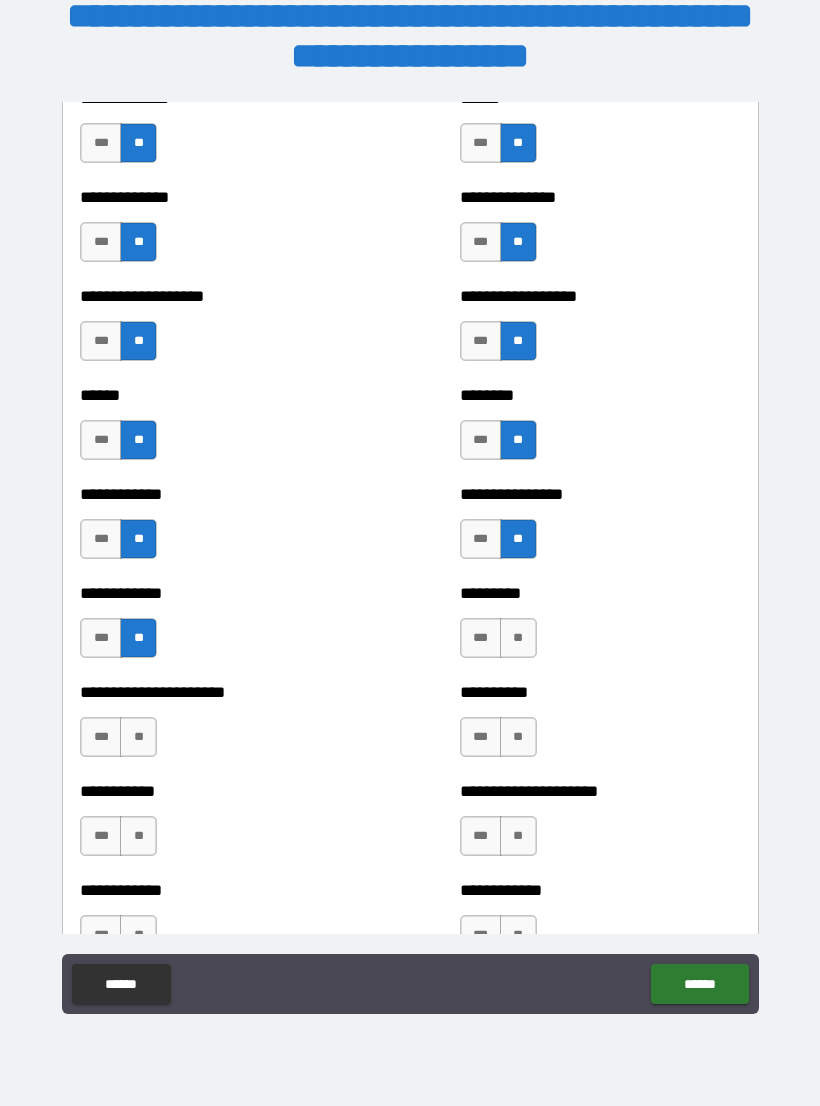 click on "**" at bounding box center (518, 638) 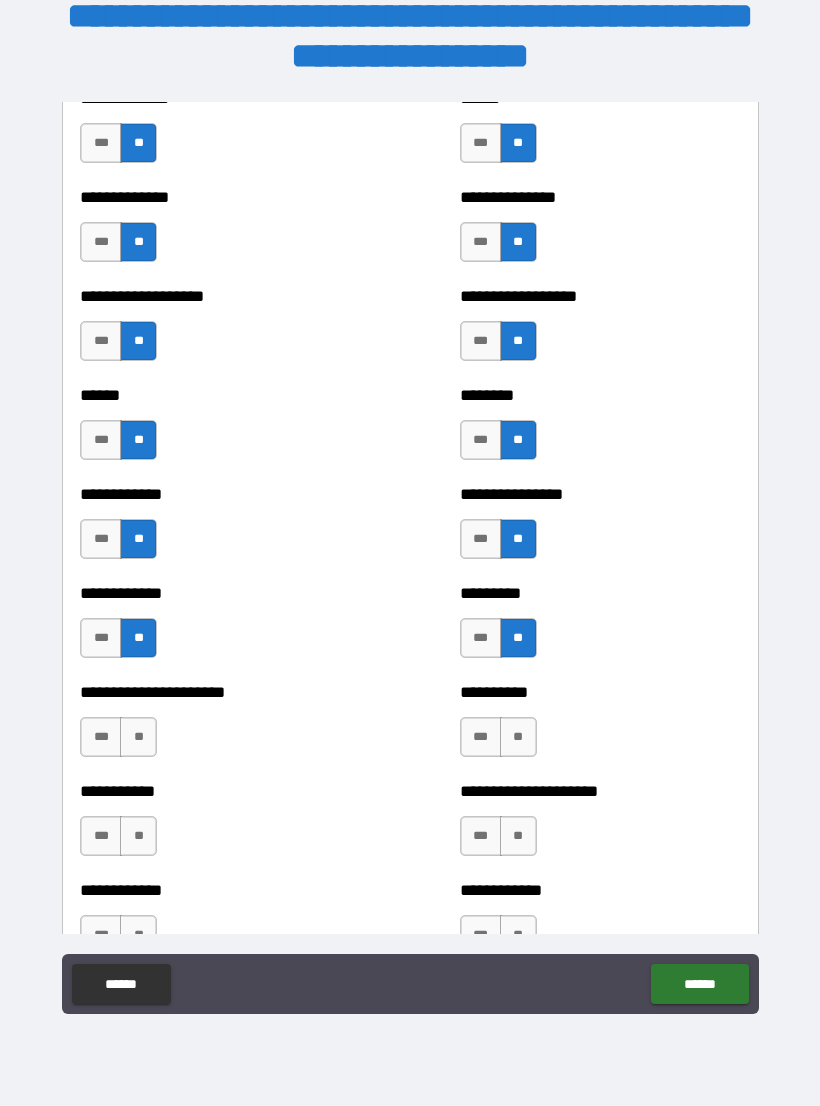 click on "**" at bounding box center [518, 737] 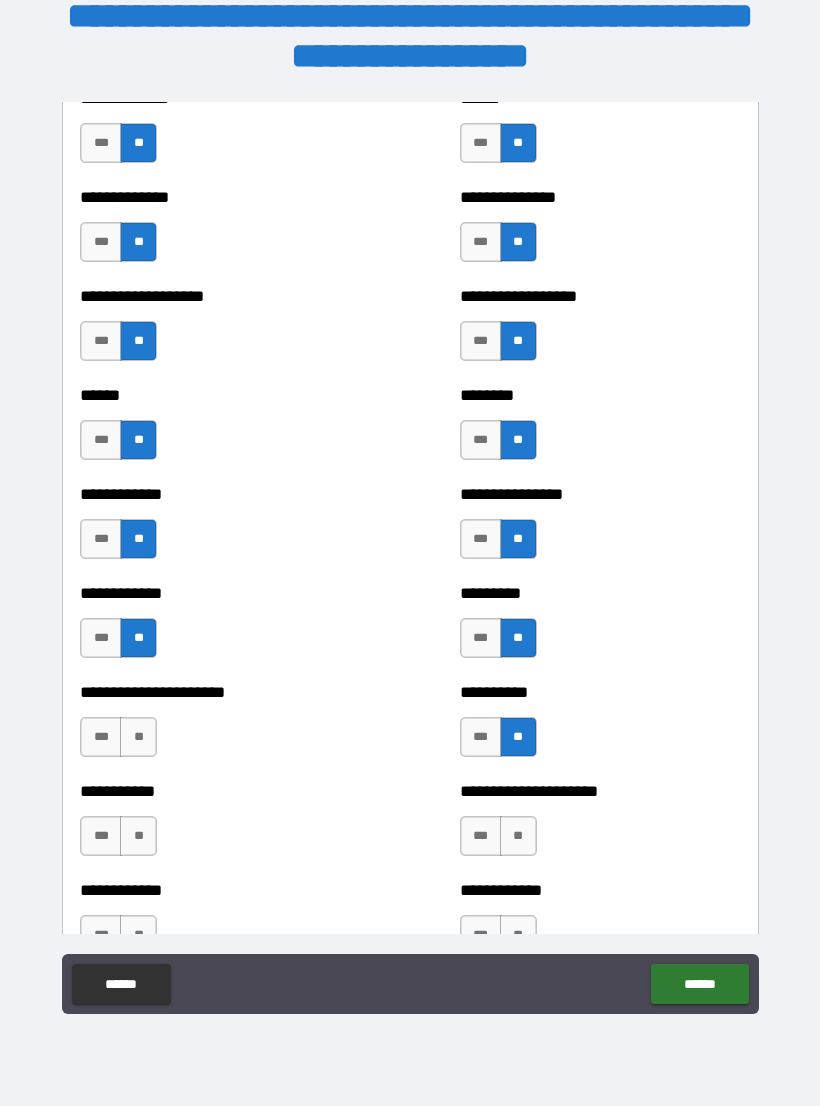 click on "**" at bounding box center [138, 737] 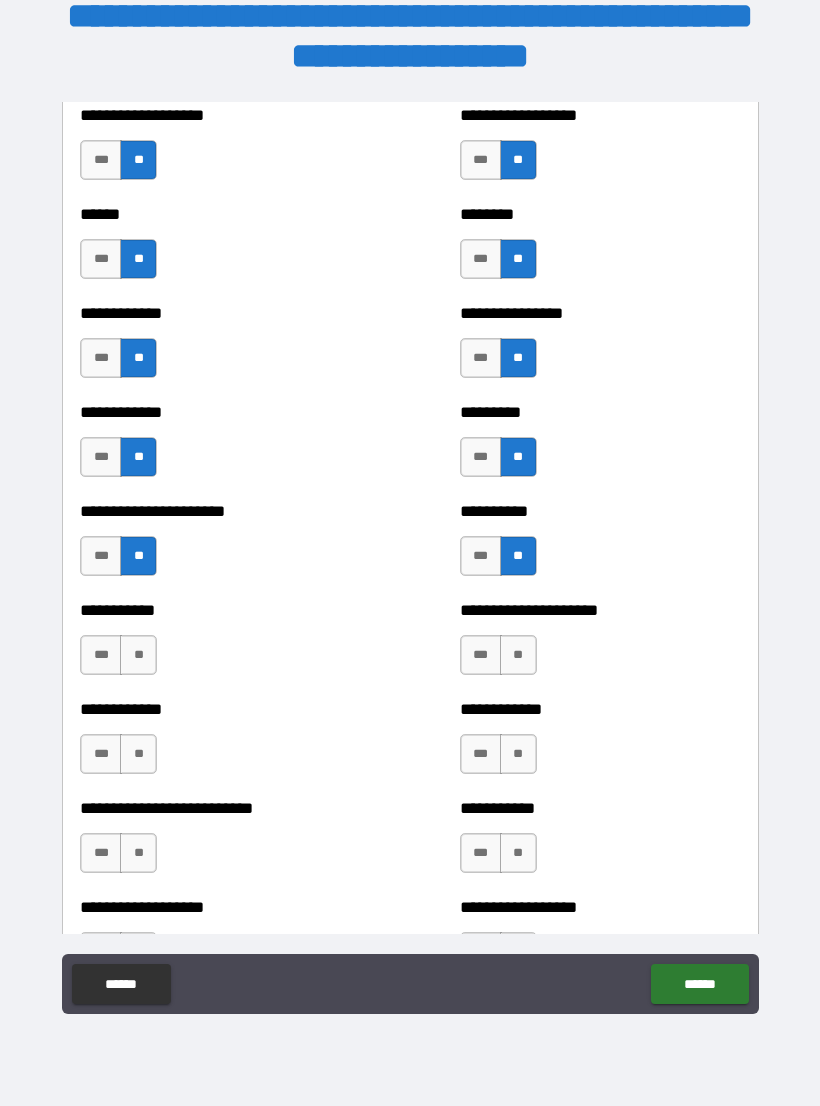 scroll, scrollTop: 5036, scrollLeft: 0, axis: vertical 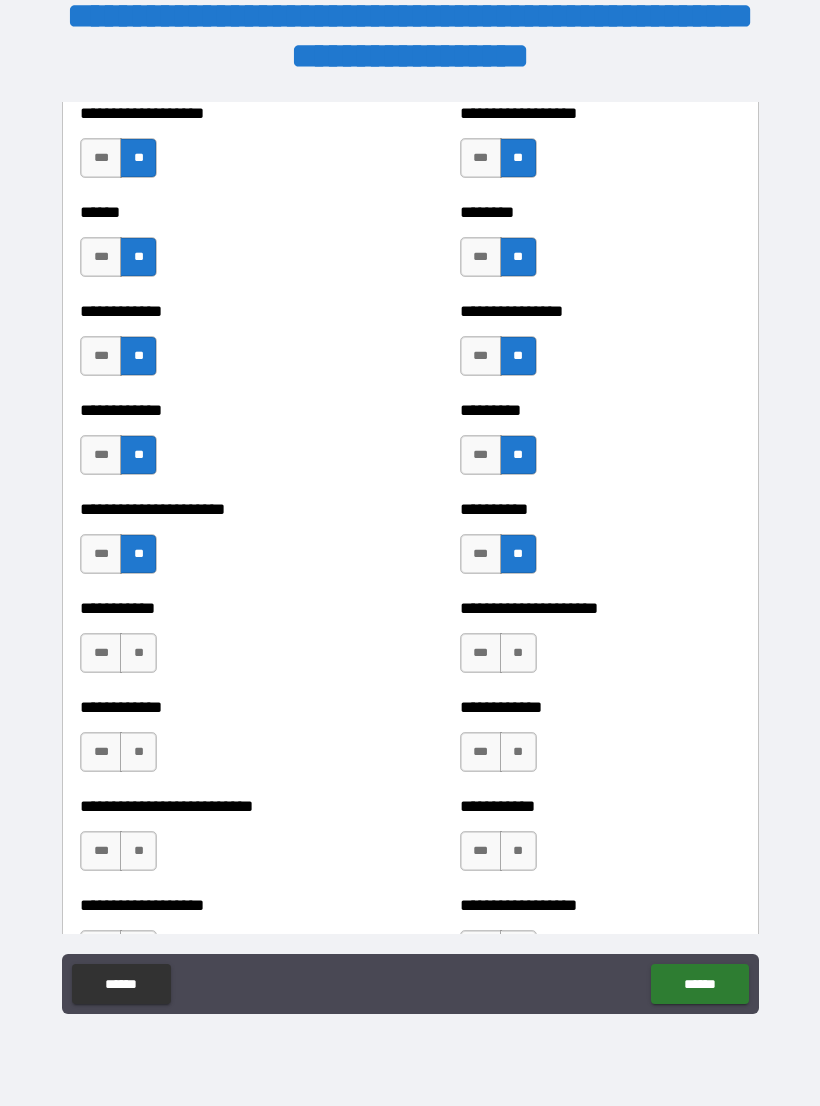 click on "**" at bounding box center [518, 653] 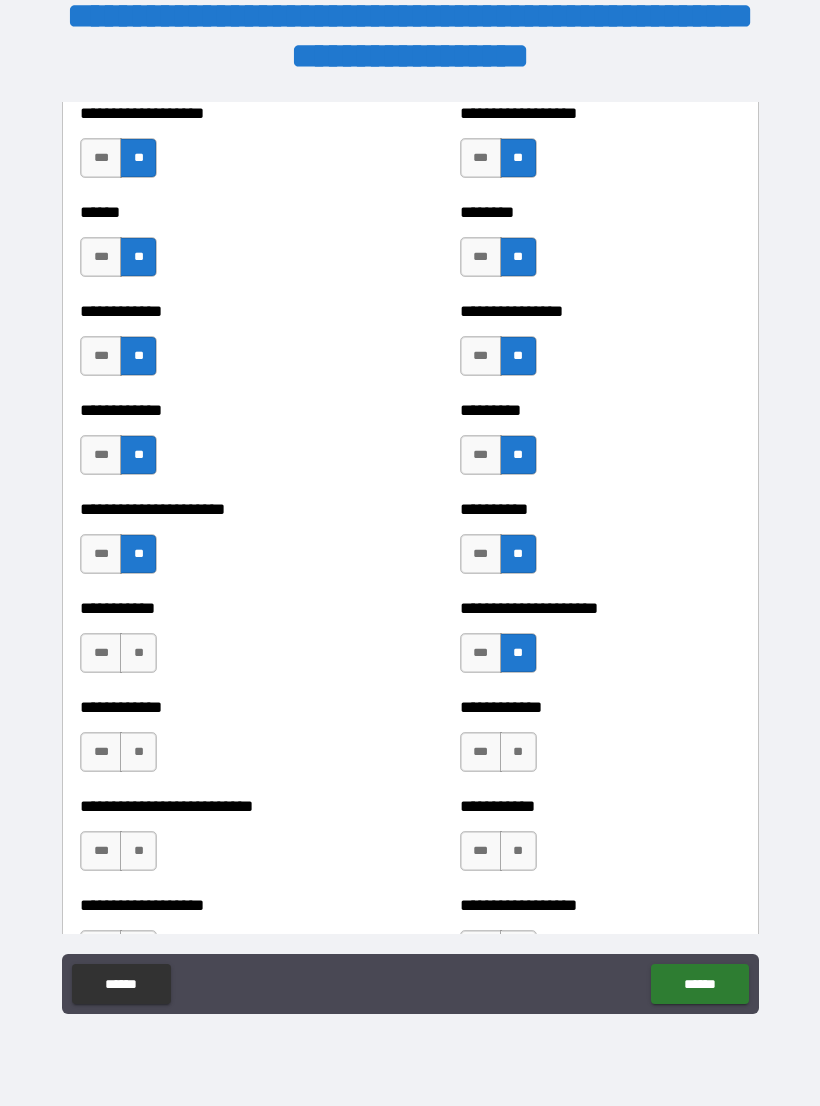 click on "**" at bounding box center [138, 653] 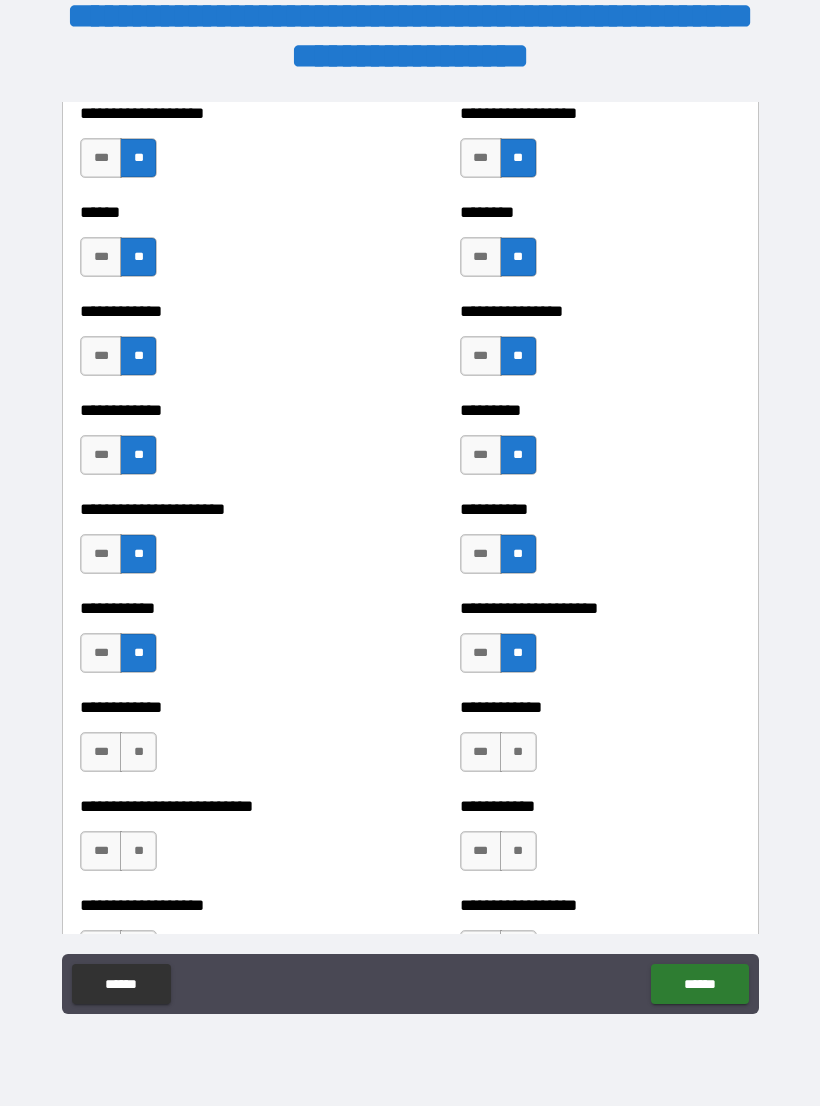 click on "**" at bounding box center [138, 752] 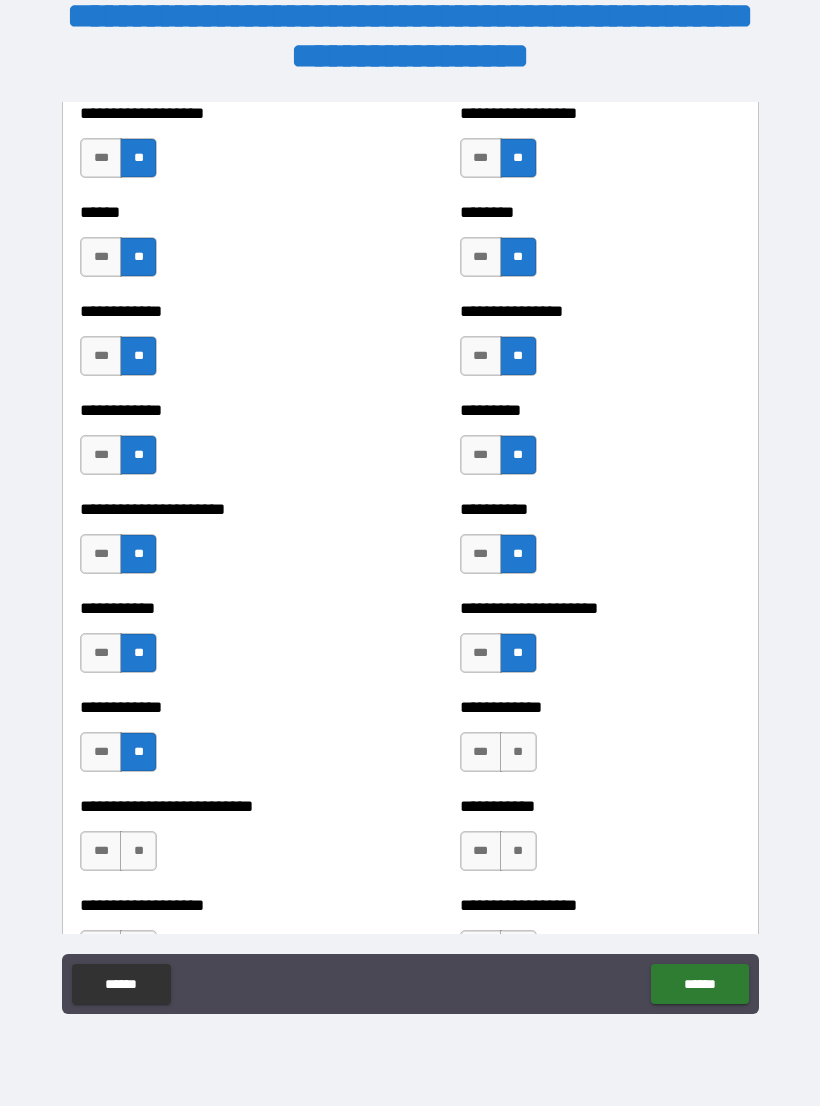 click on "**" at bounding box center [518, 752] 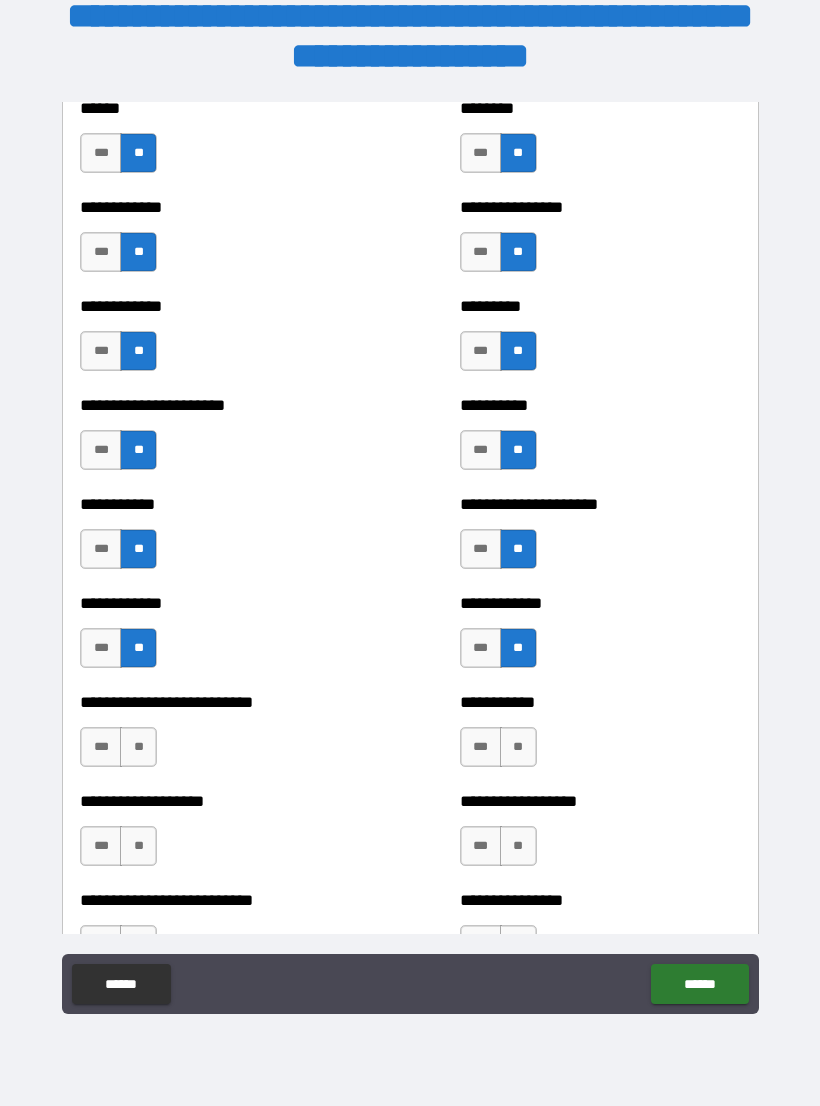 scroll, scrollTop: 5197, scrollLeft: 0, axis: vertical 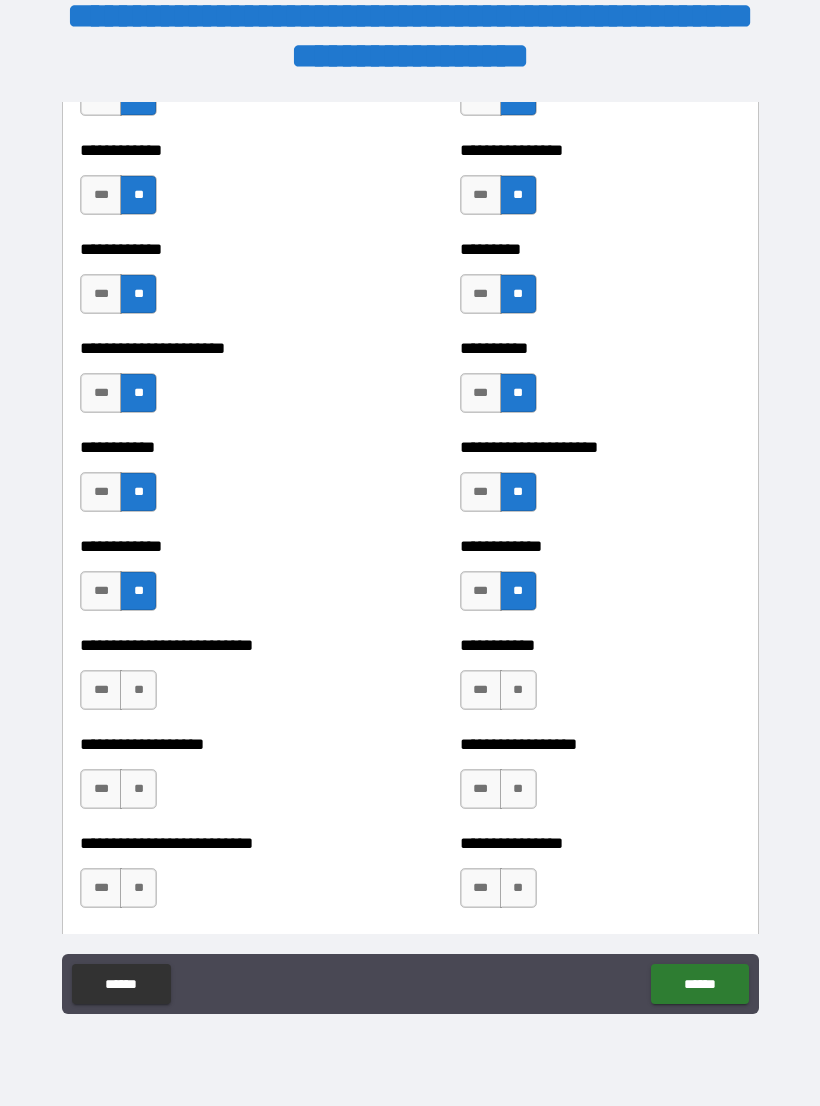 click on "**" at bounding box center [138, 690] 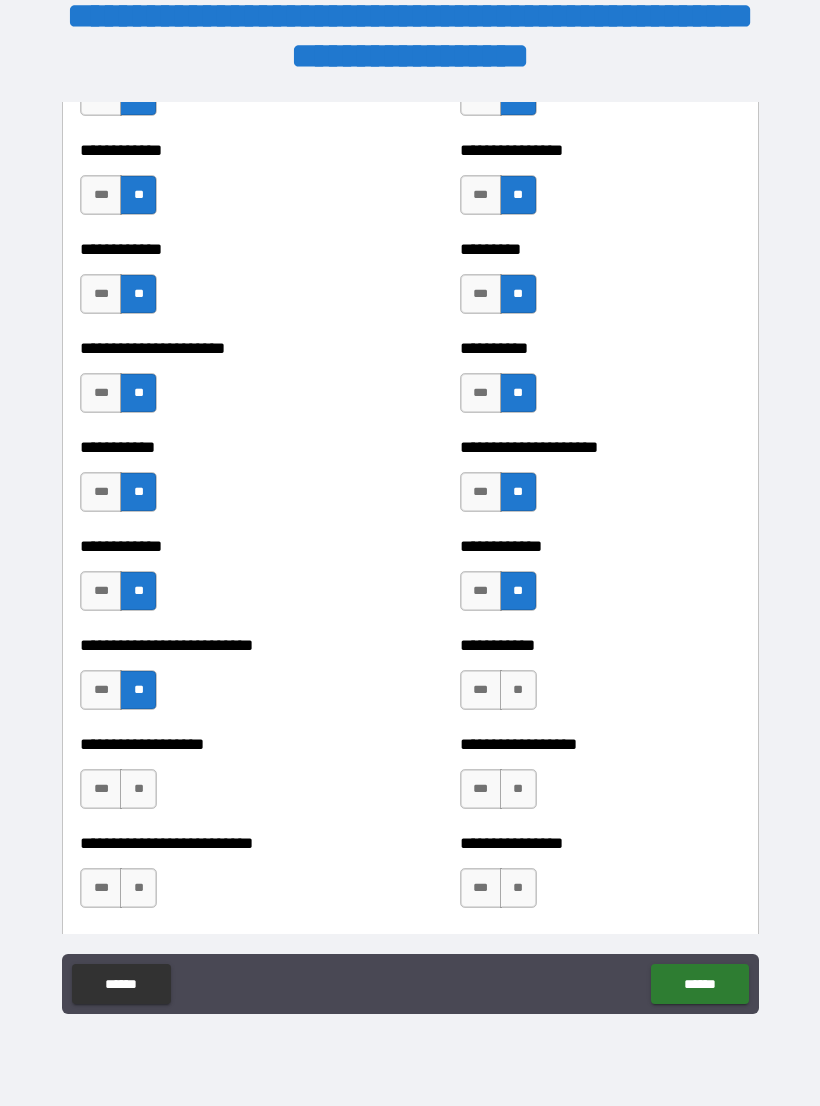 click on "**" at bounding box center [518, 690] 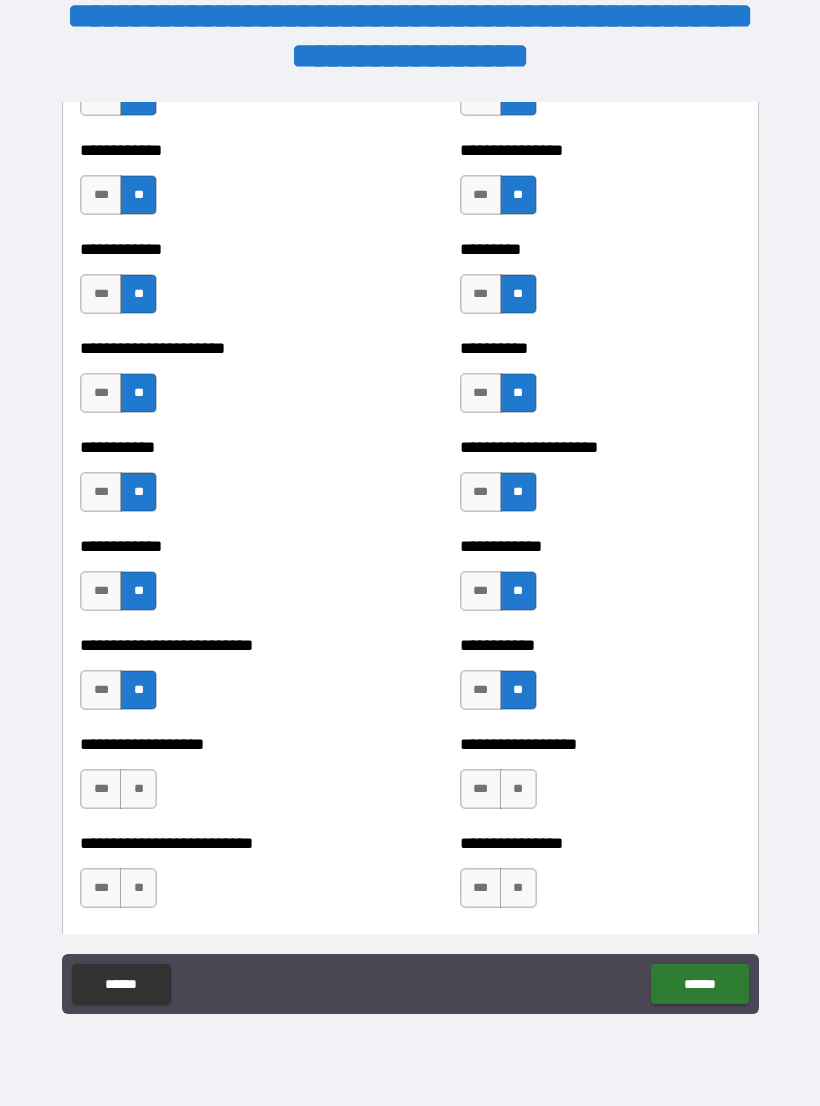 click on "**" at bounding box center [518, 789] 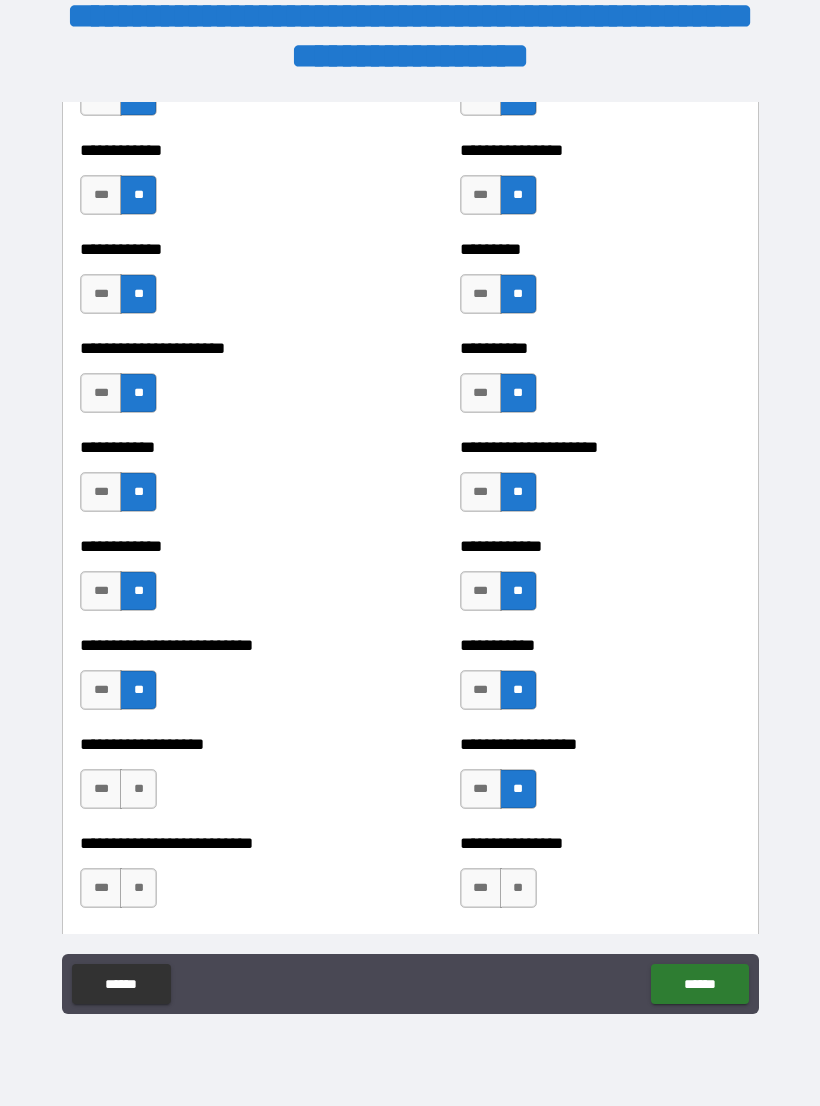 click on "***" at bounding box center [101, 789] 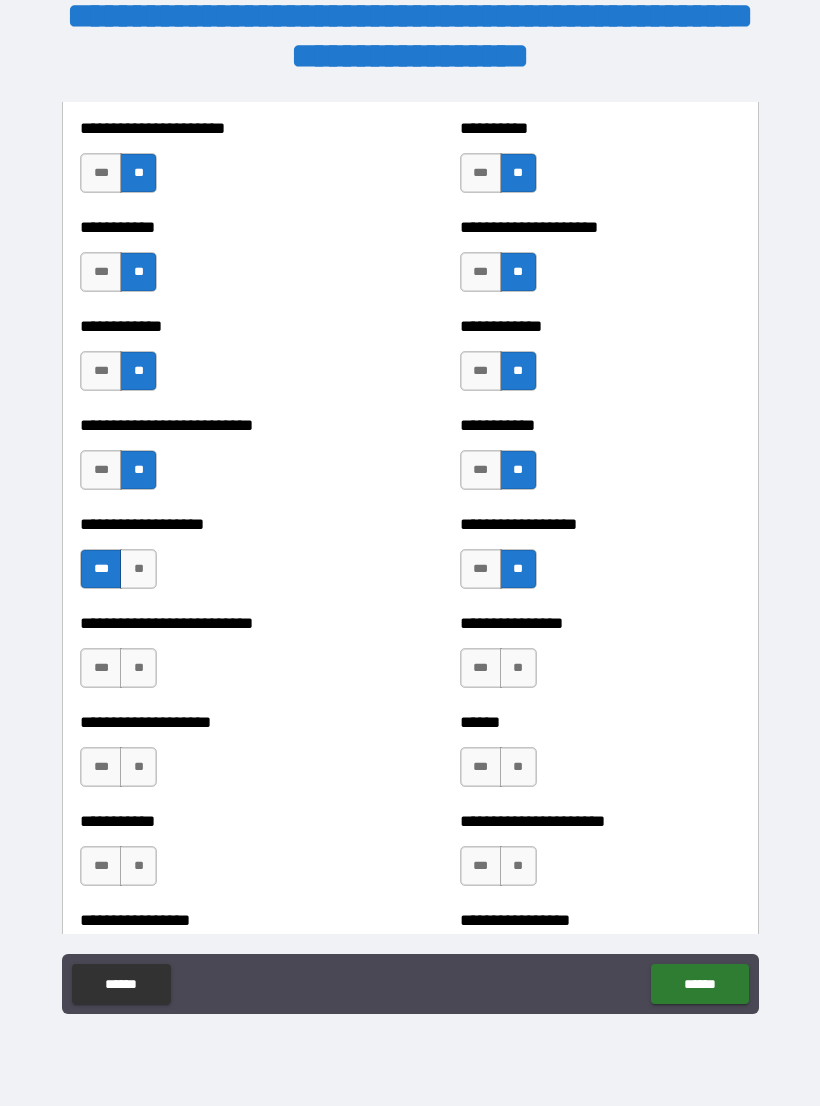 scroll, scrollTop: 5415, scrollLeft: 0, axis: vertical 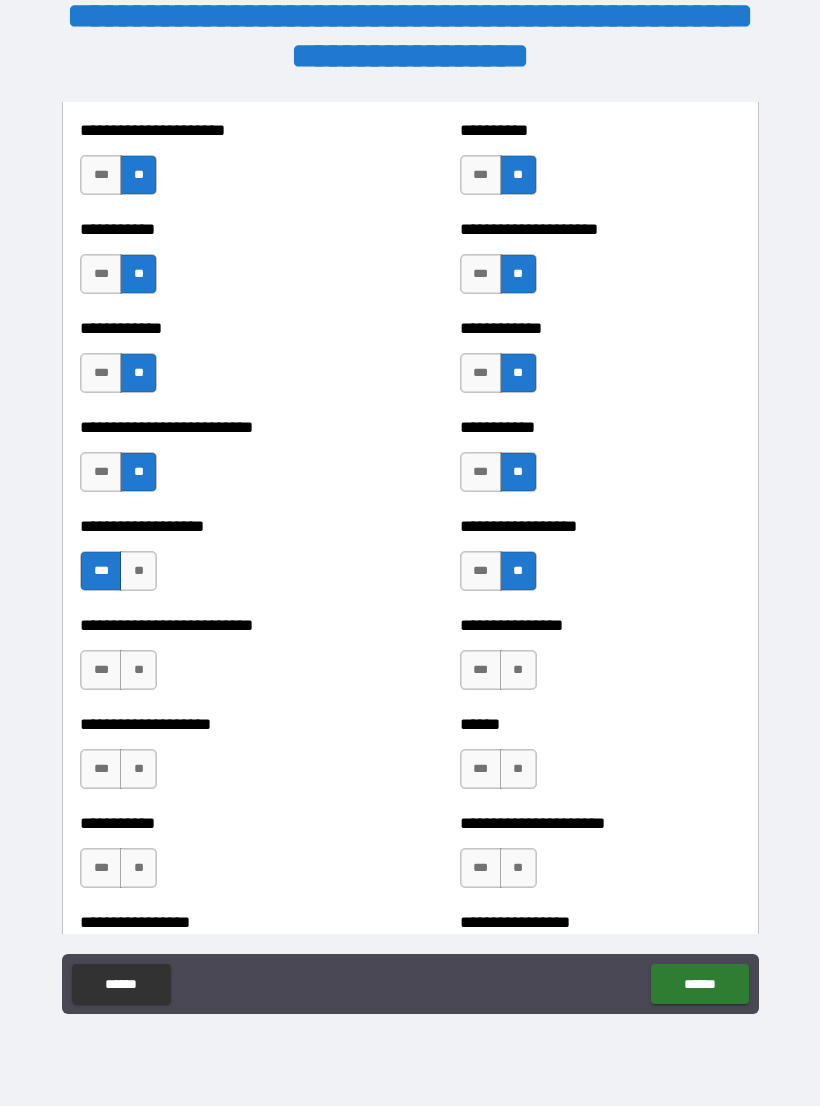 click on "**" at bounding box center [138, 670] 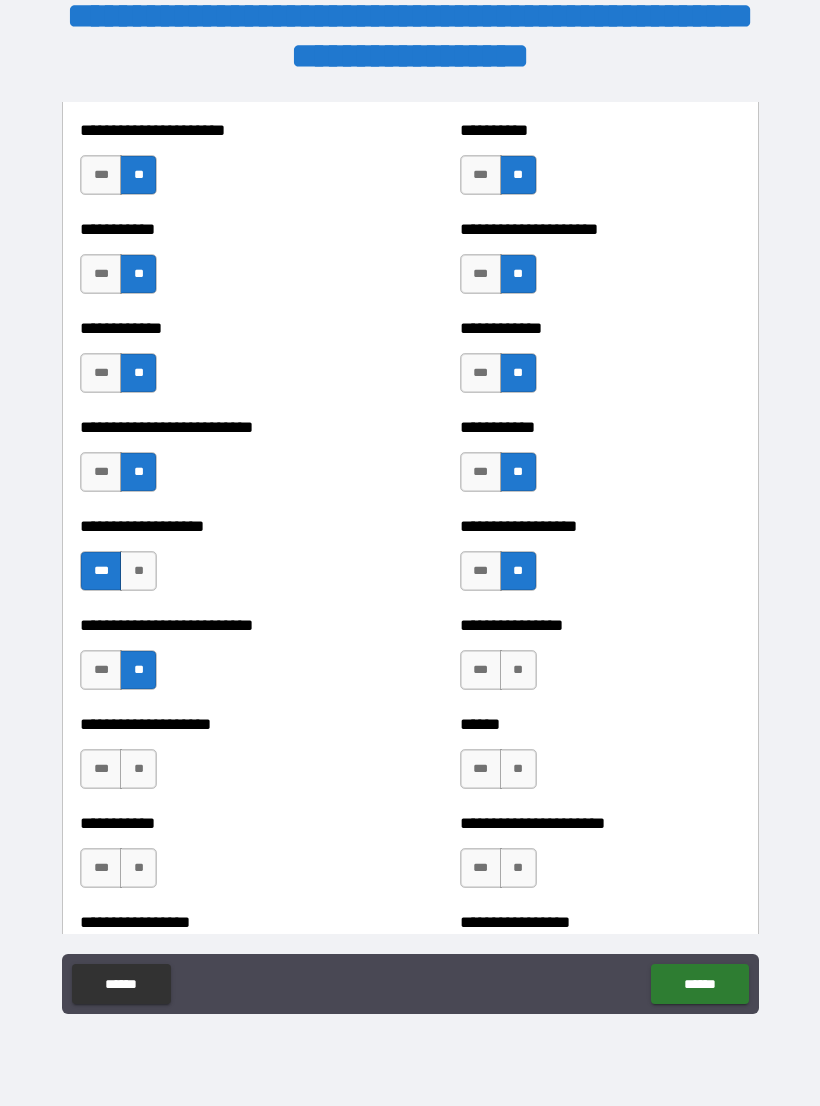 click on "**" at bounding box center (518, 670) 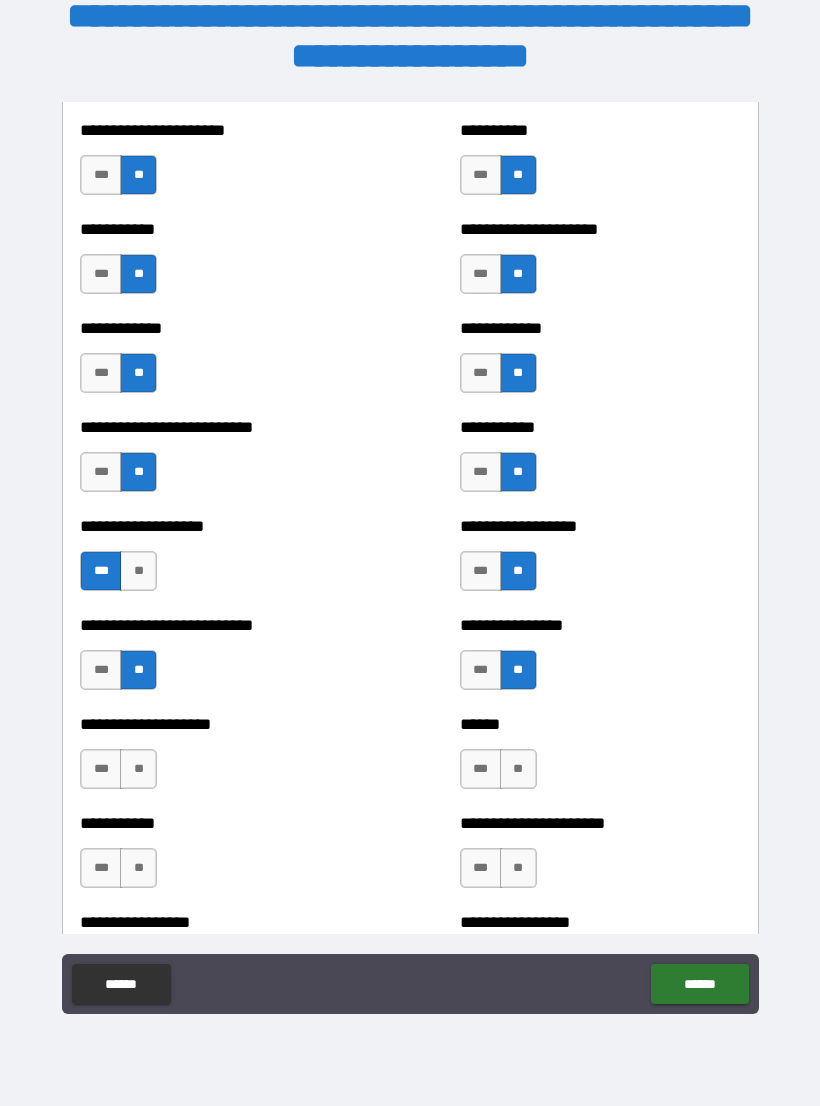 click on "**" at bounding box center (138, 769) 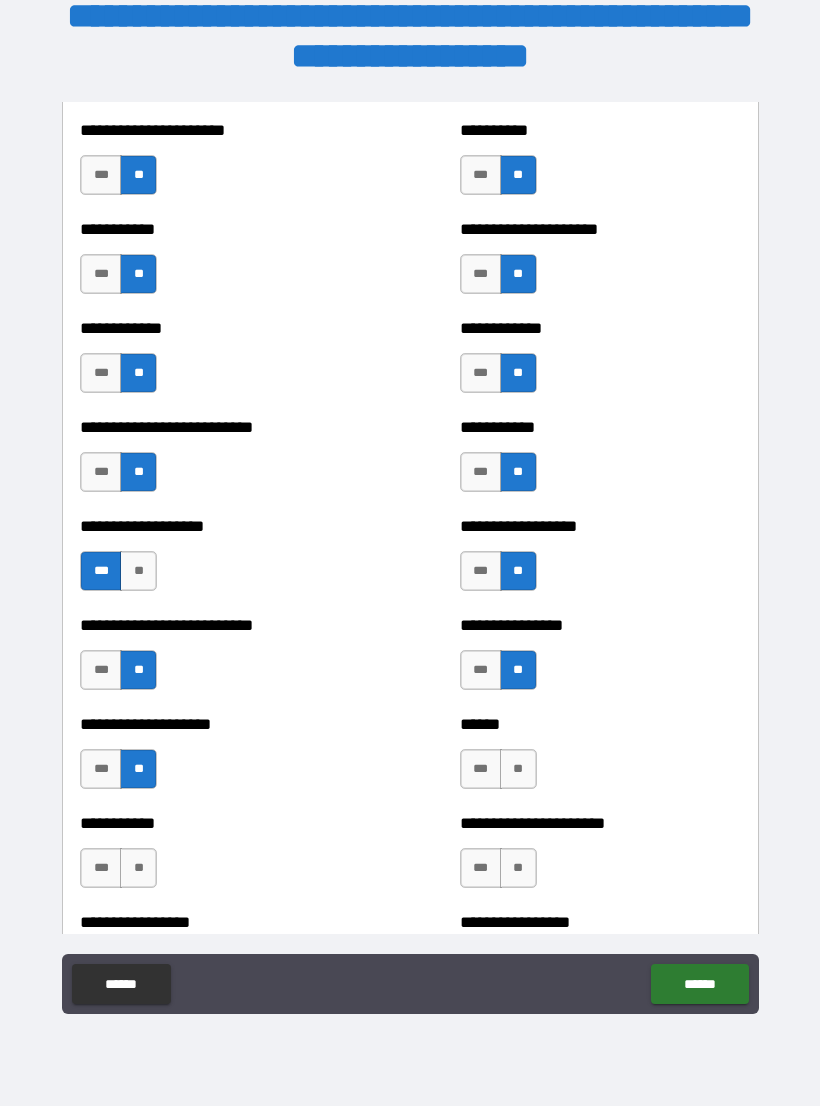 click on "**" at bounding box center (518, 769) 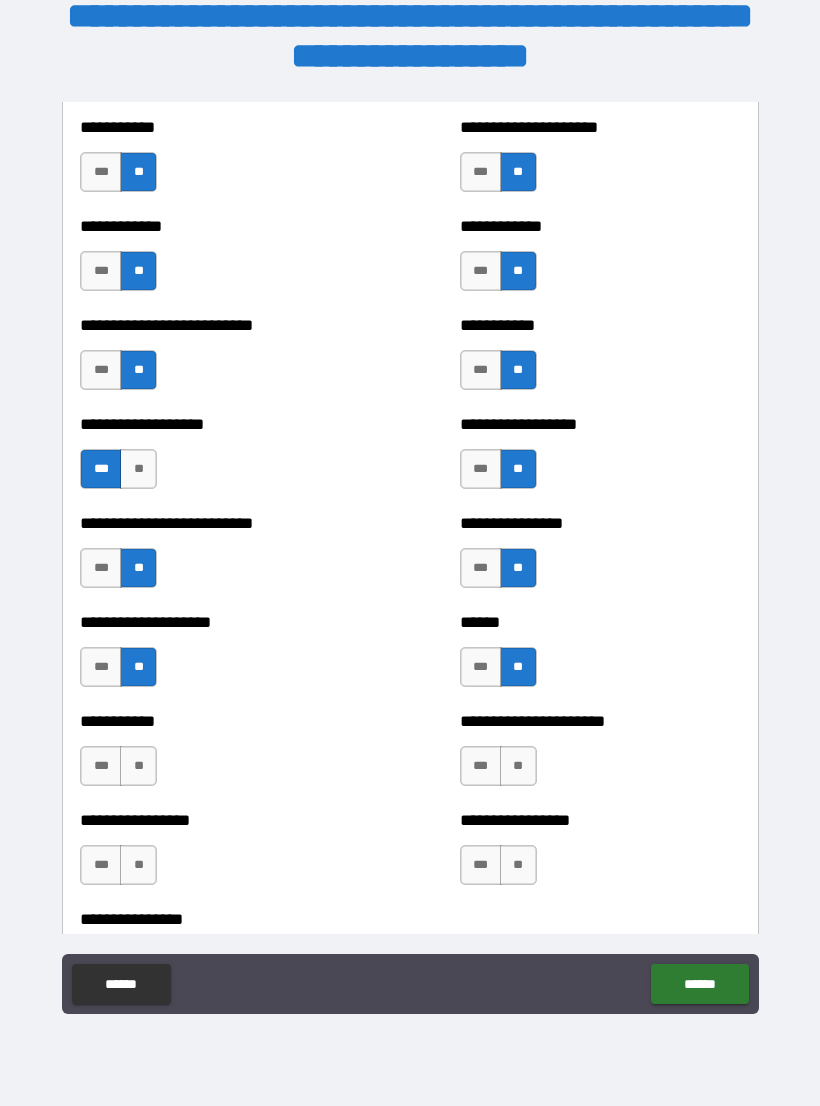 scroll, scrollTop: 5513, scrollLeft: 0, axis: vertical 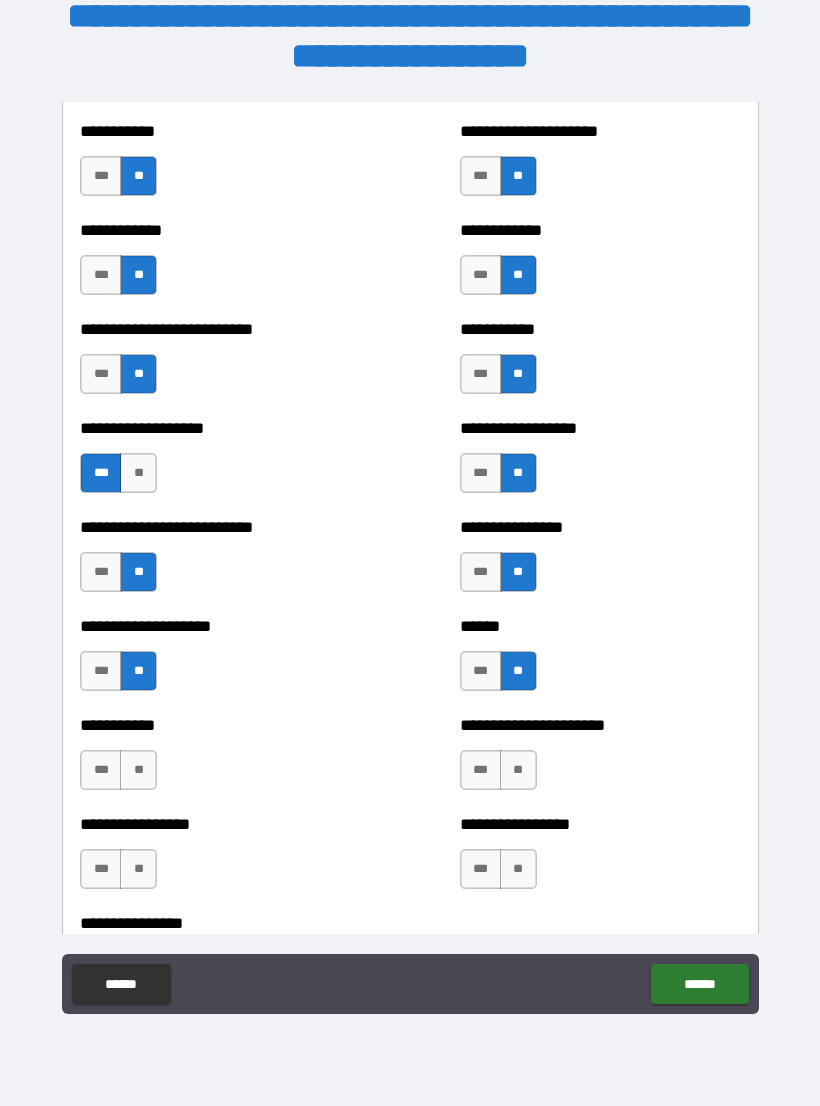 click on "**" at bounding box center (138, 770) 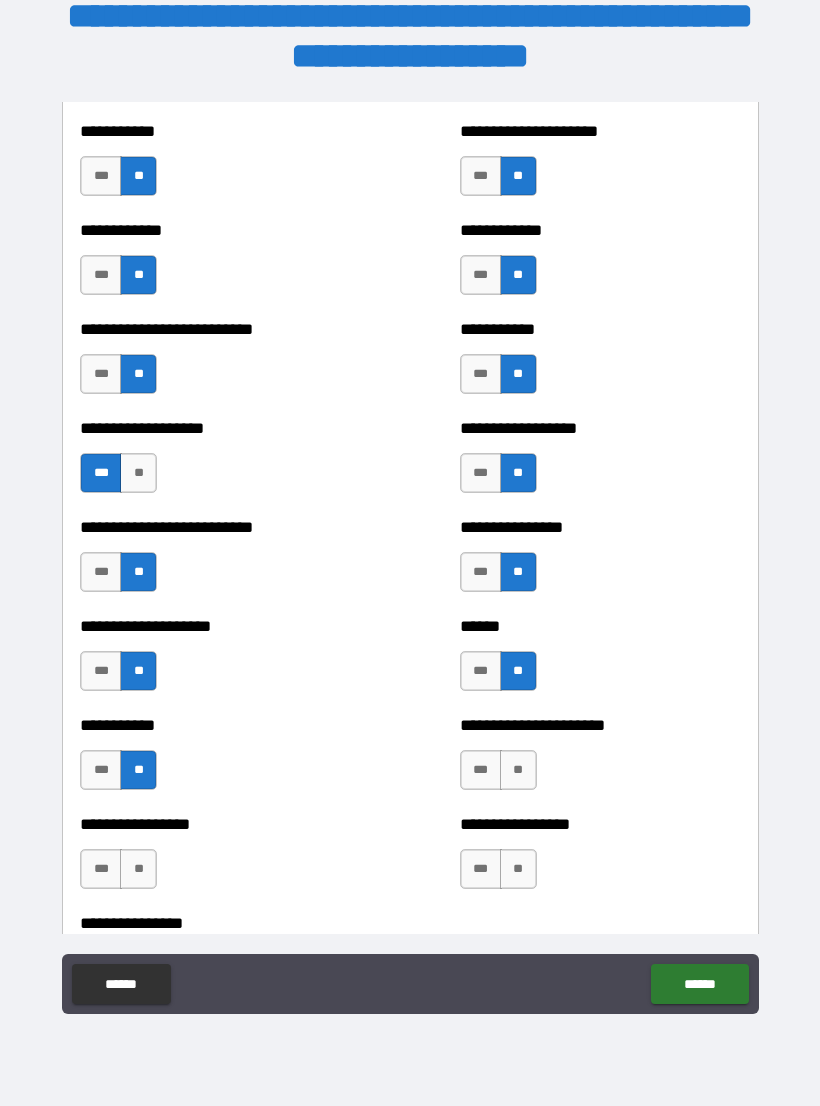 click on "**" at bounding box center [518, 770] 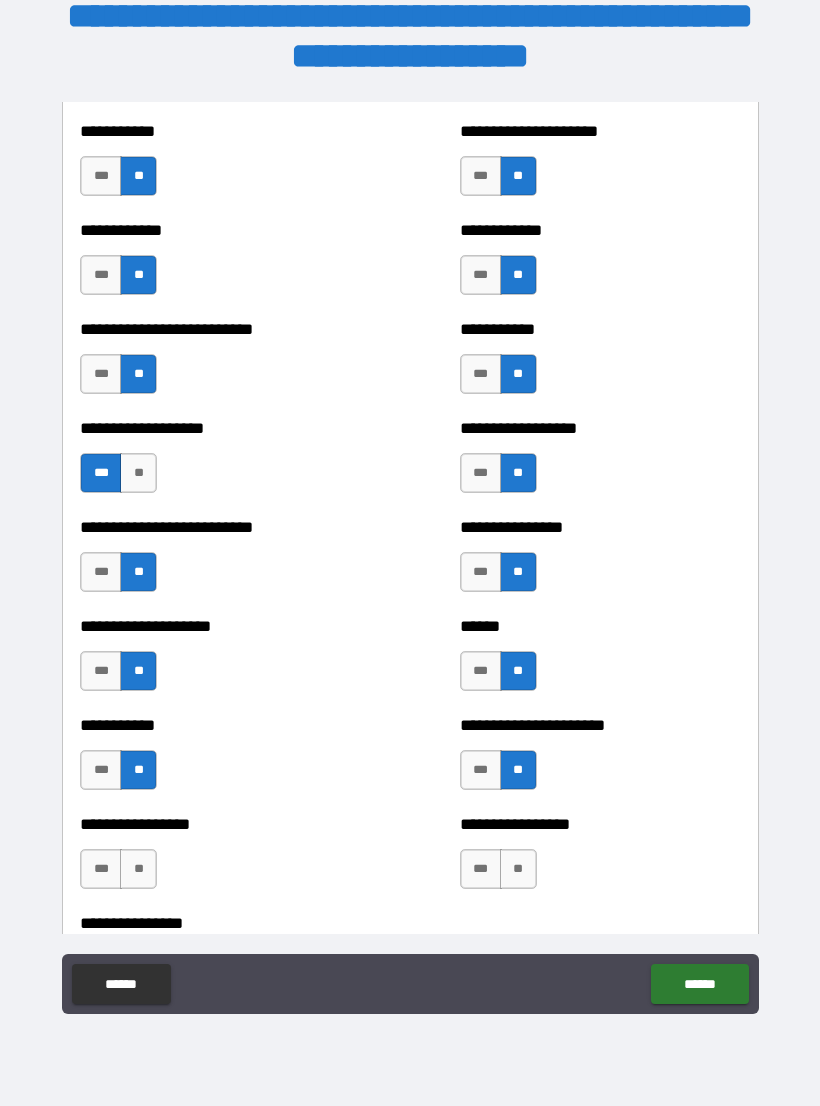 click on "**" at bounding box center (518, 869) 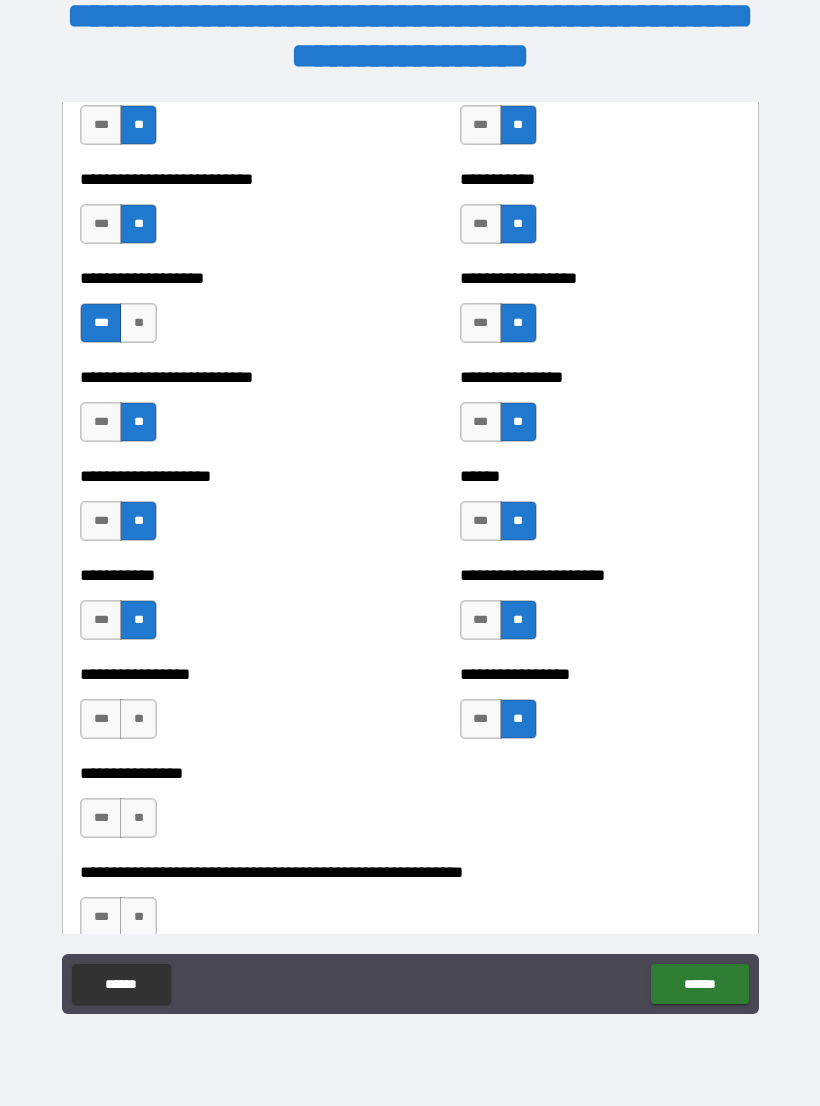 scroll, scrollTop: 5662, scrollLeft: 0, axis: vertical 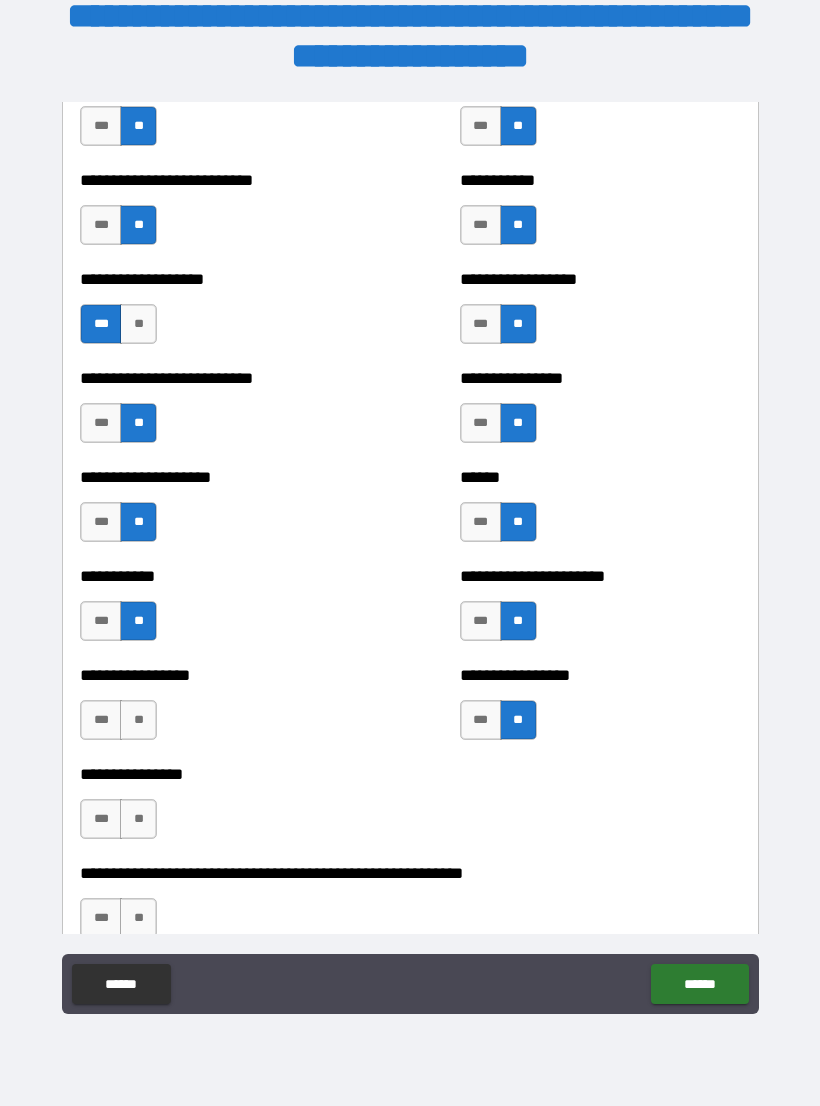 click on "**" at bounding box center [138, 720] 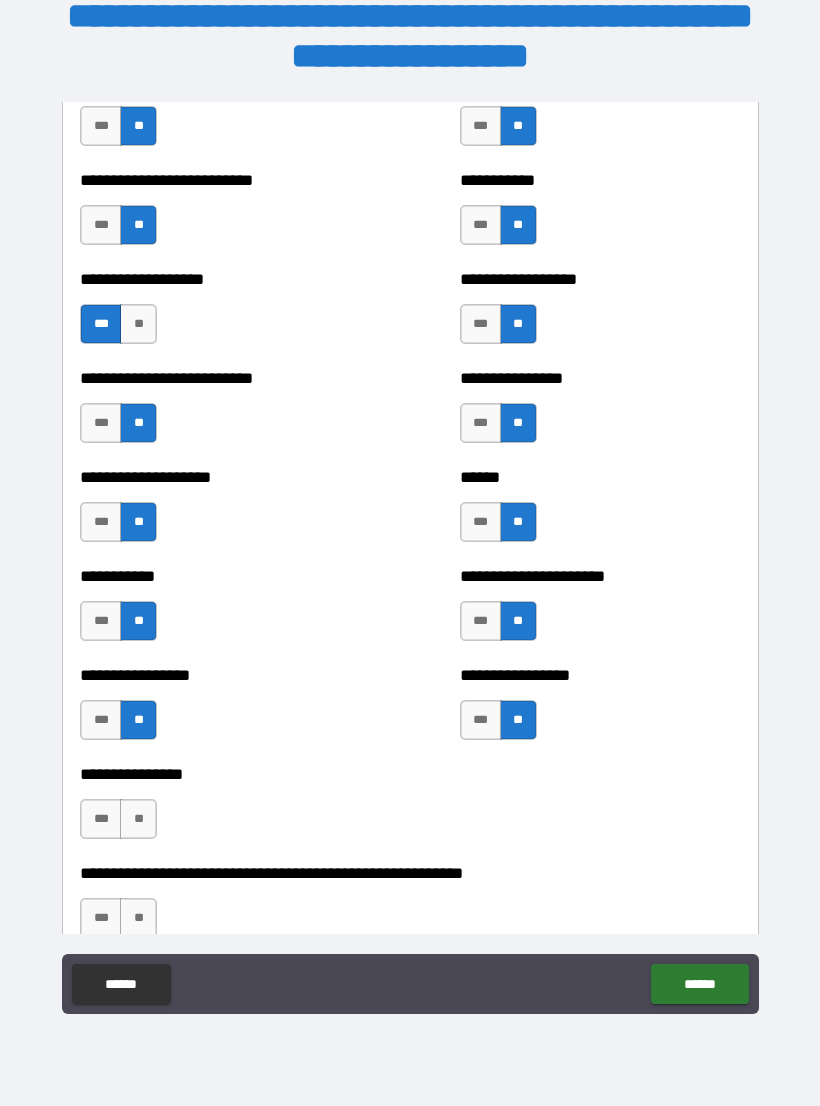click on "**" at bounding box center [138, 819] 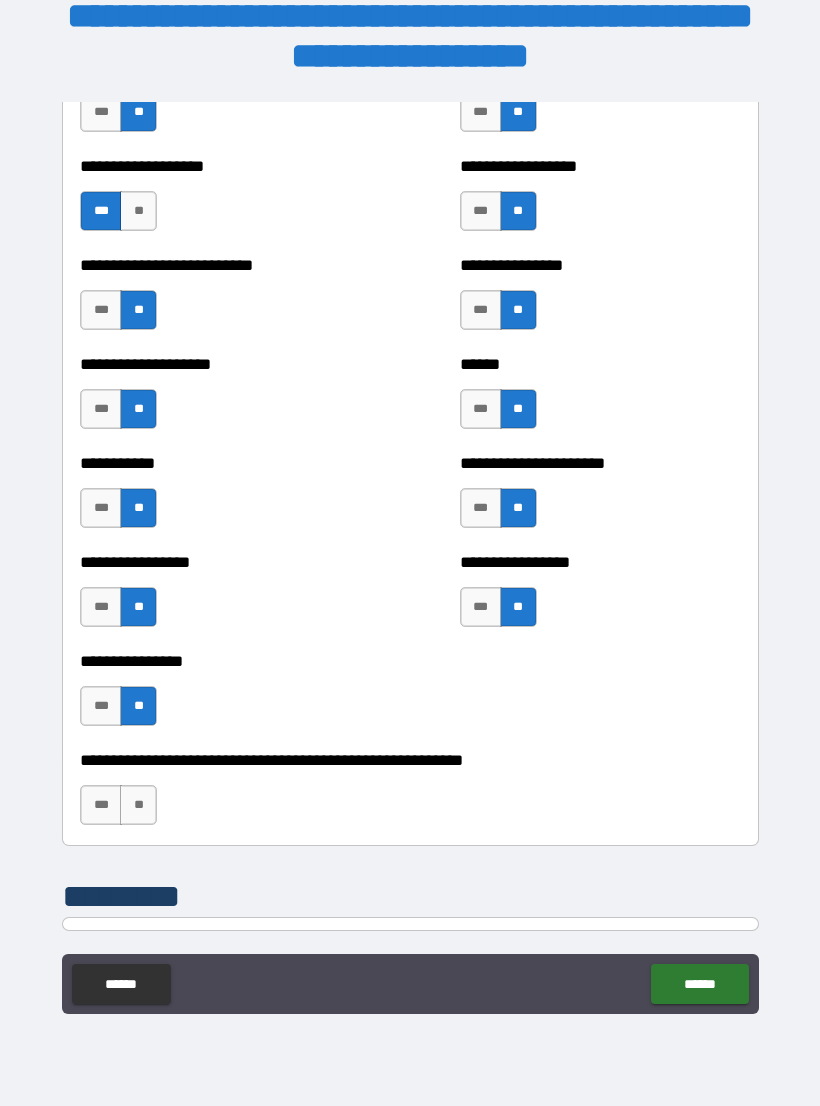 scroll, scrollTop: 5785, scrollLeft: 0, axis: vertical 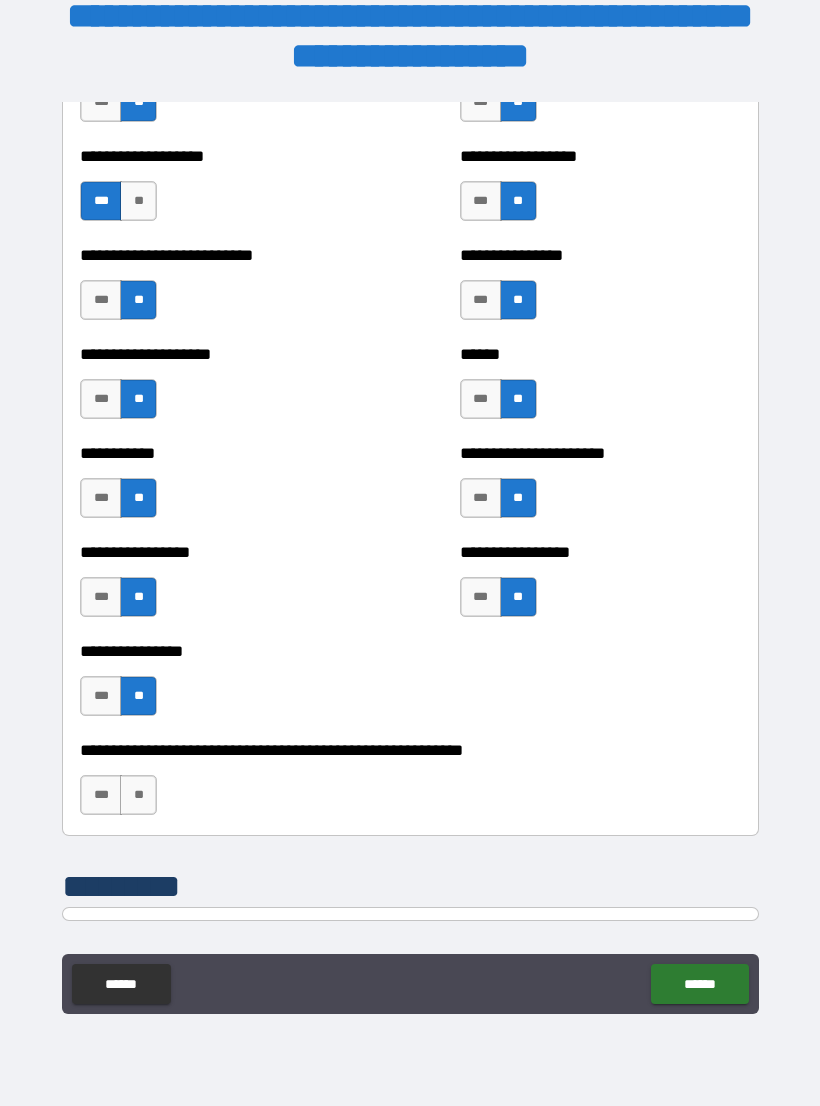 click on "**" at bounding box center [138, 795] 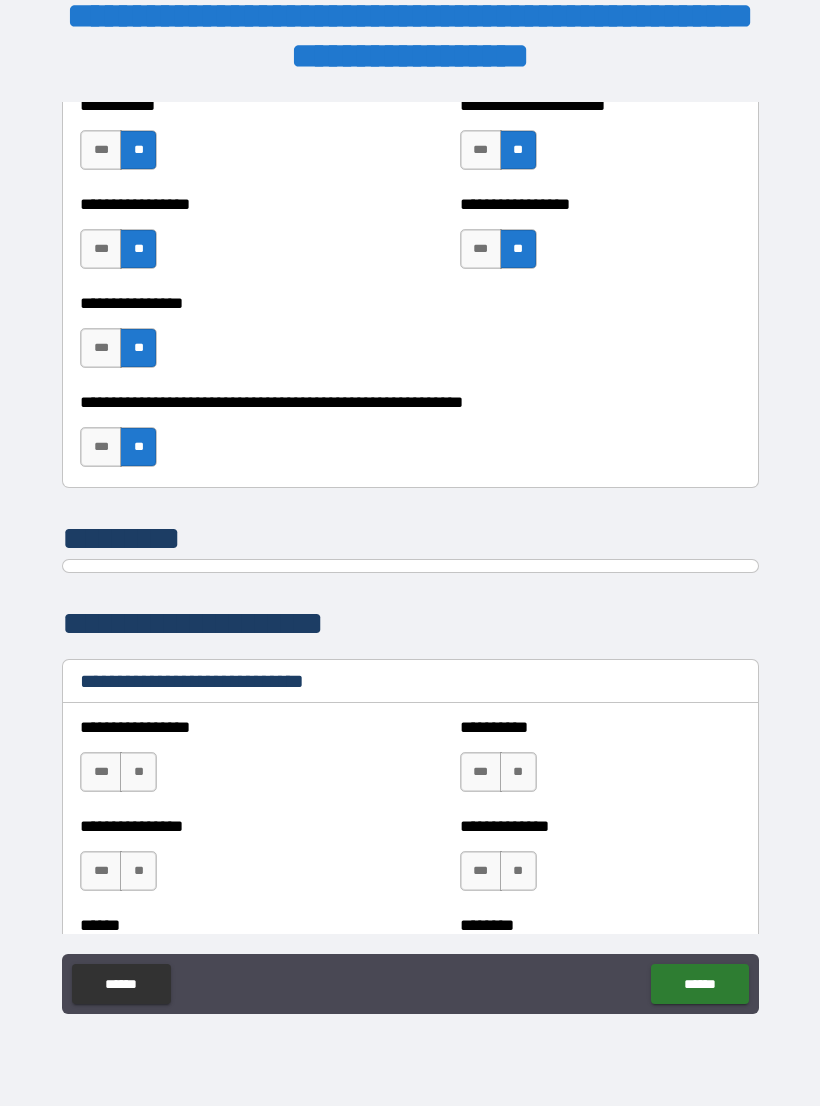 scroll, scrollTop: 6132, scrollLeft: 0, axis: vertical 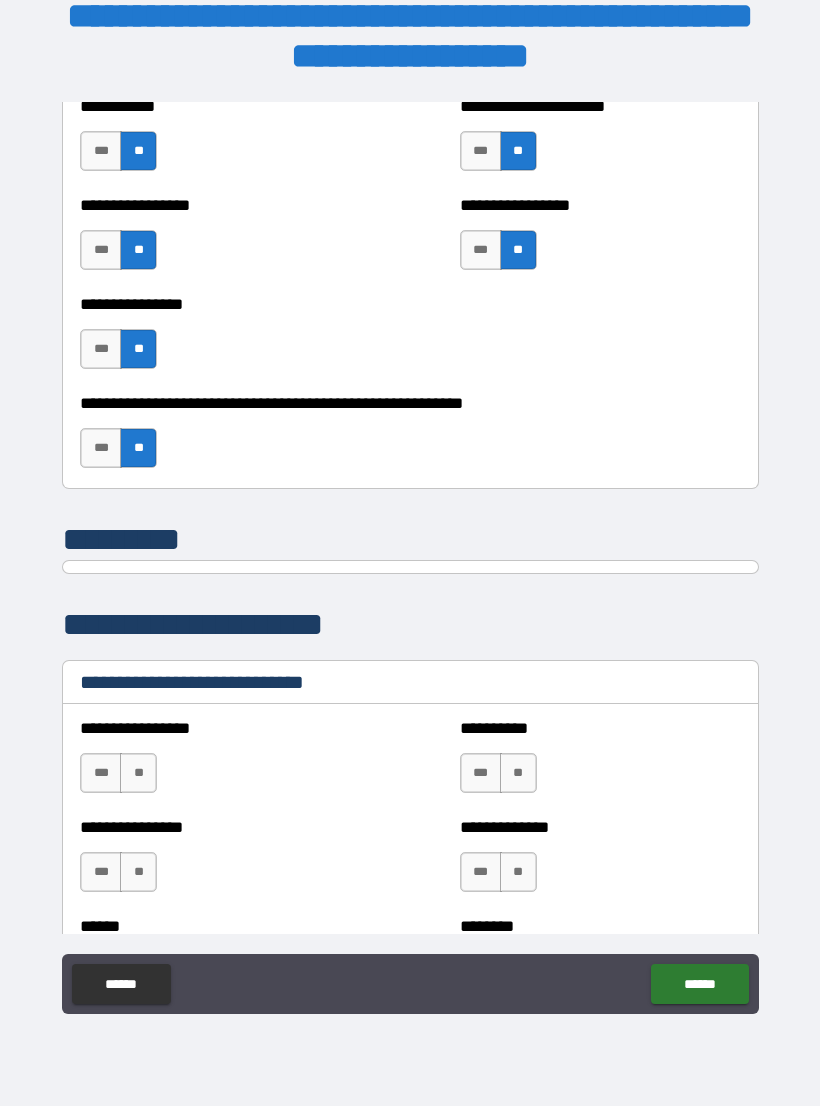 click on "***" at bounding box center (101, 773) 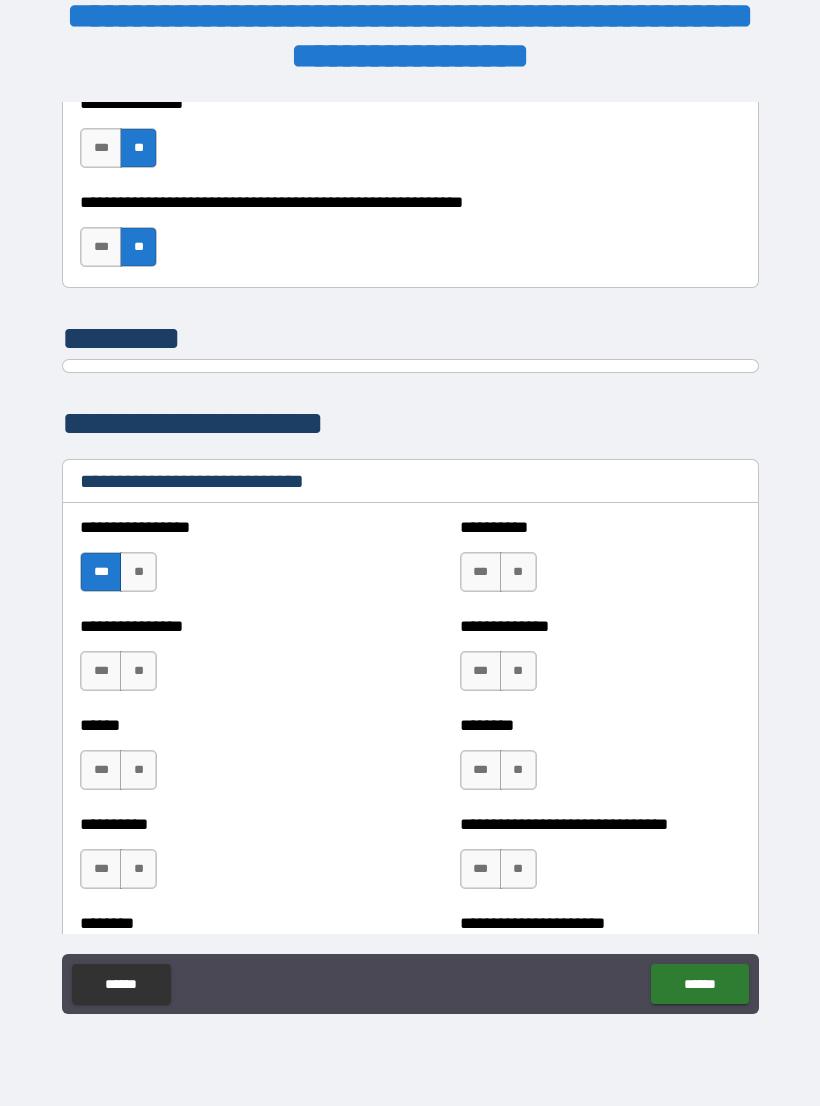 scroll, scrollTop: 6335, scrollLeft: 0, axis: vertical 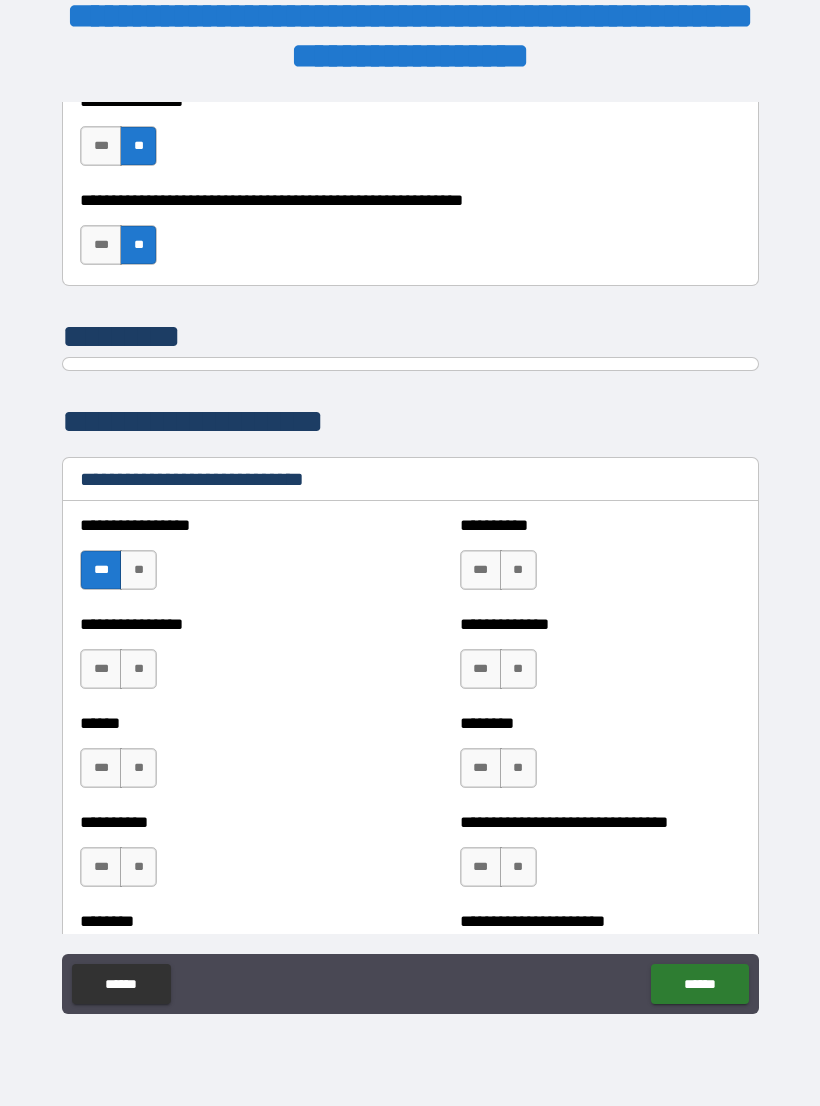 click on "**" at bounding box center (518, 570) 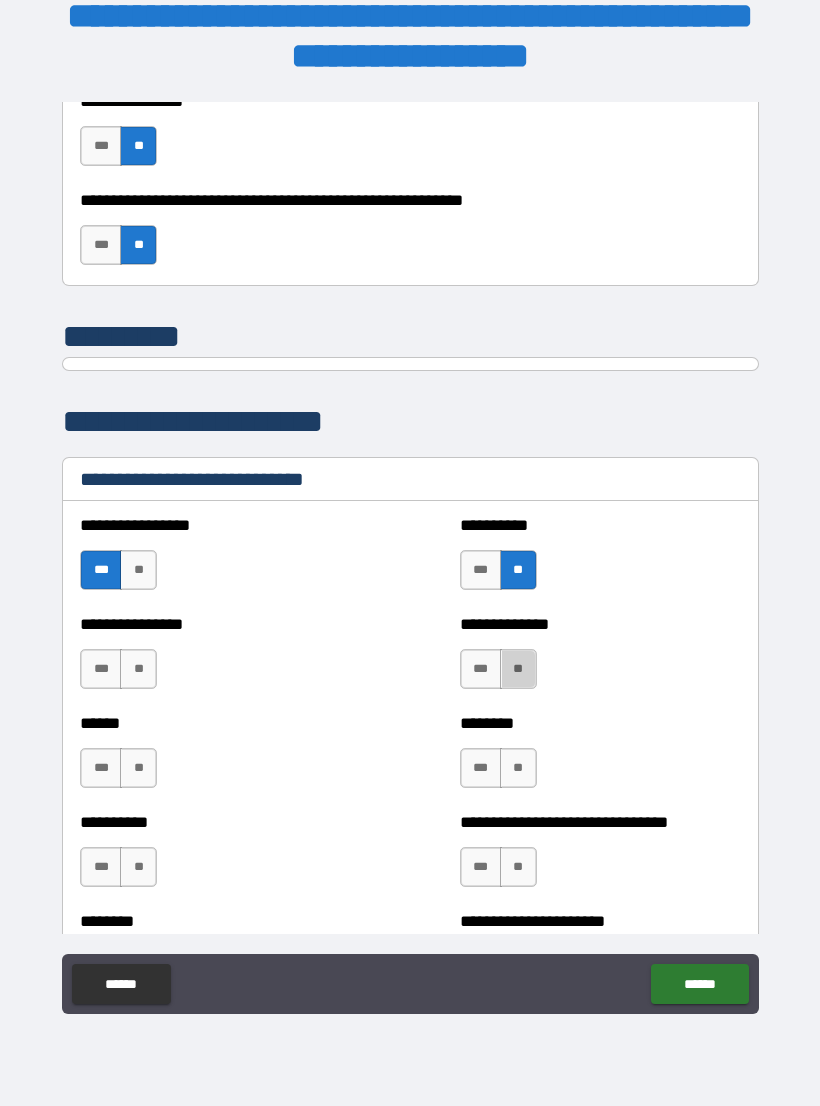 click on "**" at bounding box center [518, 669] 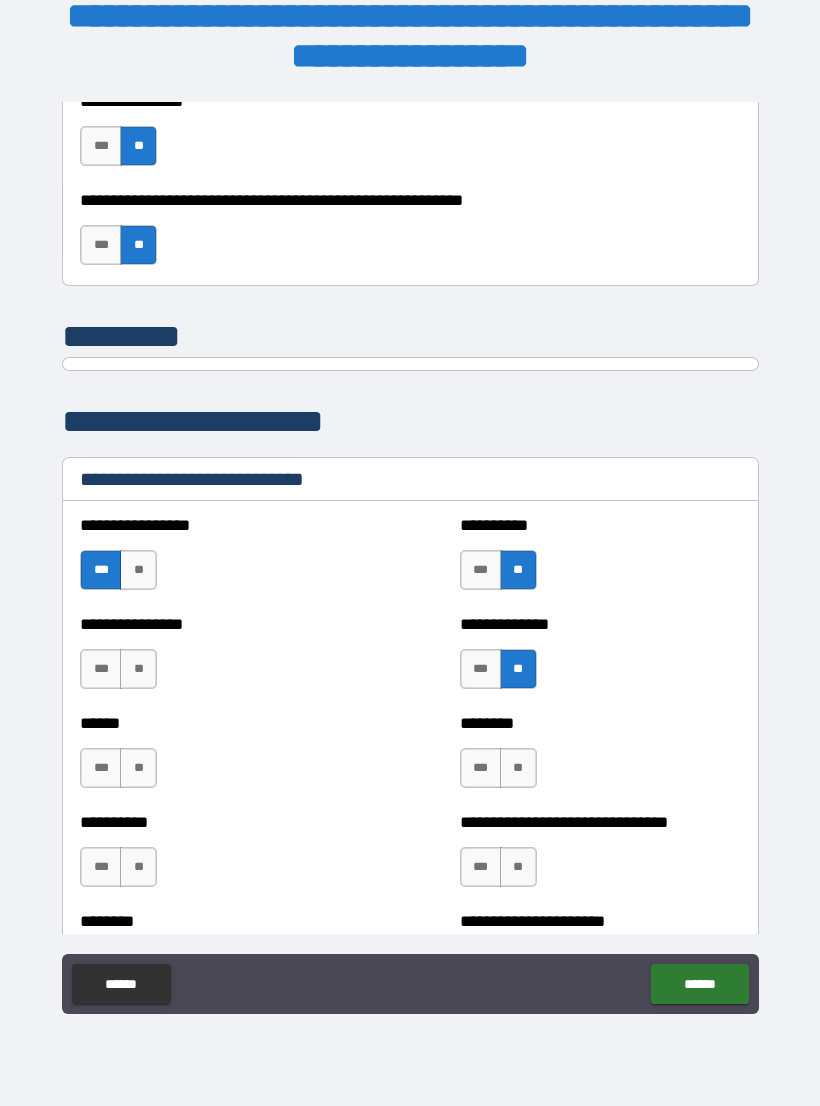 click on "**********" at bounding box center [600, 659] 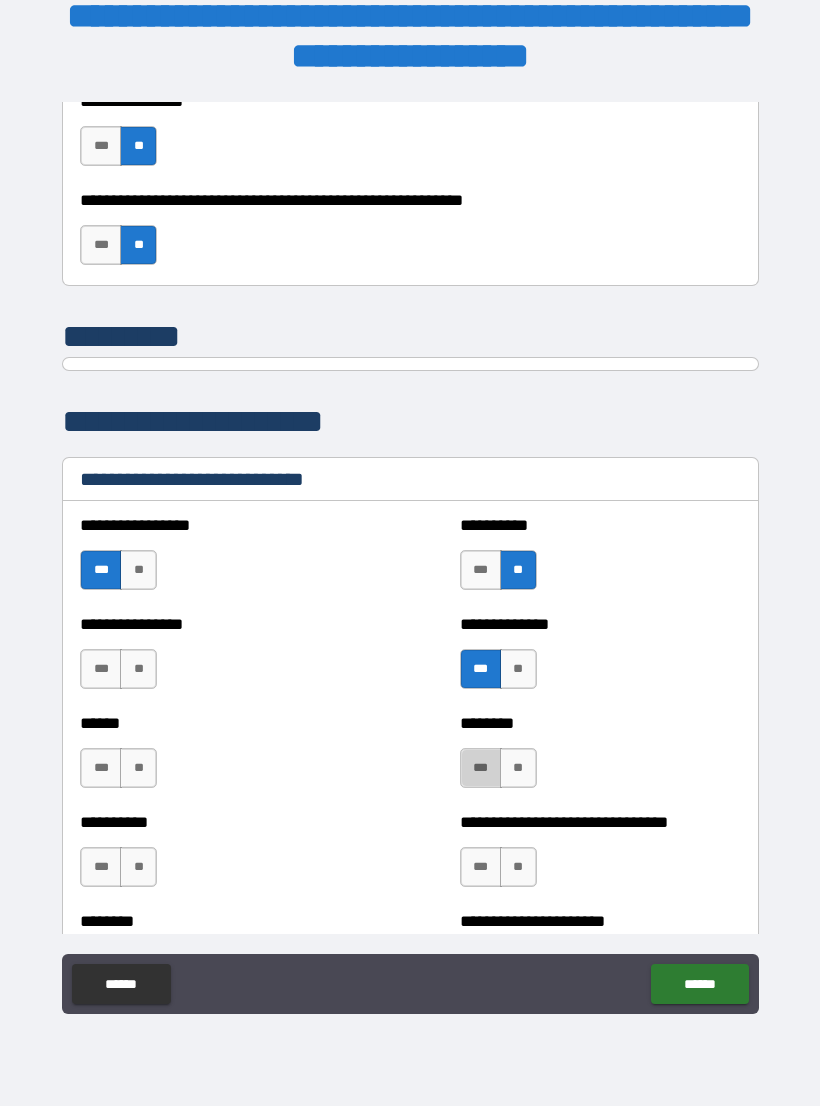click on "***" at bounding box center [481, 768] 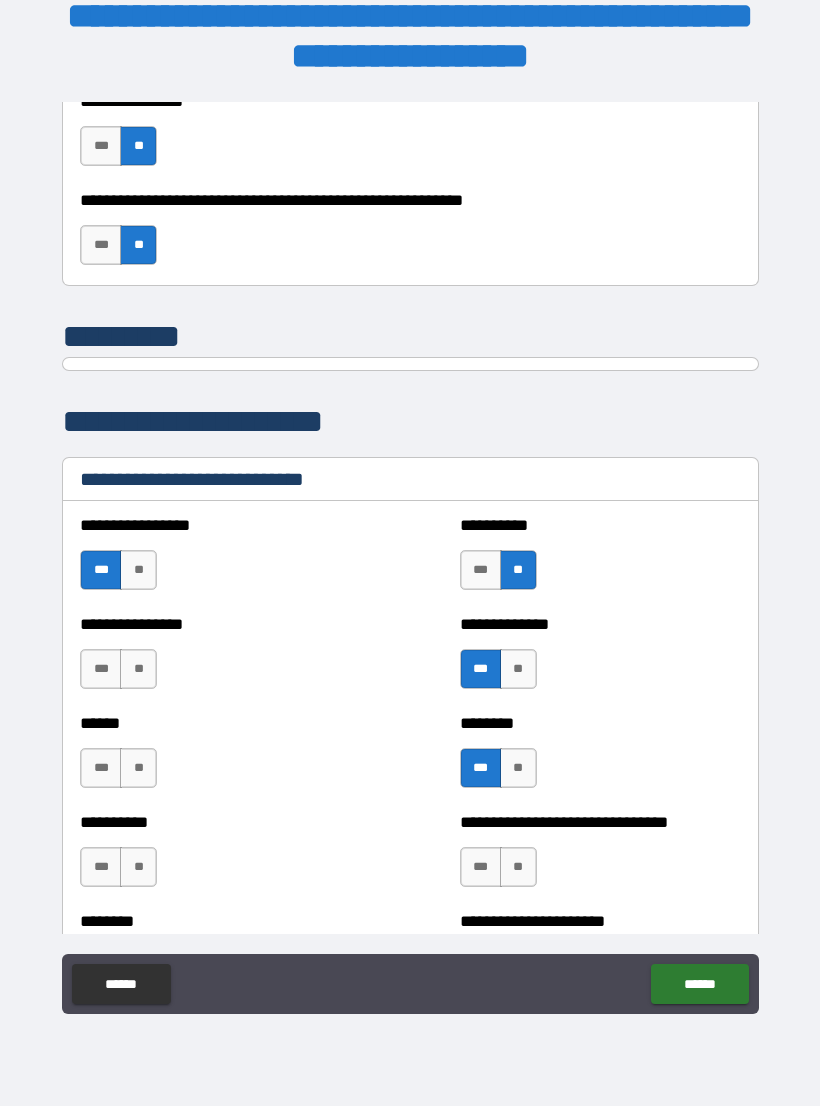 click on "**" at bounding box center (138, 768) 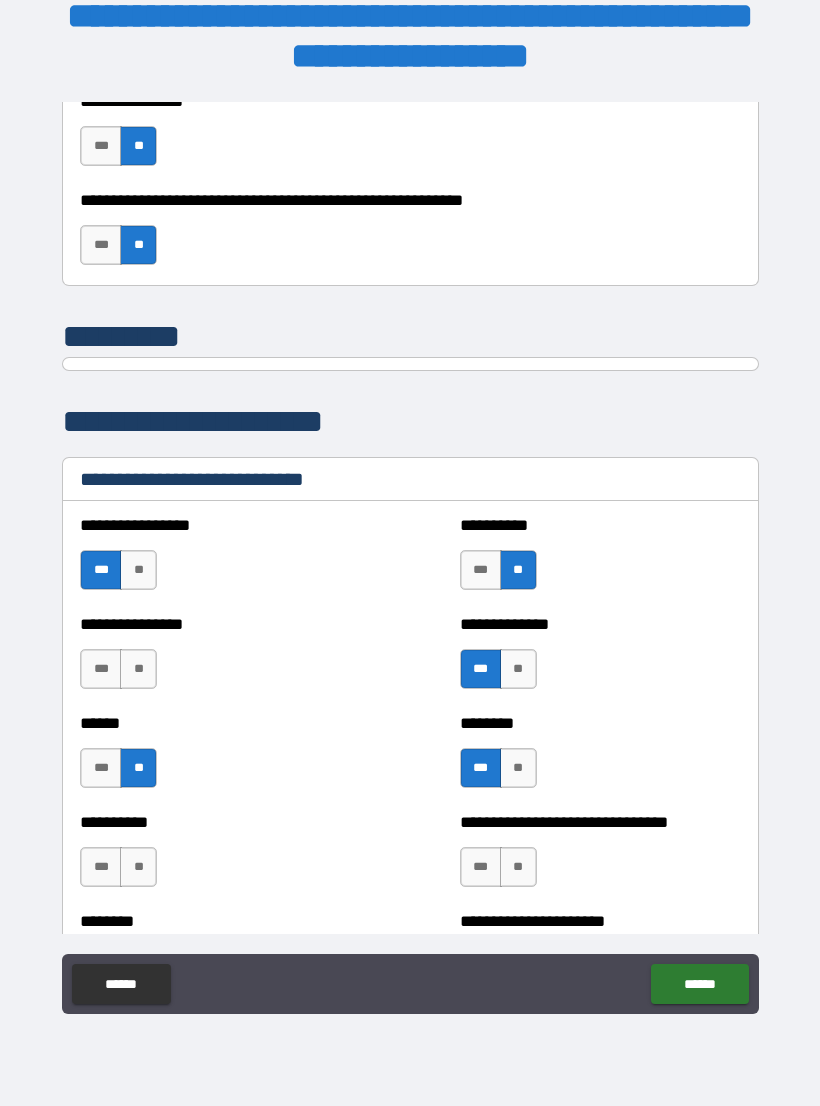 click on "***" at bounding box center [101, 768] 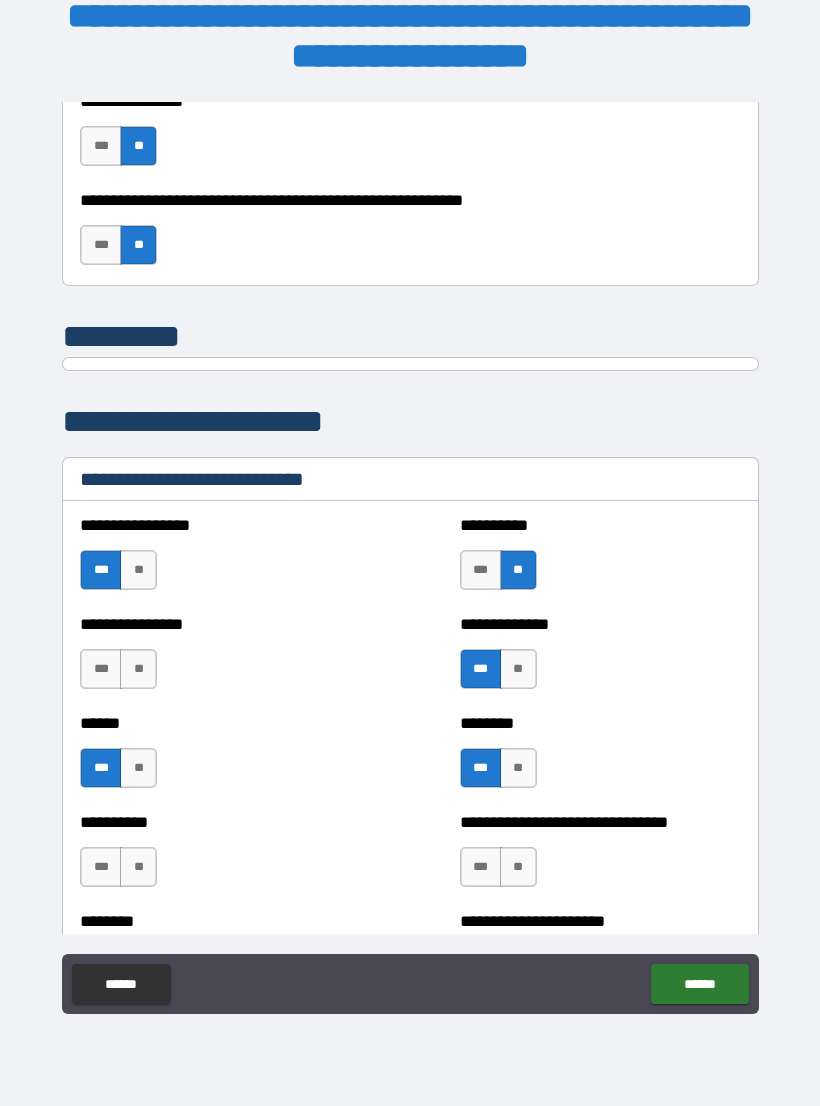 scroll, scrollTop: 6426, scrollLeft: 0, axis: vertical 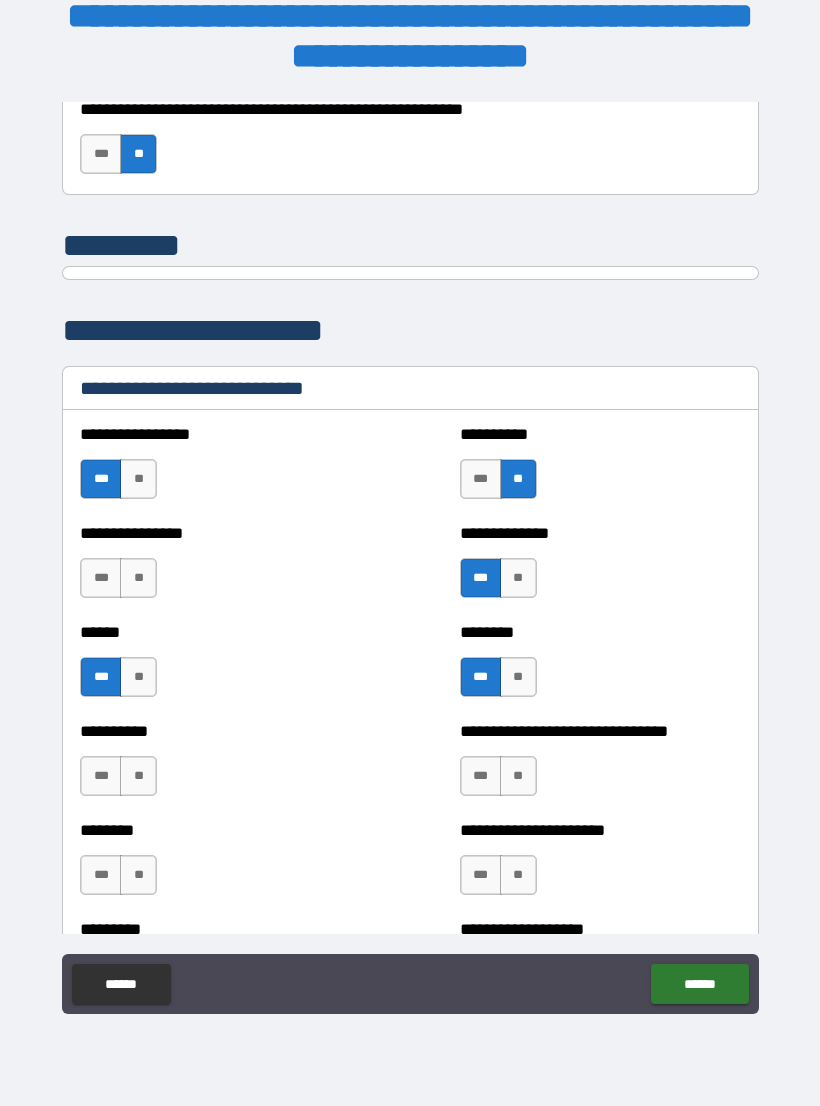 click on "**" at bounding box center (138, 578) 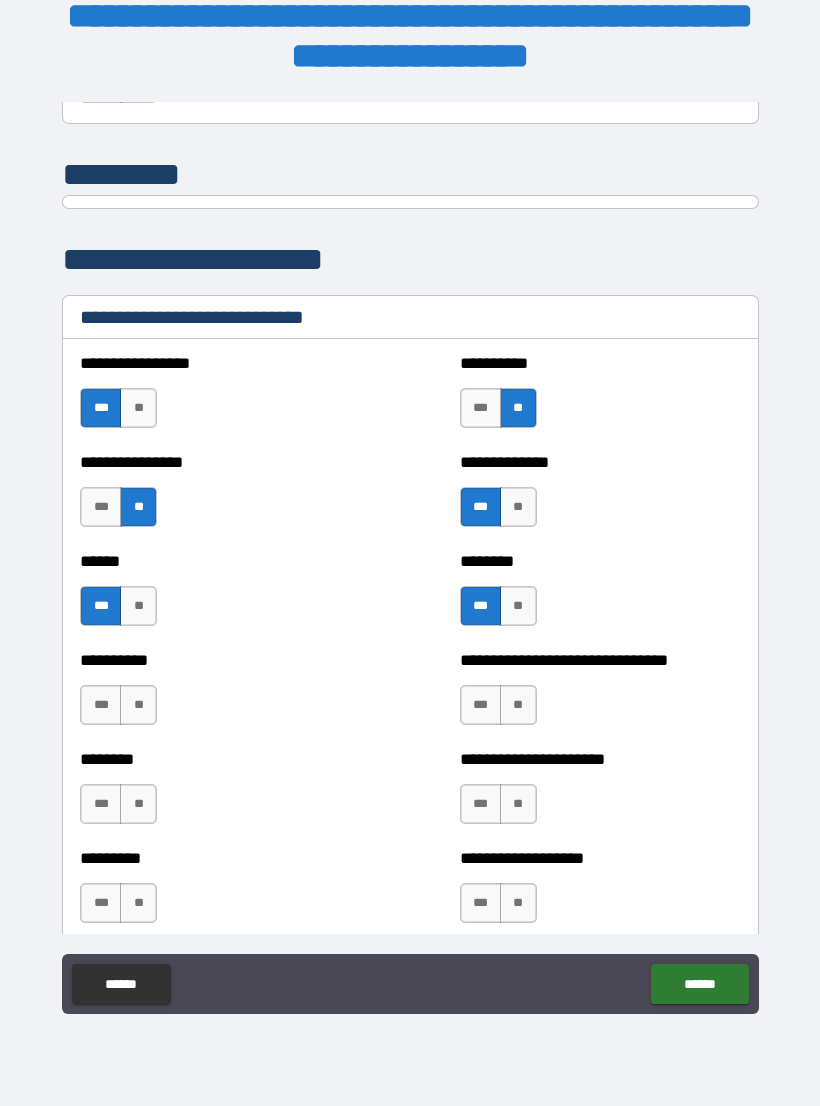scroll, scrollTop: 6499, scrollLeft: 0, axis: vertical 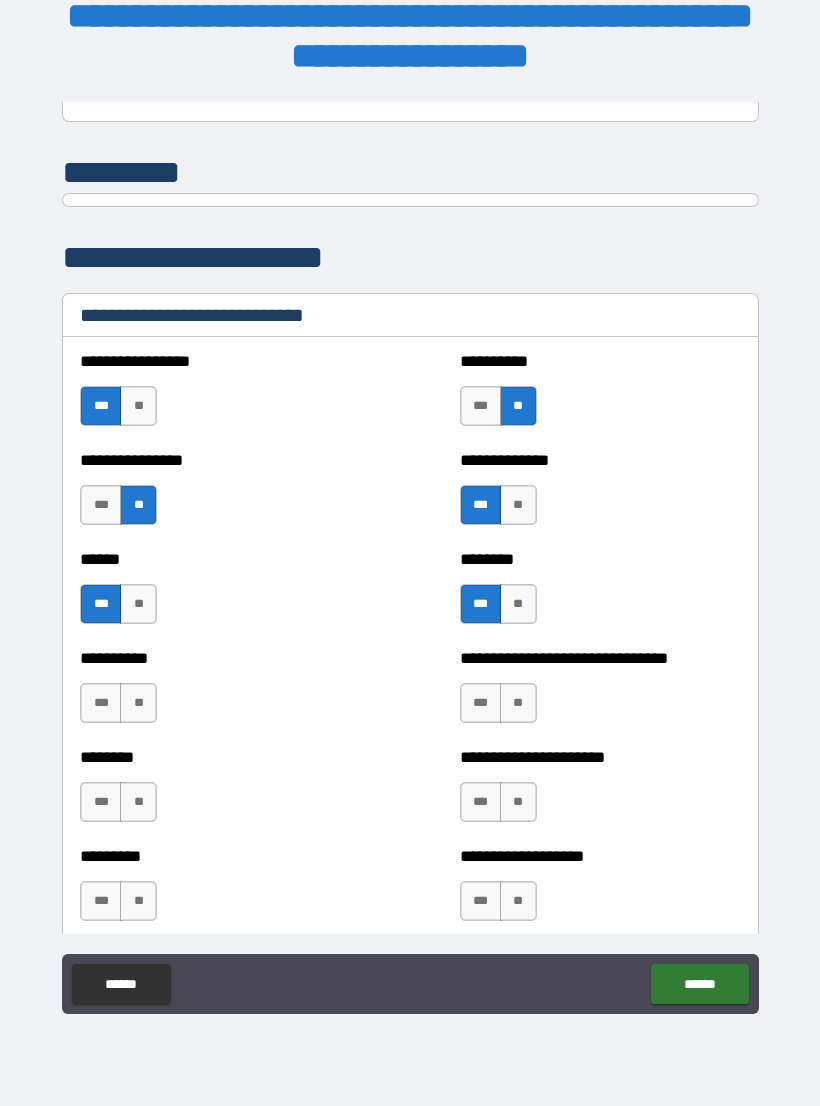 click on "**" at bounding box center (518, 703) 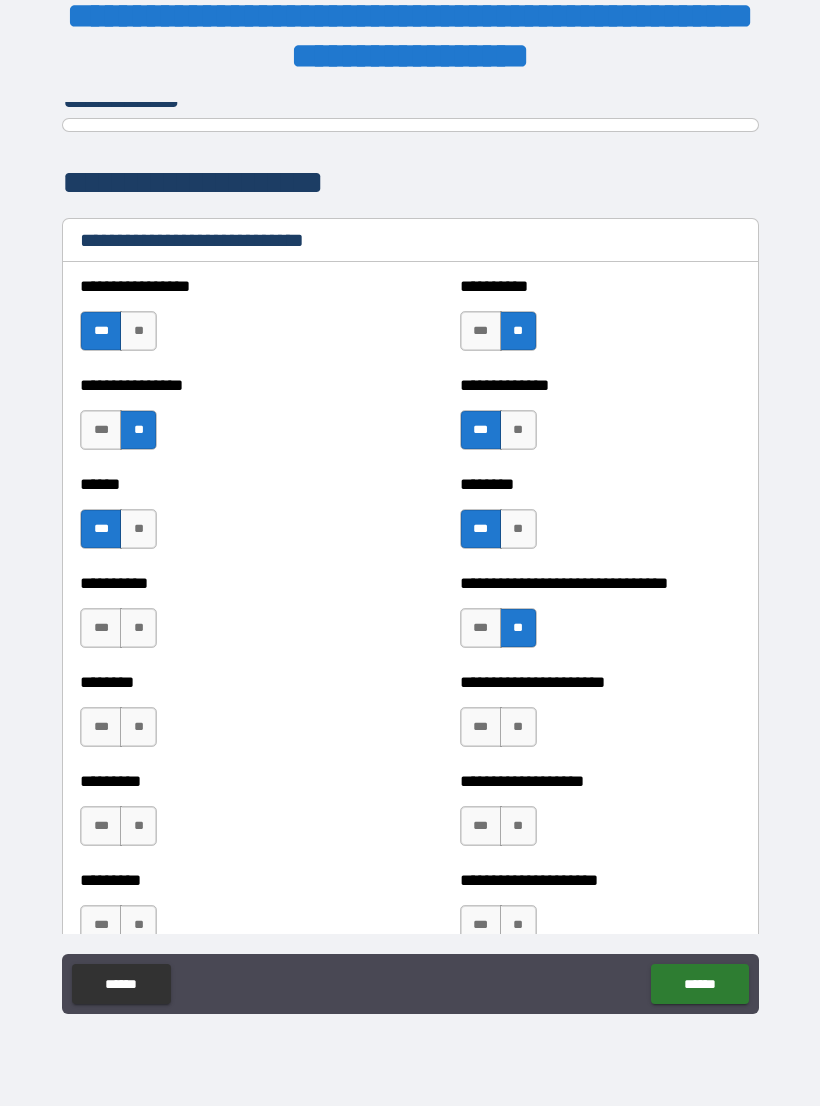 scroll, scrollTop: 6587, scrollLeft: 0, axis: vertical 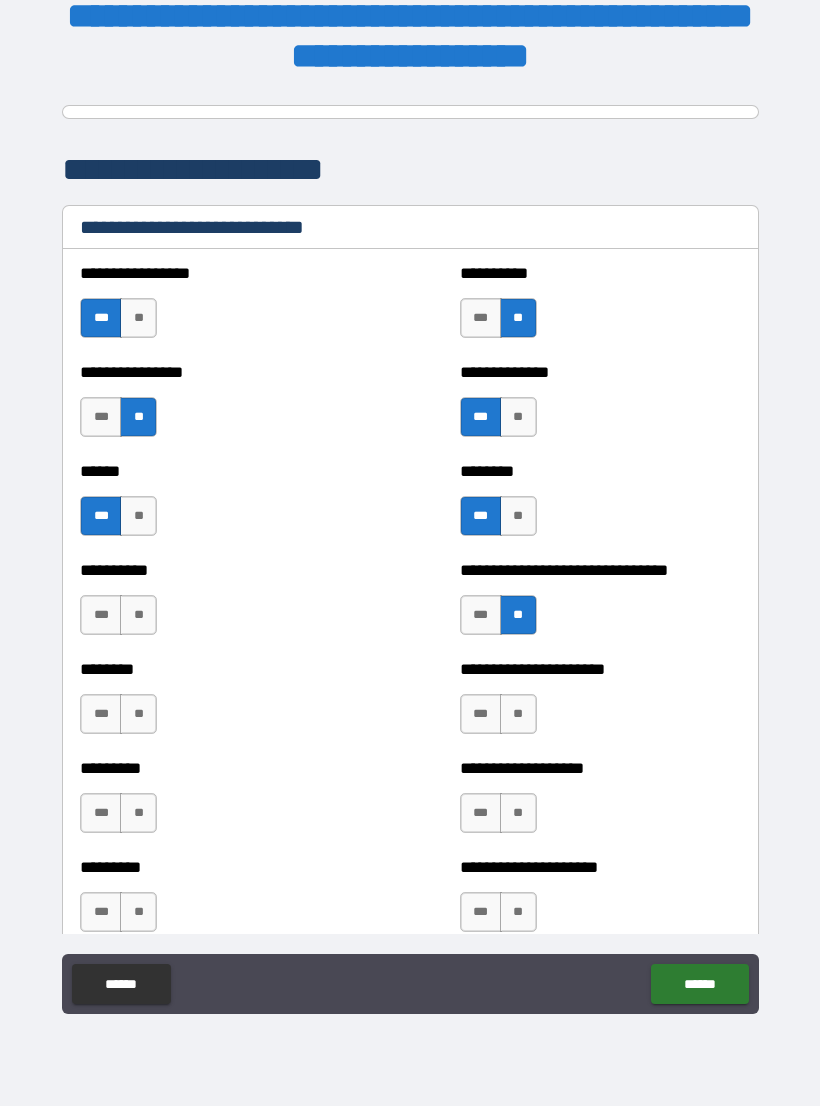 click on "**" at bounding box center [138, 615] 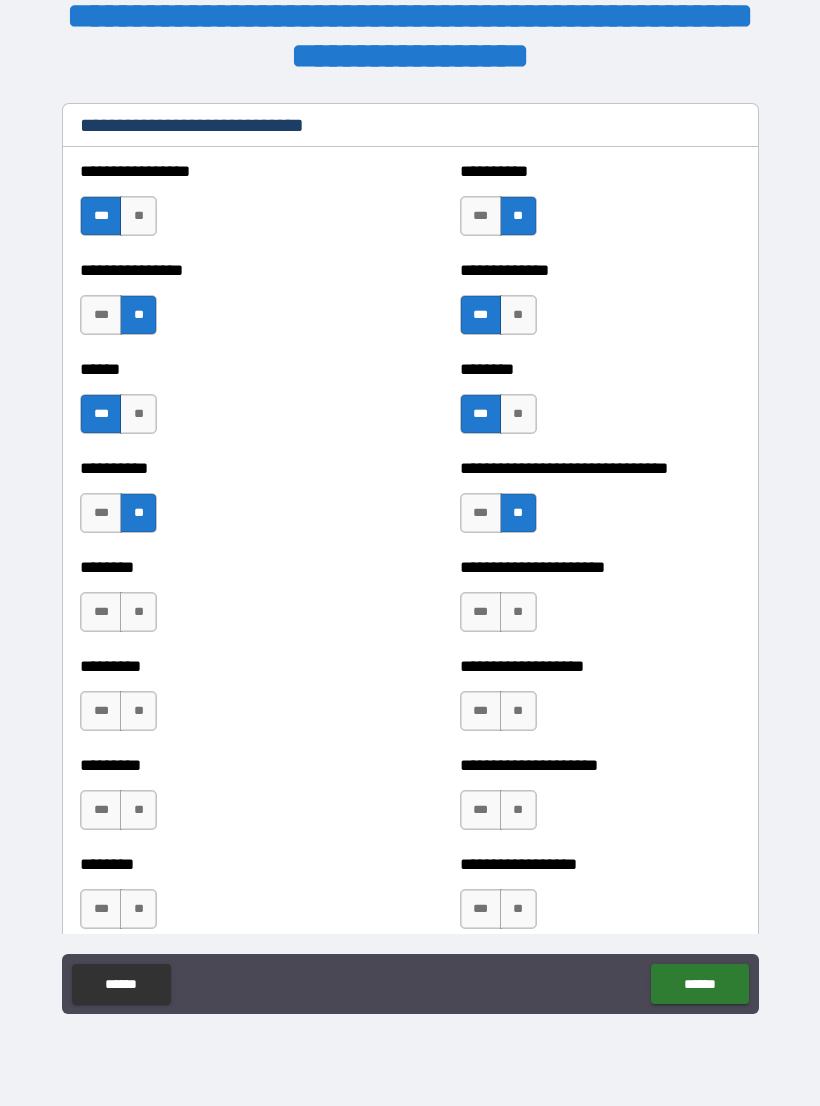 scroll, scrollTop: 6695, scrollLeft: 0, axis: vertical 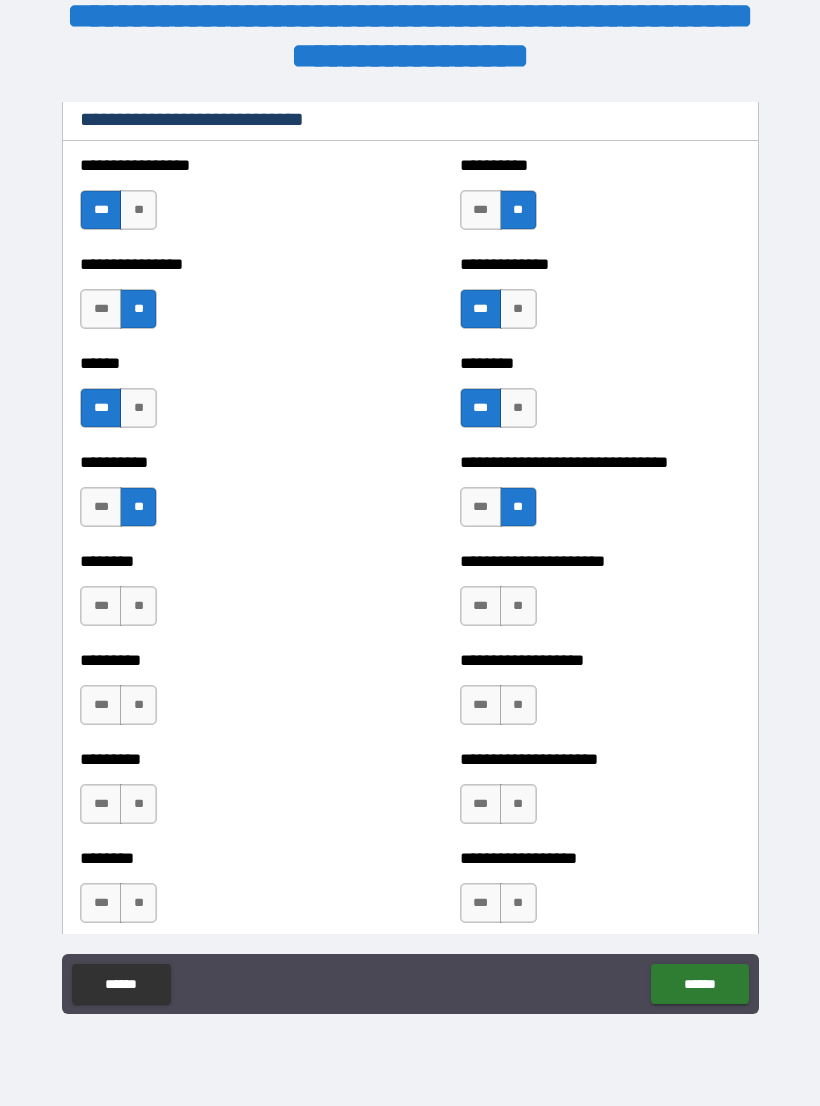 click on "**" at bounding box center [138, 606] 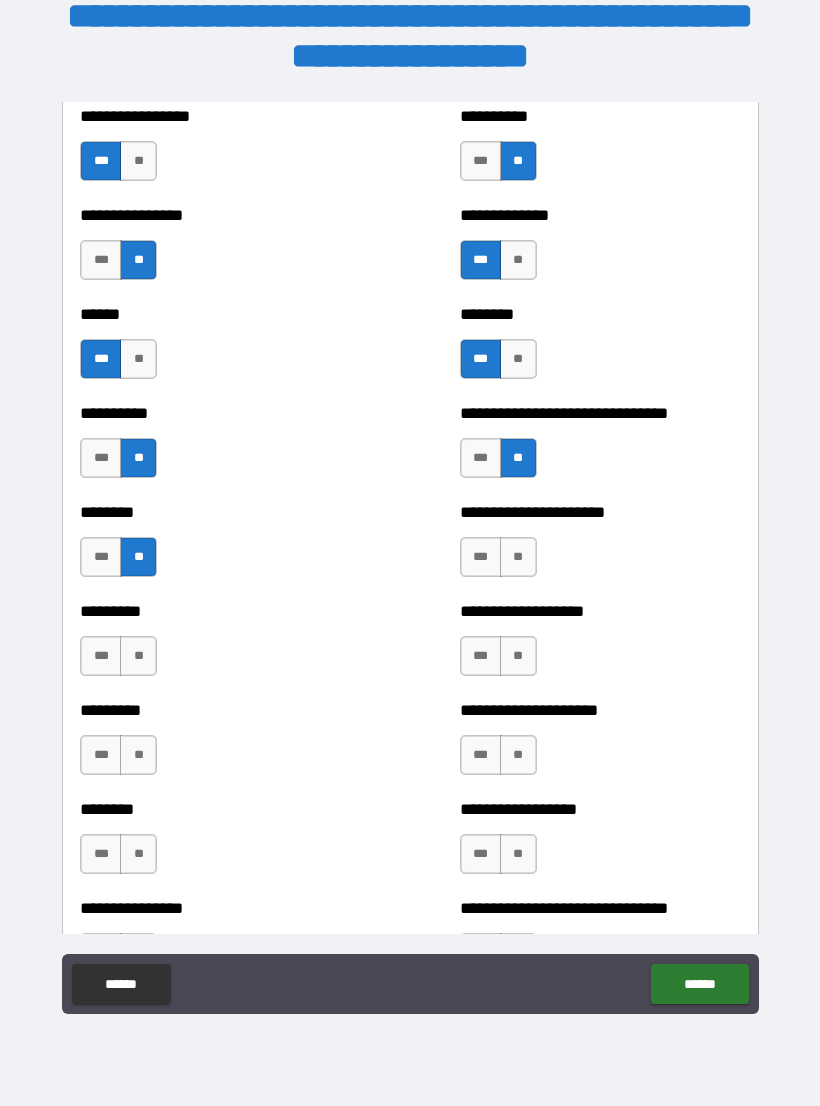 scroll, scrollTop: 6755, scrollLeft: 0, axis: vertical 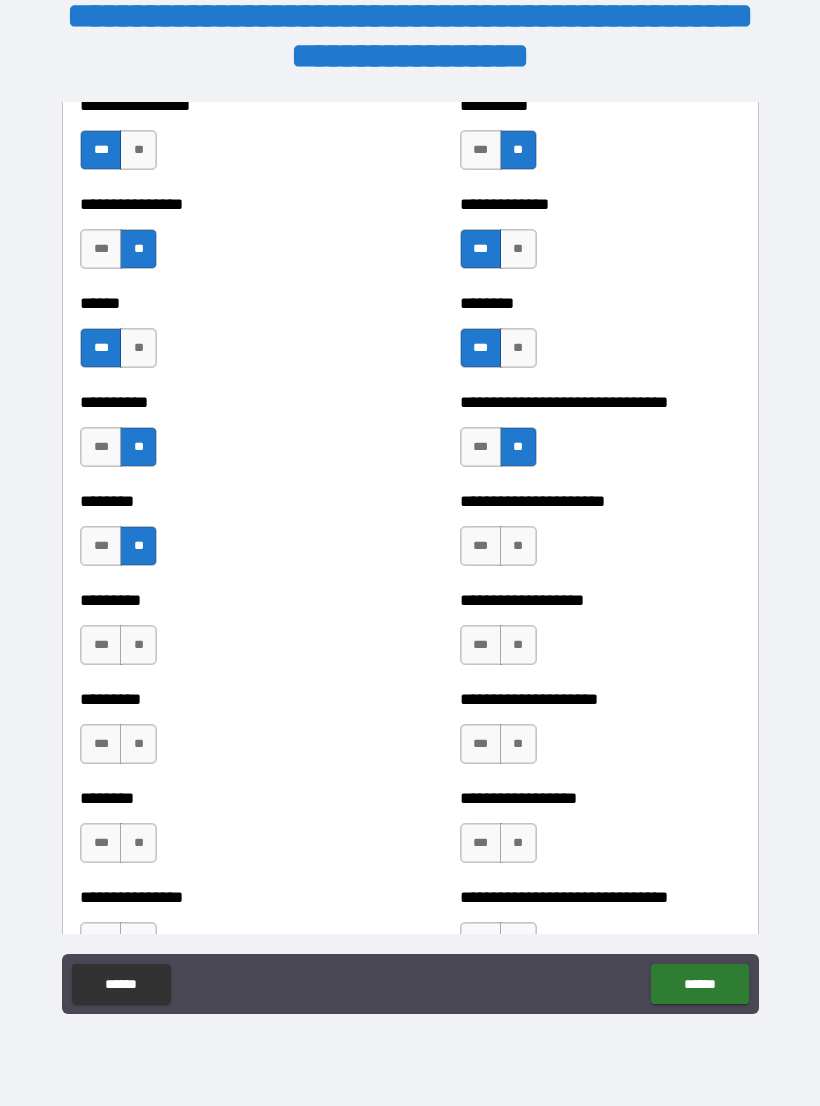 click on "**" at bounding box center [518, 546] 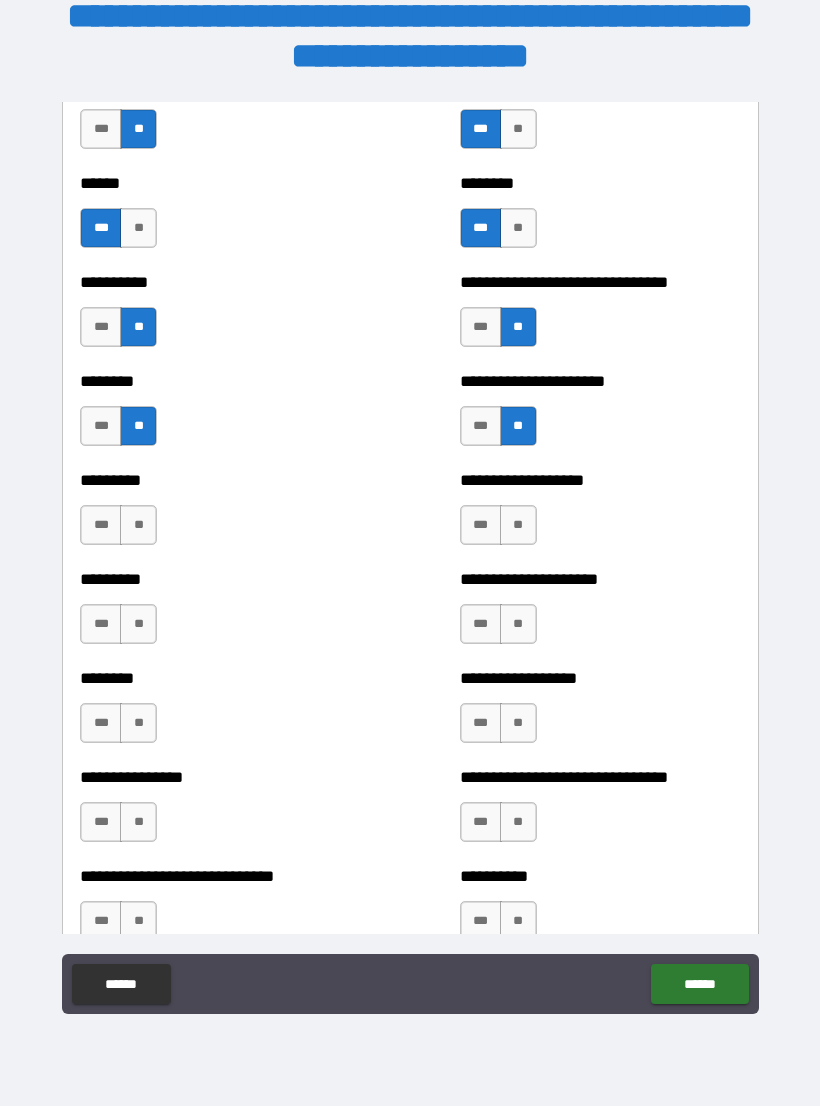 scroll, scrollTop: 6879, scrollLeft: 0, axis: vertical 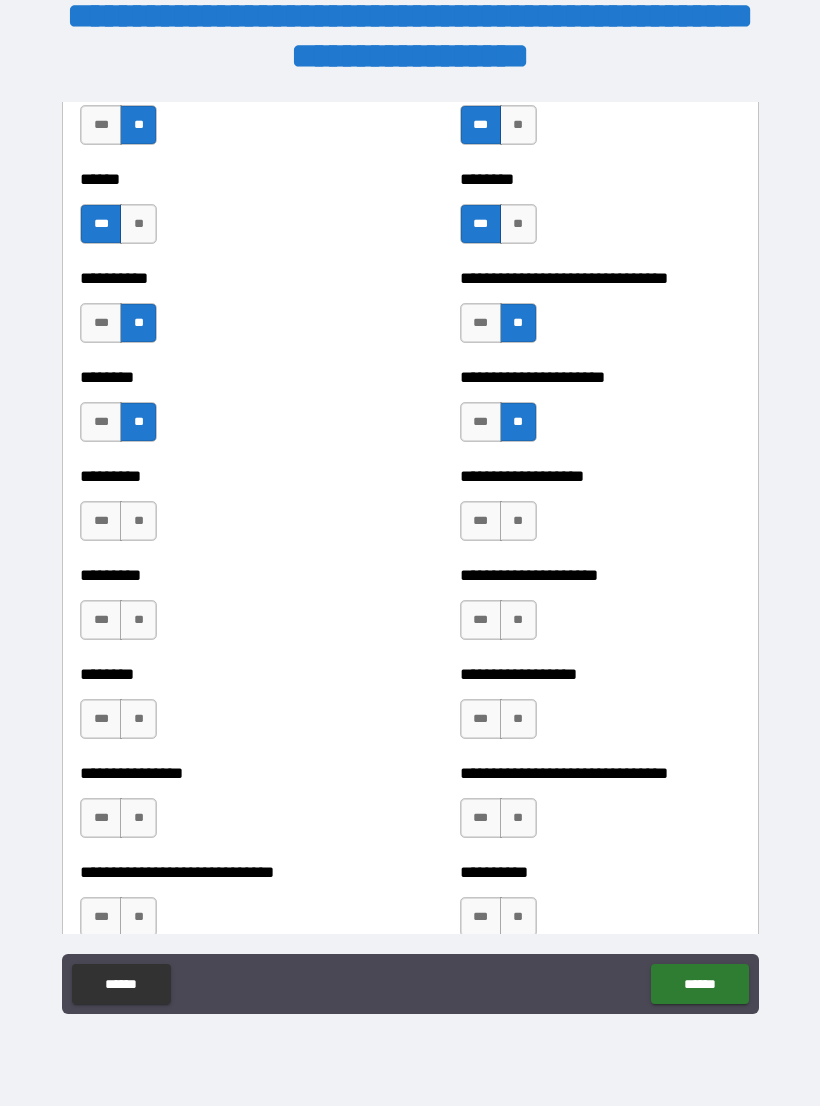 click on "***" at bounding box center [481, 521] 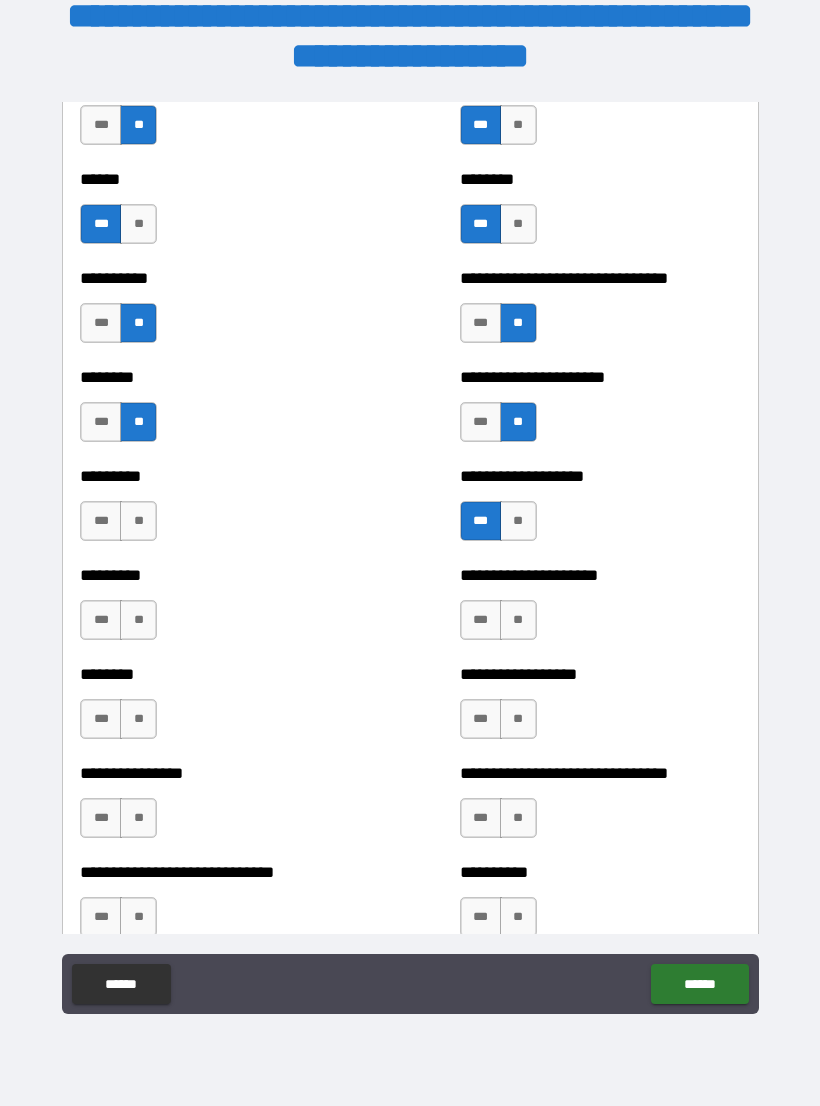 click on "**" at bounding box center [138, 521] 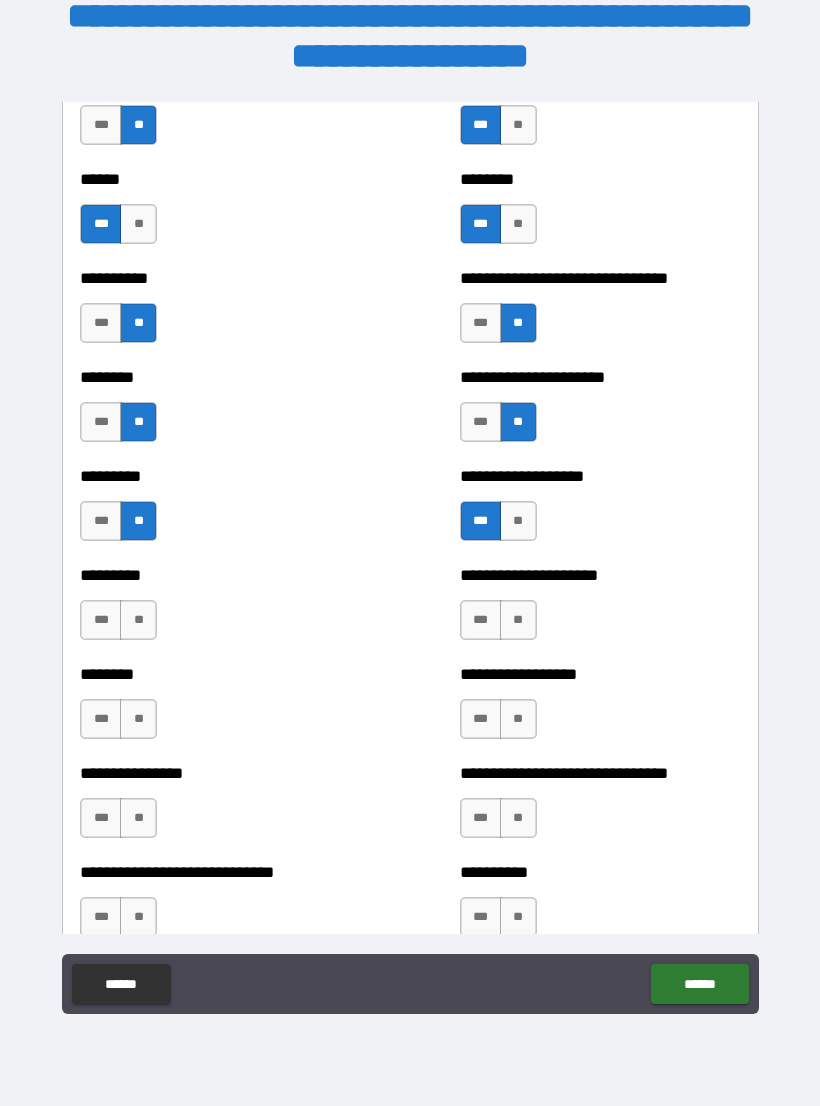 click on "**" at bounding box center (138, 620) 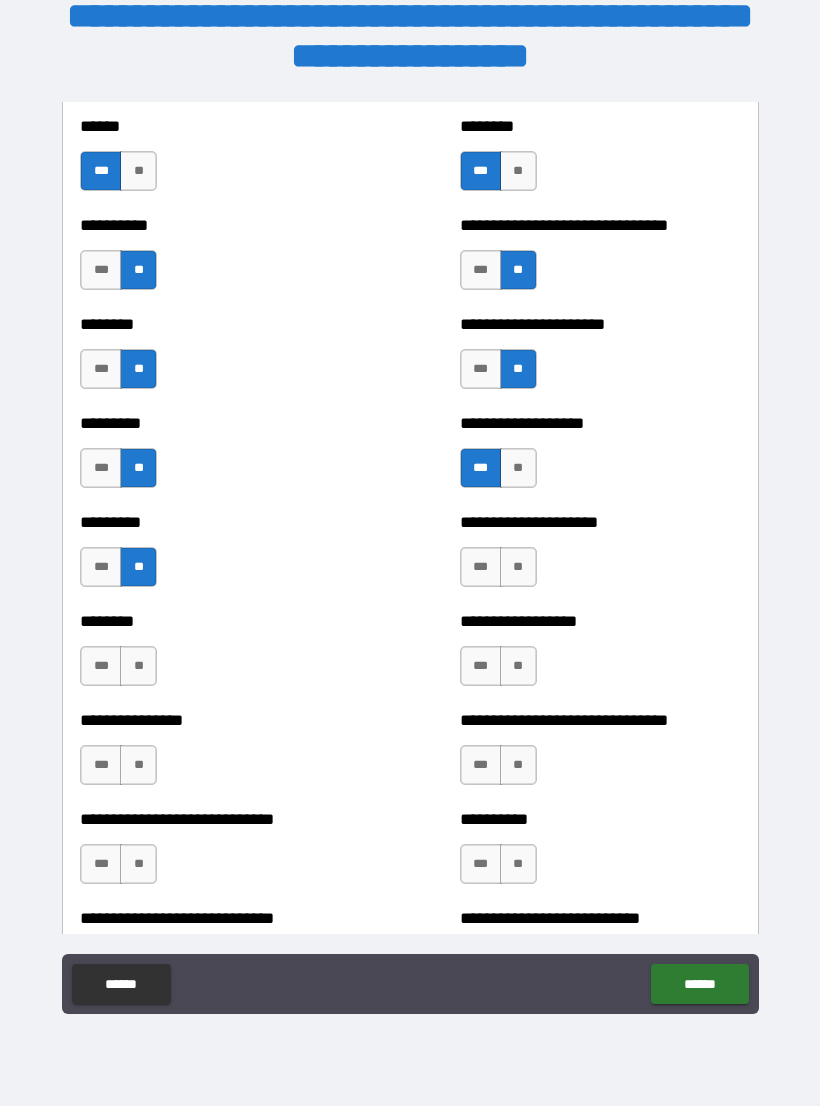 click on "***" at bounding box center [481, 567] 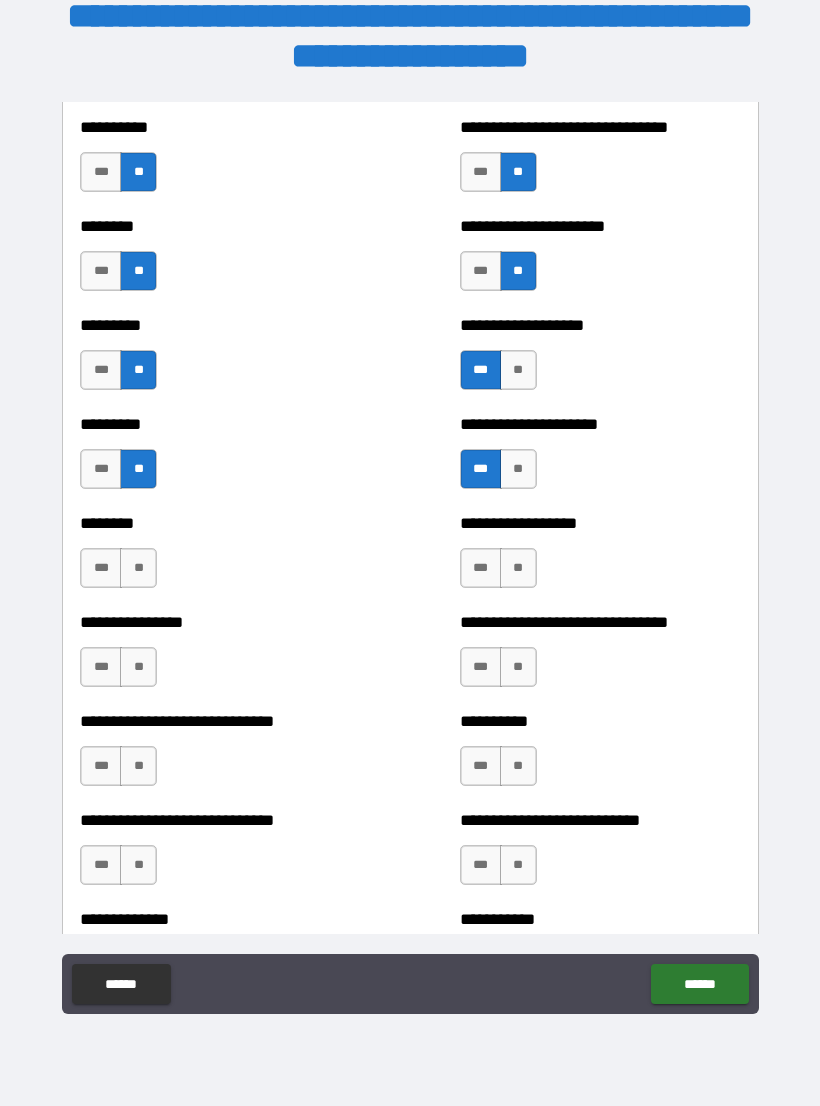 scroll, scrollTop: 7040, scrollLeft: 0, axis: vertical 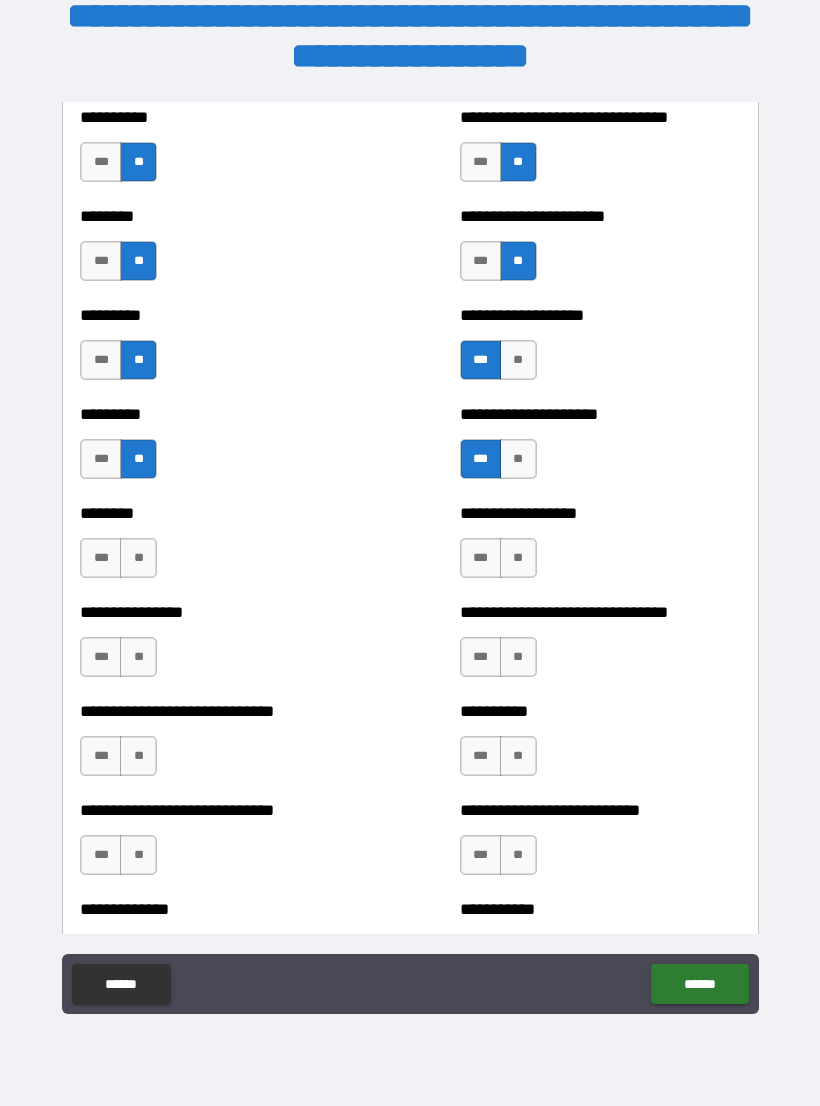 click on "**" at bounding box center (138, 558) 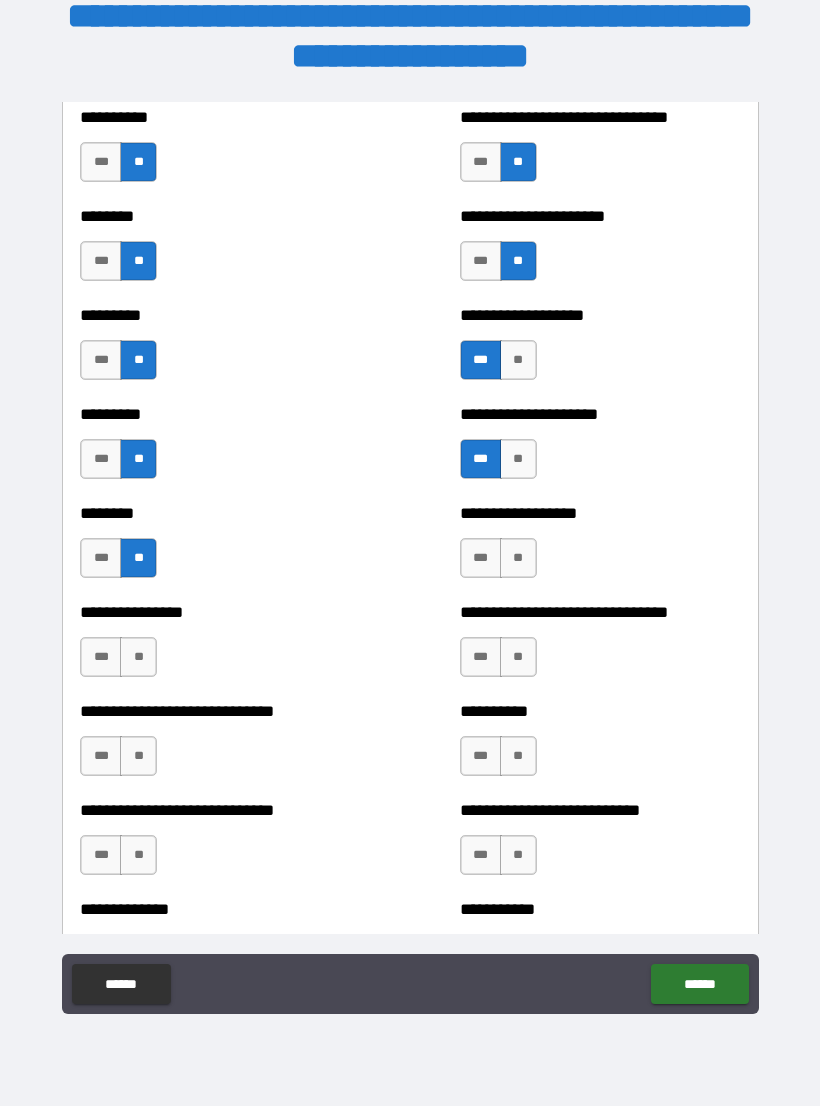 click on "**" at bounding box center [518, 558] 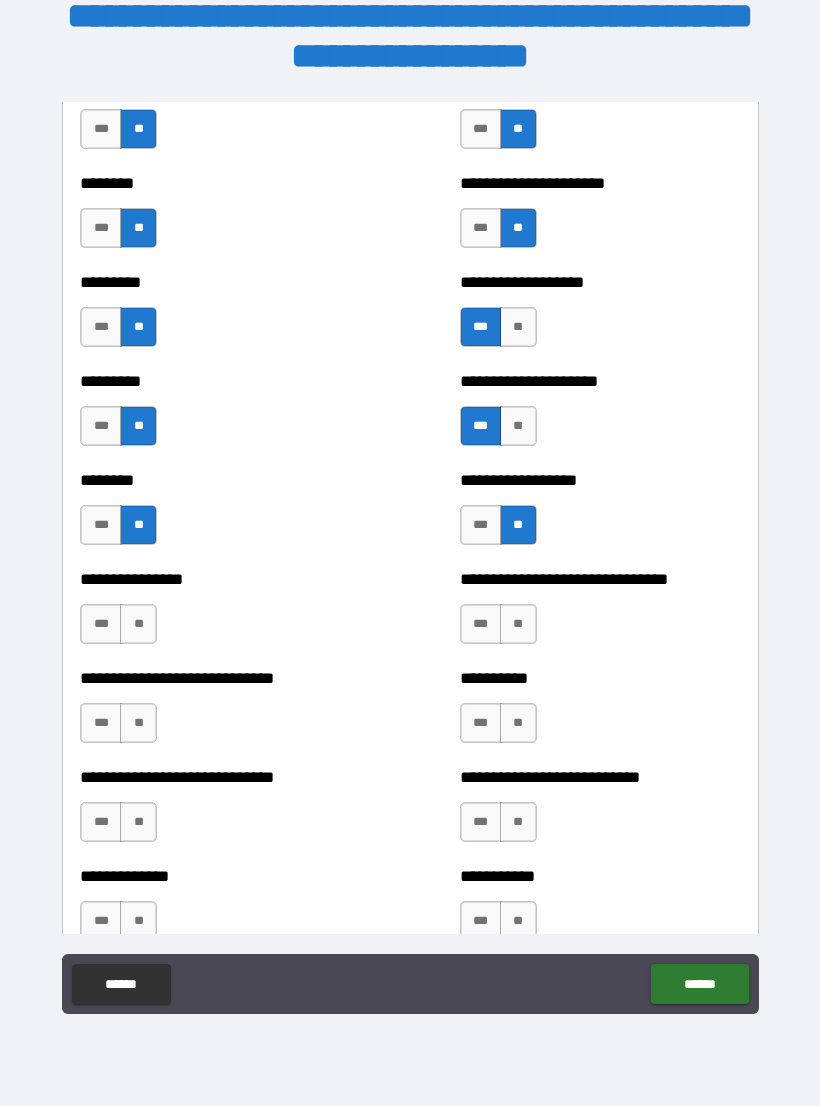 scroll, scrollTop: 7096, scrollLeft: 0, axis: vertical 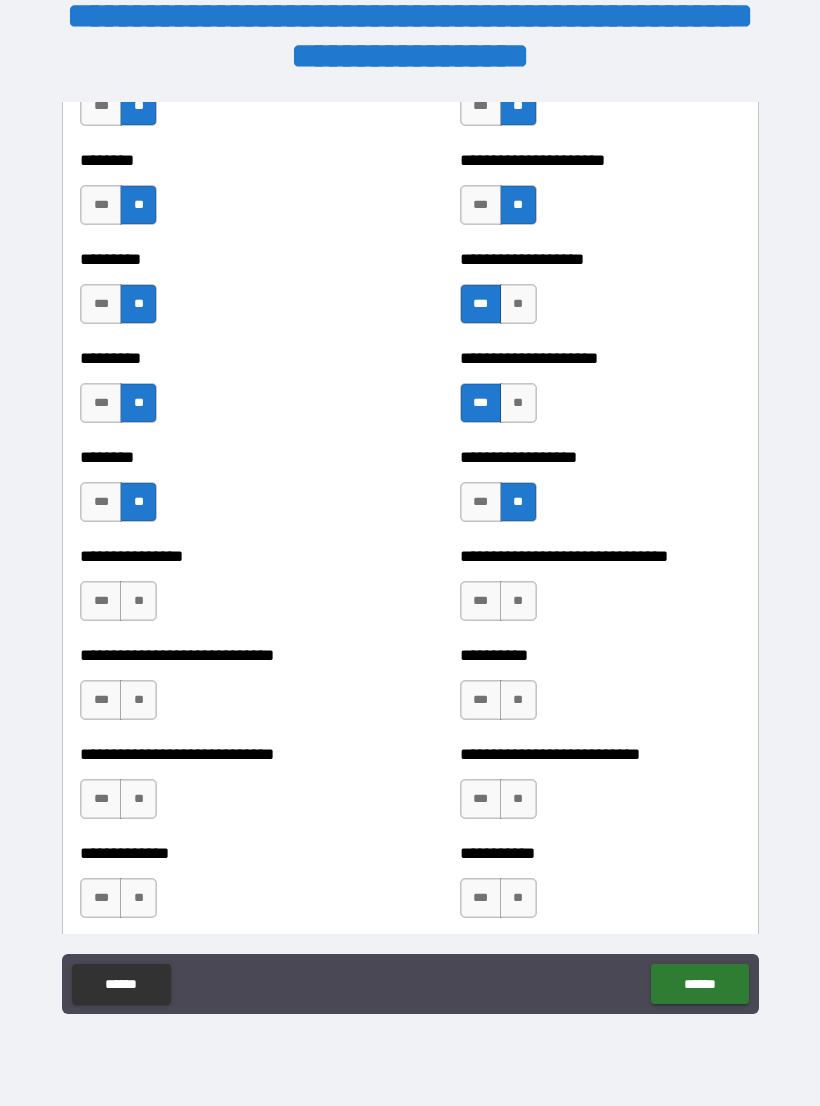 click on "**" at bounding box center [138, 601] 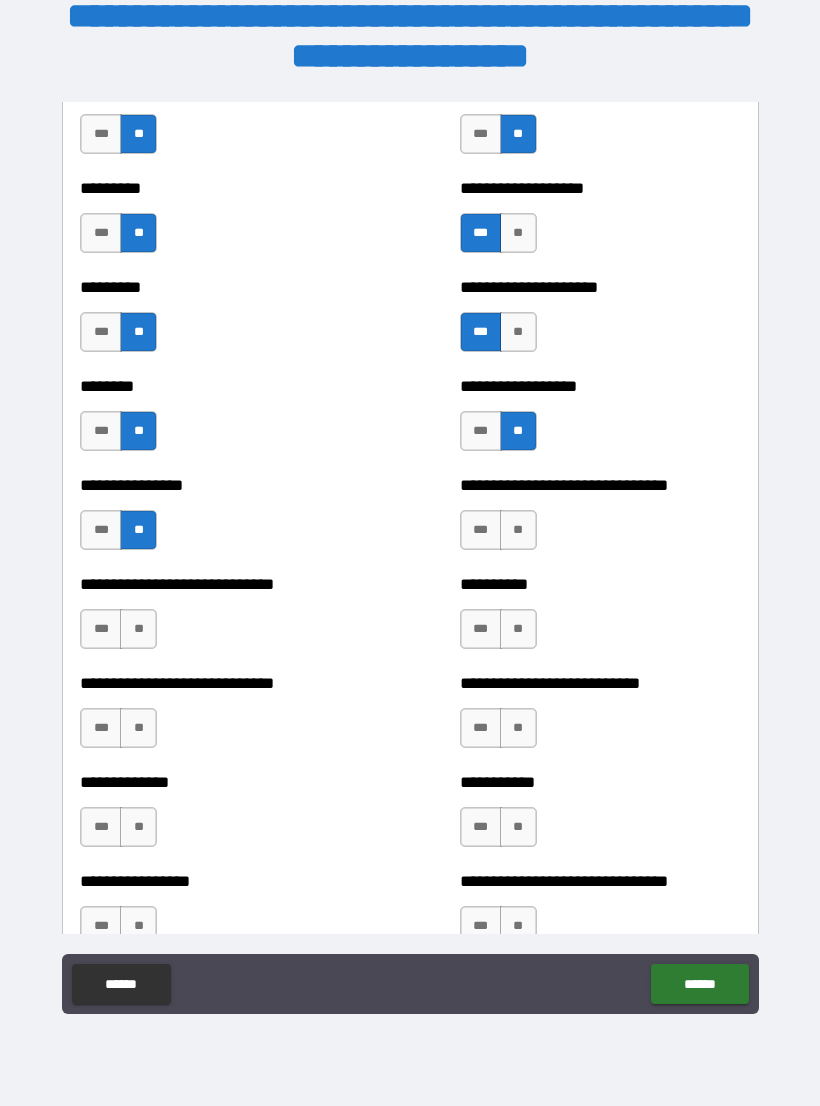 scroll, scrollTop: 7176, scrollLeft: 0, axis: vertical 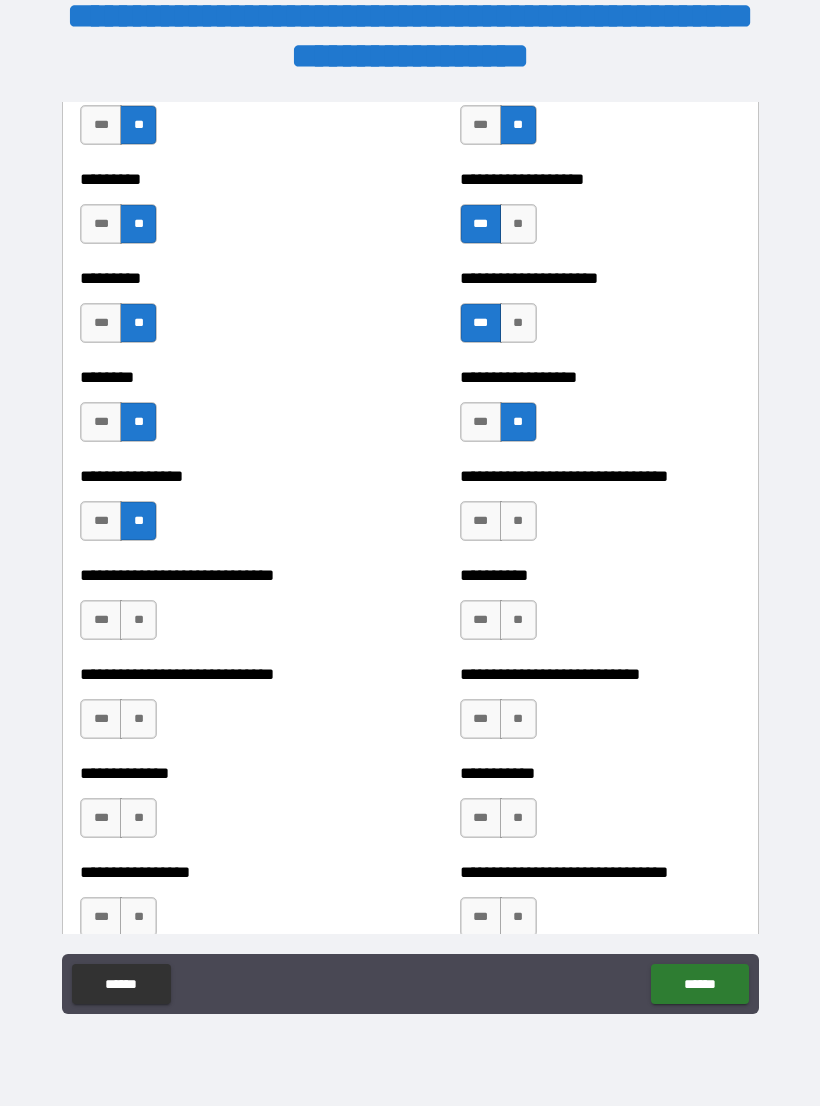 click on "***" at bounding box center [481, 521] 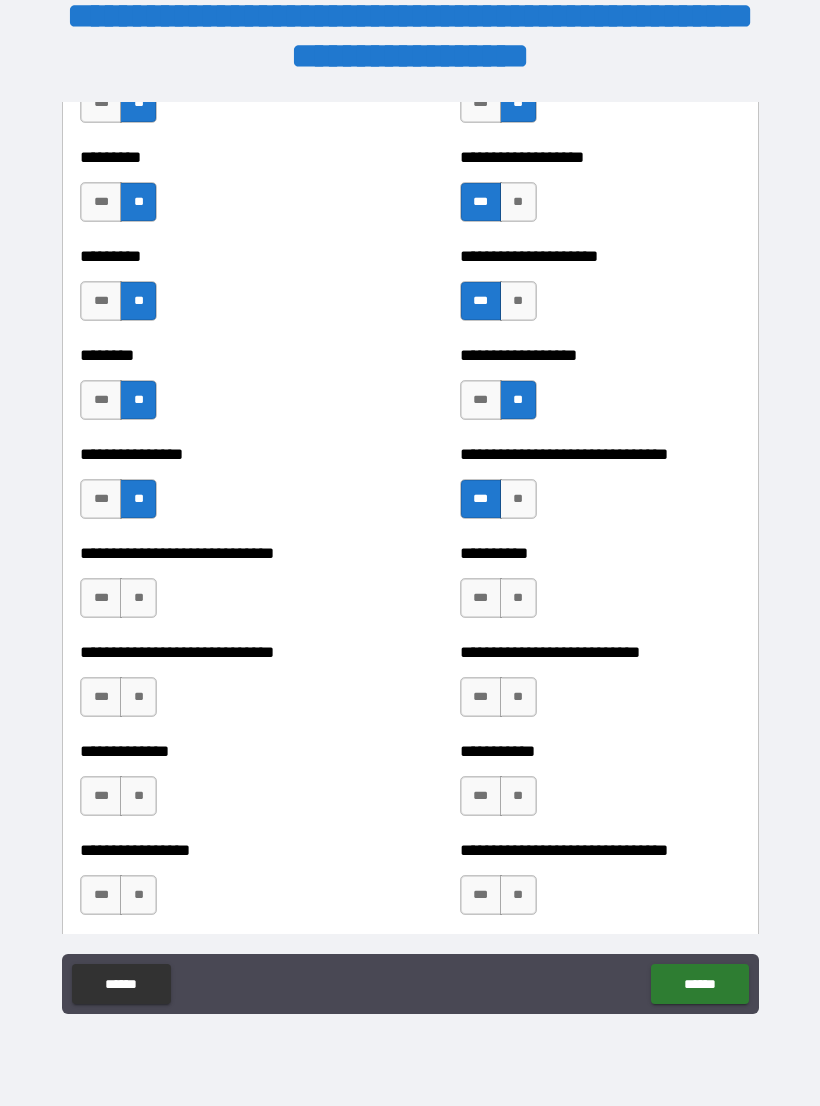 scroll, scrollTop: 7202, scrollLeft: 0, axis: vertical 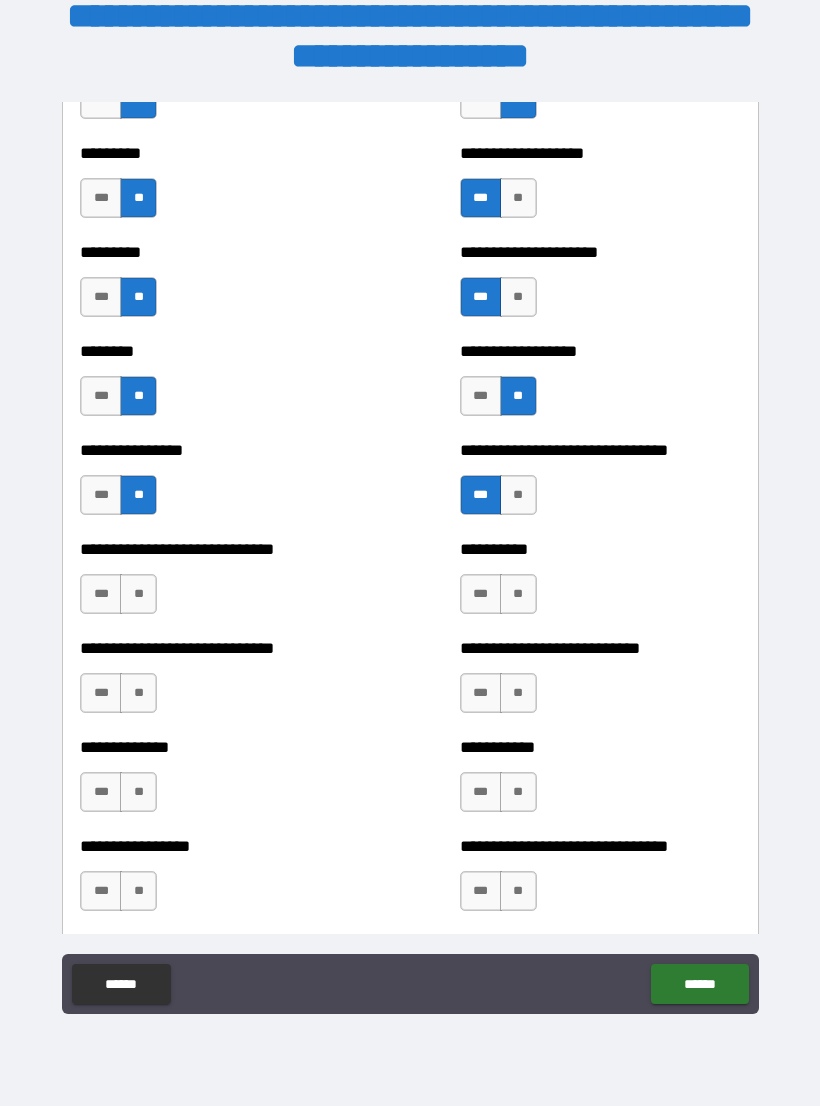 click on "**" at bounding box center [138, 594] 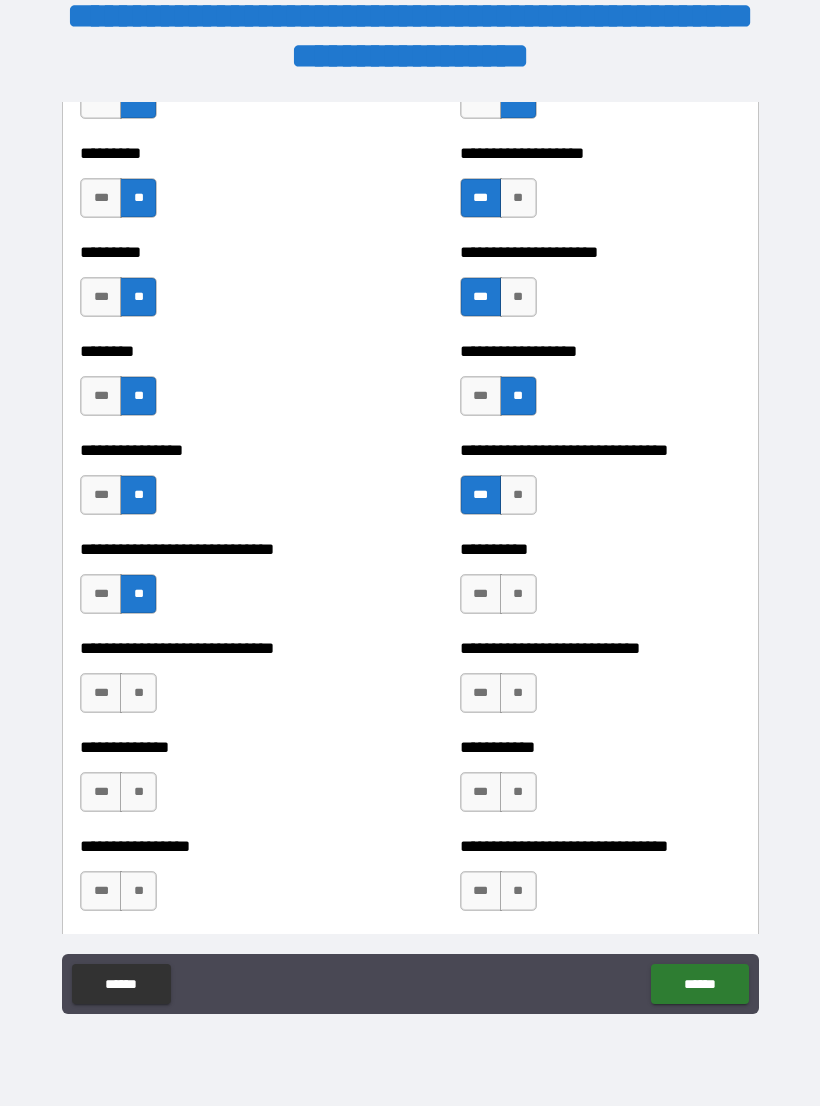 click on "**" at bounding box center [518, 594] 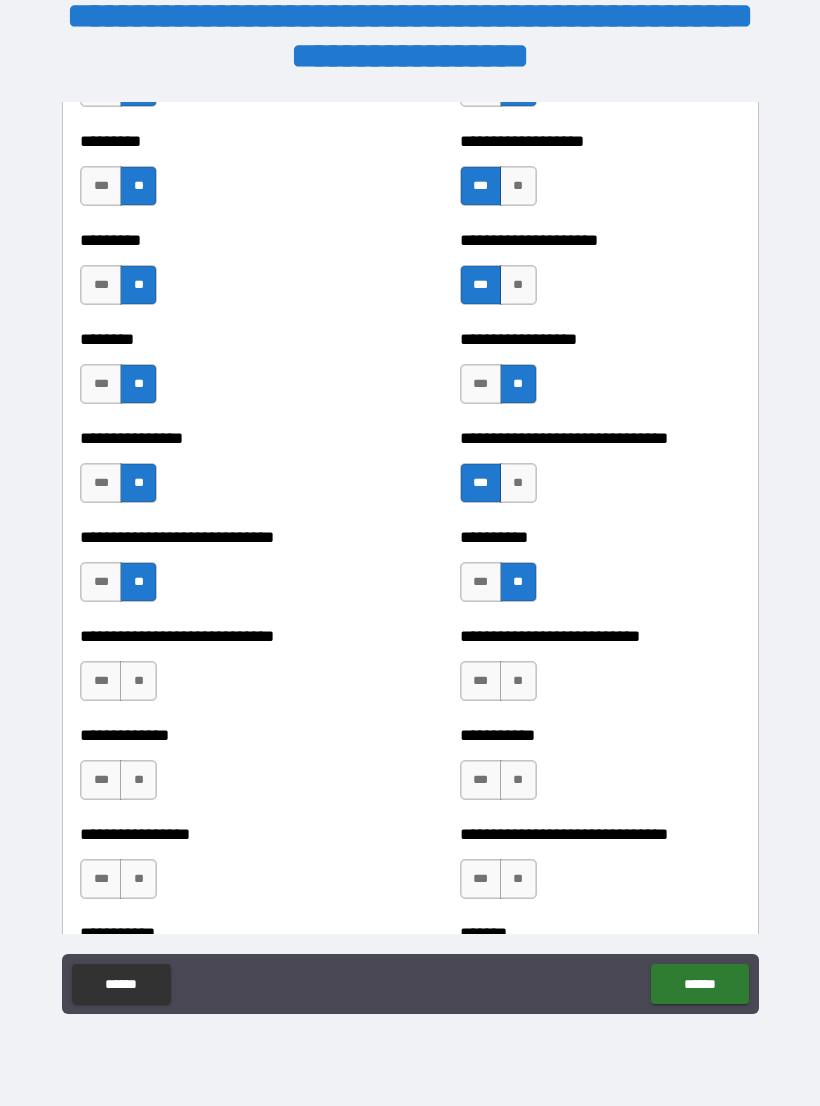 click on "**" at bounding box center [138, 681] 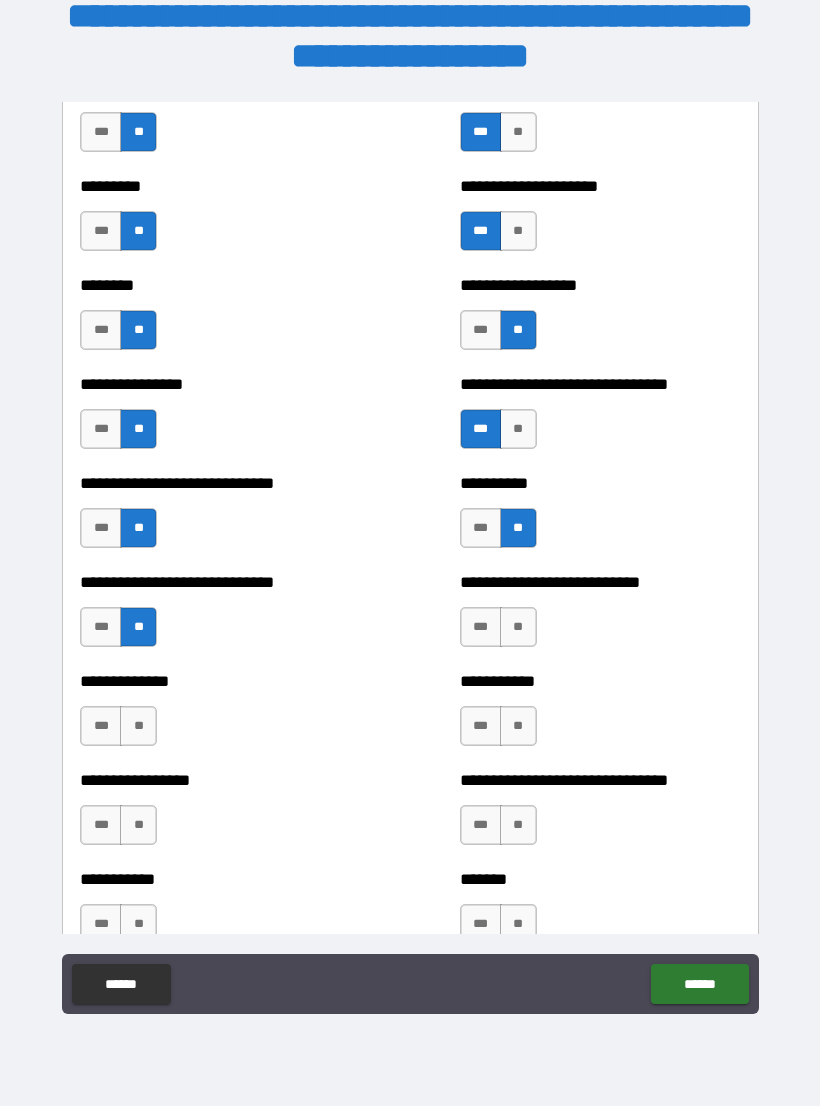 click on "**" at bounding box center [518, 627] 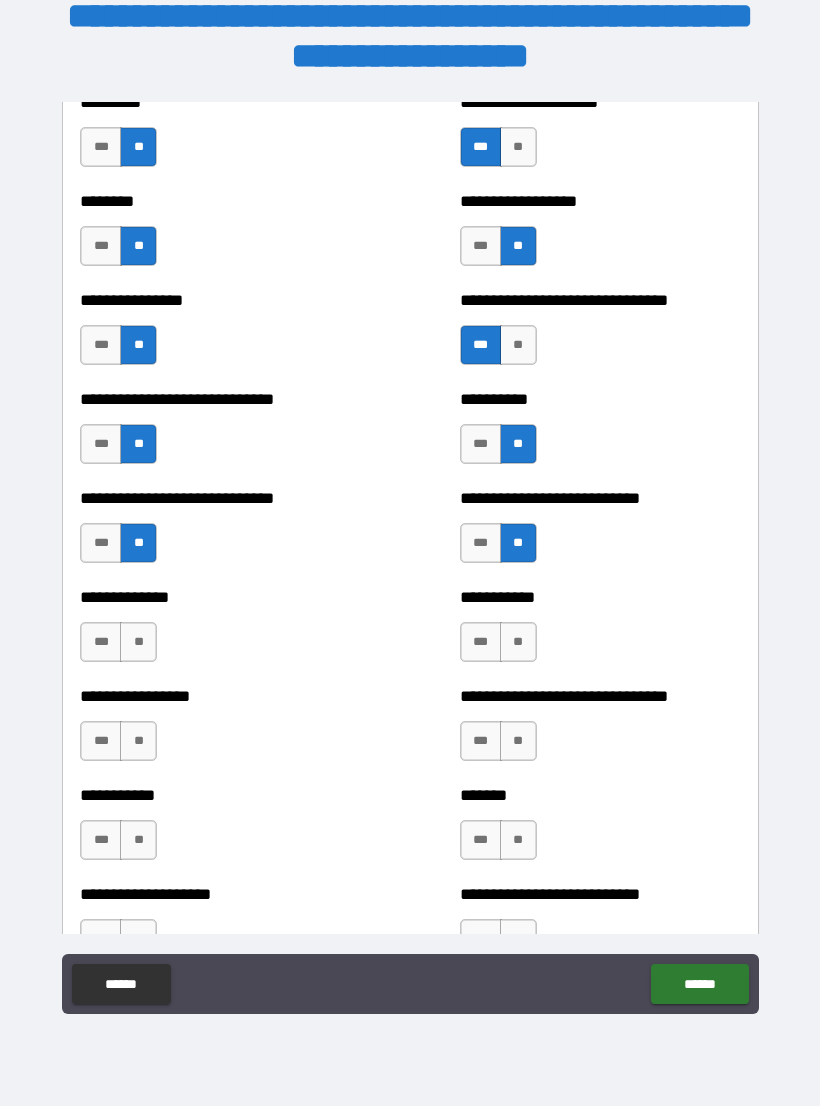 scroll, scrollTop: 7358, scrollLeft: 0, axis: vertical 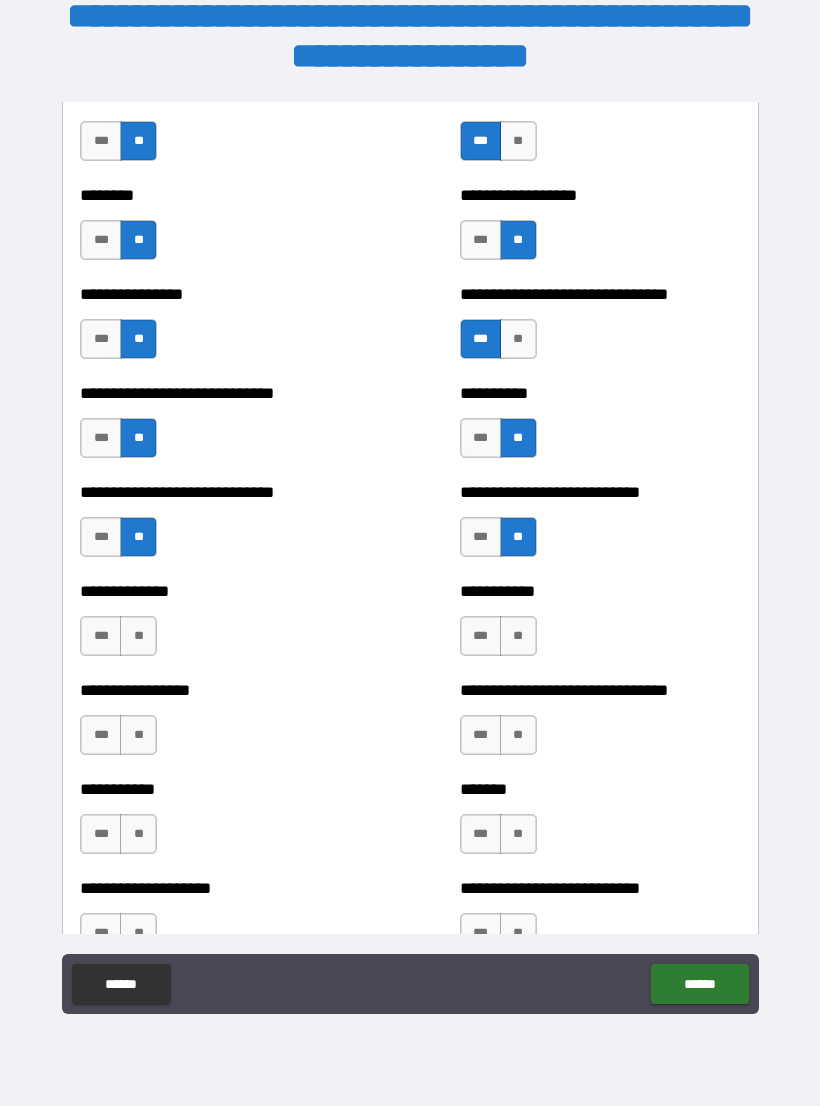click on "**" at bounding box center [138, 636] 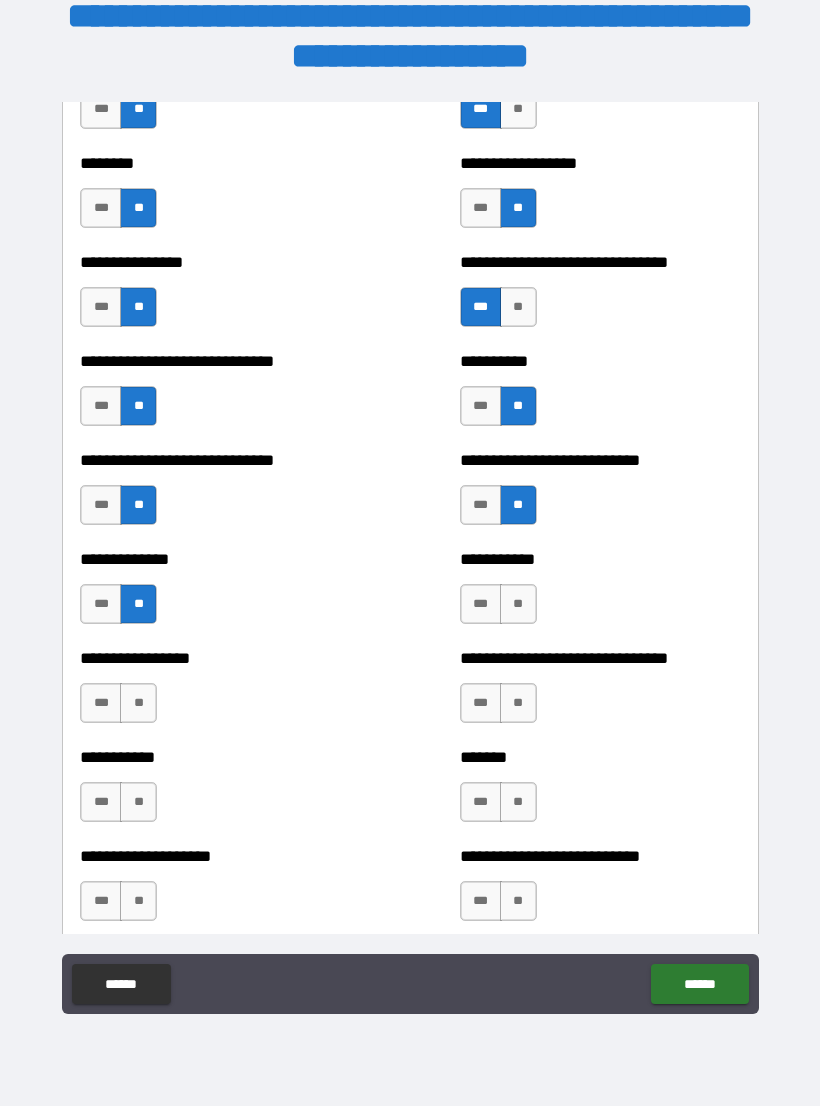 scroll, scrollTop: 7393, scrollLeft: 0, axis: vertical 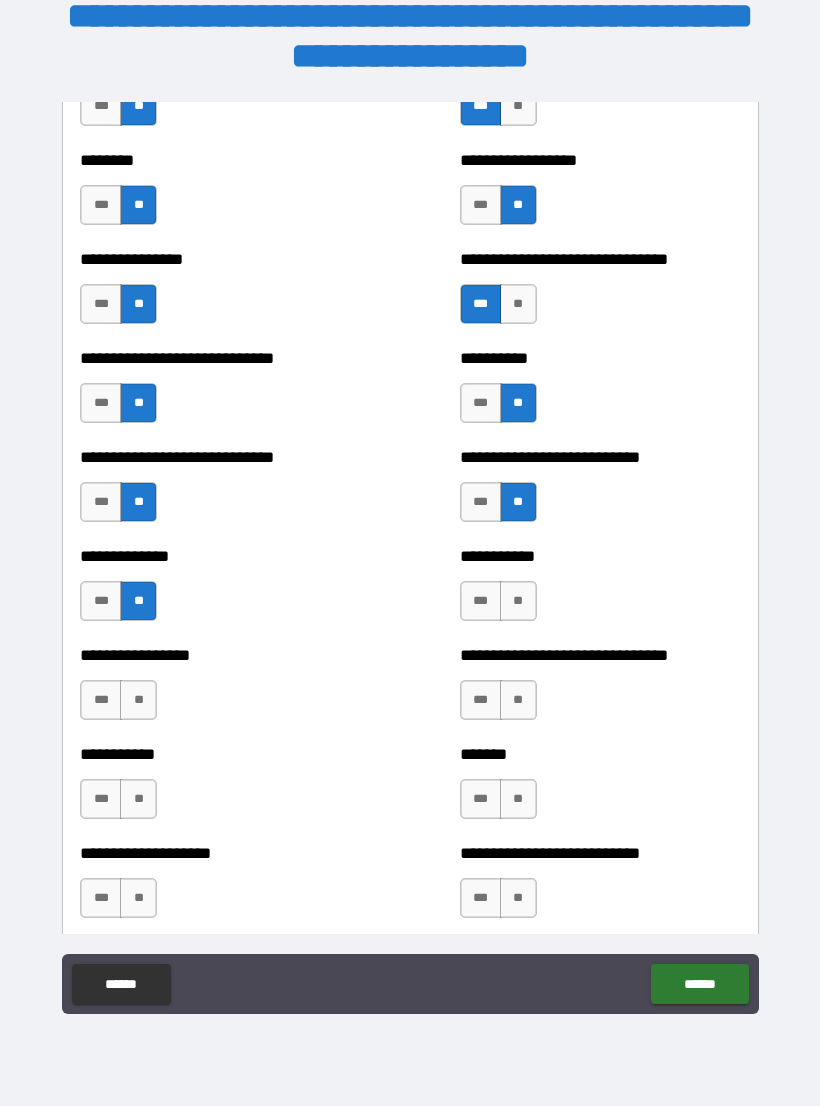 click on "**" at bounding box center [518, 601] 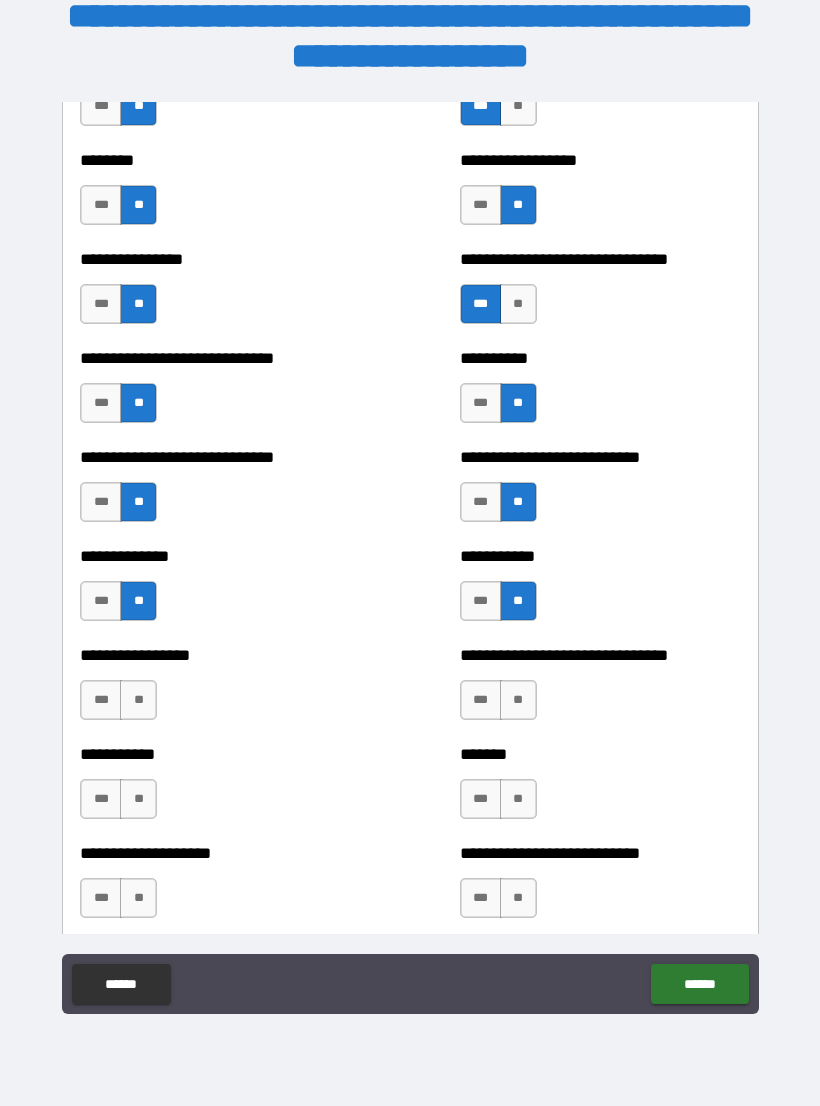 click on "***" at bounding box center (101, 700) 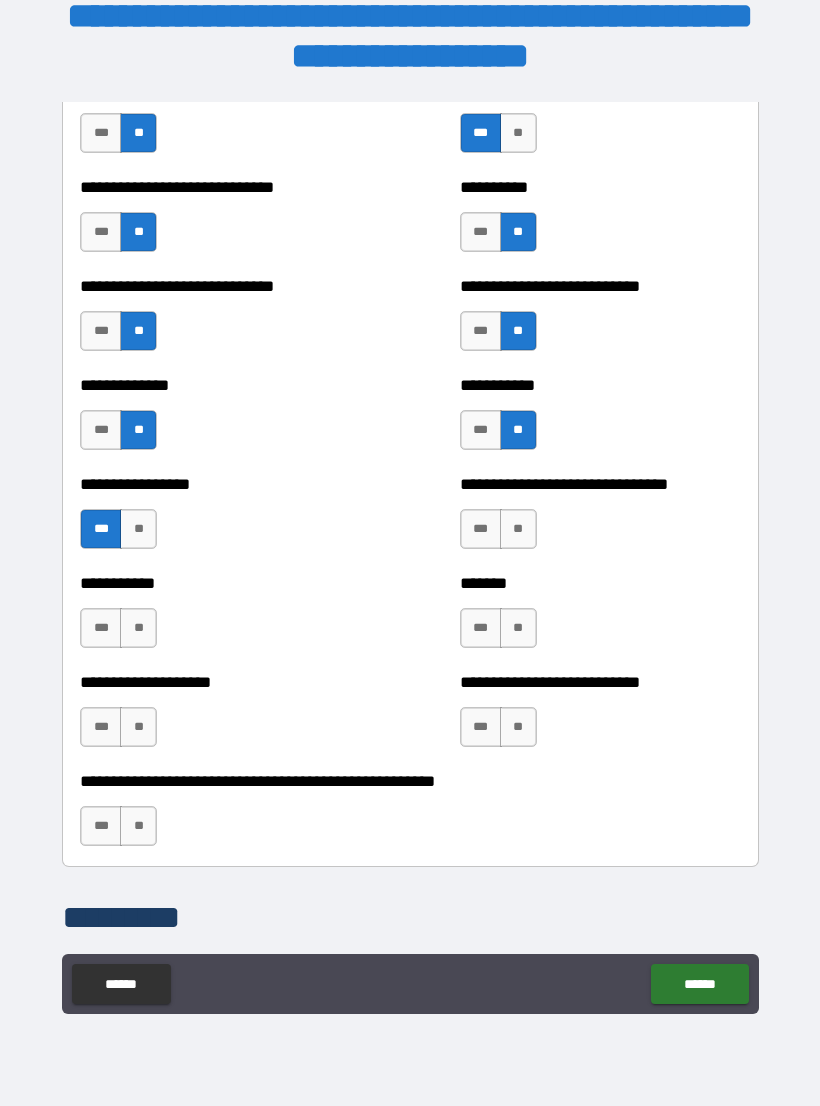 scroll, scrollTop: 7565, scrollLeft: 0, axis: vertical 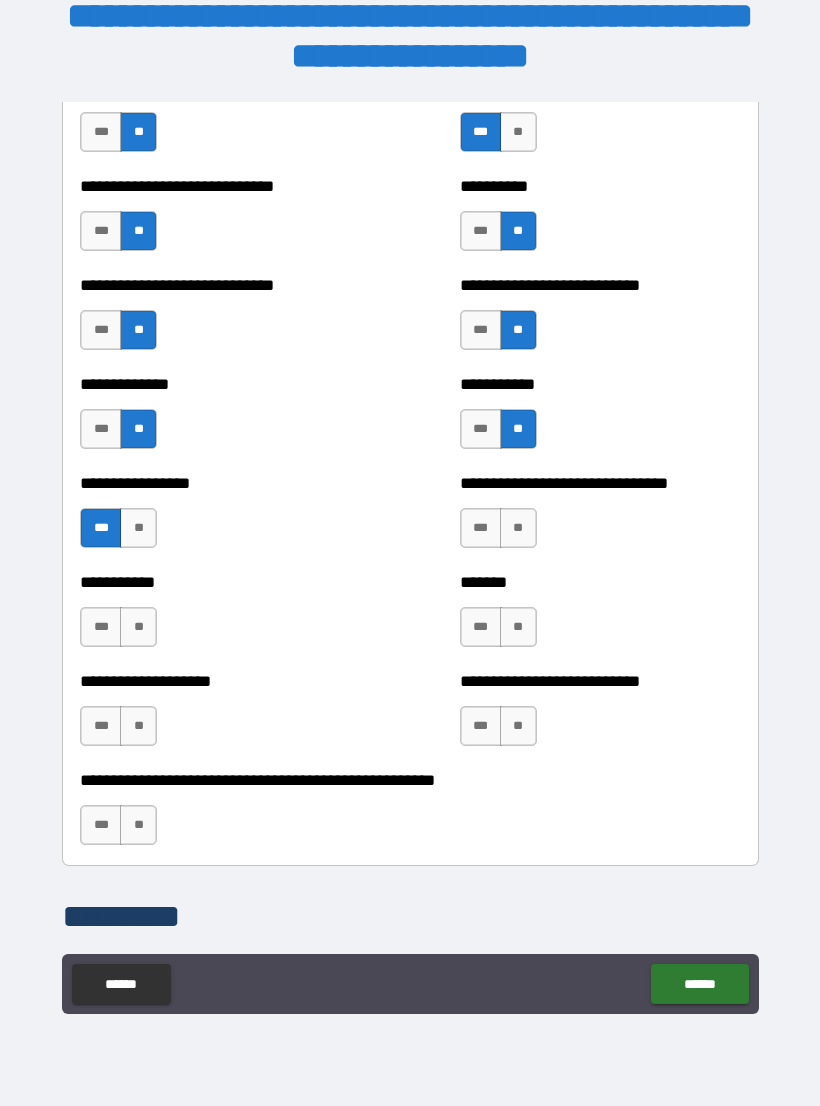 click on "***" at bounding box center [481, 528] 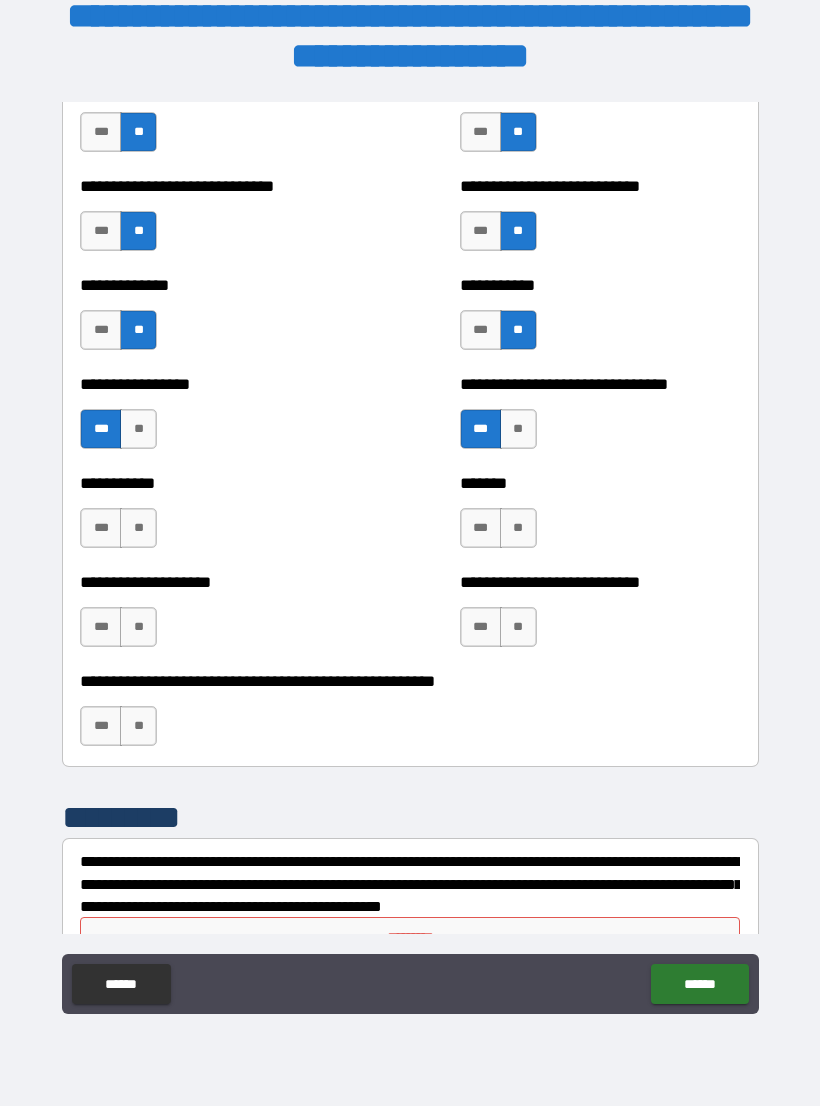 scroll, scrollTop: 7666, scrollLeft: 0, axis: vertical 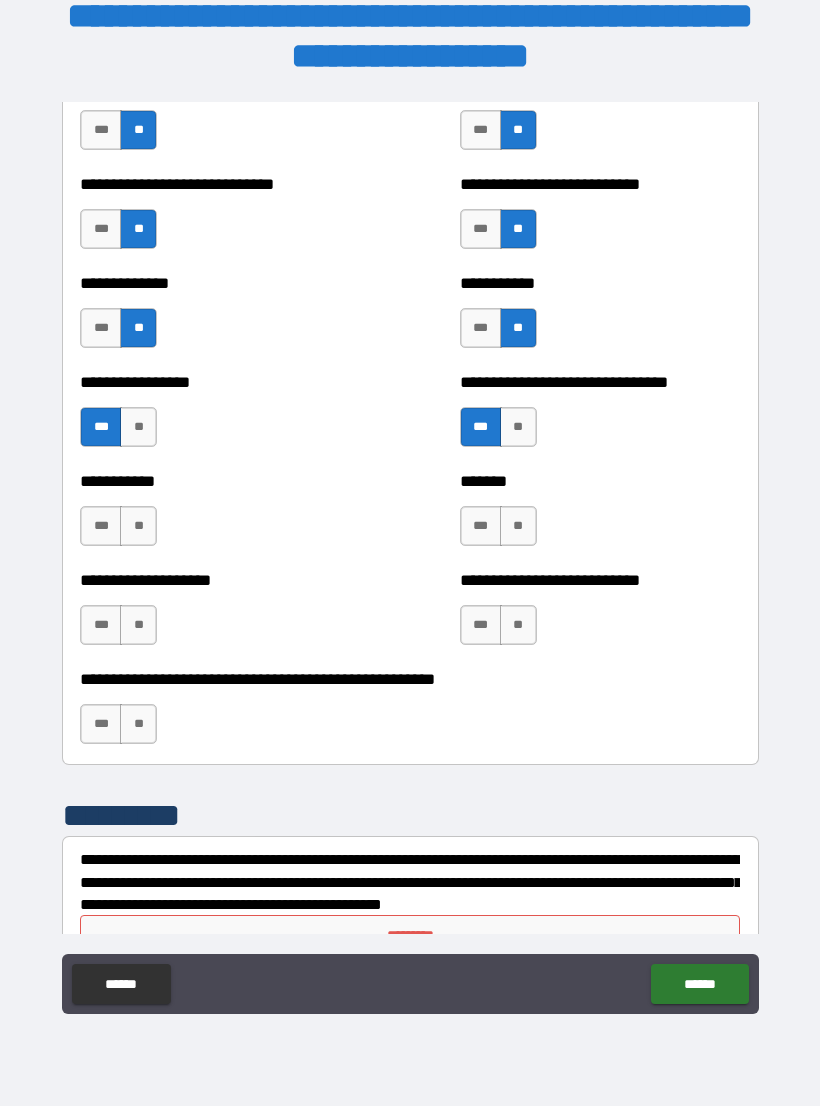 click on "**" at bounding box center (138, 526) 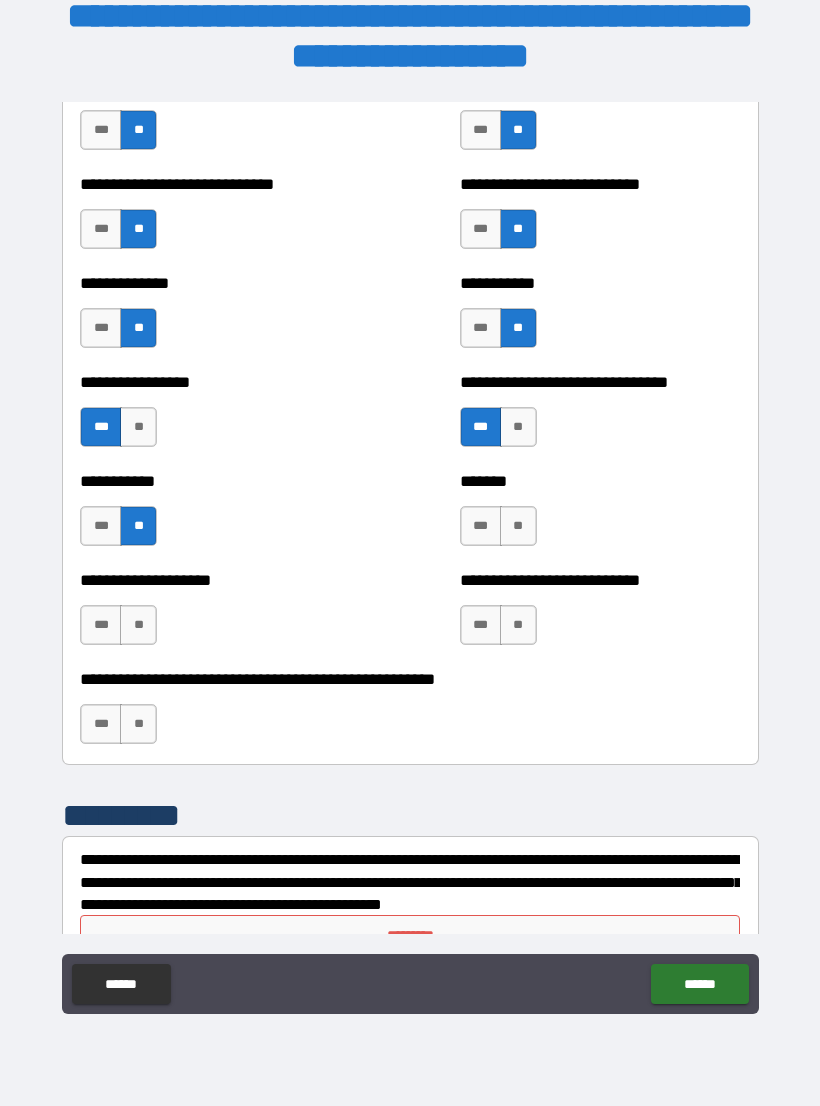 click on "**" at bounding box center [518, 526] 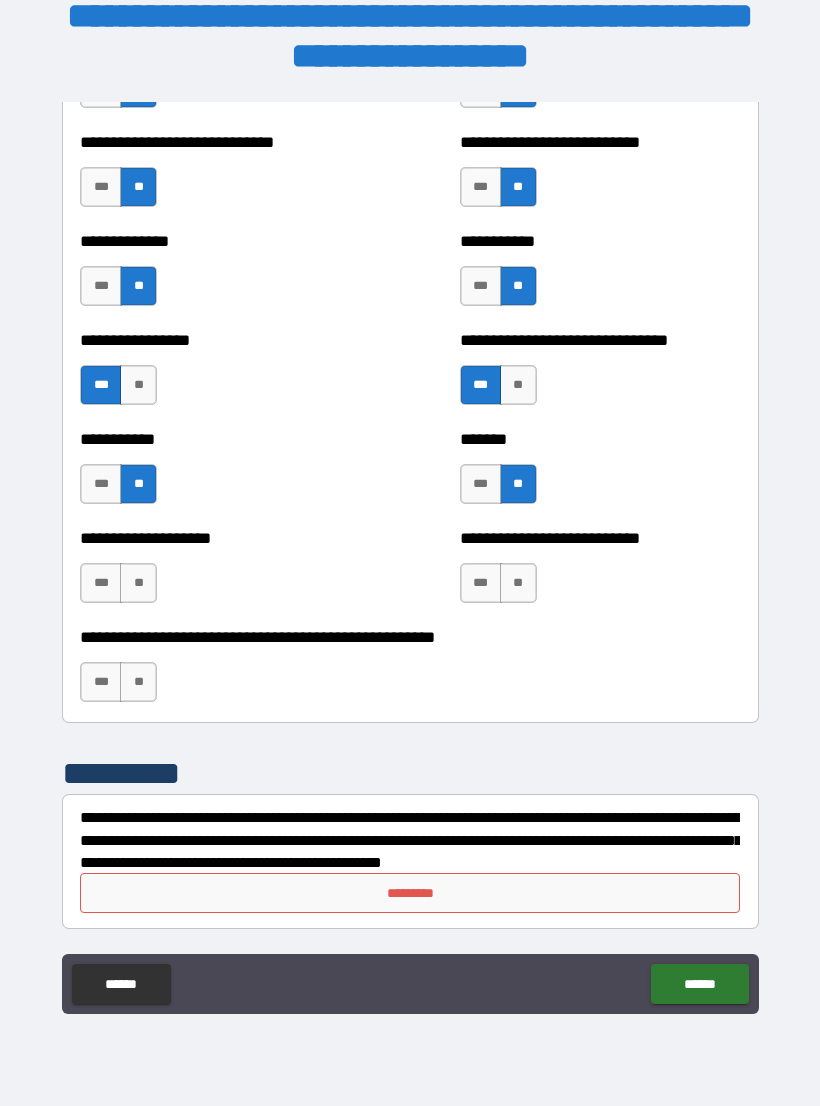 click on "**" at bounding box center [138, 583] 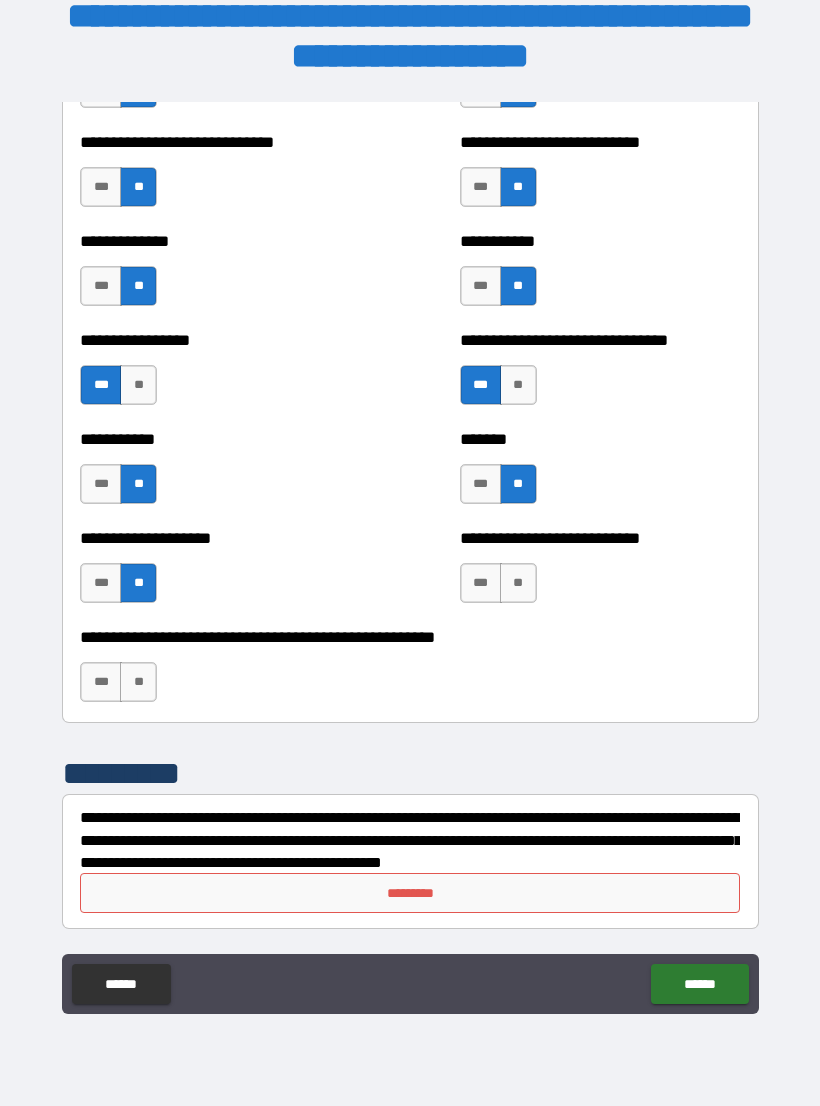scroll, scrollTop: 7708, scrollLeft: 0, axis: vertical 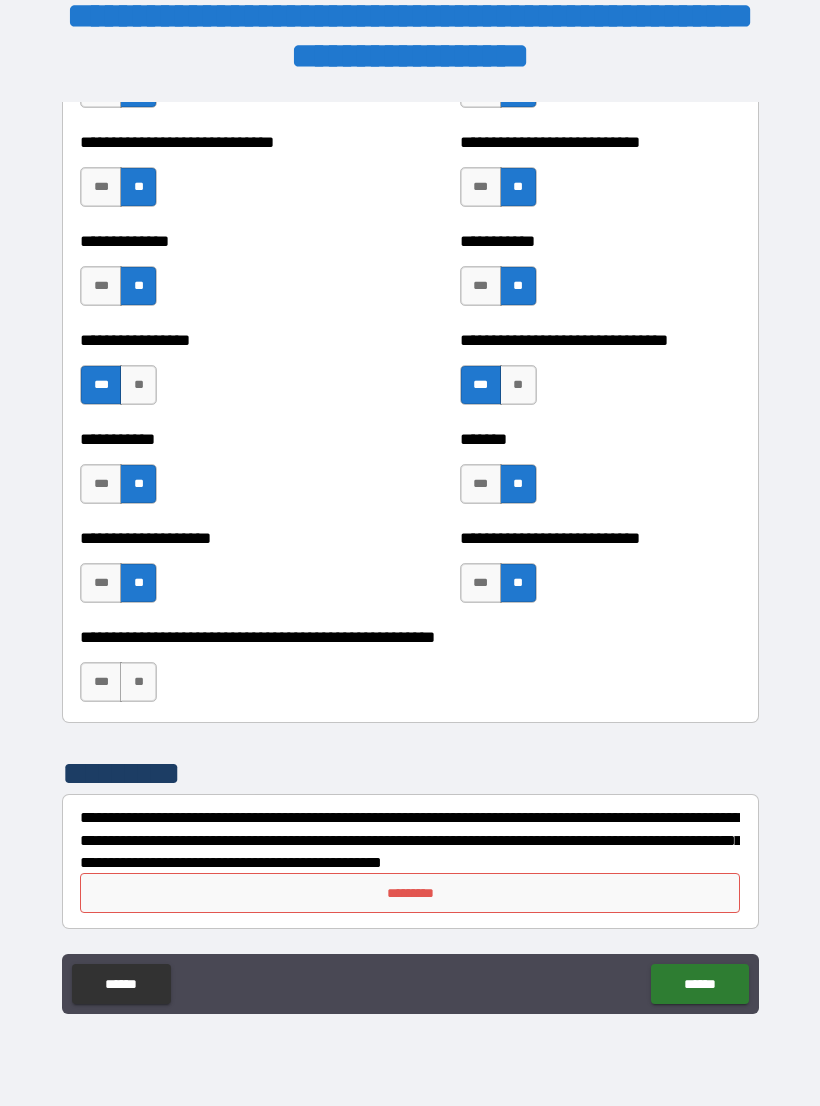 click on "**" at bounding box center (138, 682) 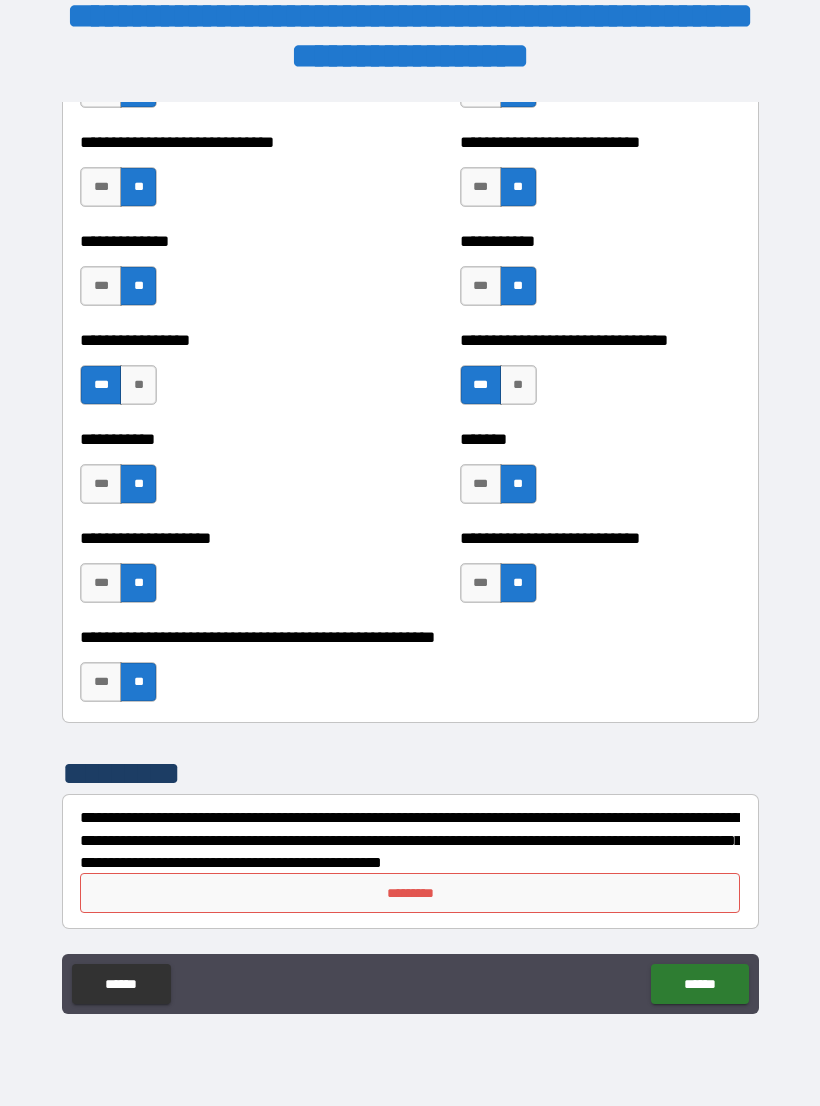 scroll, scrollTop: 7708, scrollLeft: 0, axis: vertical 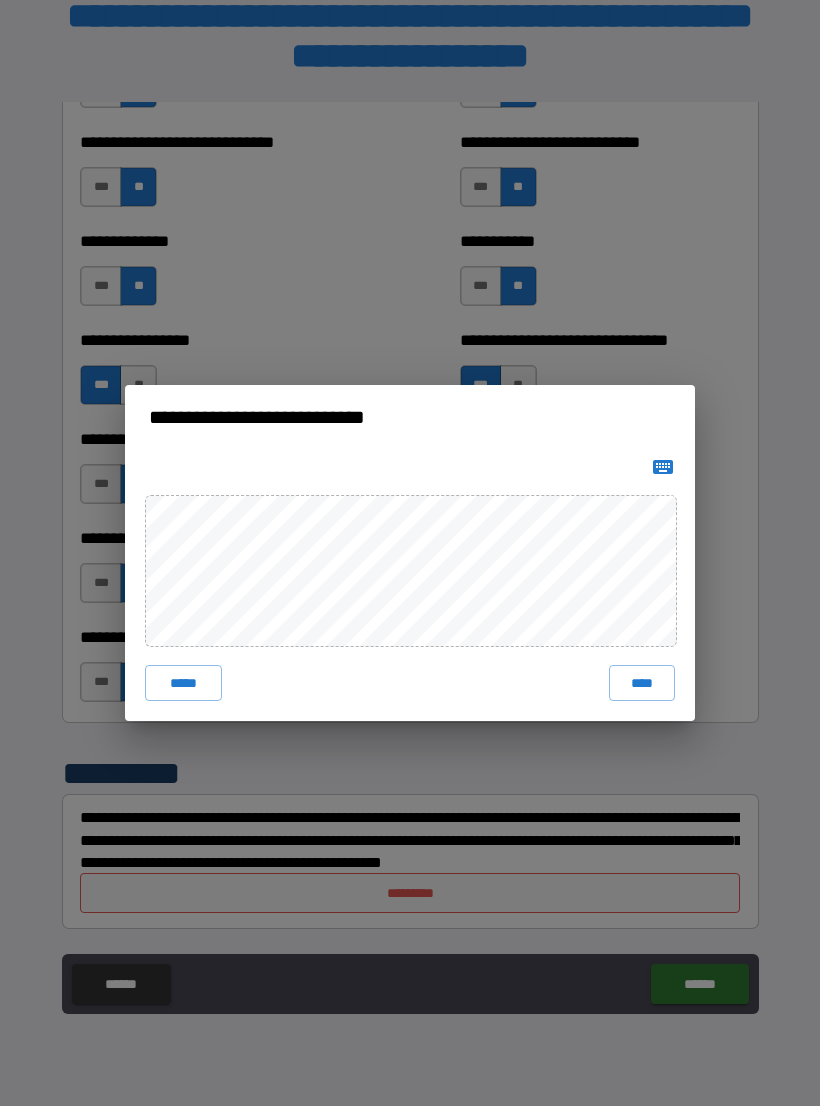 click on "****" at bounding box center (642, 683) 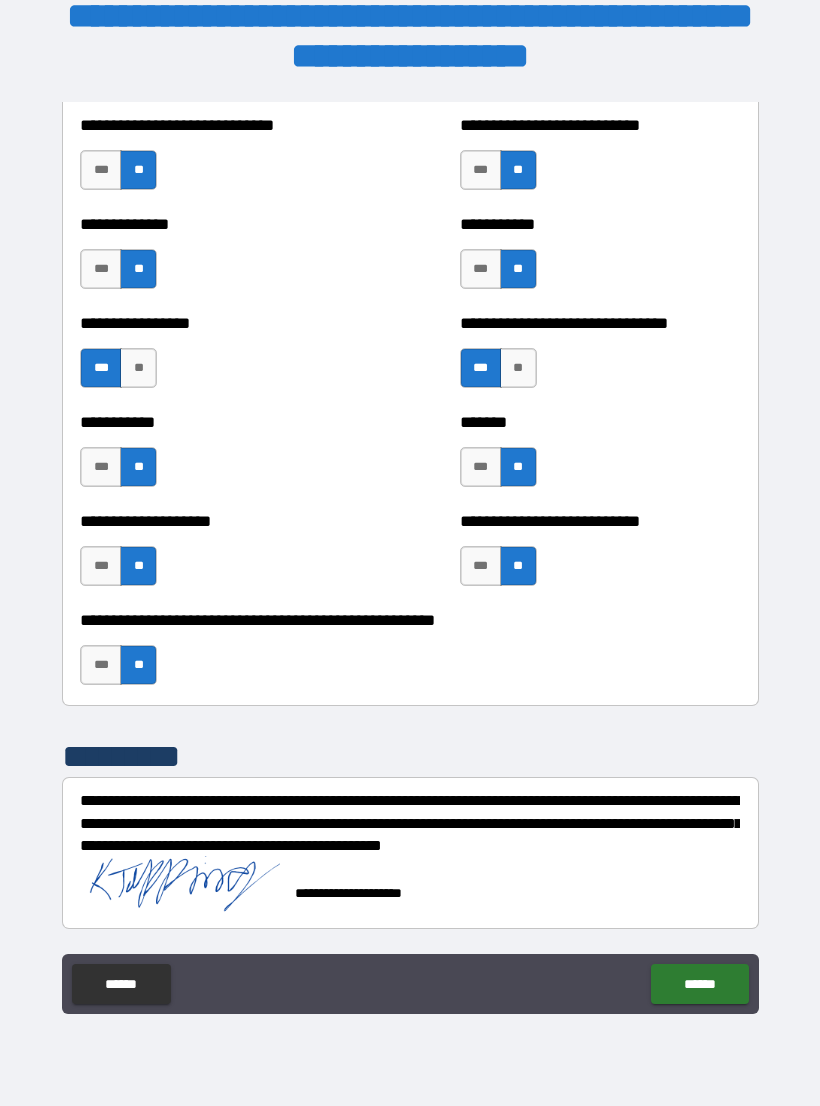 scroll, scrollTop: 7726, scrollLeft: 0, axis: vertical 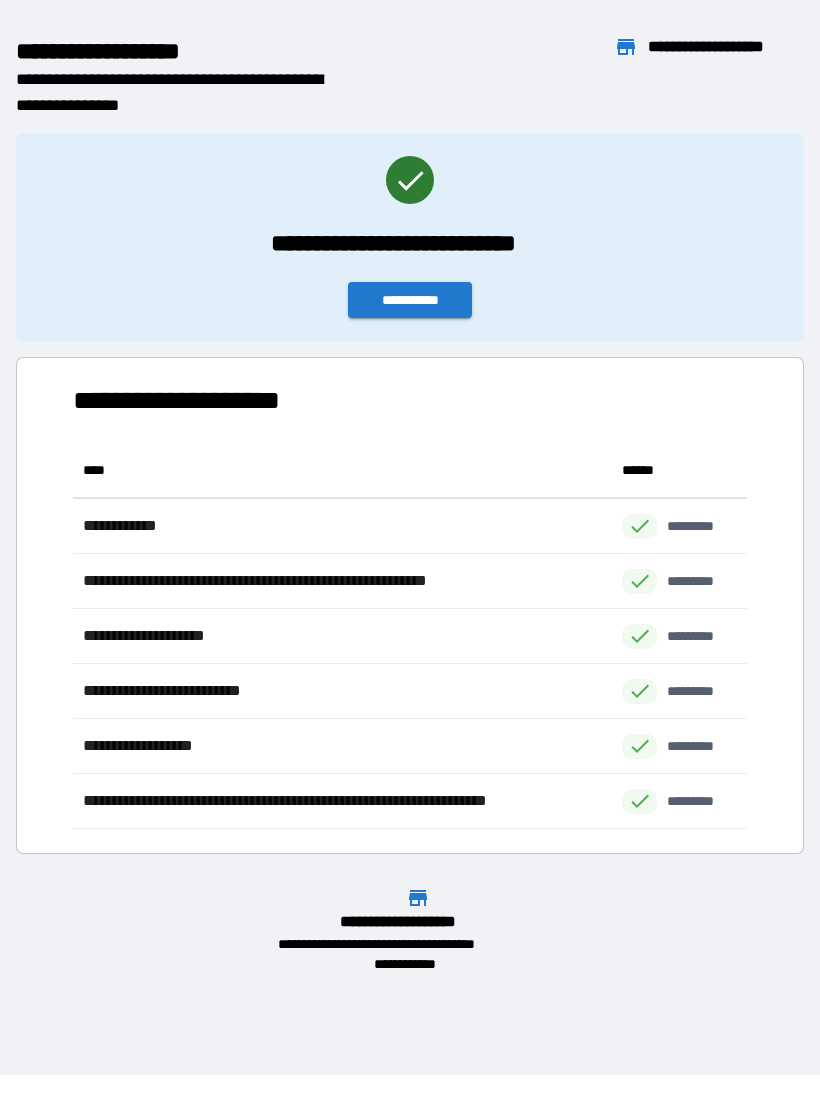 click on "**********" at bounding box center [410, 300] 